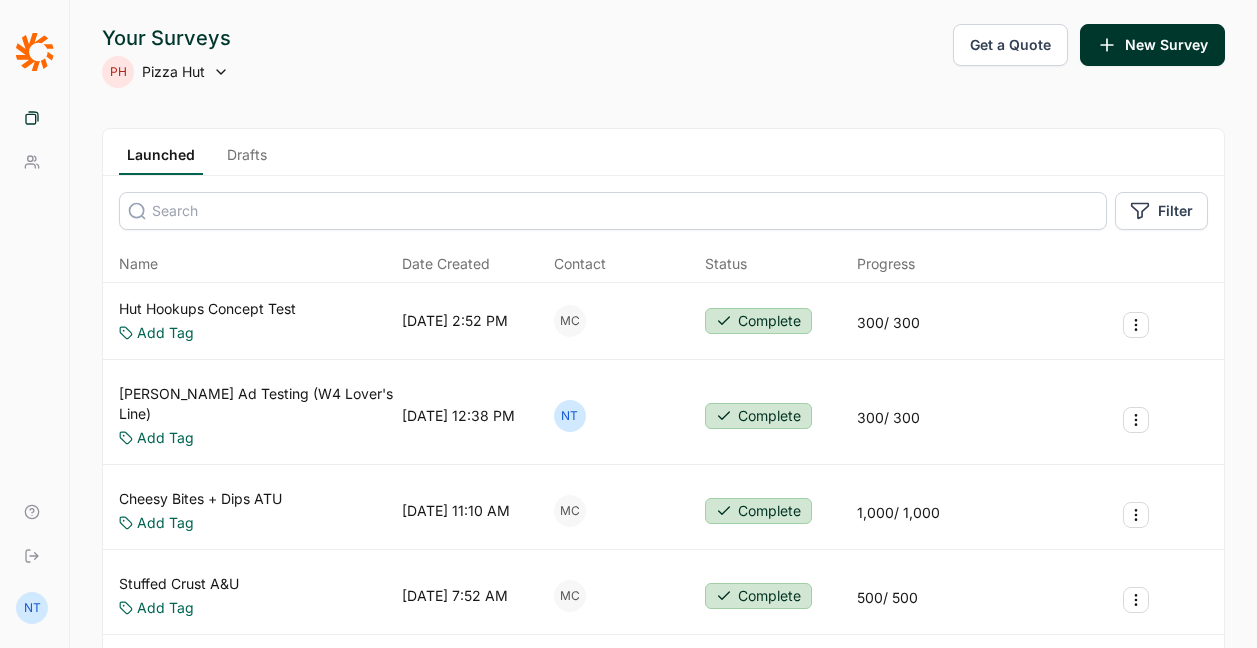 scroll, scrollTop: 0, scrollLeft: 0, axis: both 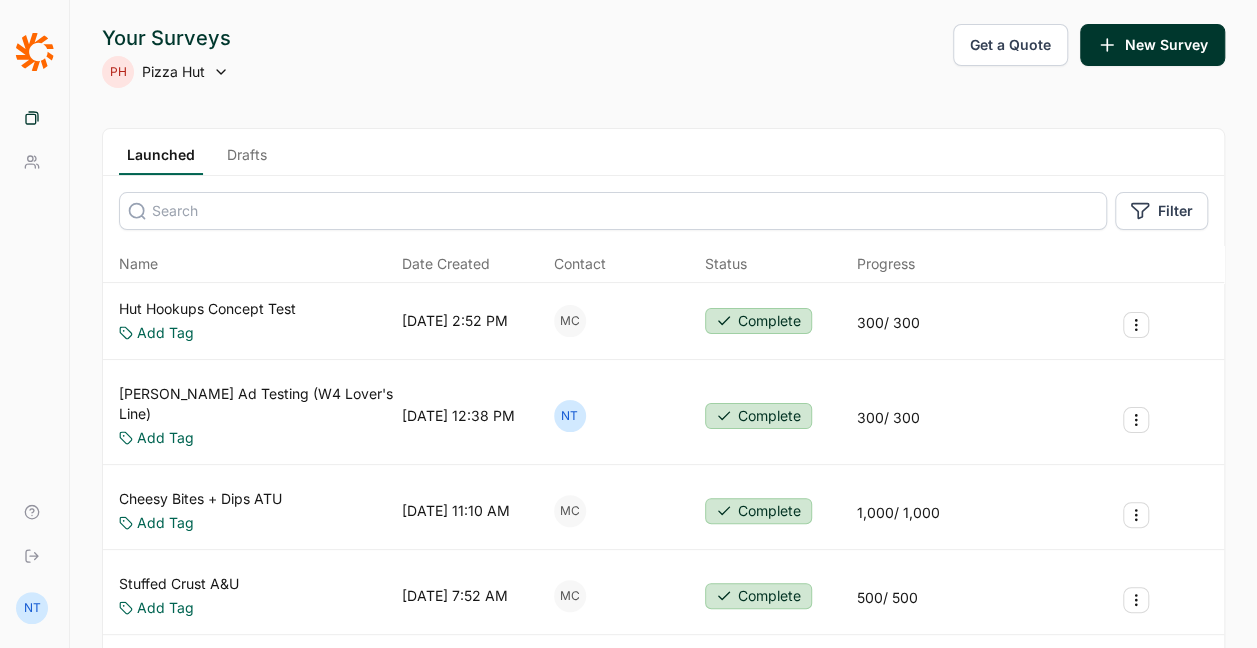 click on "Drafts" at bounding box center [247, 160] 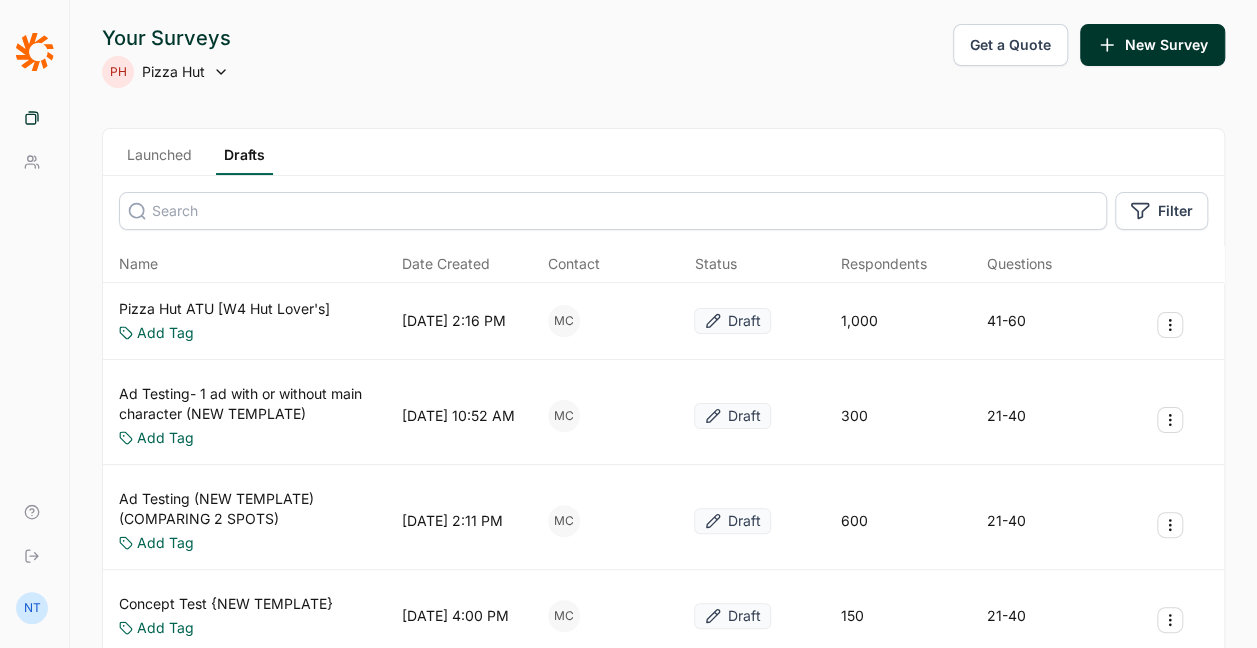 scroll, scrollTop: 46, scrollLeft: 0, axis: vertical 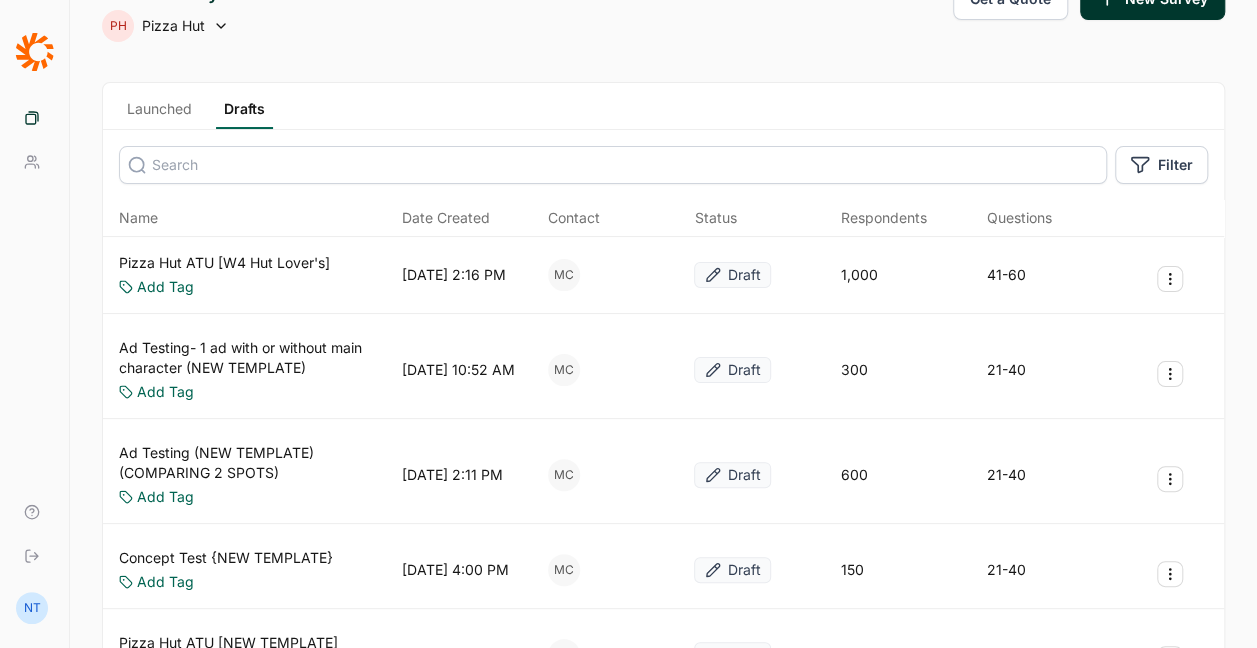 drag, startPoint x: 285, startPoint y: 262, endPoint x: 1101, endPoint y: 268, distance: 816.02203 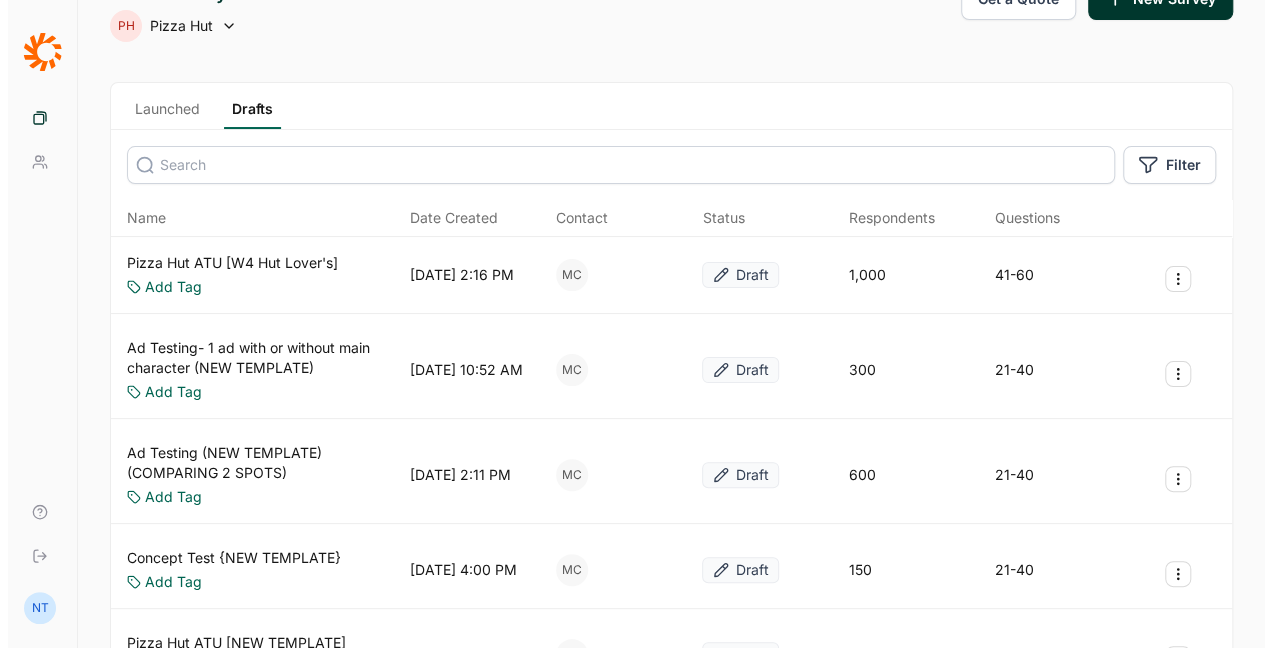 scroll, scrollTop: 0, scrollLeft: 0, axis: both 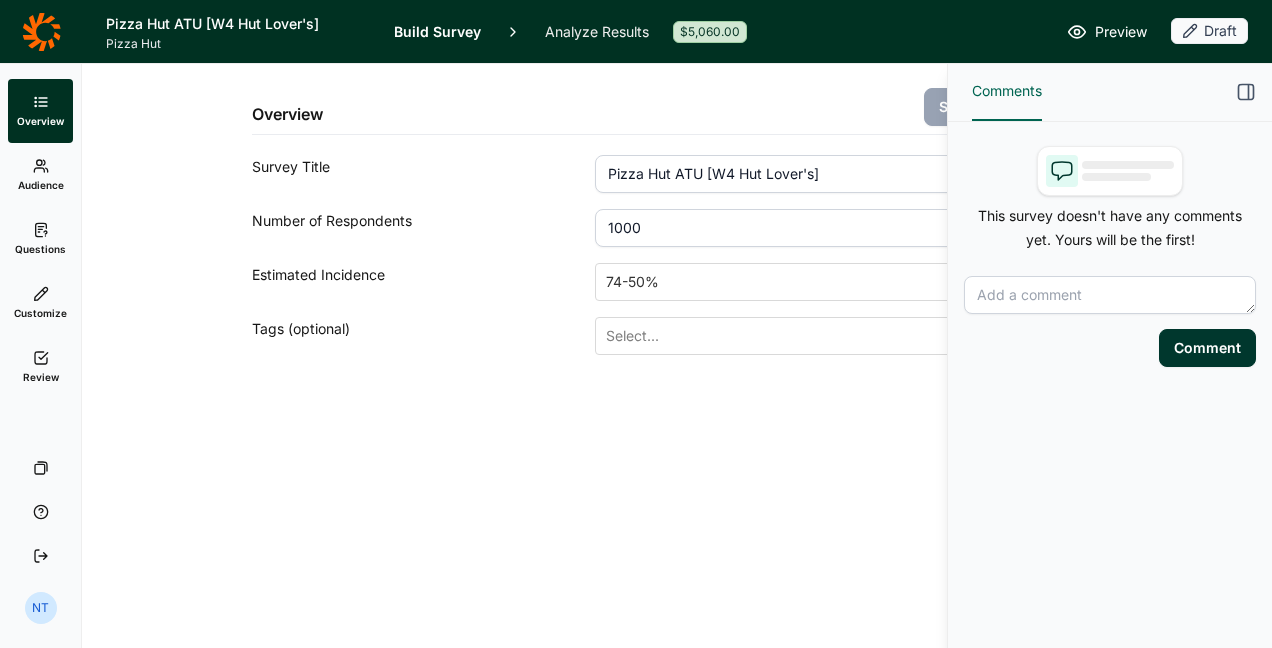 click on "Questions" at bounding box center [40, 239] 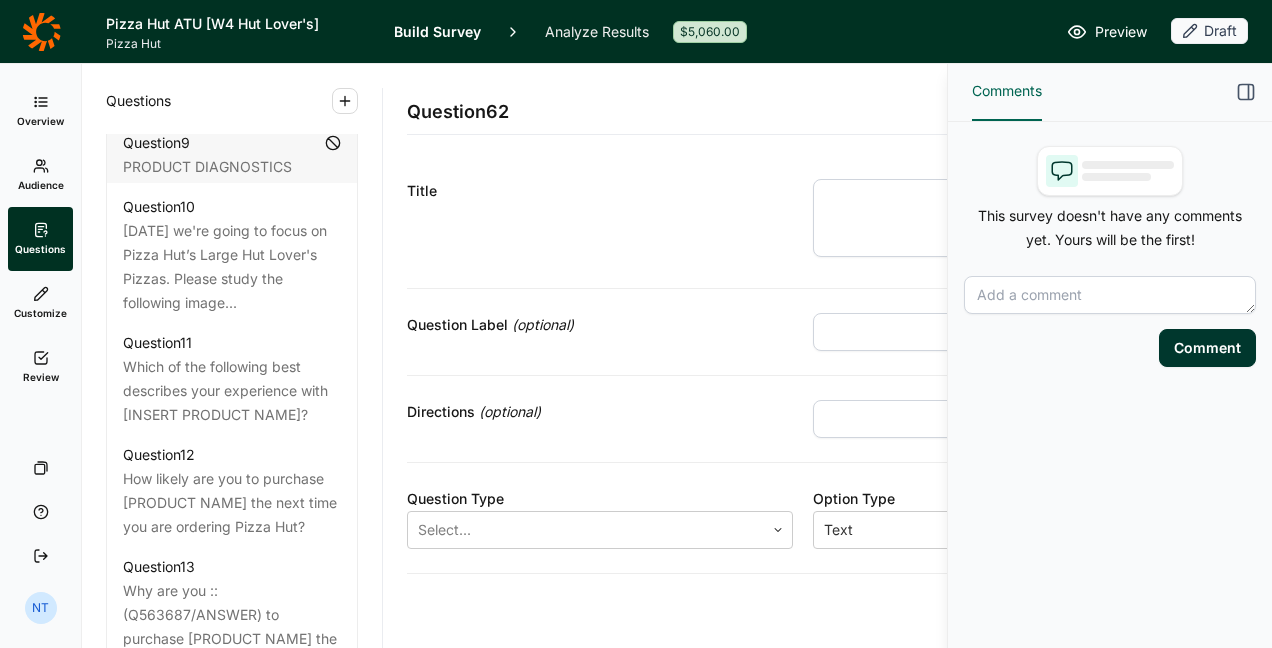 scroll, scrollTop: 1963, scrollLeft: 0, axis: vertical 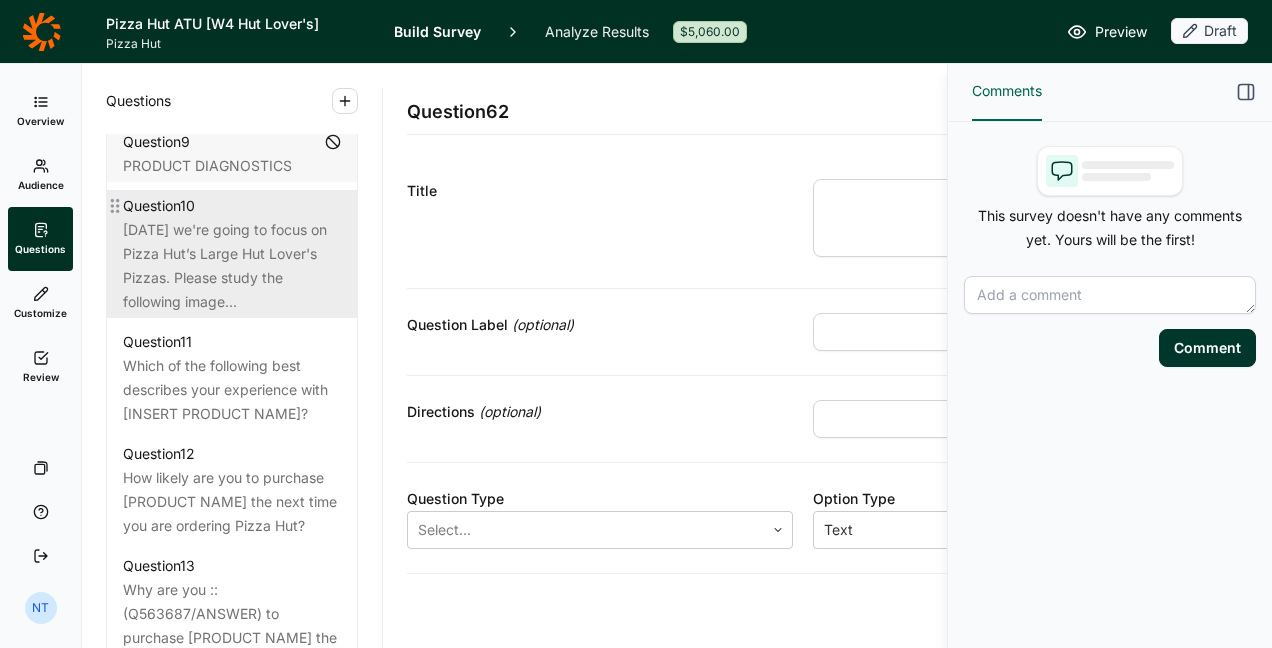 click on "Today we're going to focus on Pizza Hut’s Large Hut Lover's Pizzas. Please study the following image..." at bounding box center (232, 266) 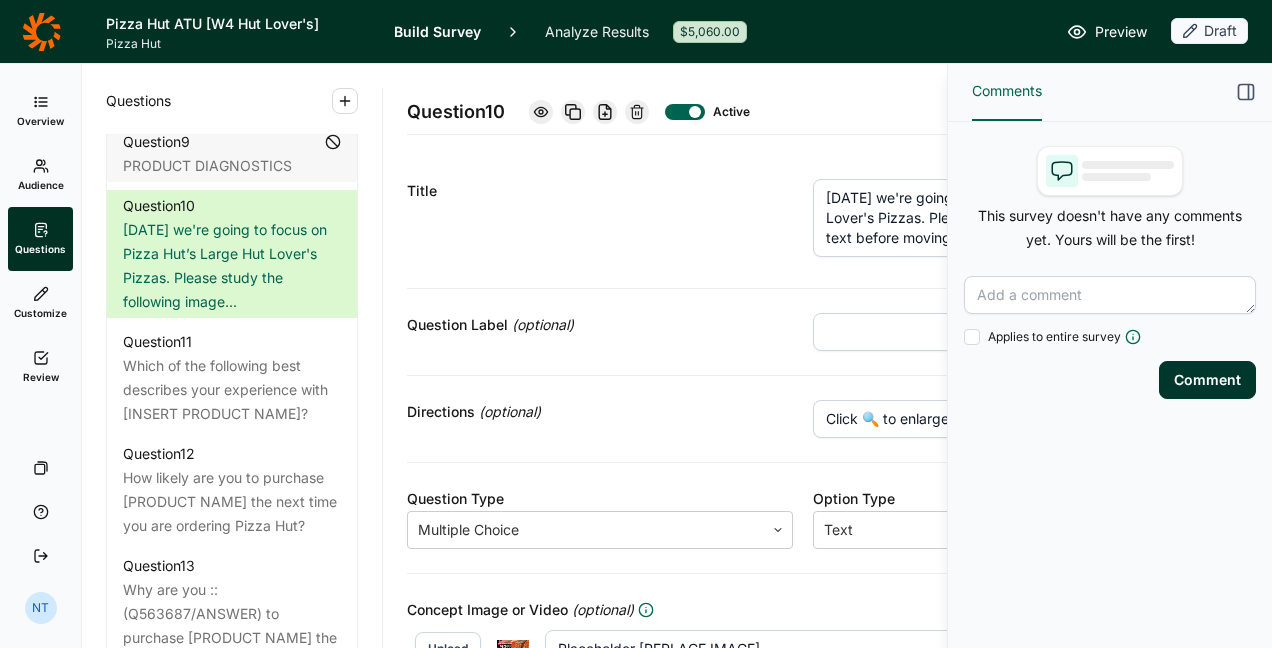click 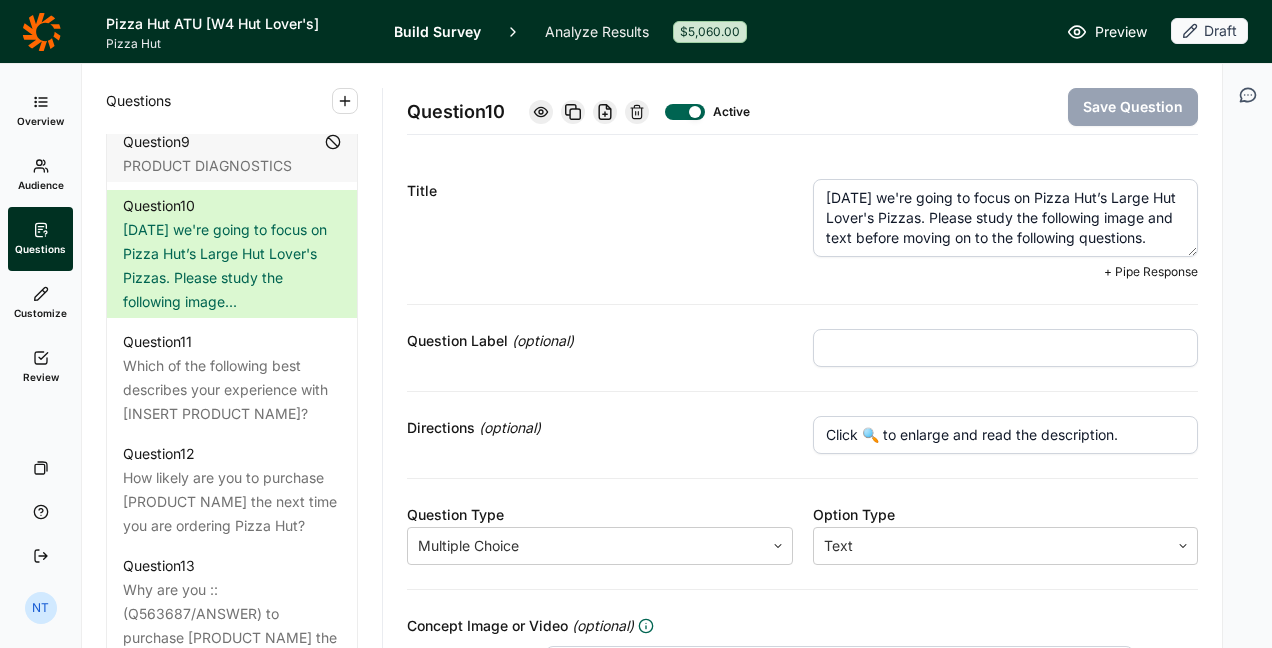 drag, startPoint x: 1099, startPoint y: 196, endPoint x: 910, endPoint y: 216, distance: 190.05525 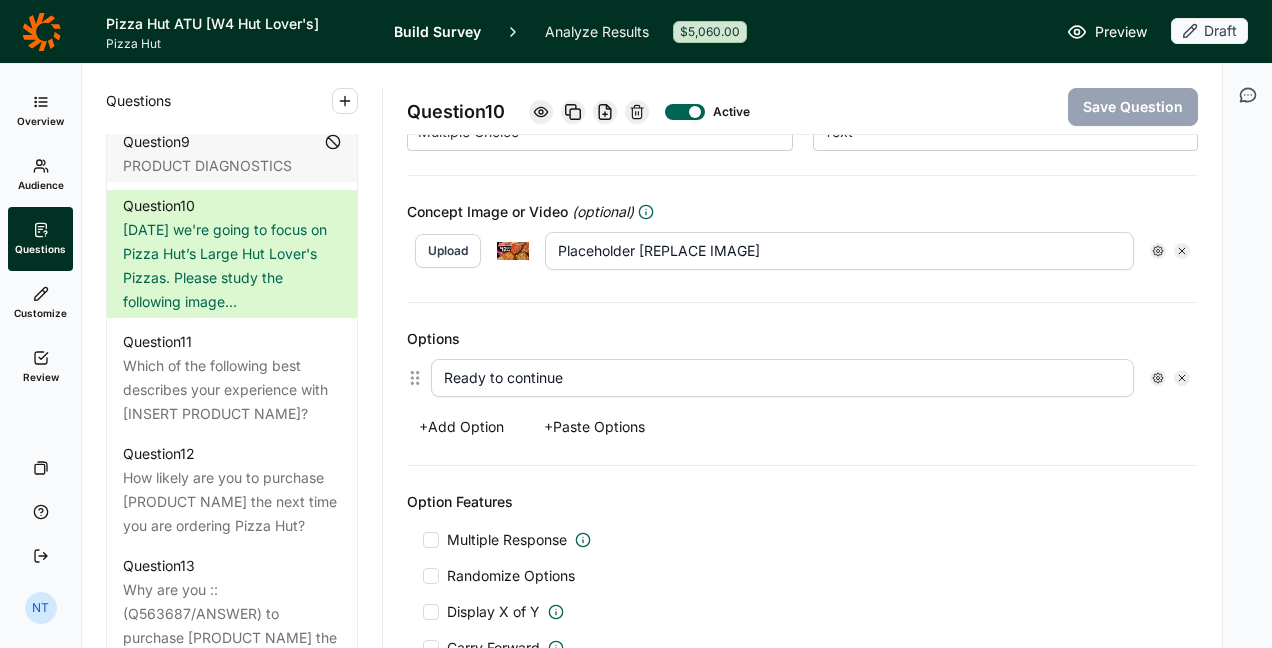 click on "Placeholder [REPLACE IMAGE]" at bounding box center [839, 251] 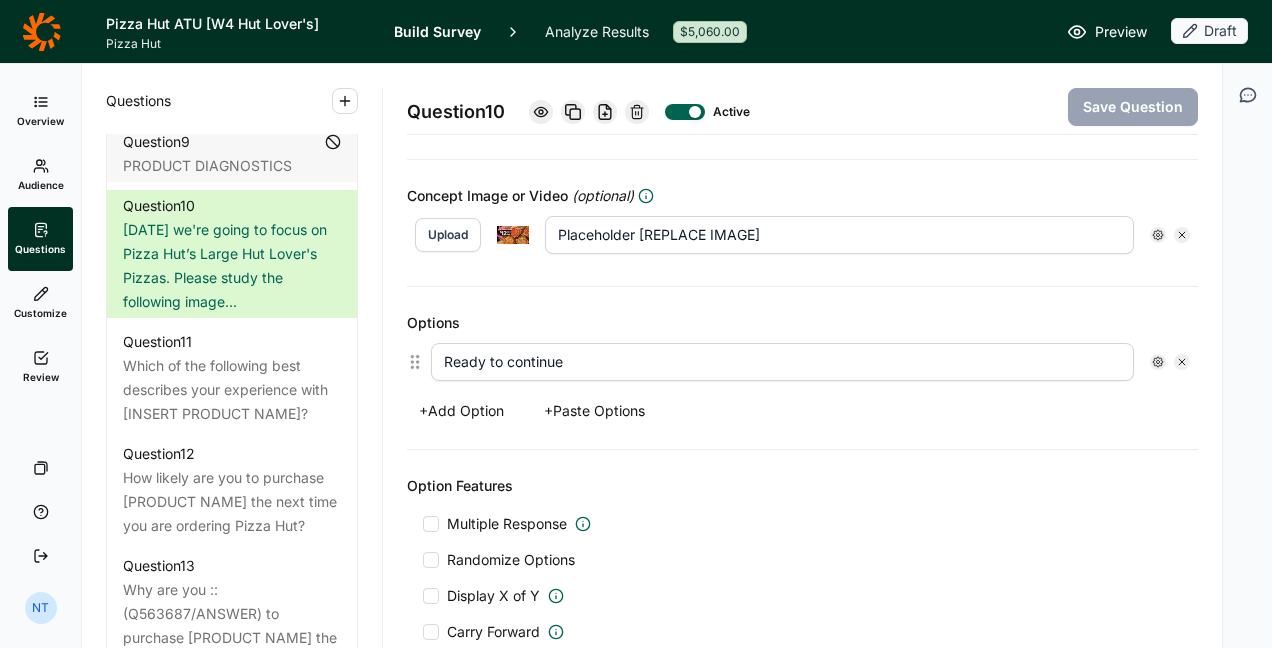 scroll, scrollTop: 398, scrollLeft: 0, axis: vertical 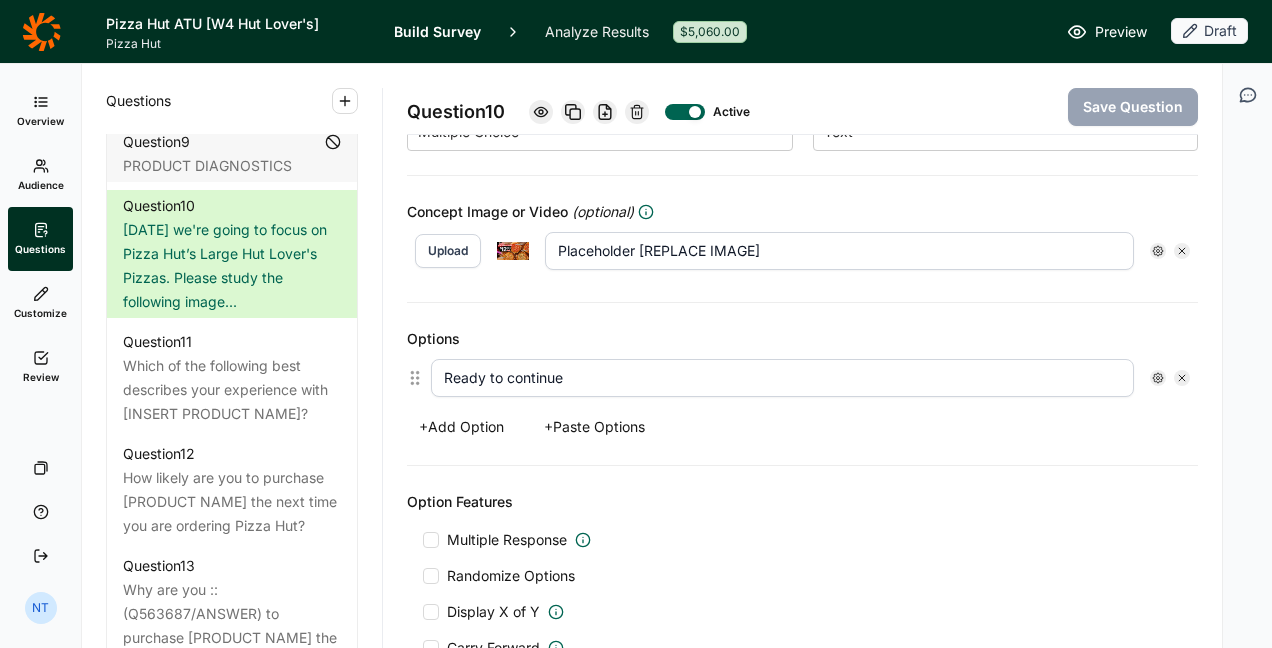 click on "Placeholder [REPLACE IMAGE]" at bounding box center [839, 251] 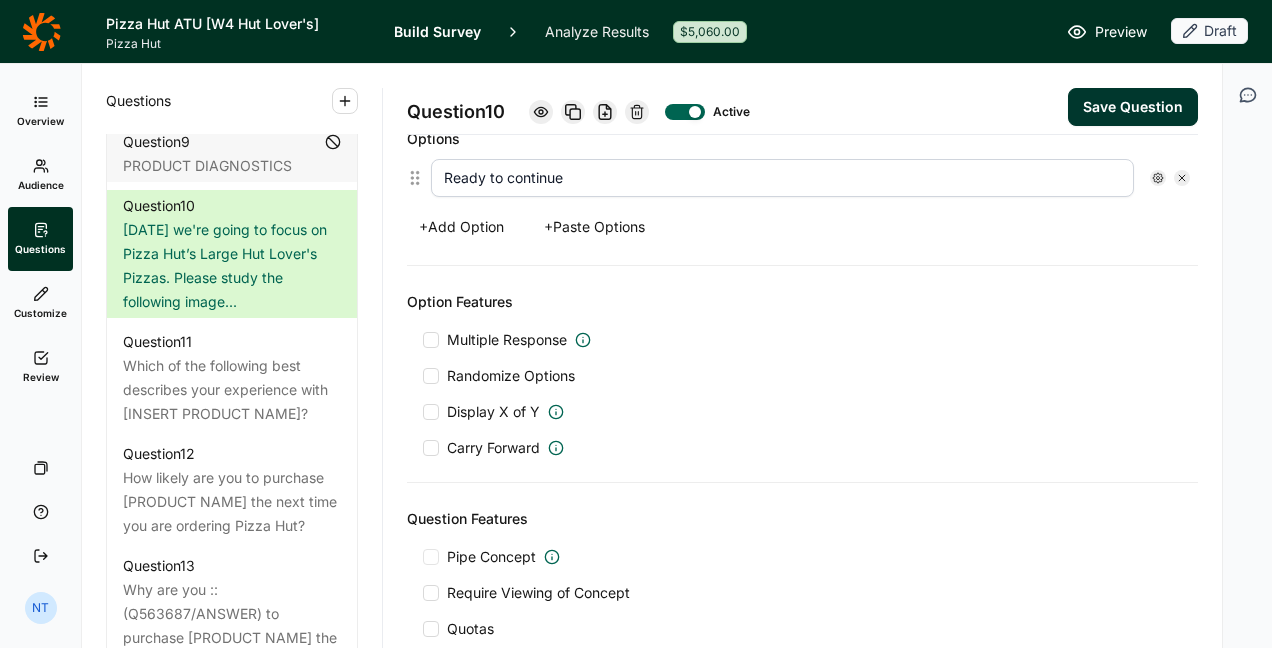 scroll, scrollTop: 738, scrollLeft: 0, axis: vertical 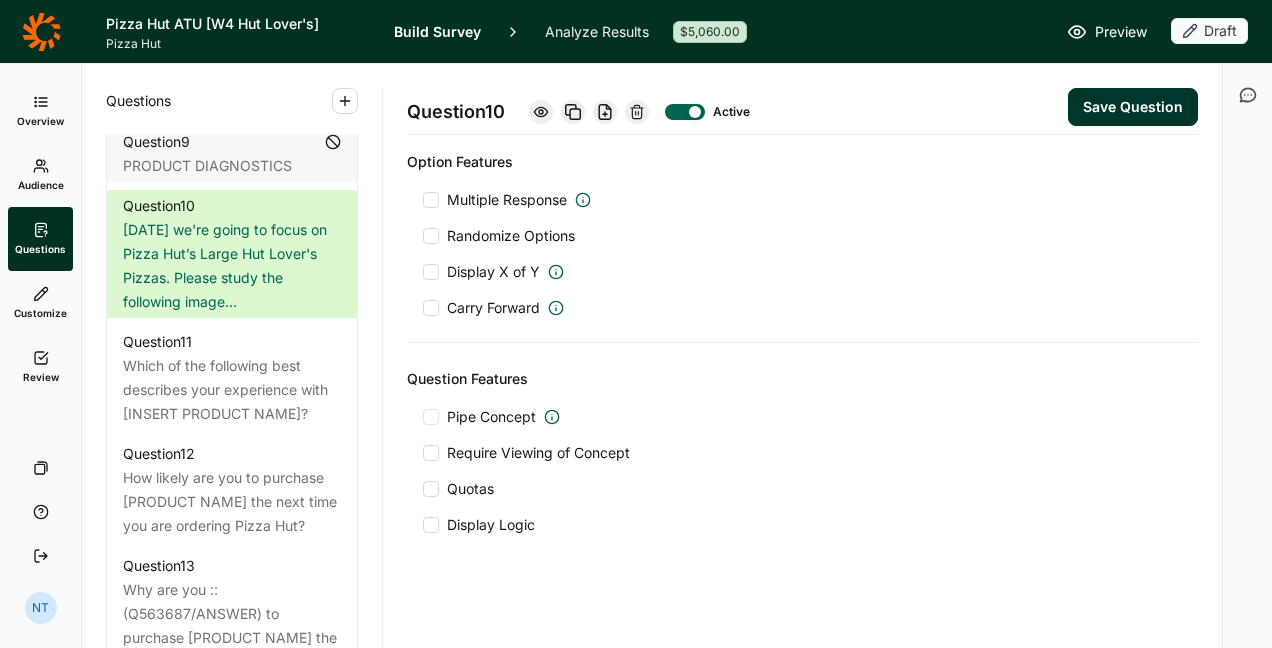 type on "Large Hut Lover's Pizzas" 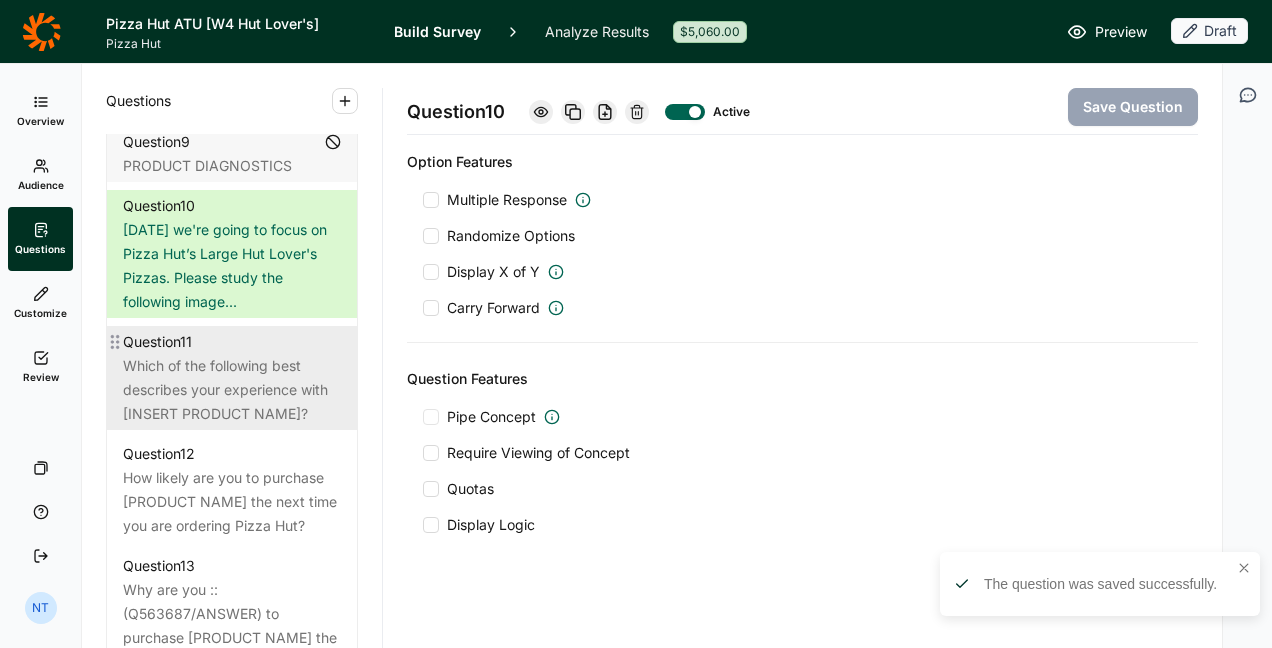click on "Which of the following best describes your experience with [INSERT PRODUCT NAME]?" at bounding box center [232, 390] 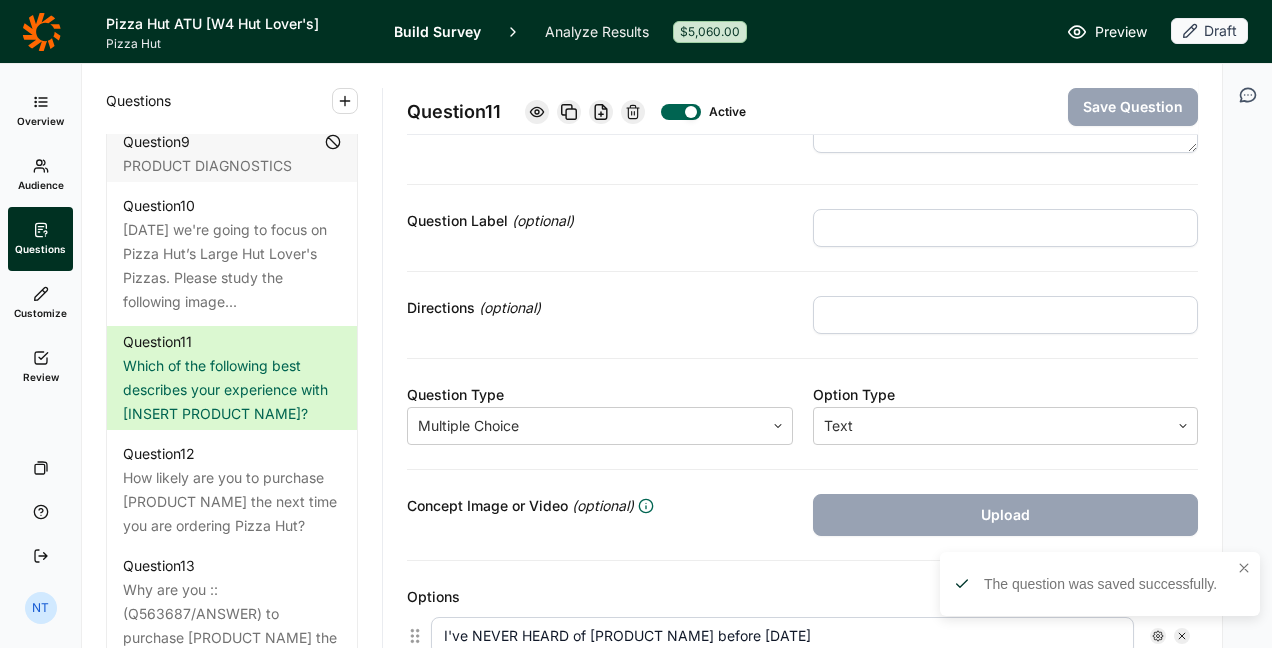 scroll, scrollTop: 0, scrollLeft: 0, axis: both 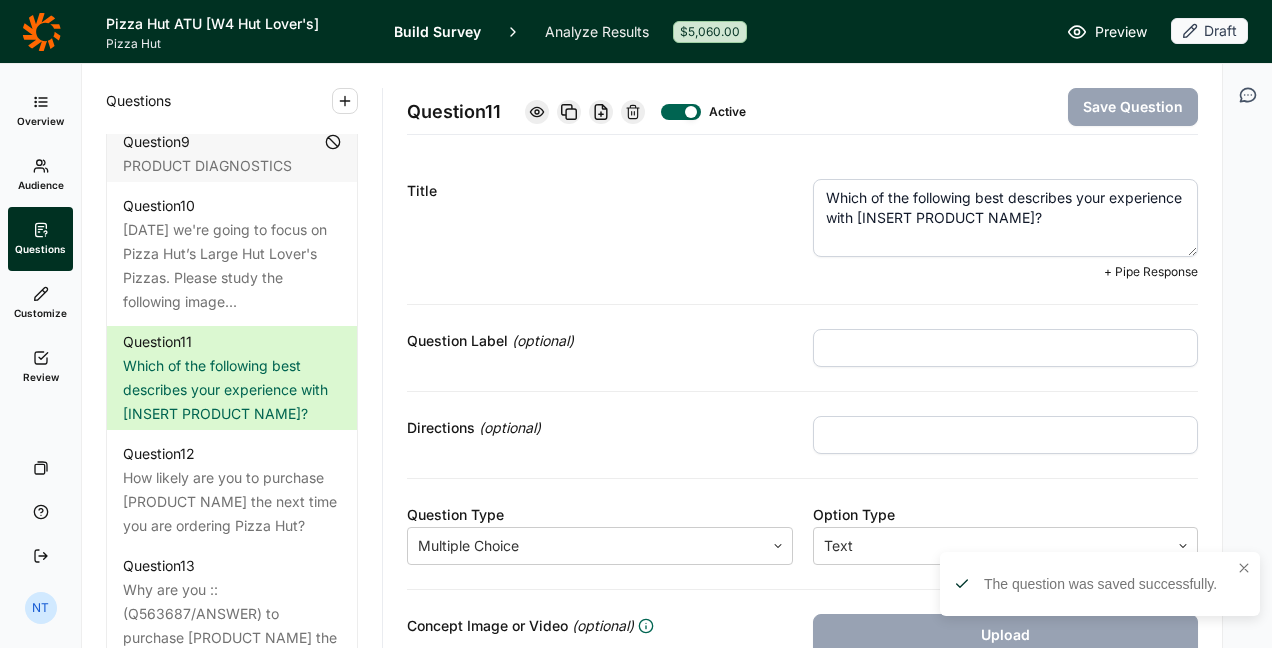 drag, startPoint x: 926, startPoint y: 221, endPoint x: 1106, endPoint y: 219, distance: 180.01111 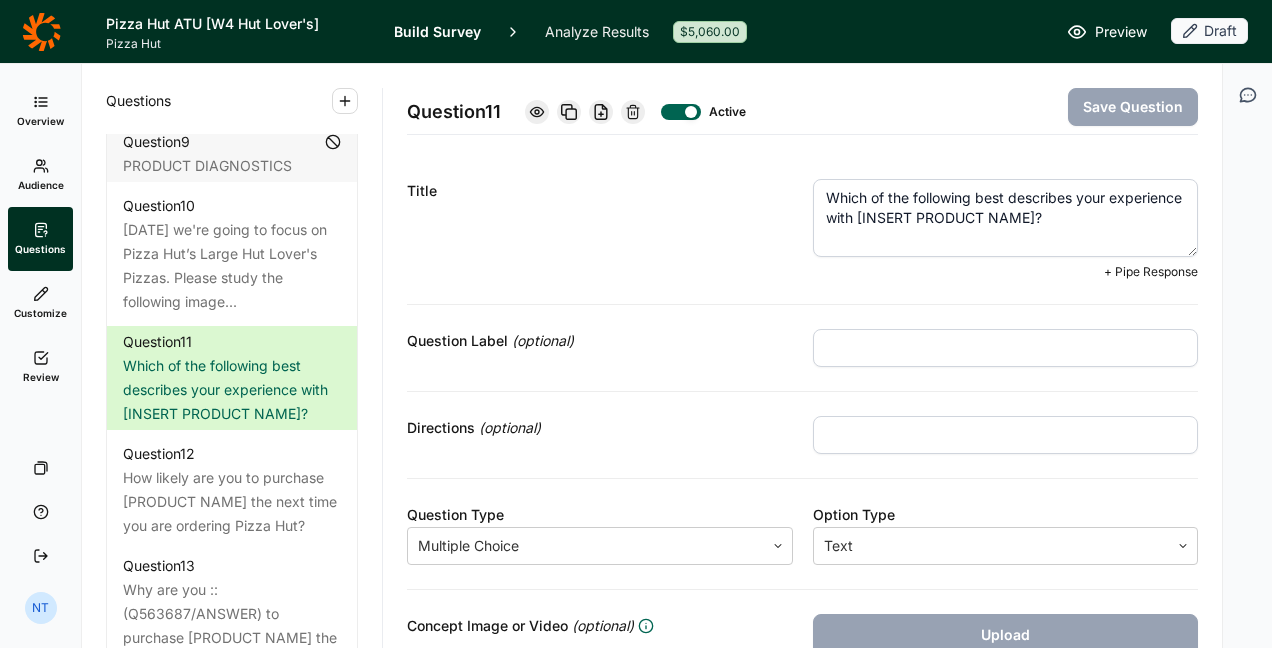 paste on "Large Hut Lover's Pizzas" 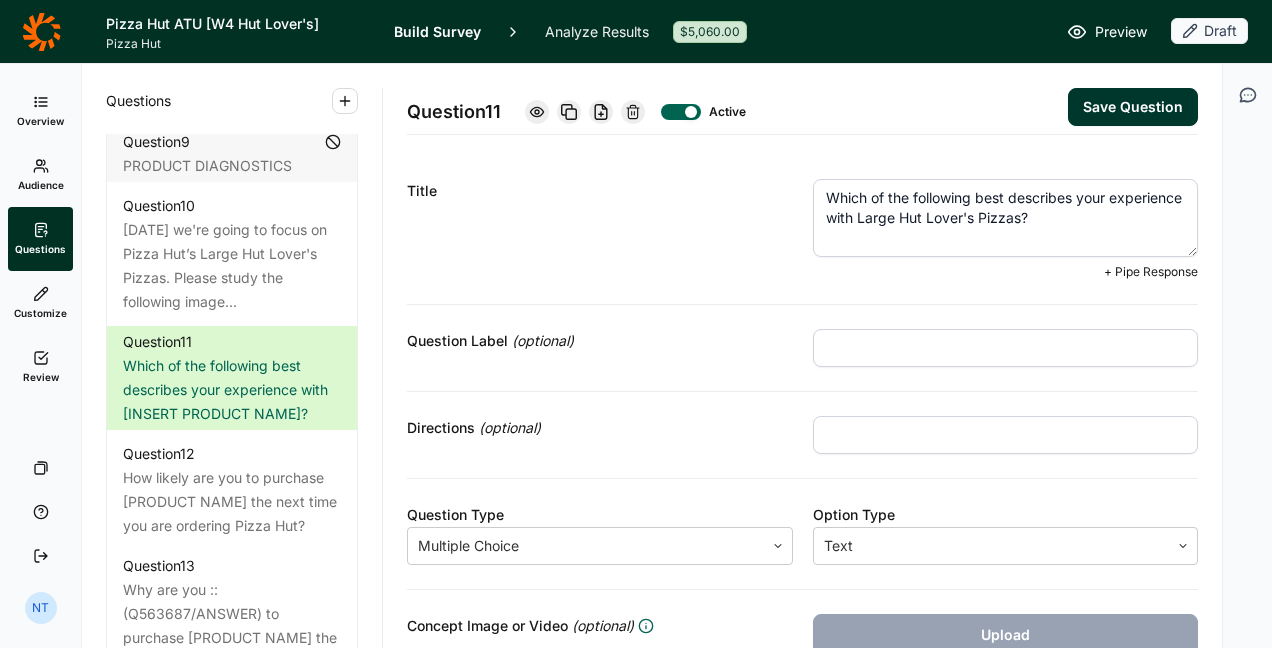 click on "Which of the following best describes your experience with Large Hut Lover's Pizzas?" at bounding box center (1006, 218) 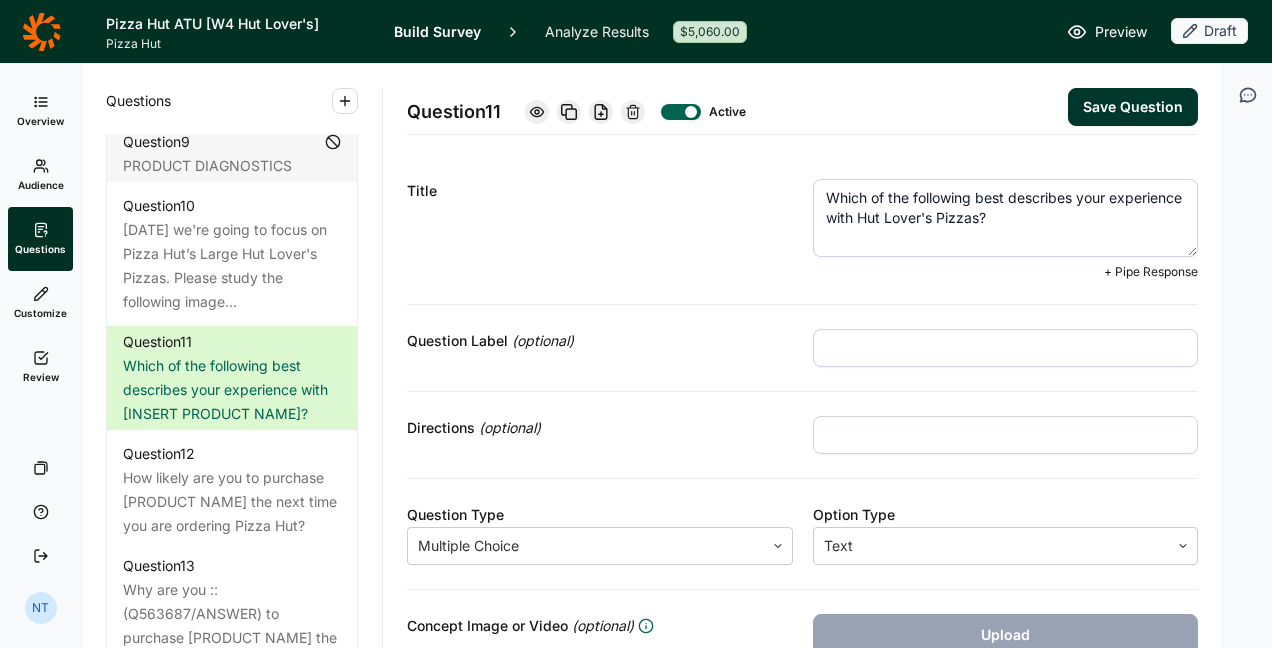 type on "Which of the following best describes your experience with Hut Lover's Pizzas?" 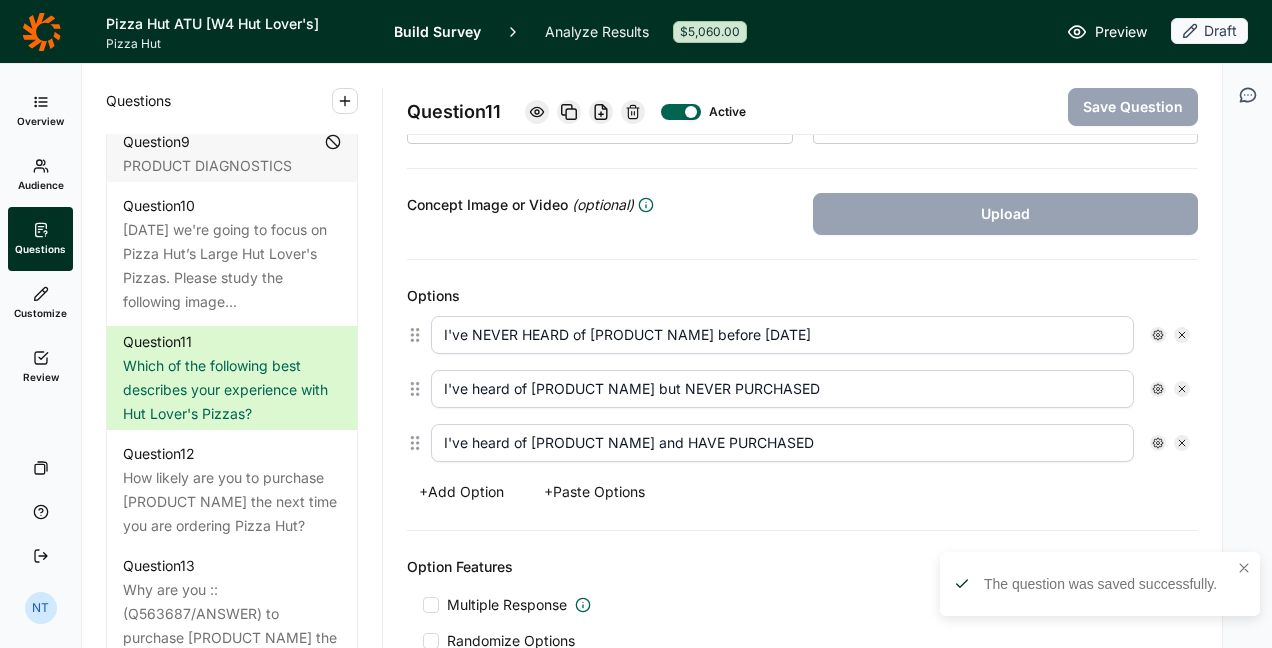 scroll, scrollTop: 406, scrollLeft: 0, axis: vertical 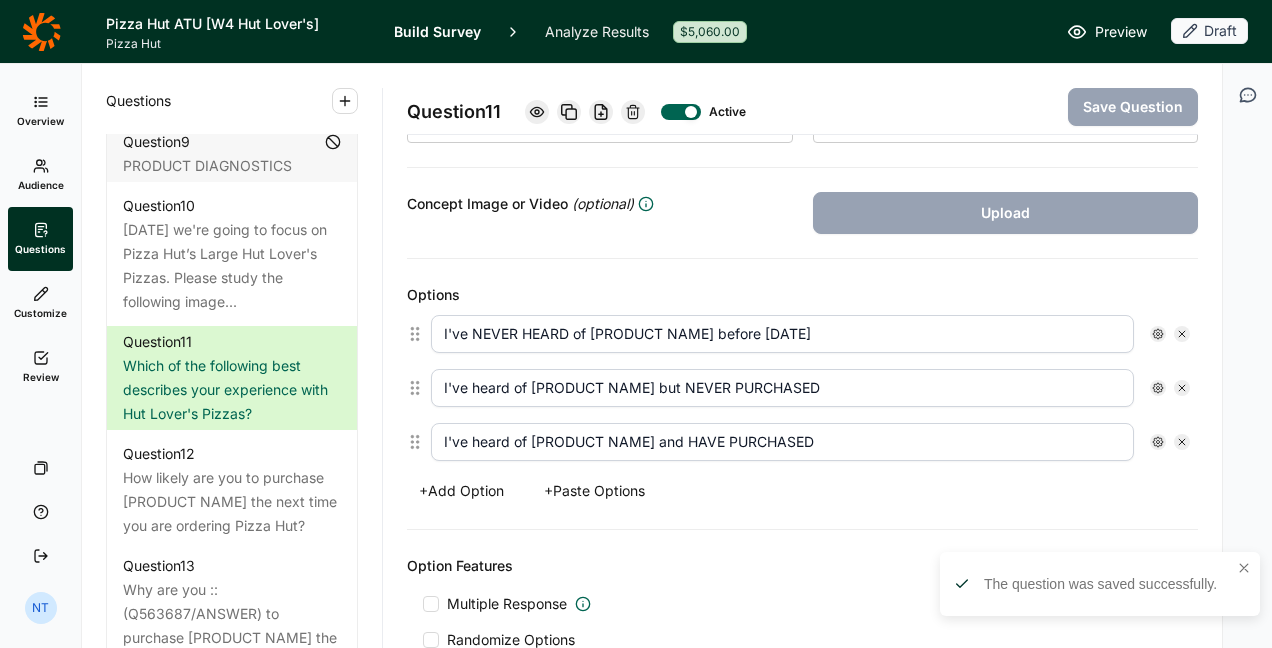 drag, startPoint x: 590, startPoint y: 327, endPoint x: 716, endPoint y: 324, distance: 126.035706 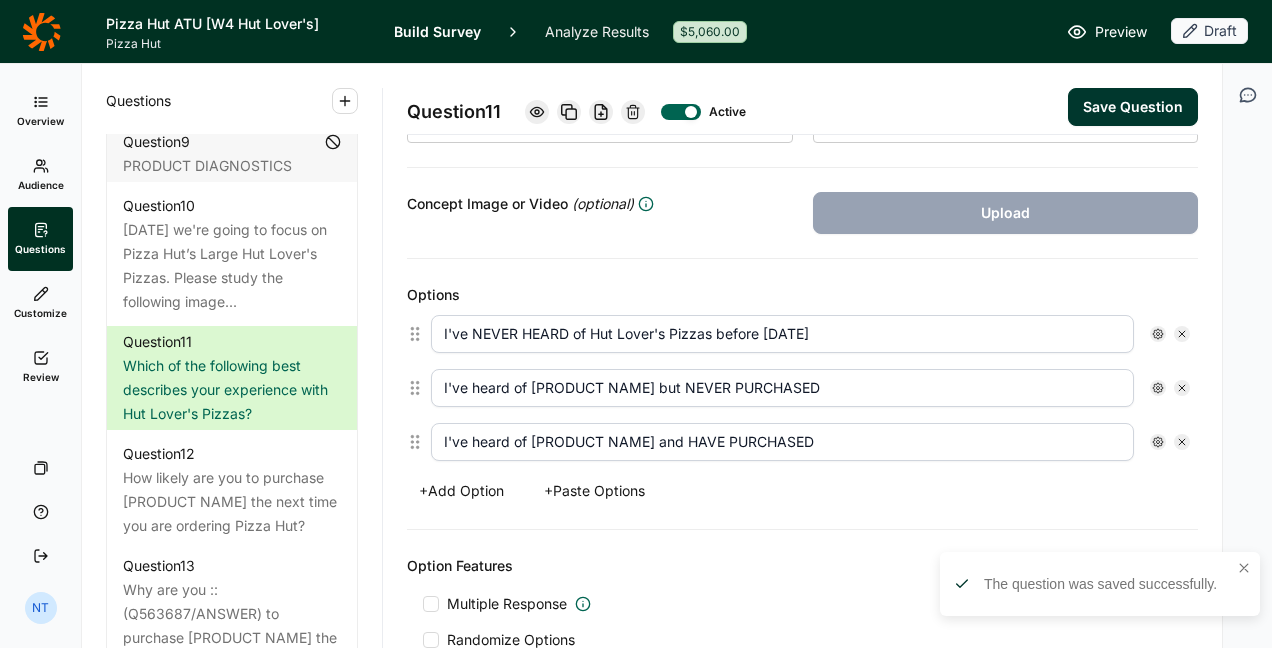 type on "I've NEVER HEARD of Hut Lover's Pizzas before today" 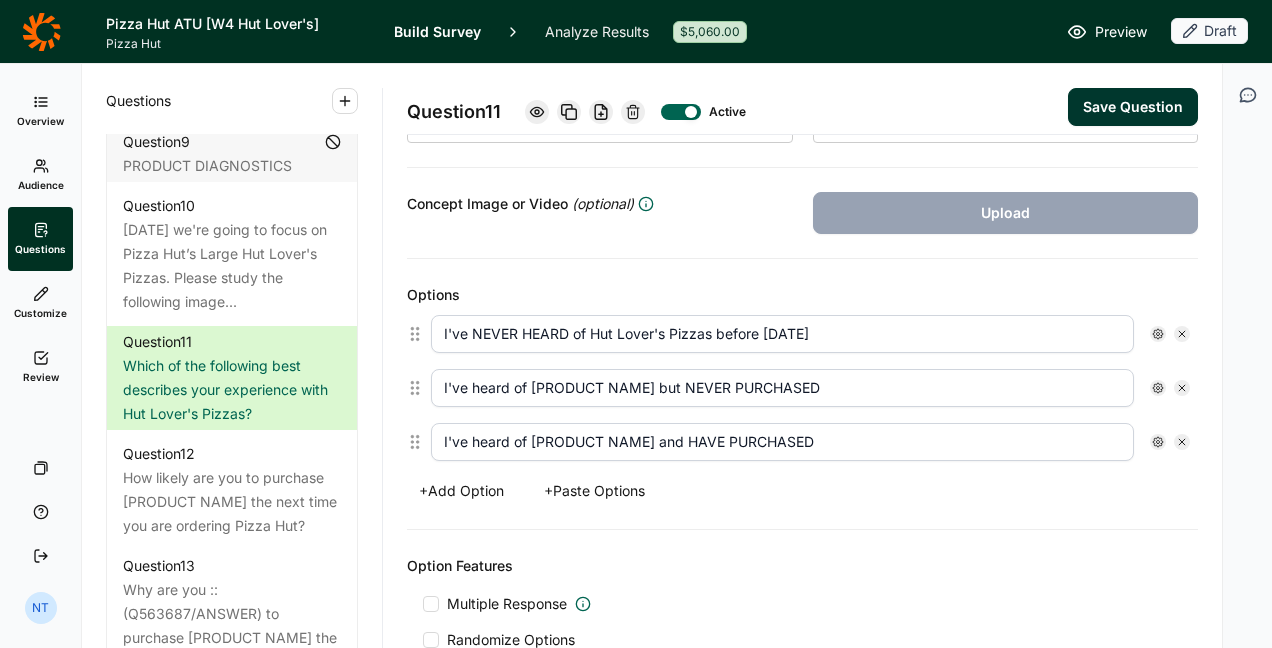drag, startPoint x: 530, startPoint y: 380, endPoint x: 656, endPoint y: 383, distance: 126.035706 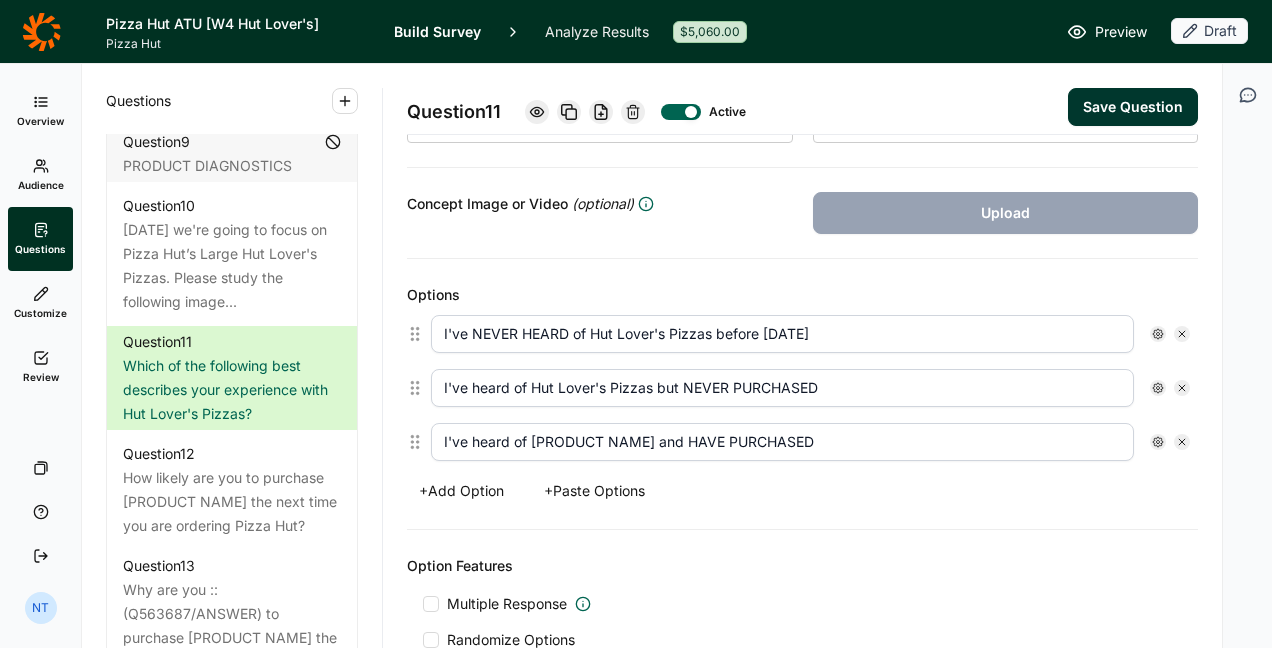 type on "I've heard of Hut Lover's Pizzas but NEVER PURCHASED" 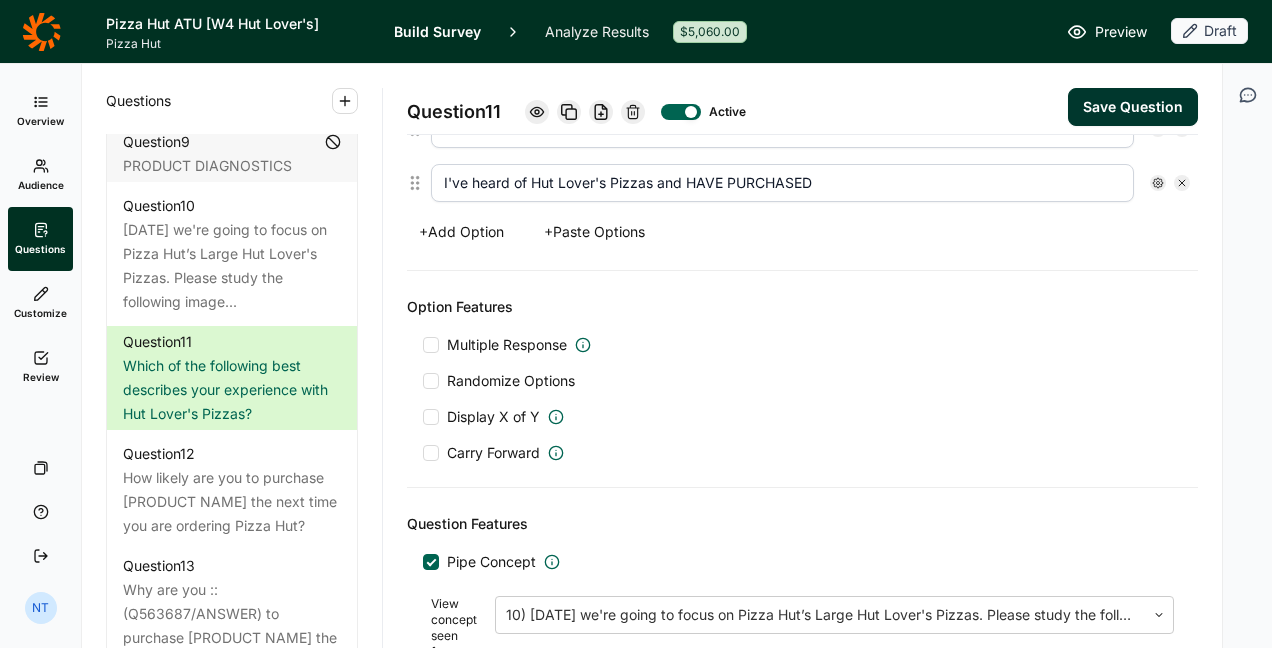 scroll, scrollTop: 869, scrollLeft: 0, axis: vertical 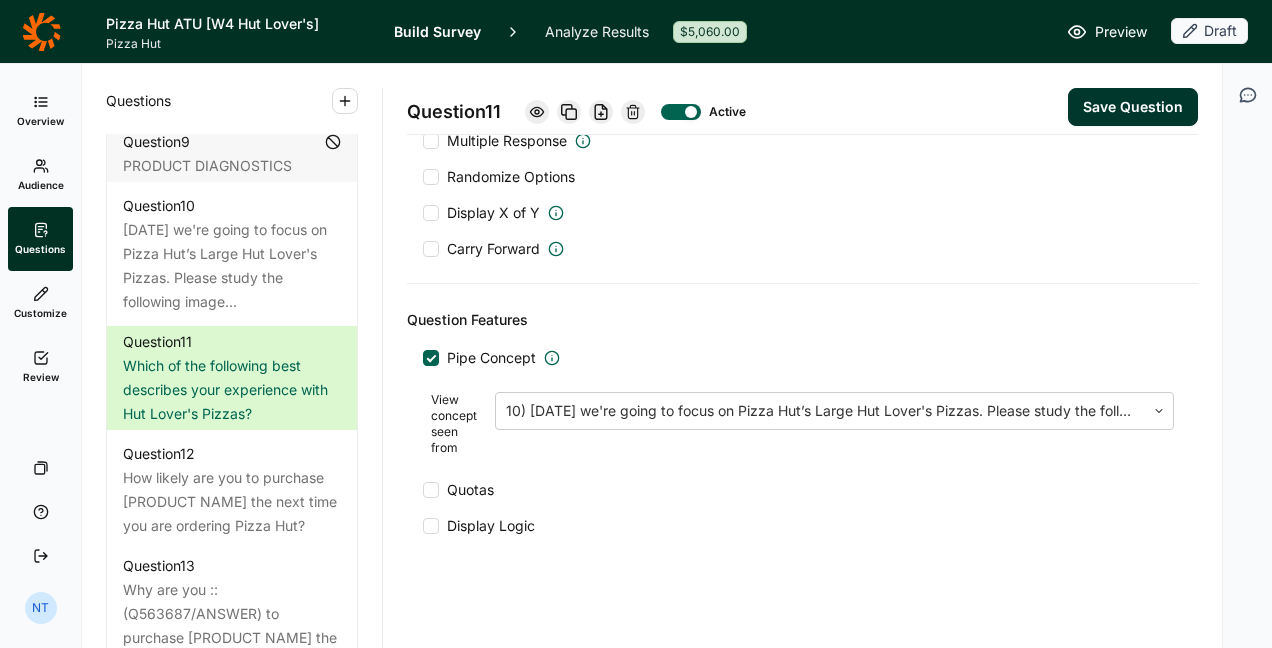 type on "I've heard of Hut Lover's Pizzas and HAVE PURCHASED" 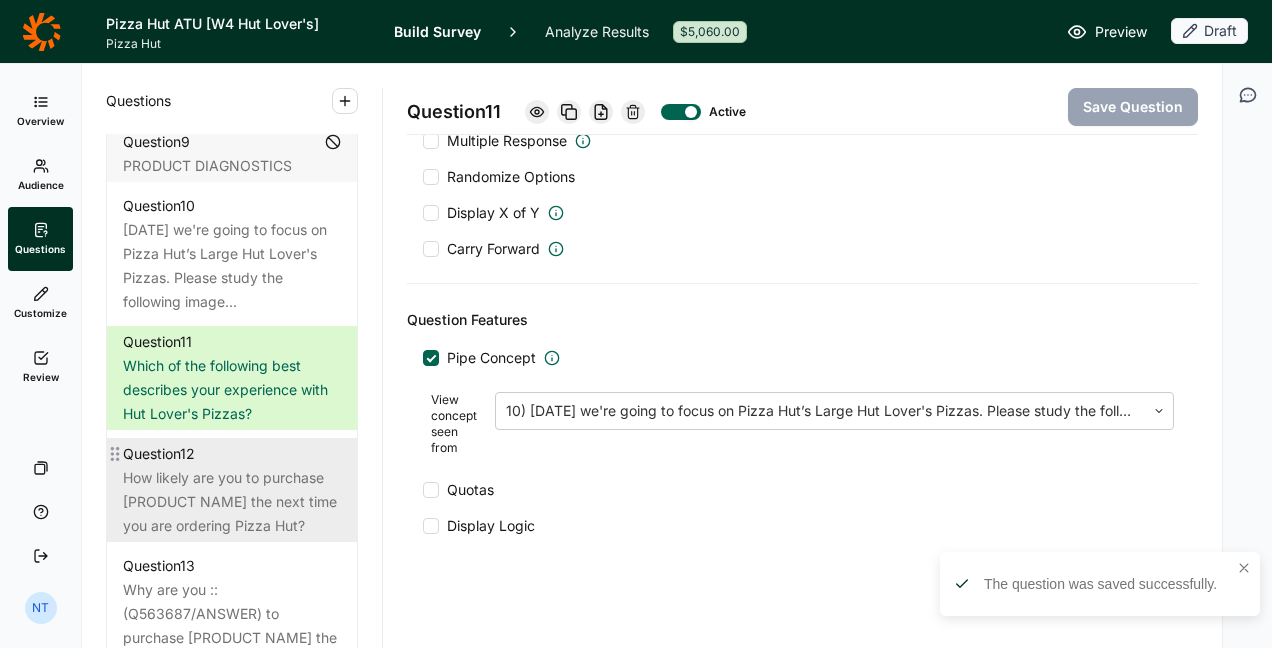 scroll, scrollTop: 2131, scrollLeft: 0, axis: vertical 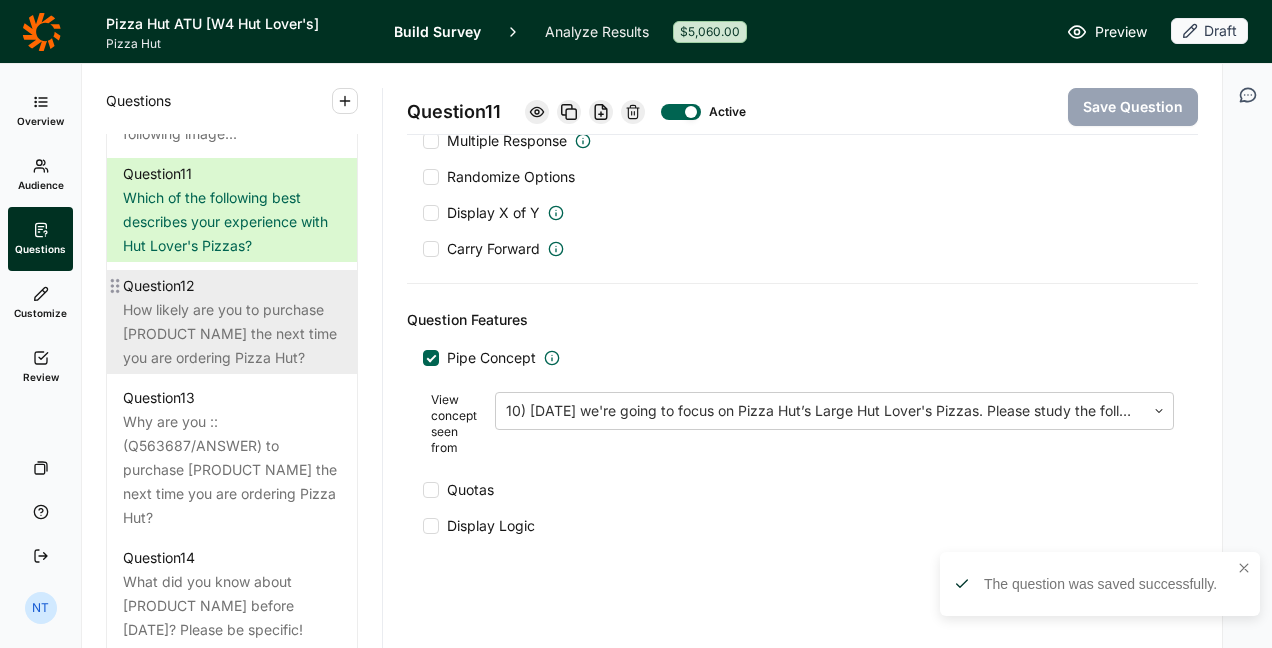 click on "How likely are you to purchase [PRODUCT NAME] the next time you are ordering Pizza Hut?" at bounding box center [232, 334] 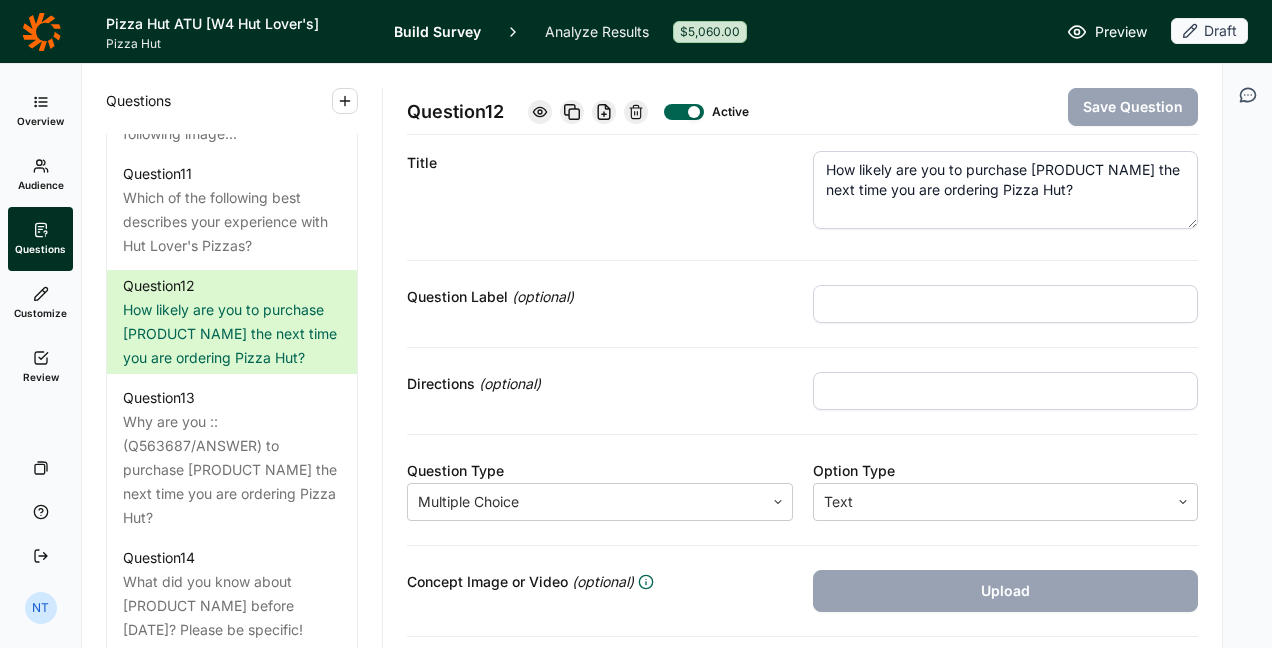 scroll, scrollTop: 0, scrollLeft: 0, axis: both 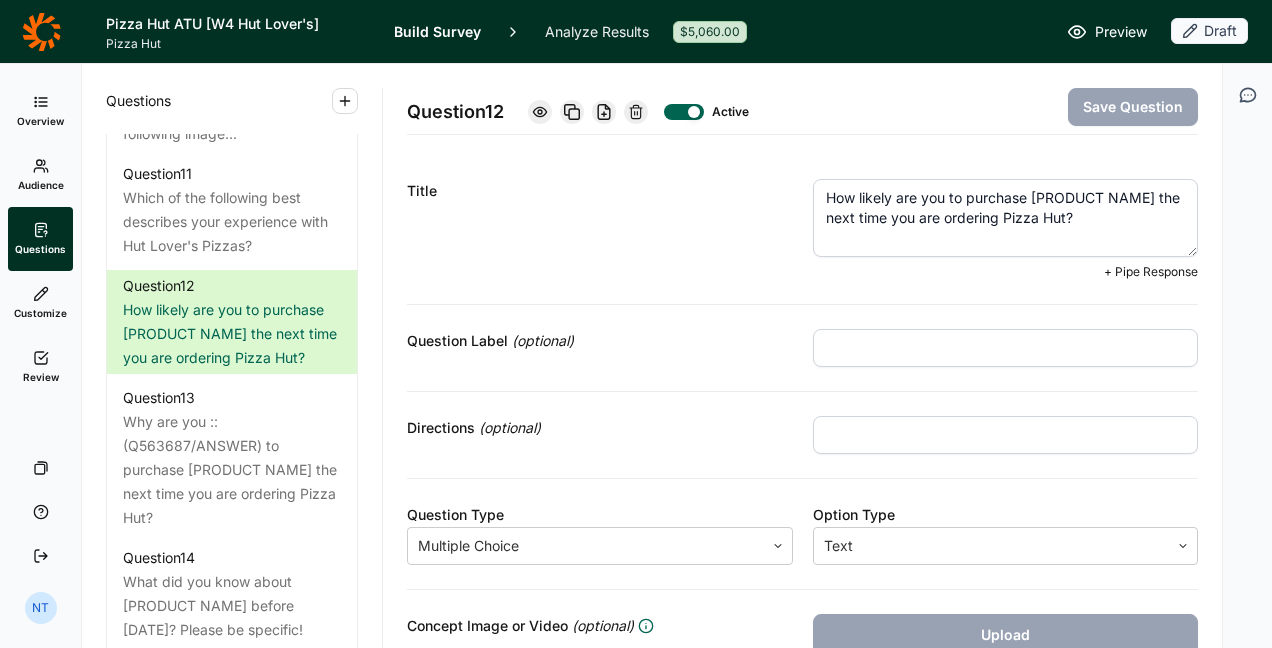 drag, startPoint x: 1024, startPoint y: 196, endPoint x: 1150, endPoint y: 194, distance: 126.01587 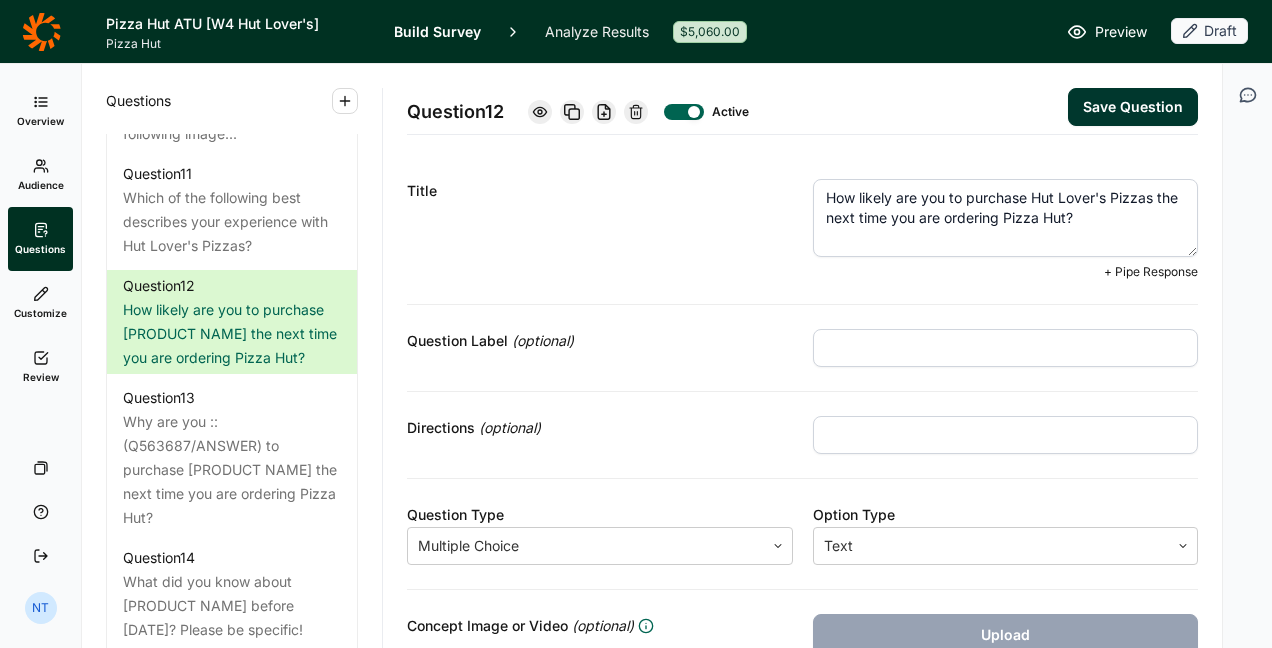 scroll, scrollTop: 0, scrollLeft: 0, axis: both 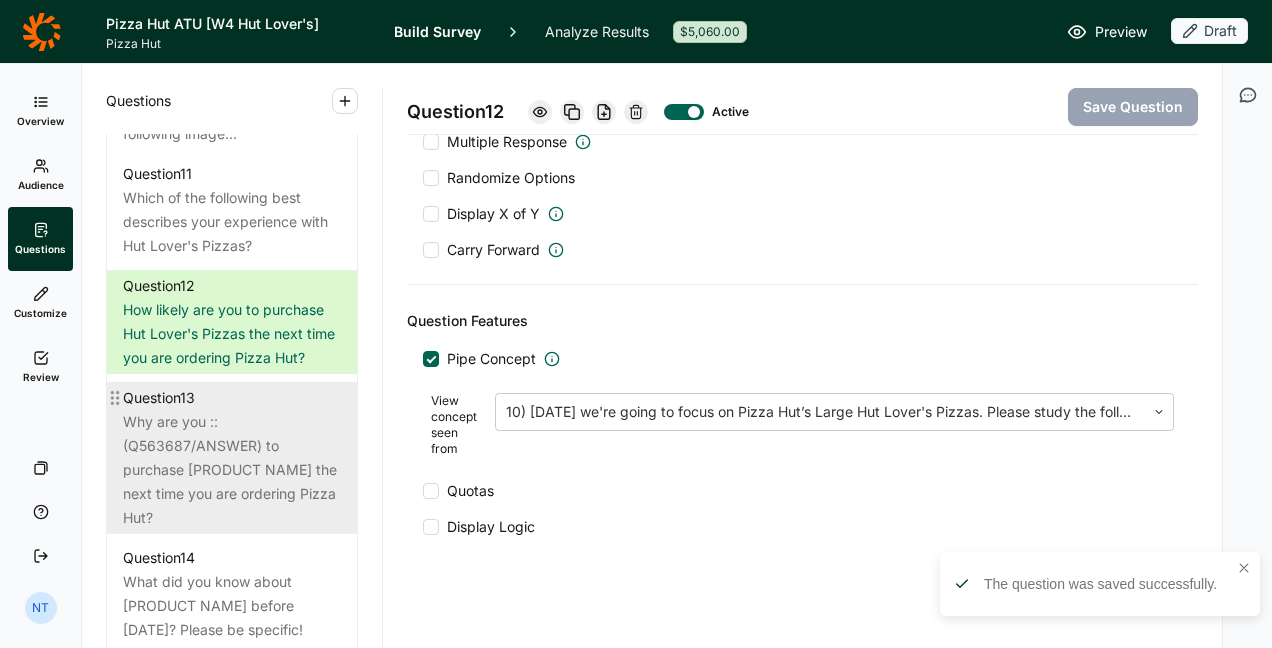 click on "Why are you ::(Q563687/ANSWER) to purchase  [PRODUCT NAME] the next time you are ordering Pizza Hut?" at bounding box center (232, 470) 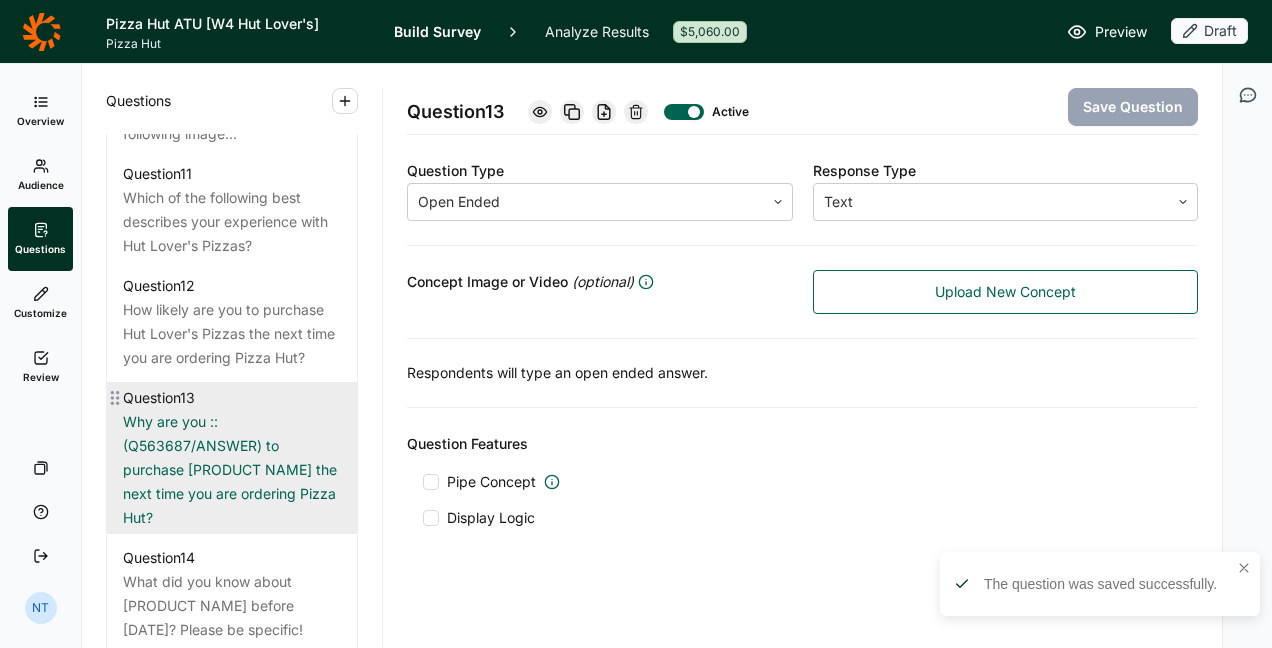 scroll, scrollTop: 323, scrollLeft: 0, axis: vertical 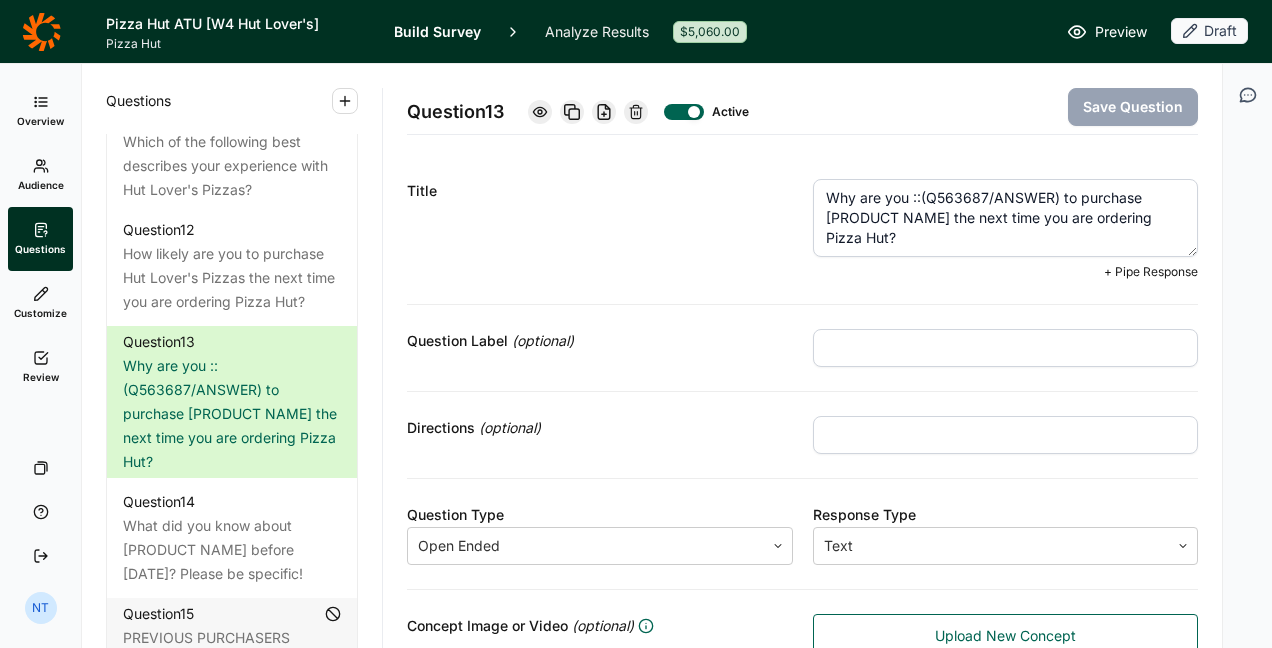 drag, startPoint x: 818, startPoint y: 212, endPoint x: 940, endPoint y: 212, distance: 122 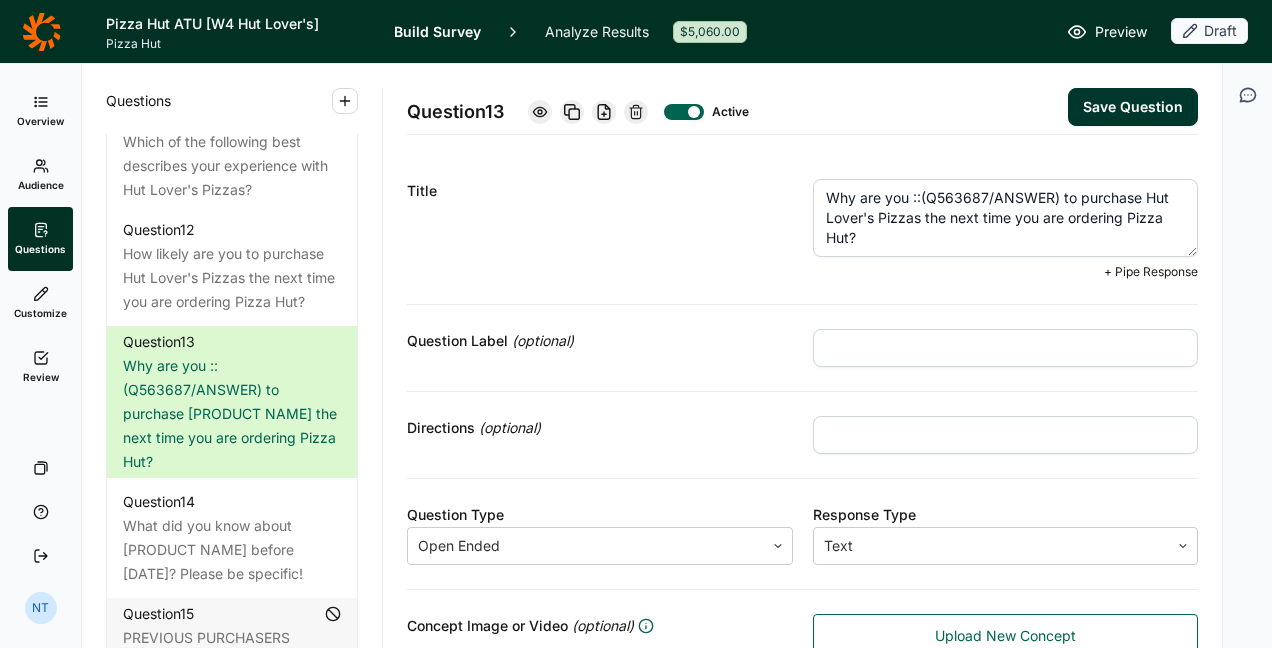 type on "Why are you ::(Q563687/ANSWER) to purchase Hut Lover's Pizzas the next time you are ordering Pizza Hut?" 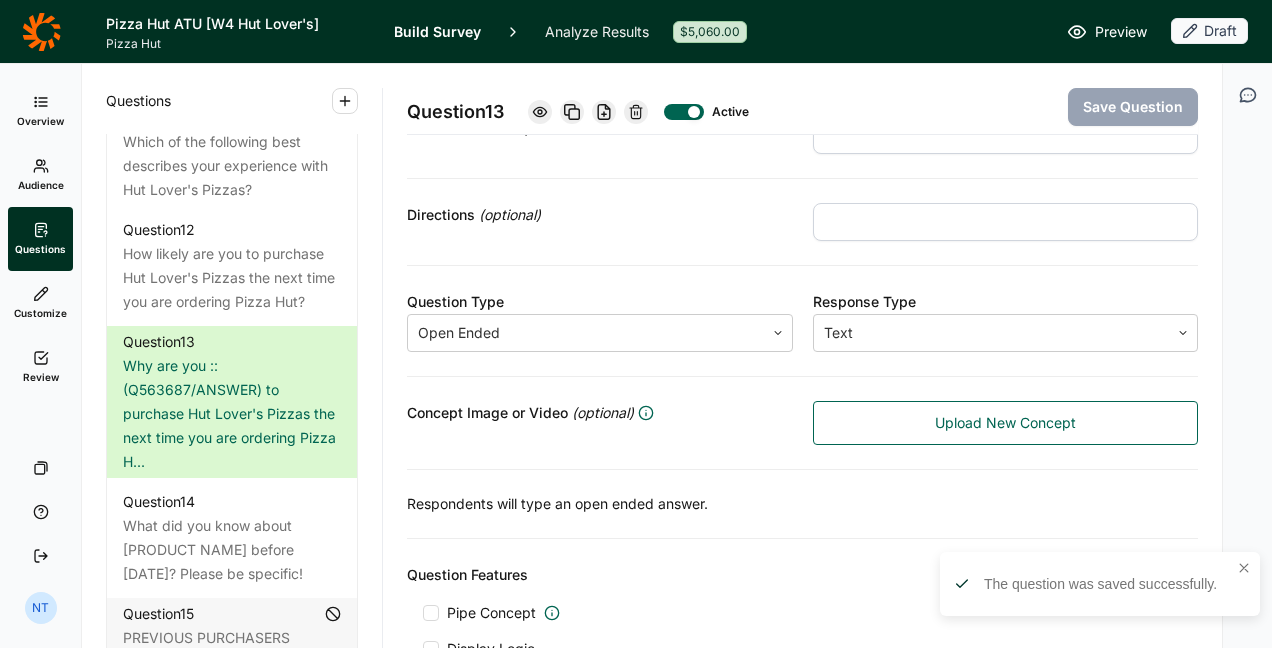 scroll, scrollTop: 323, scrollLeft: 0, axis: vertical 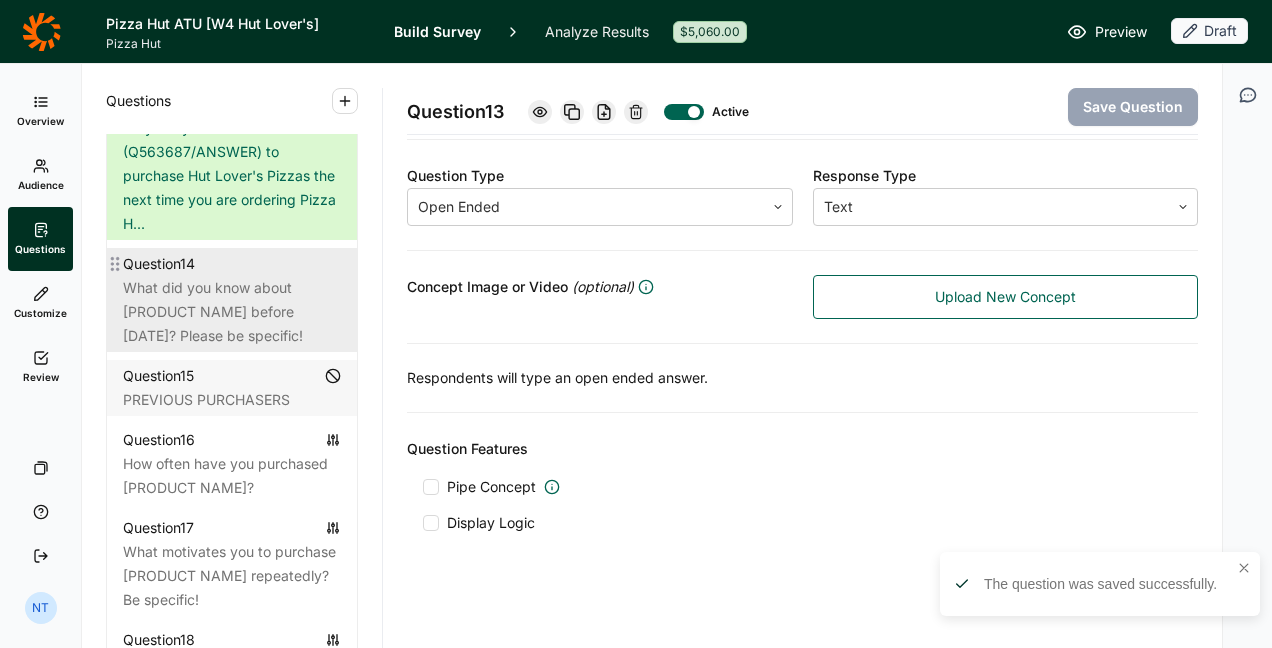 click on "What did you know about [PRODUCT NAME] before today? Please be specific!" at bounding box center [232, 312] 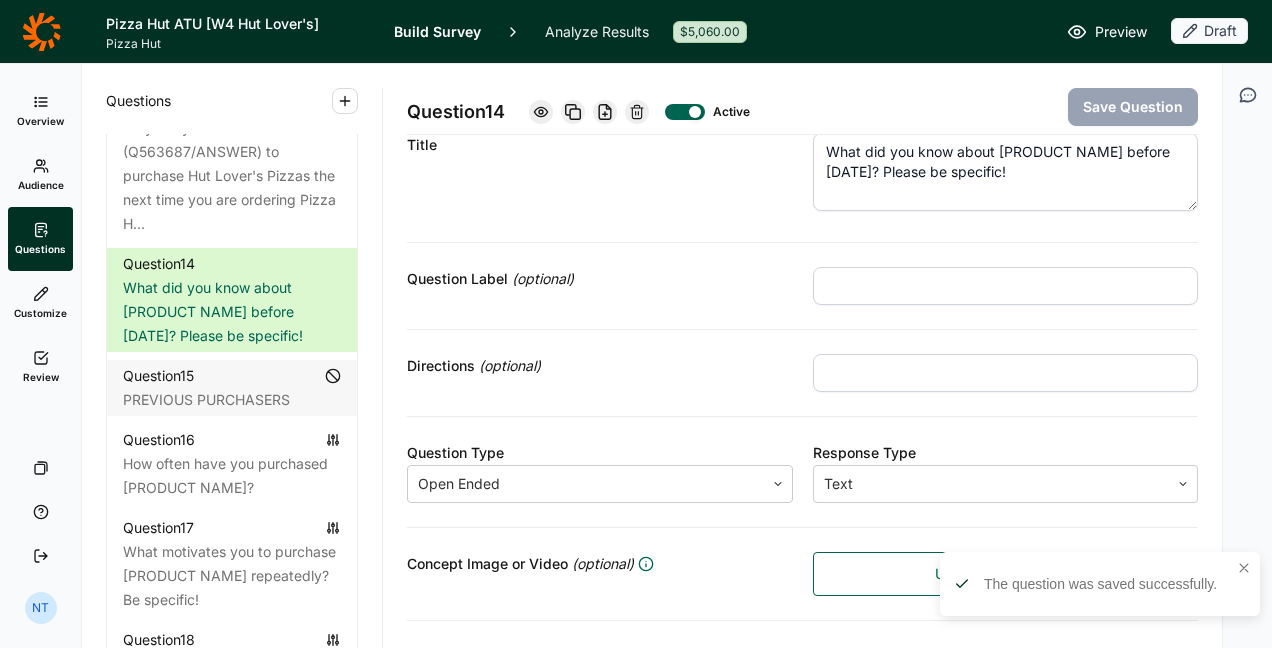 scroll, scrollTop: 0, scrollLeft: 0, axis: both 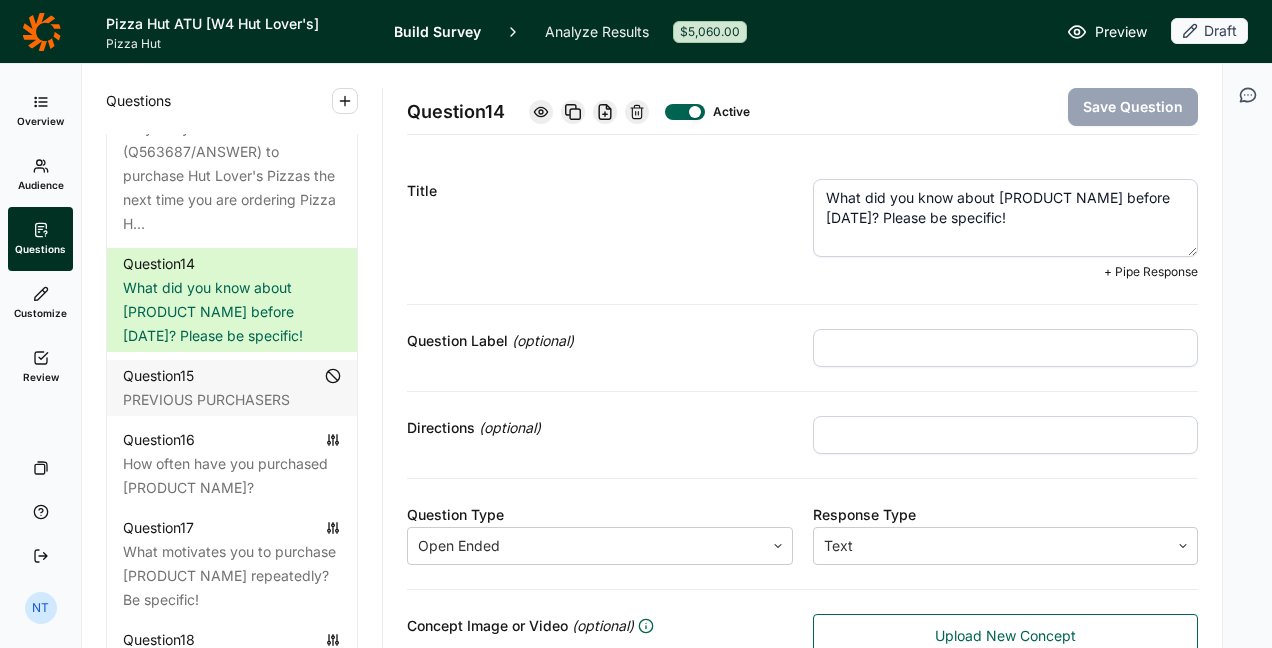 drag, startPoint x: 988, startPoint y: 195, endPoint x: 1112, endPoint y: 197, distance: 124.01613 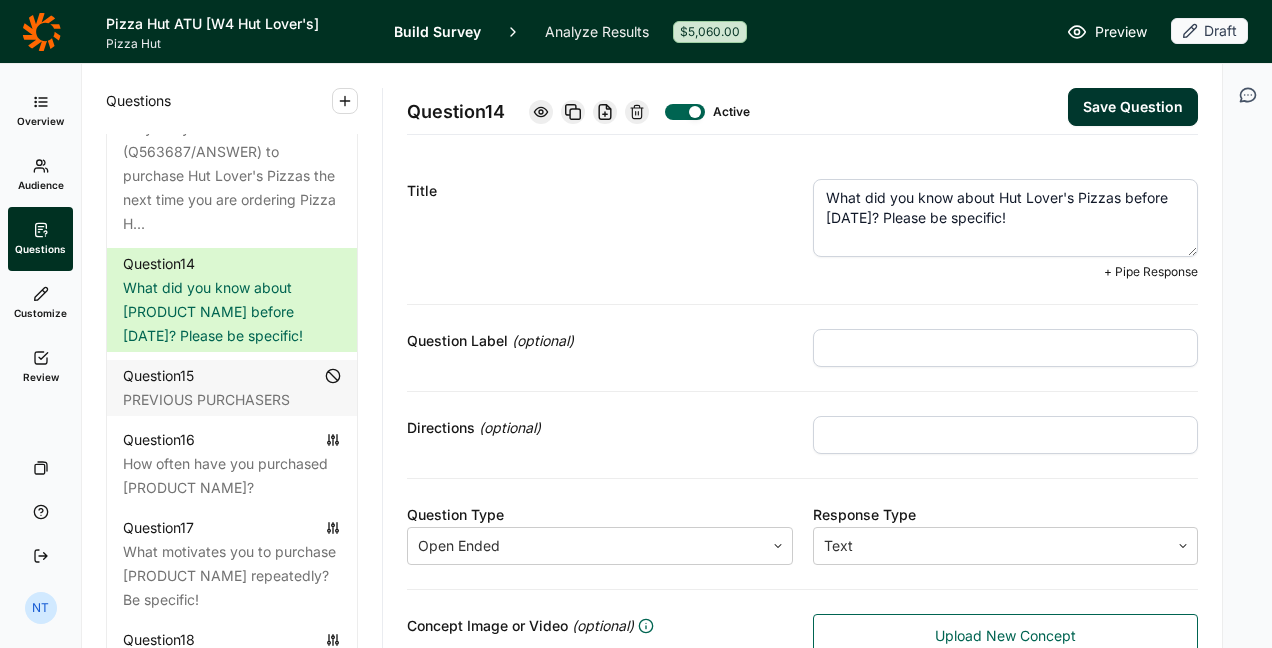 type on "What did you know about Hut Lover's Pizzas before today? Please be specific!" 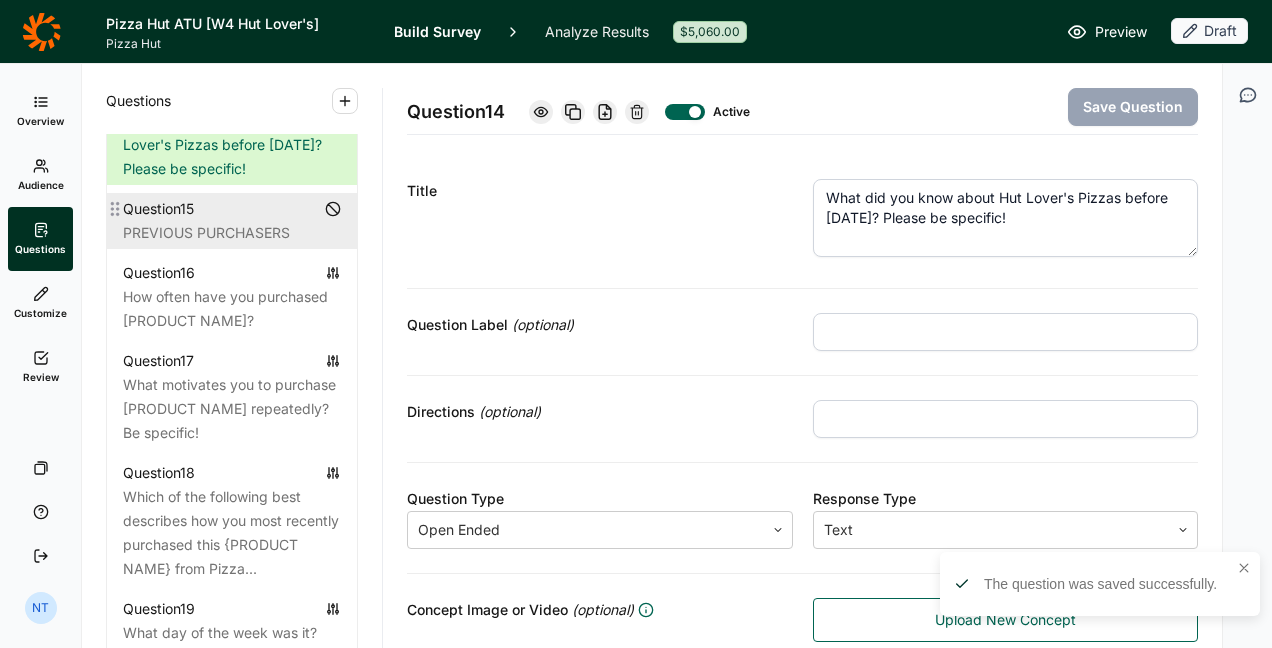 scroll, scrollTop: 2594, scrollLeft: 0, axis: vertical 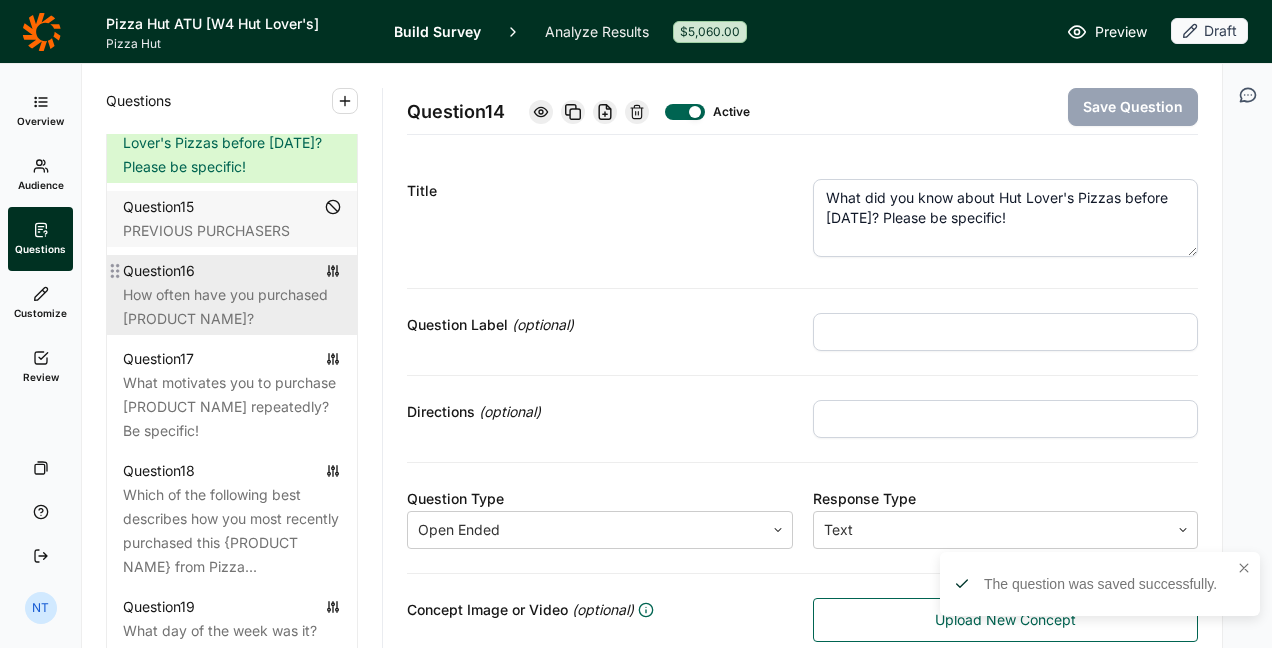 click on "How often have you purchased [PRODUCT NAME]?" at bounding box center (232, 307) 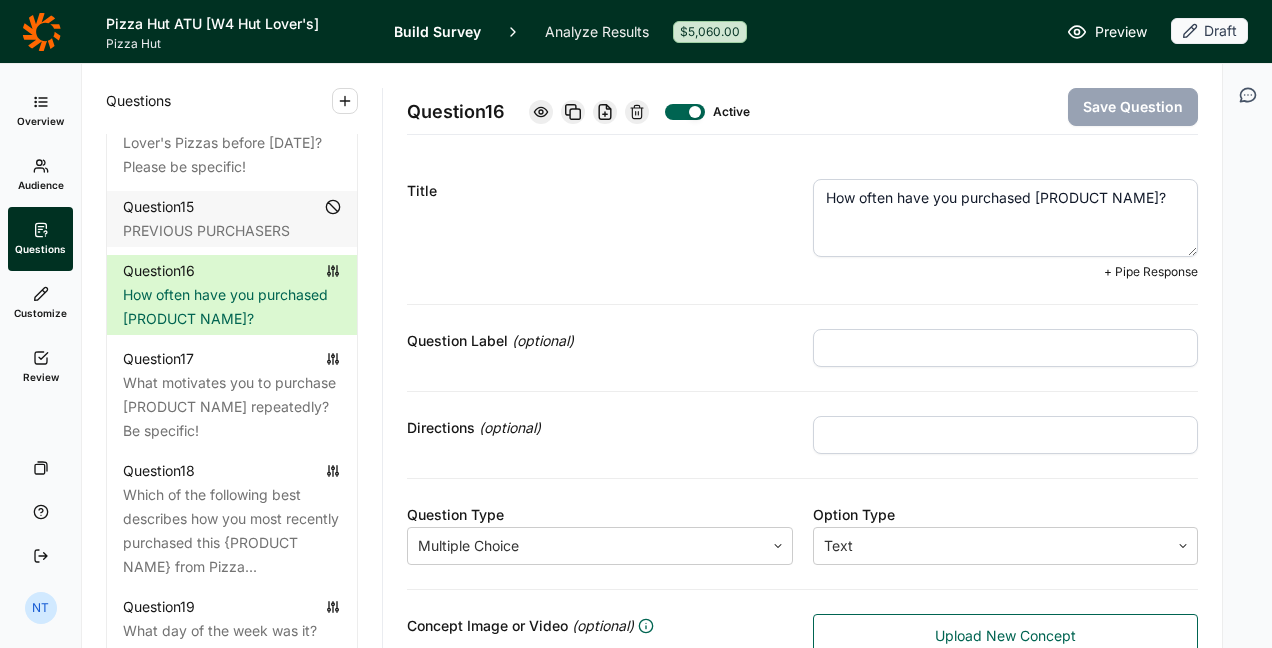drag, startPoint x: 1027, startPoint y: 194, endPoint x: 1149, endPoint y: 197, distance: 122.03688 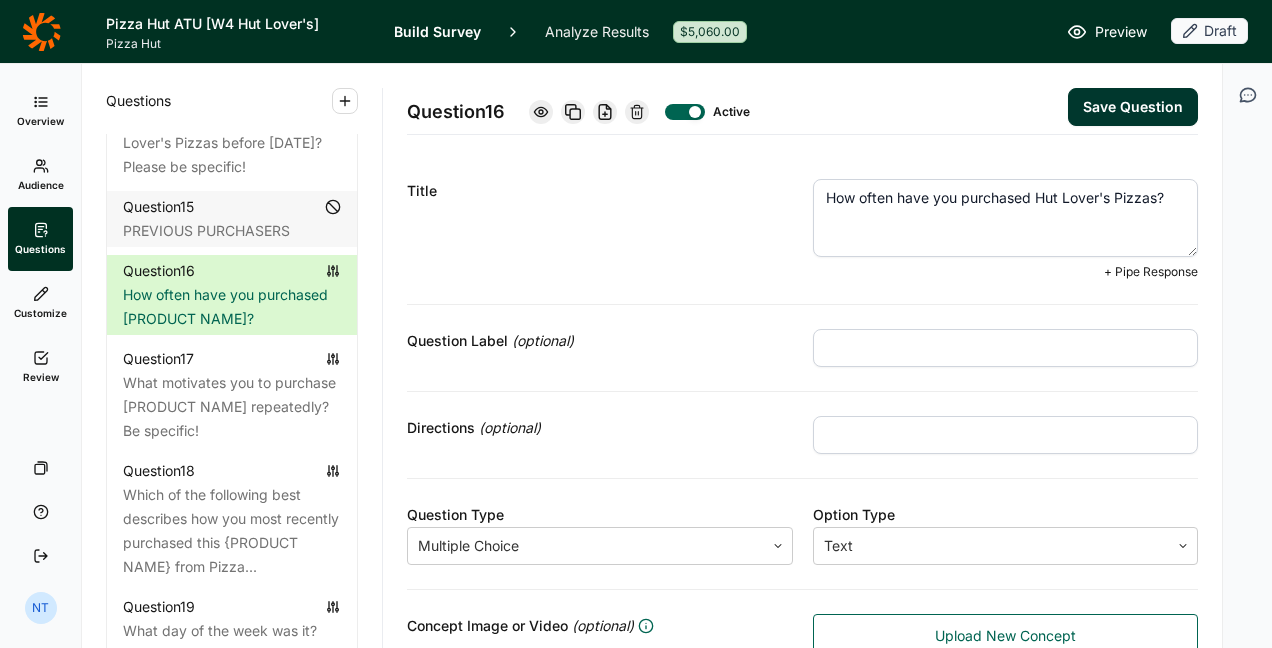 type on "How often have you purchased Hut Lover's Pizzas?" 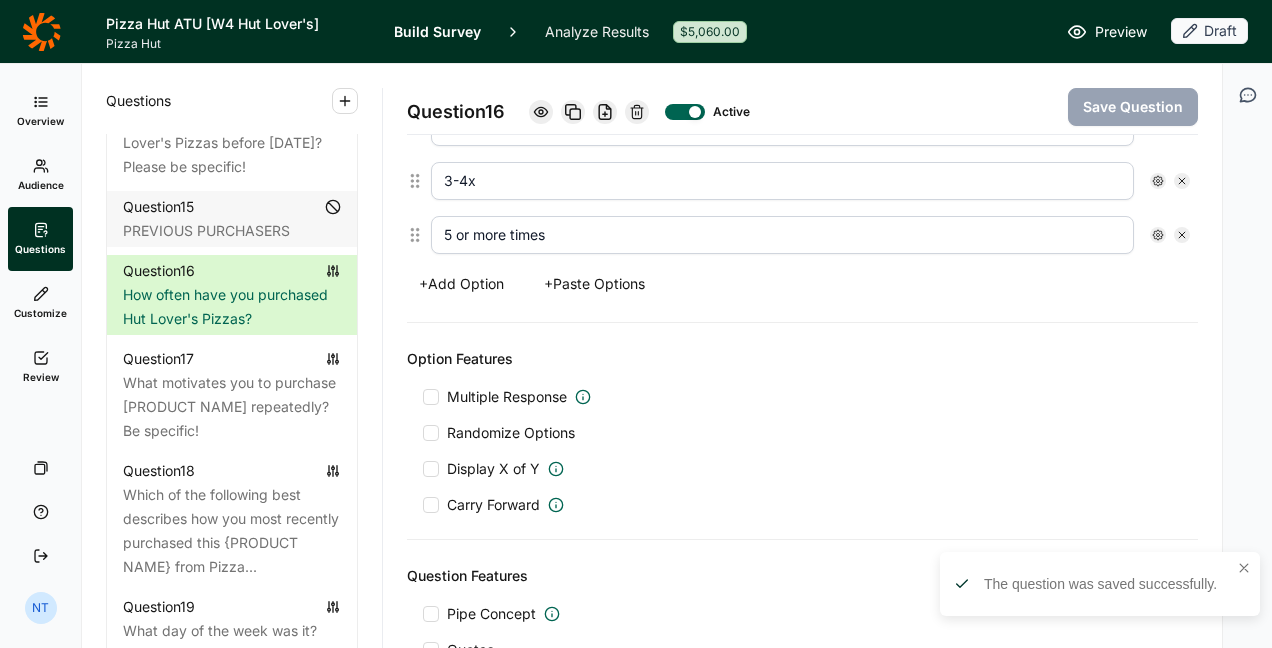 scroll, scrollTop: 909, scrollLeft: 0, axis: vertical 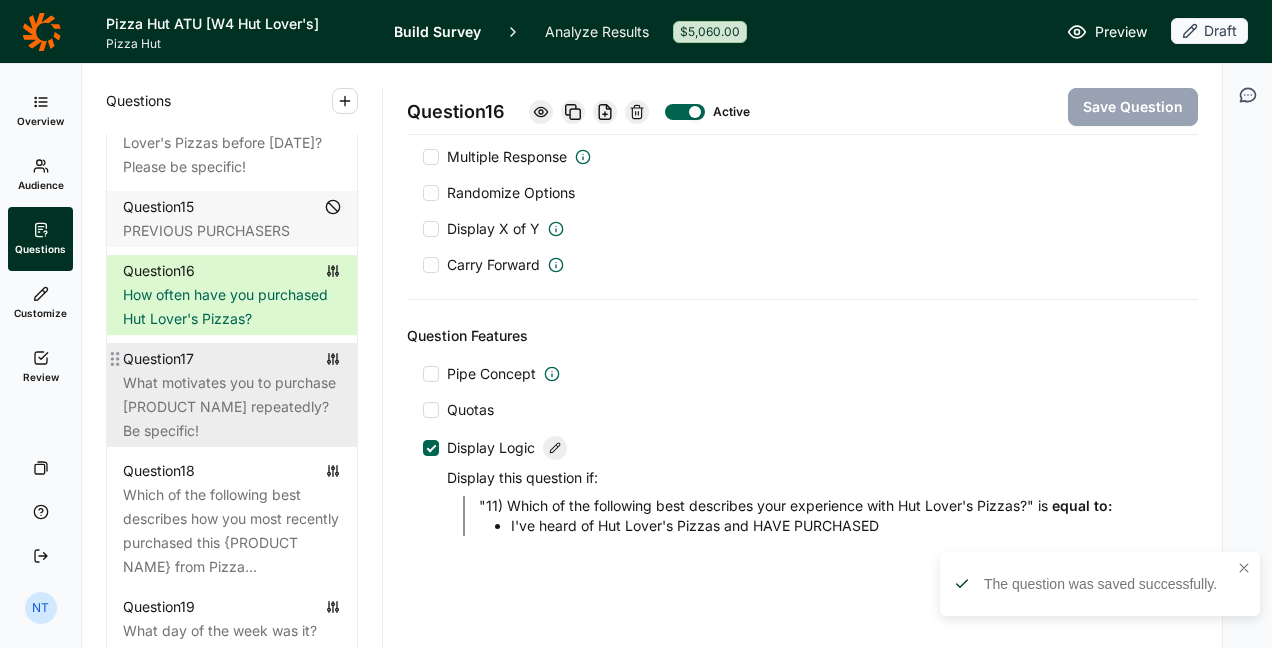 click on "What motivates you to purchase [PRODUCT NAME] repeatedly? Be specific!" at bounding box center (232, 407) 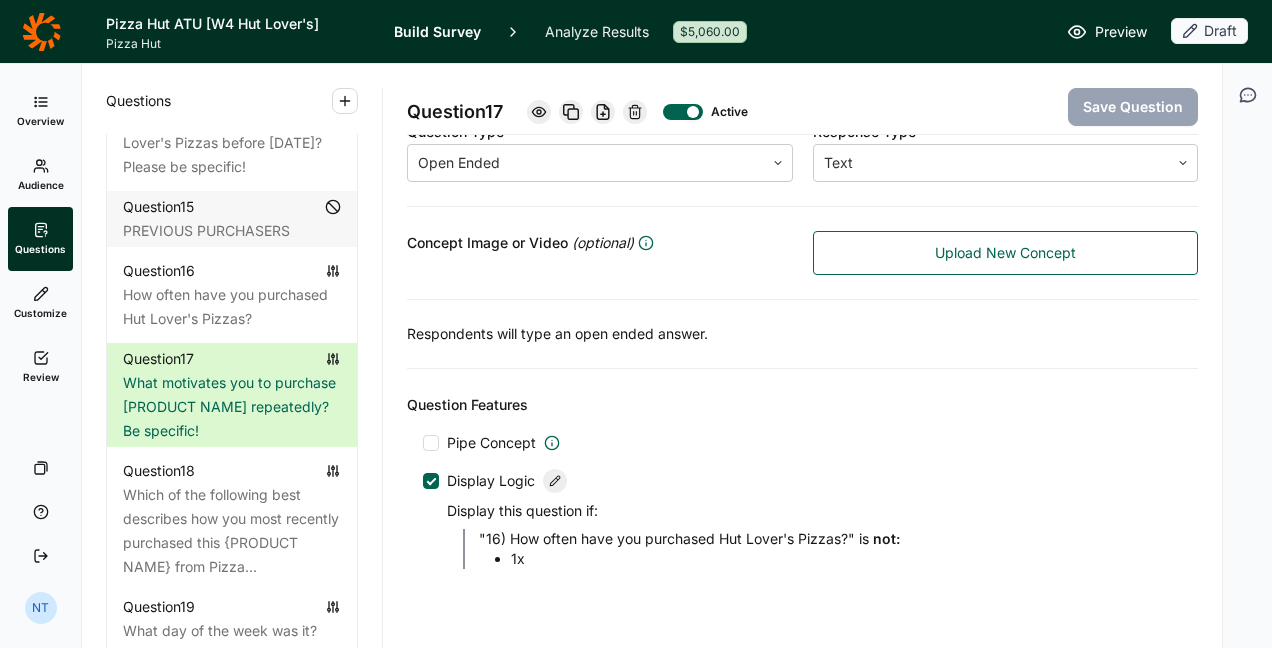 scroll, scrollTop: 0, scrollLeft: 0, axis: both 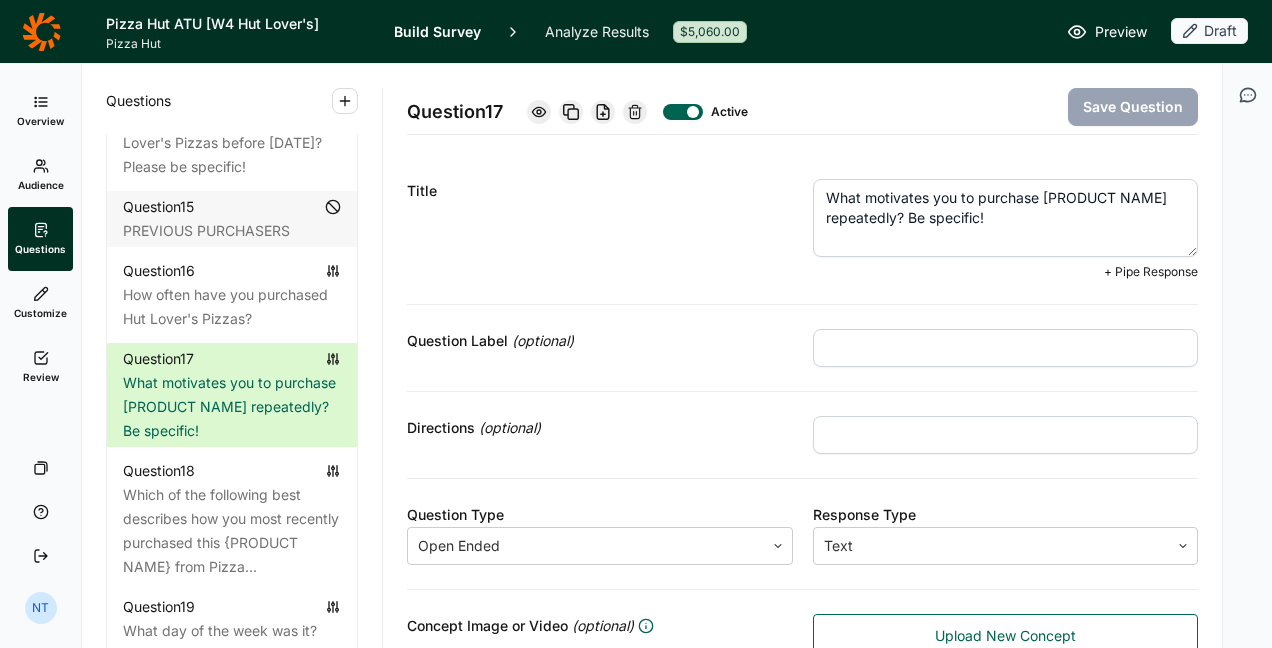 drag, startPoint x: 1033, startPoint y: 190, endPoint x: 1156, endPoint y: 192, distance: 123.01626 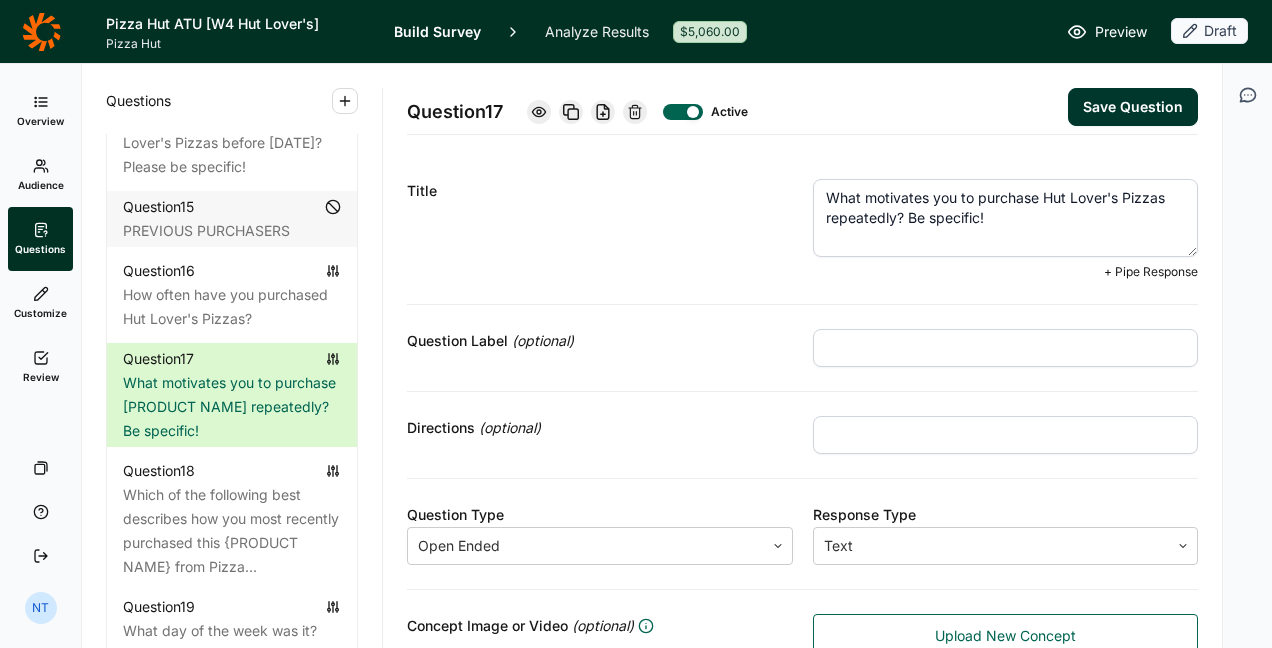 type on "What motivates you to purchase Hut Lover's Pizzas repeatedly? Be specific!" 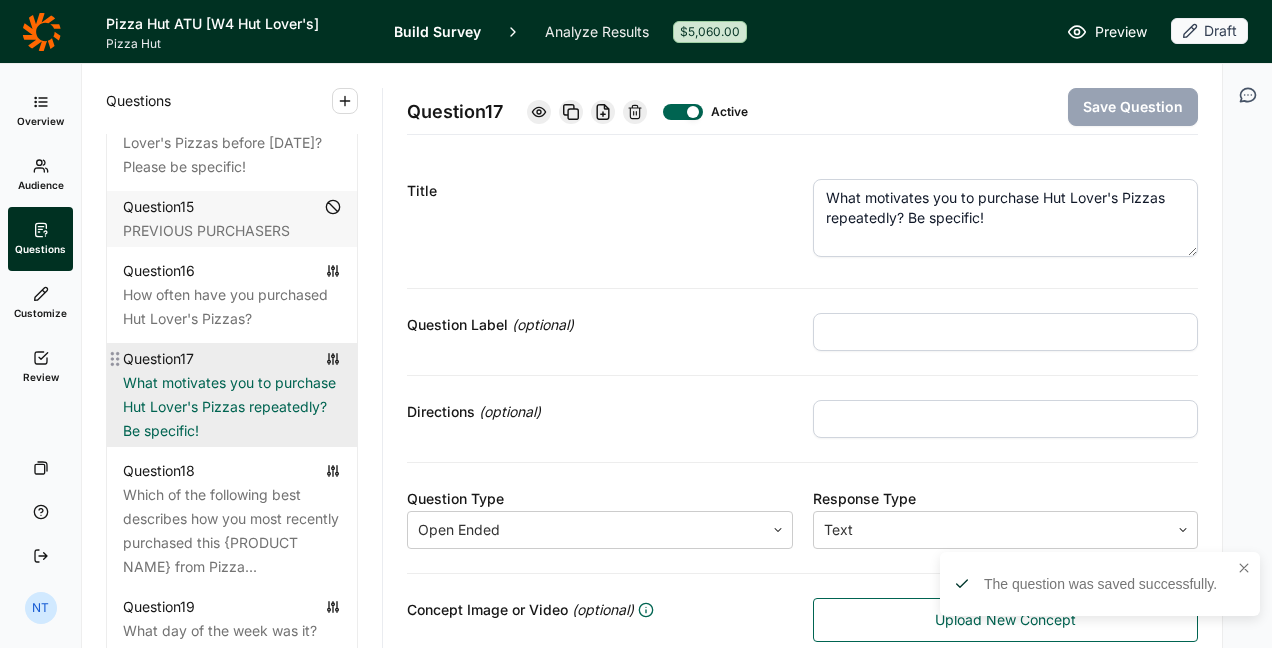 scroll, scrollTop: 2769, scrollLeft: 0, axis: vertical 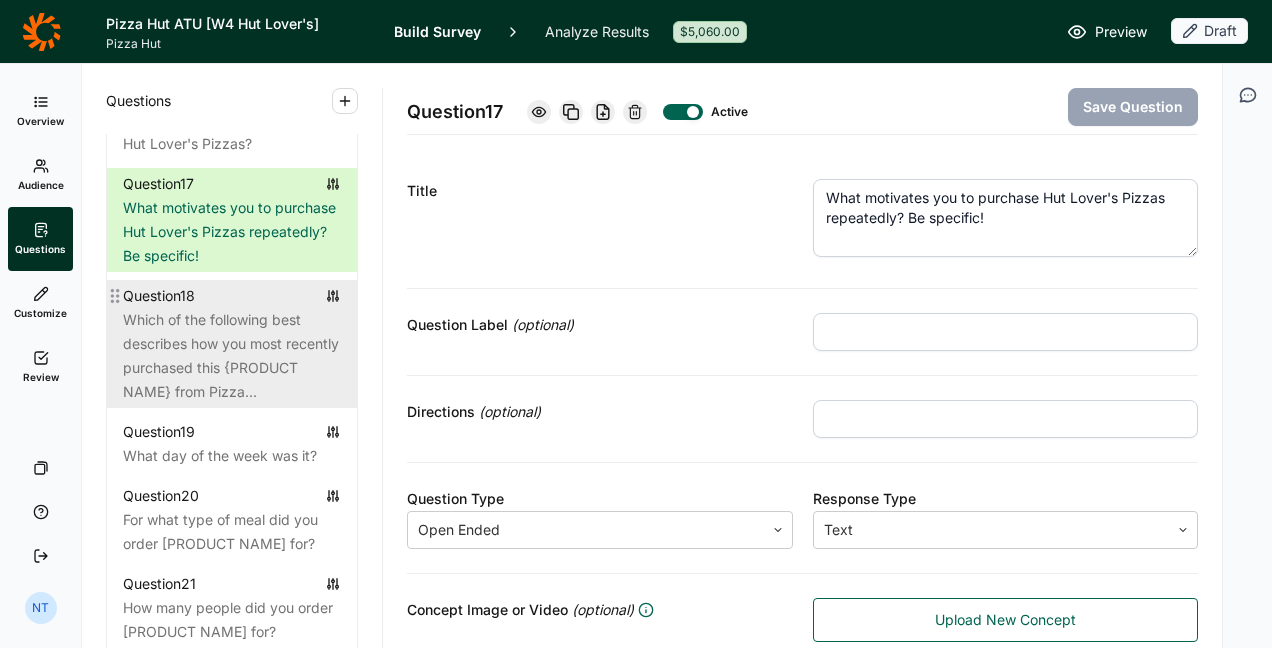 click on "Which of the following best describes how you most recently purchased this {PRODUCT NAME} from Pizza..." at bounding box center [232, 356] 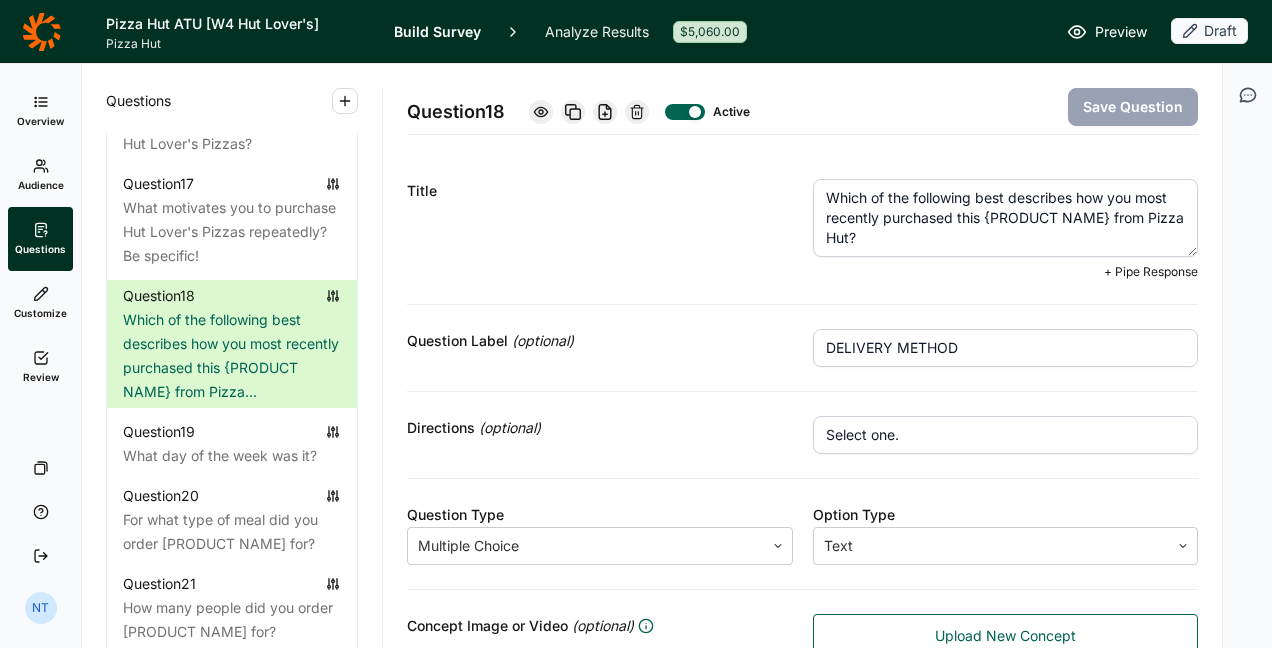 drag, startPoint x: 976, startPoint y: 216, endPoint x: 1099, endPoint y: 212, distance: 123.065025 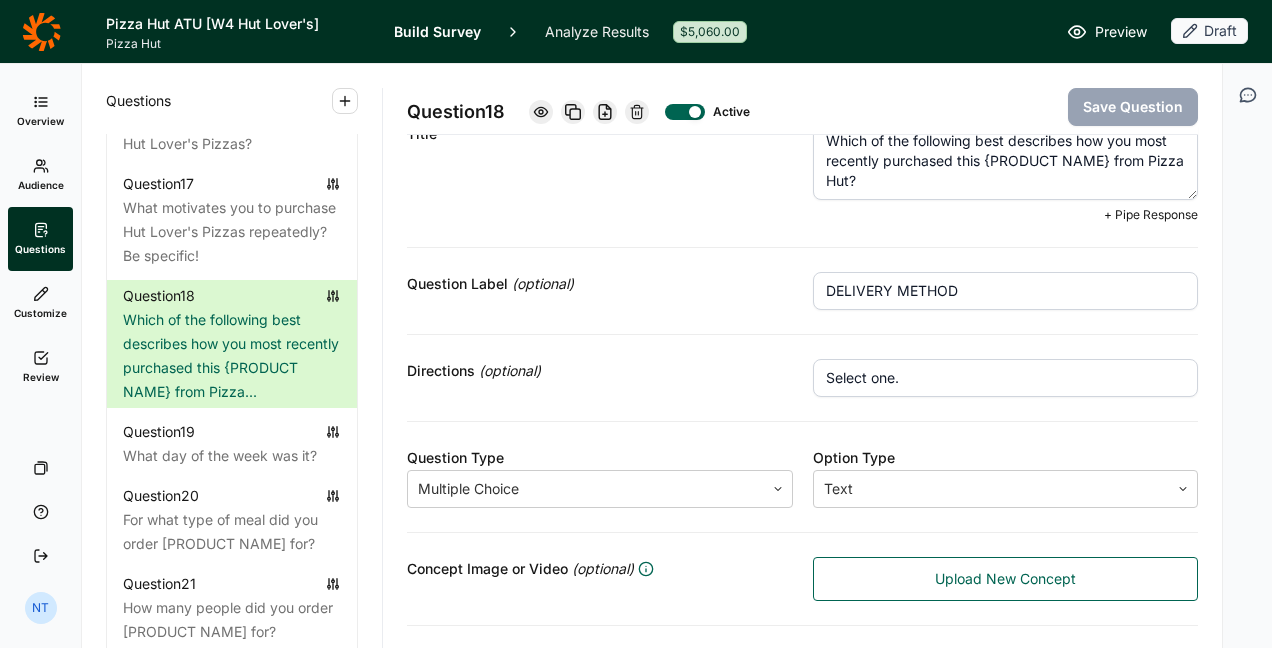 scroll, scrollTop: 0, scrollLeft: 0, axis: both 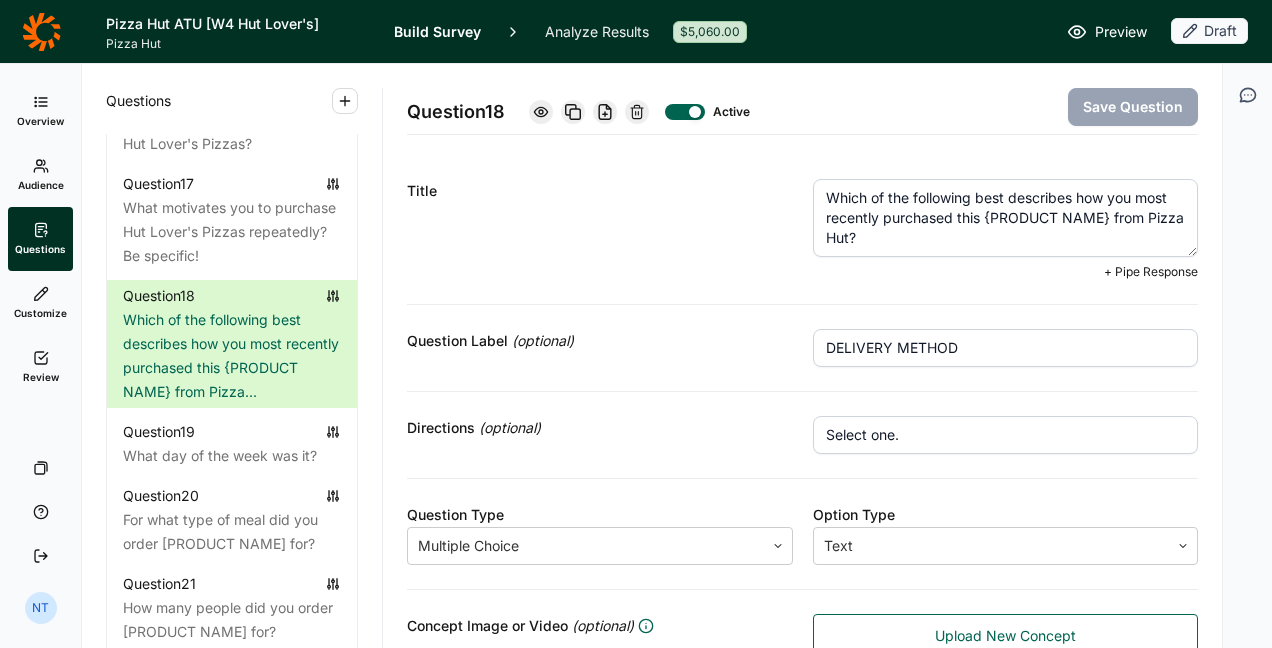 paste on "Hut Lover's Pizzas" 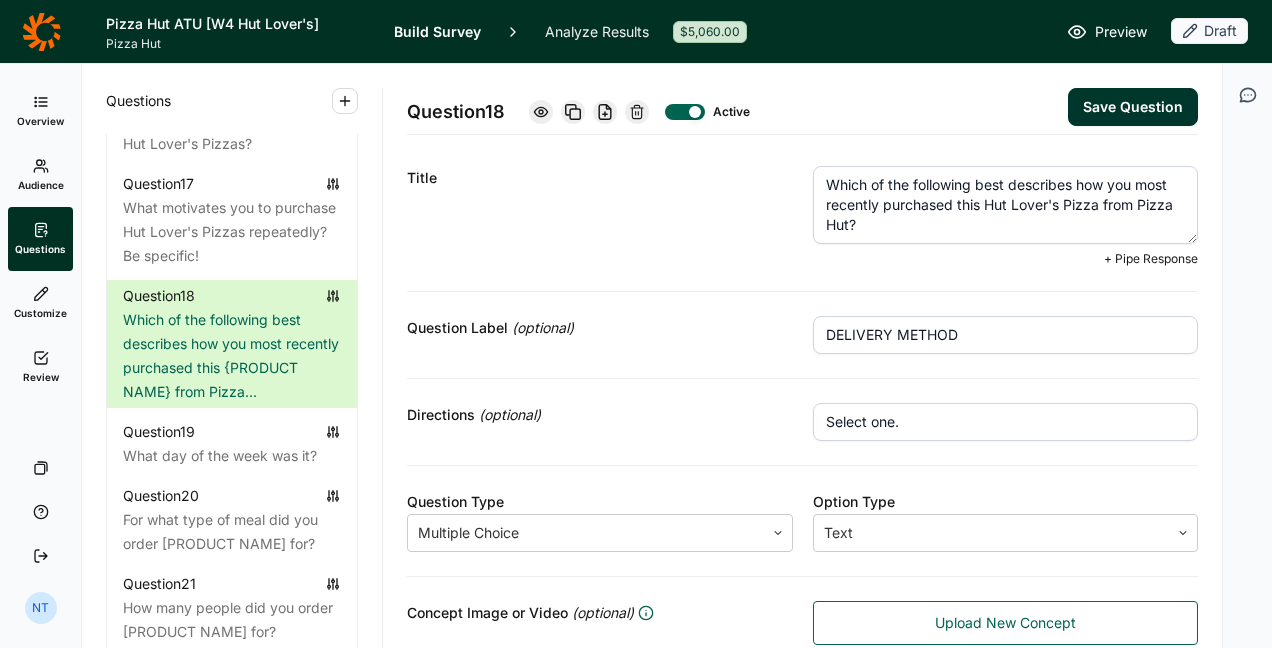 scroll, scrollTop: 14, scrollLeft: 0, axis: vertical 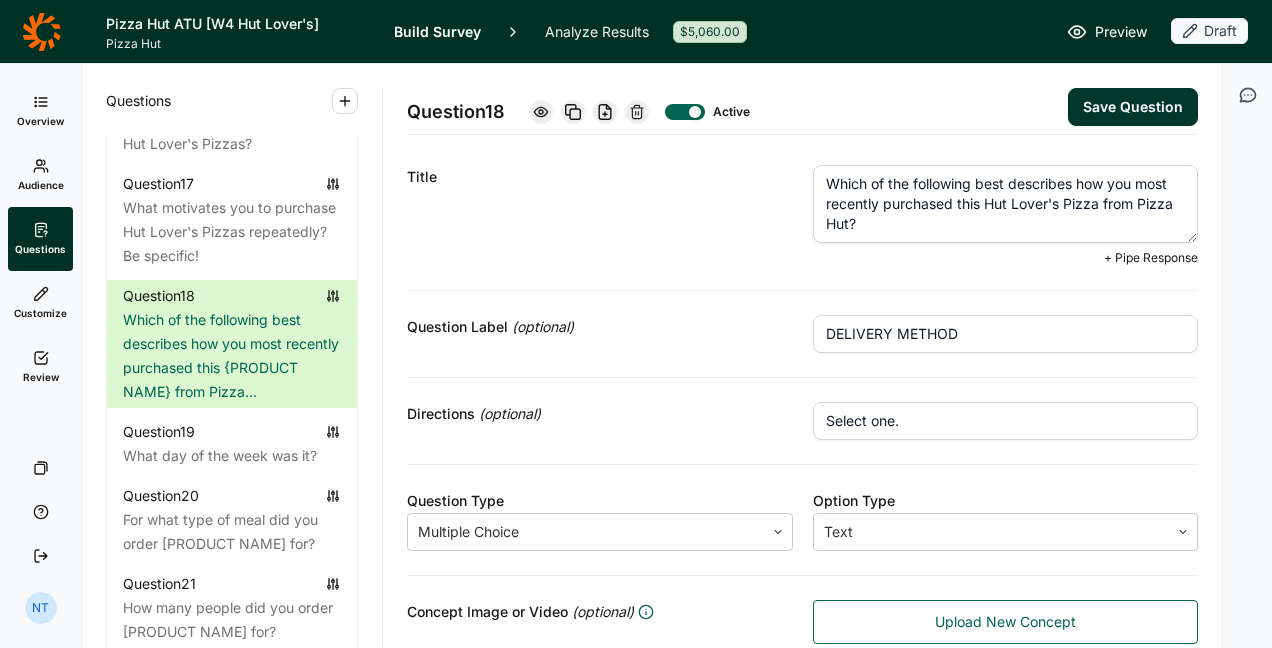 click on "Which of the following best describes how you most recently purchased this Hut Lover's Pizza from Pizza Hut?" at bounding box center [1006, 204] 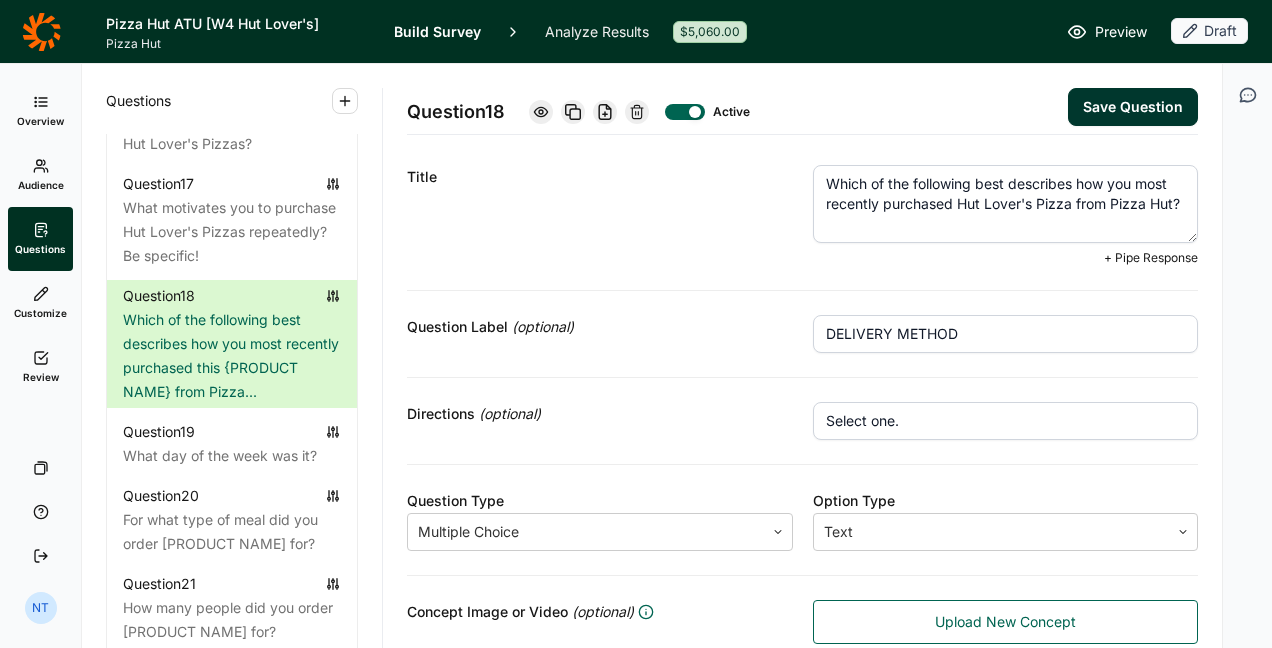 type on "Which of the following best describes how you most recently purchased Hut Lover's Pizza from Pizza Hut?" 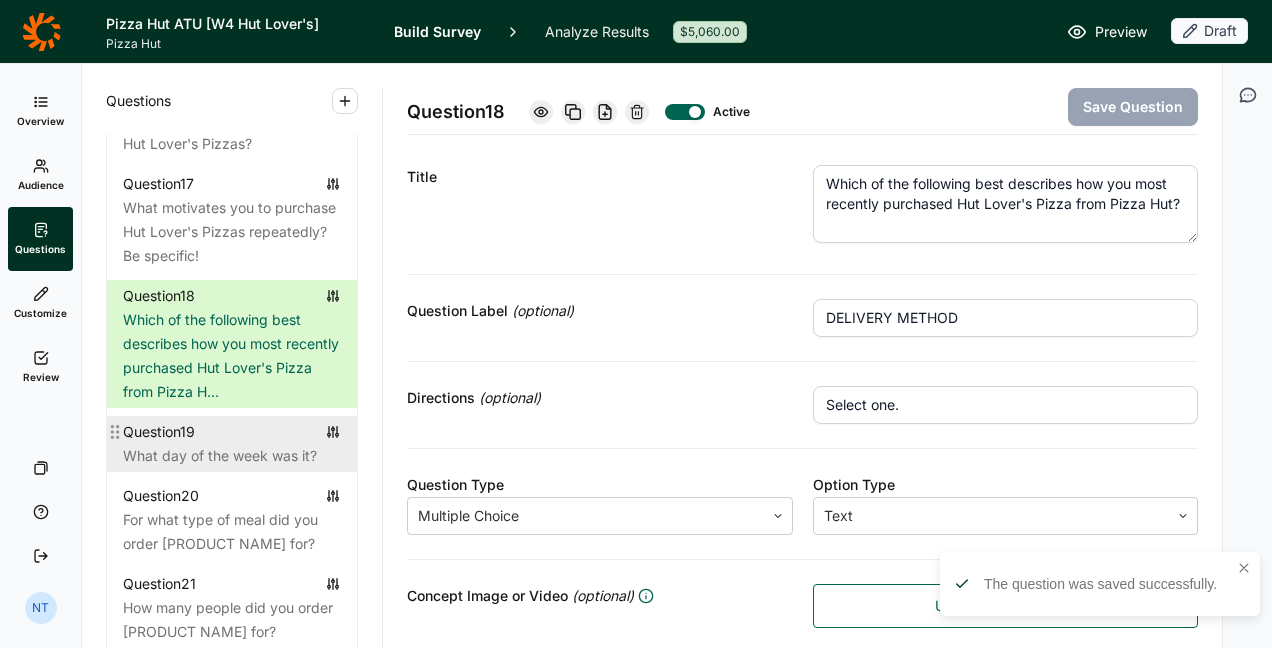 click on "What day of the week was it?" at bounding box center (232, 456) 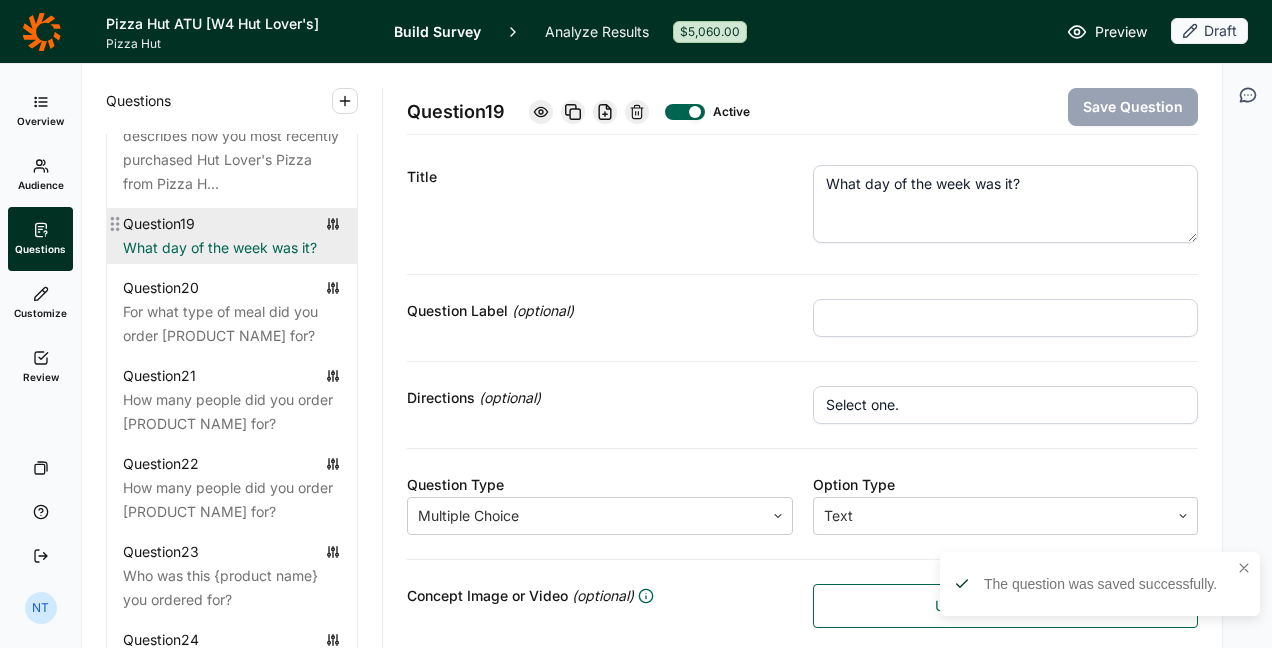scroll, scrollTop: 2991, scrollLeft: 0, axis: vertical 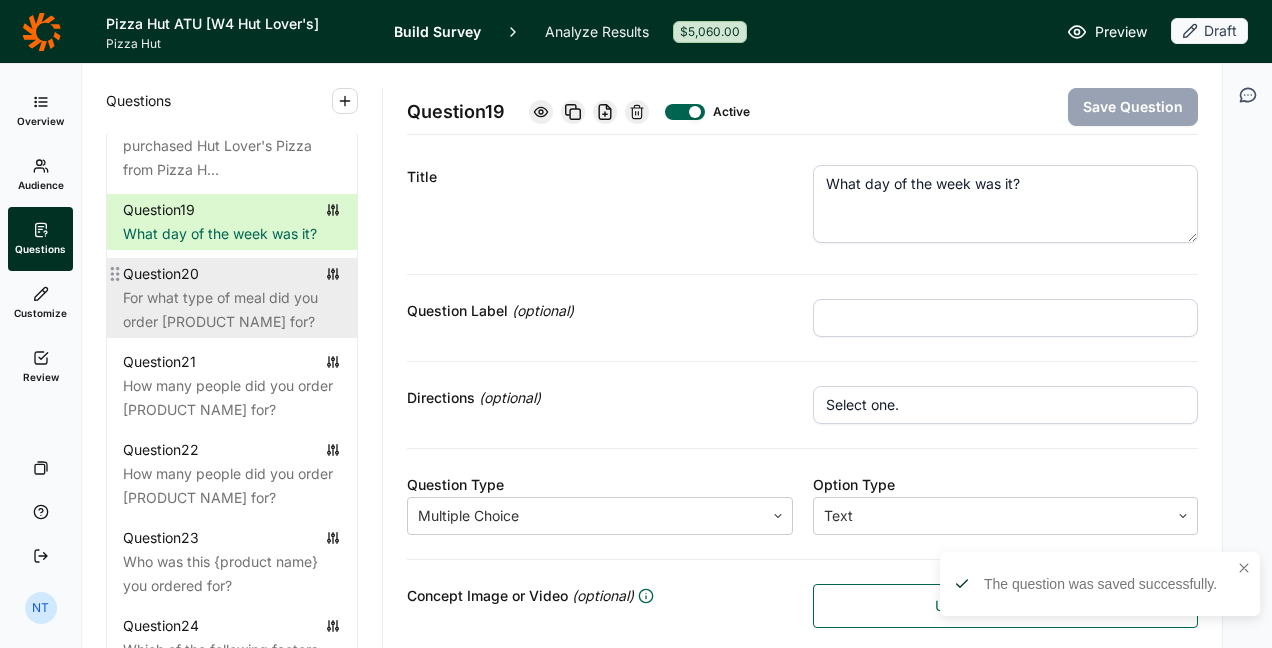 click on "For what type of meal did you order [PRODUCT NAME] for?" at bounding box center (232, 310) 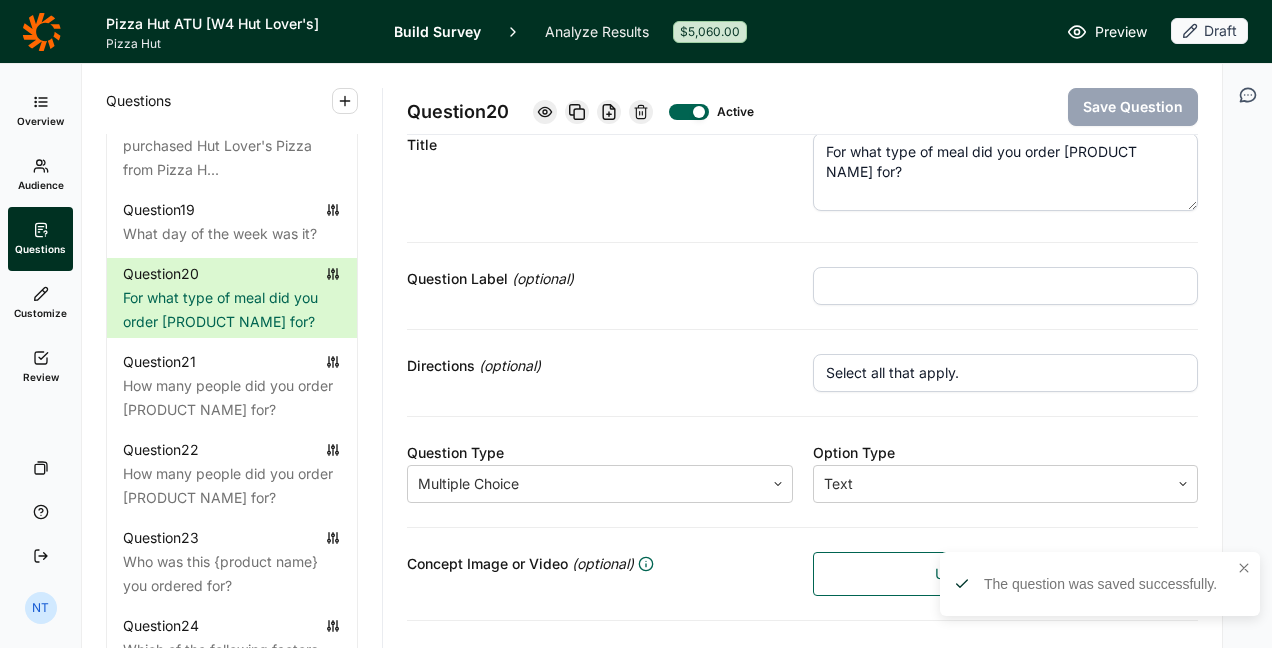scroll, scrollTop: 30, scrollLeft: 0, axis: vertical 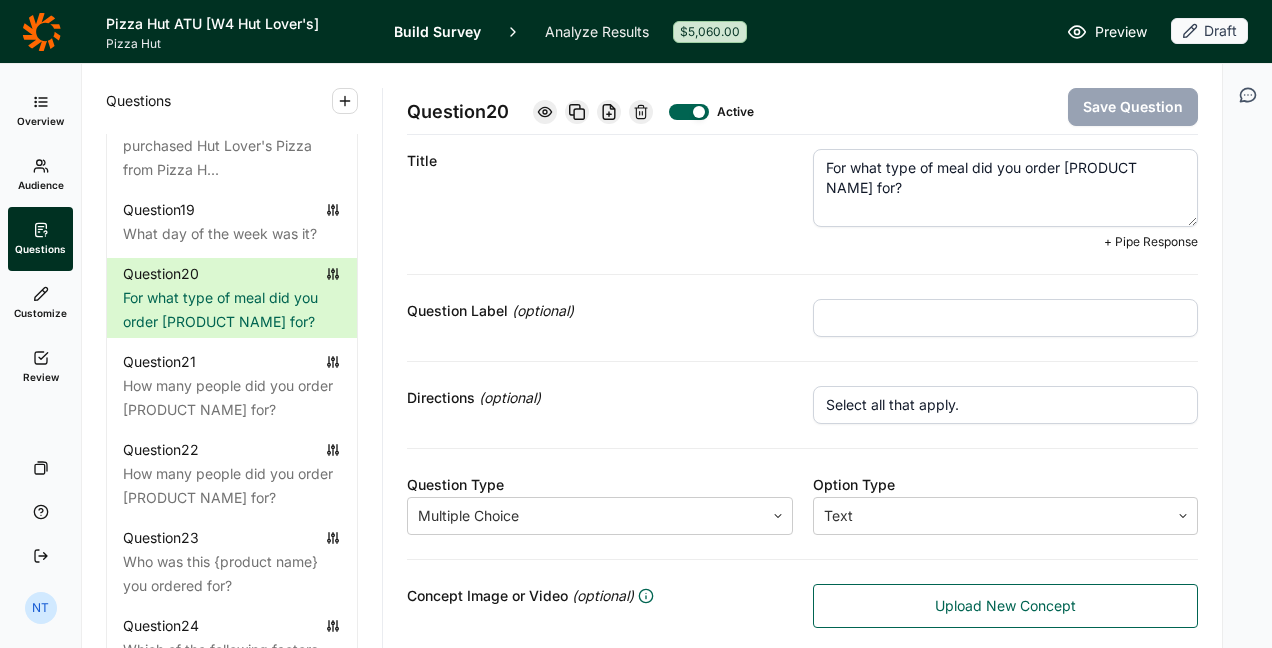 drag, startPoint x: 1056, startPoint y: 165, endPoint x: 865, endPoint y: 185, distance: 192.04427 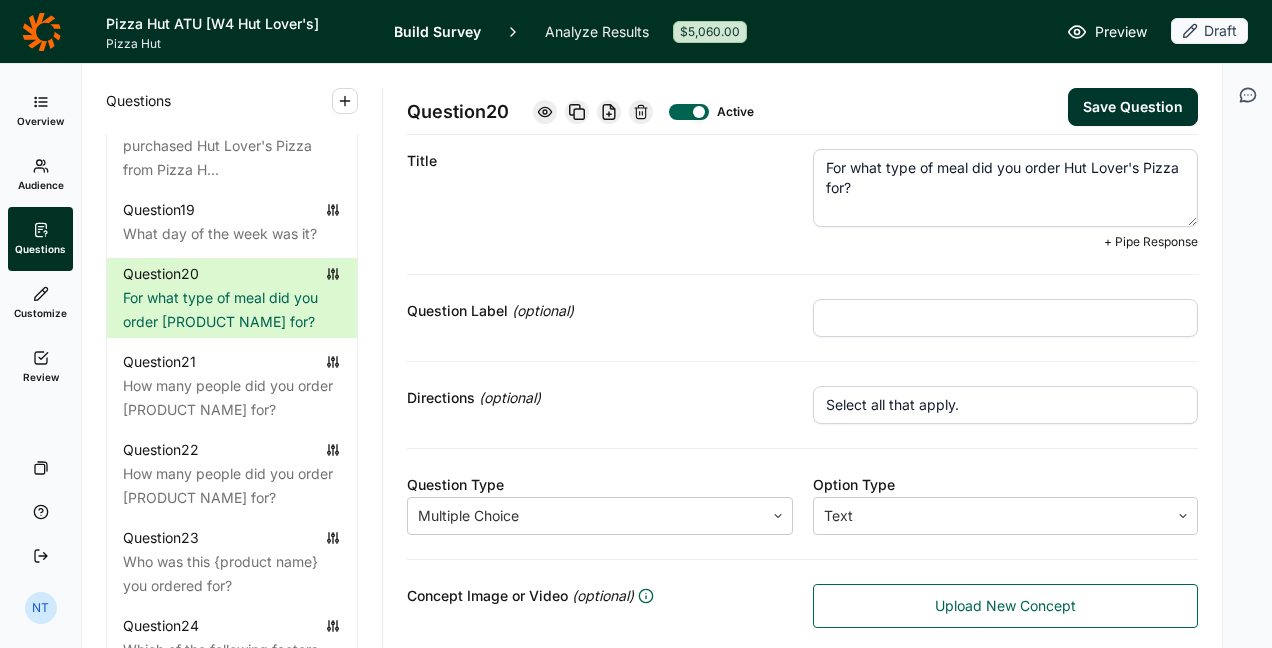 type on "For what type of meal did you order Hut Lover's Pizza for?" 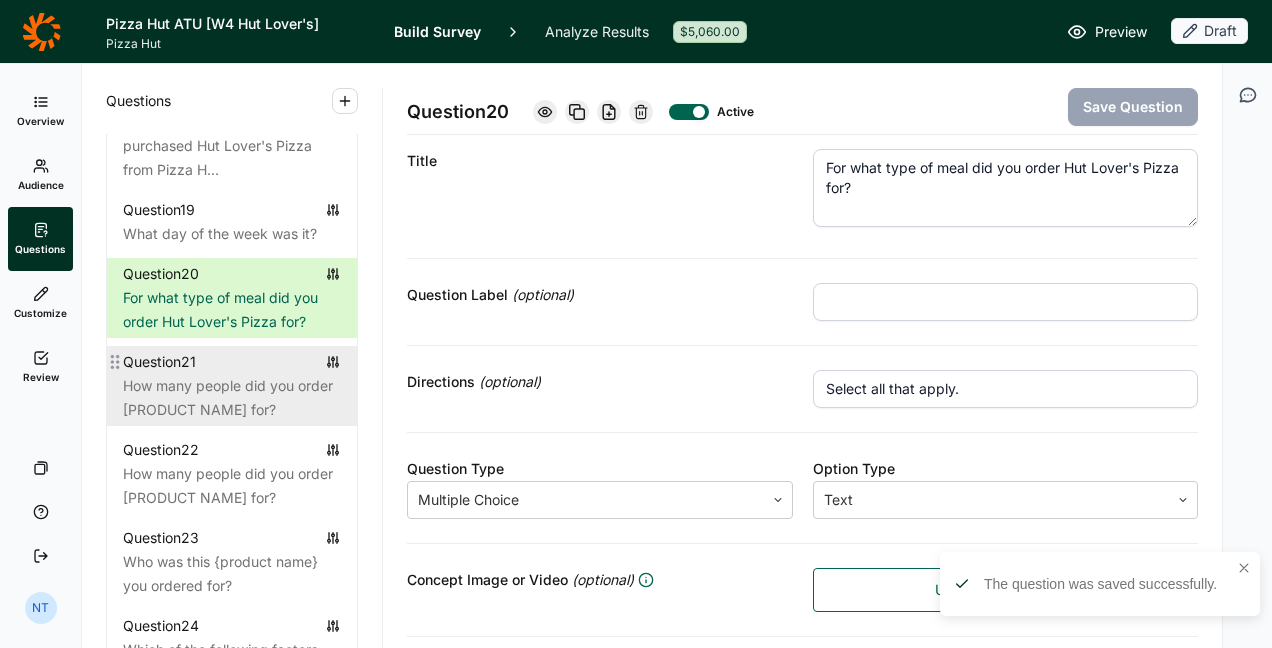 click on "How many people did you order [PRODUCT NAME] for?" at bounding box center (232, 398) 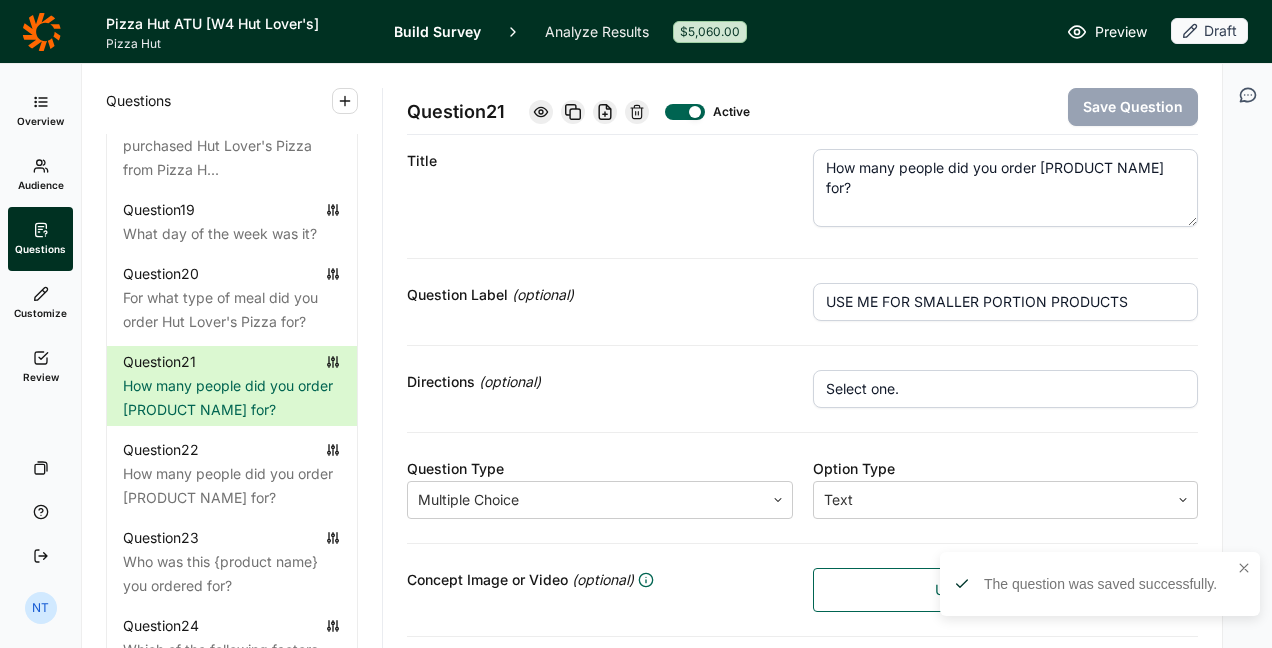 click on "How many people did you order [PRODUCT NAME] for?" at bounding box center [1006, 188] 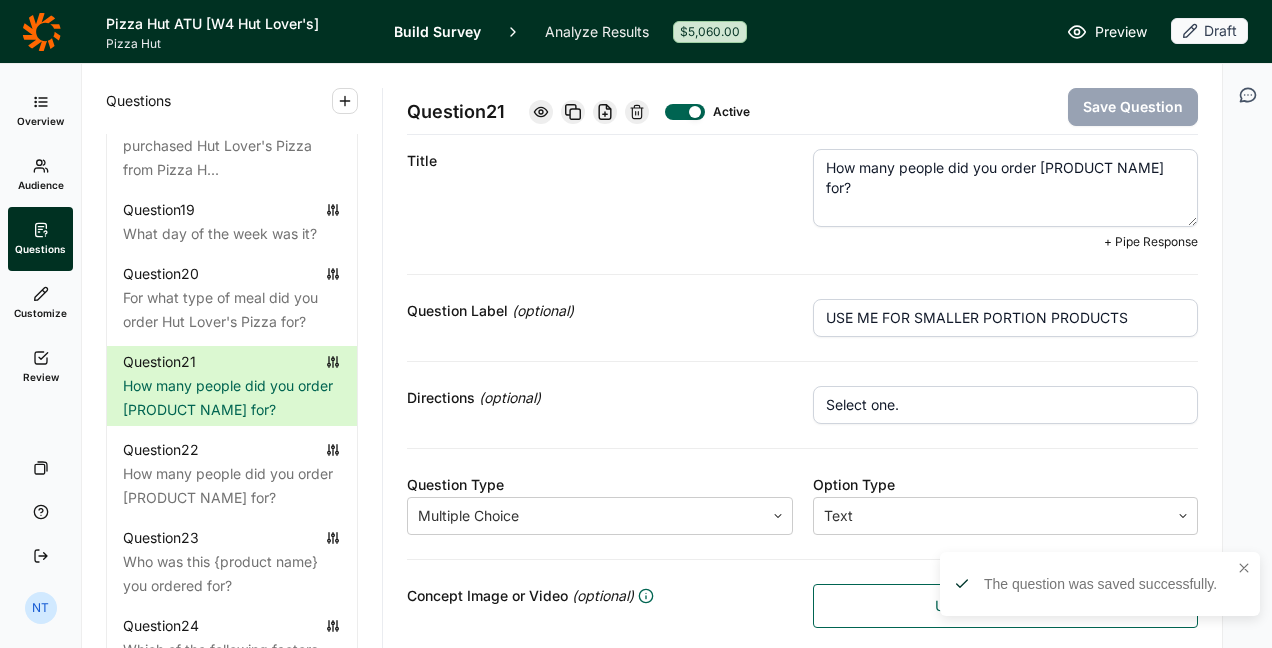 drag, startPoint x: 1034, startPoint y: 168, endPoint x: 1156, endPoint y: 166, distance: 122.016396 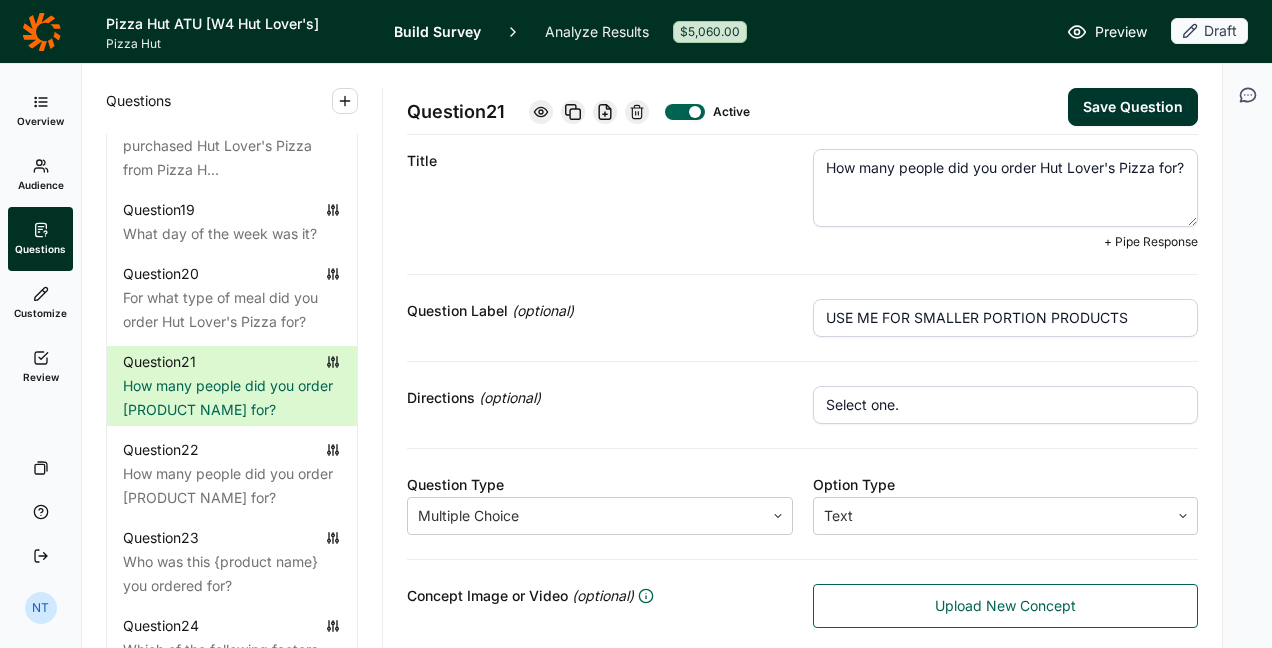 type on "How many people did you order Hut Lover's Pizza for?" 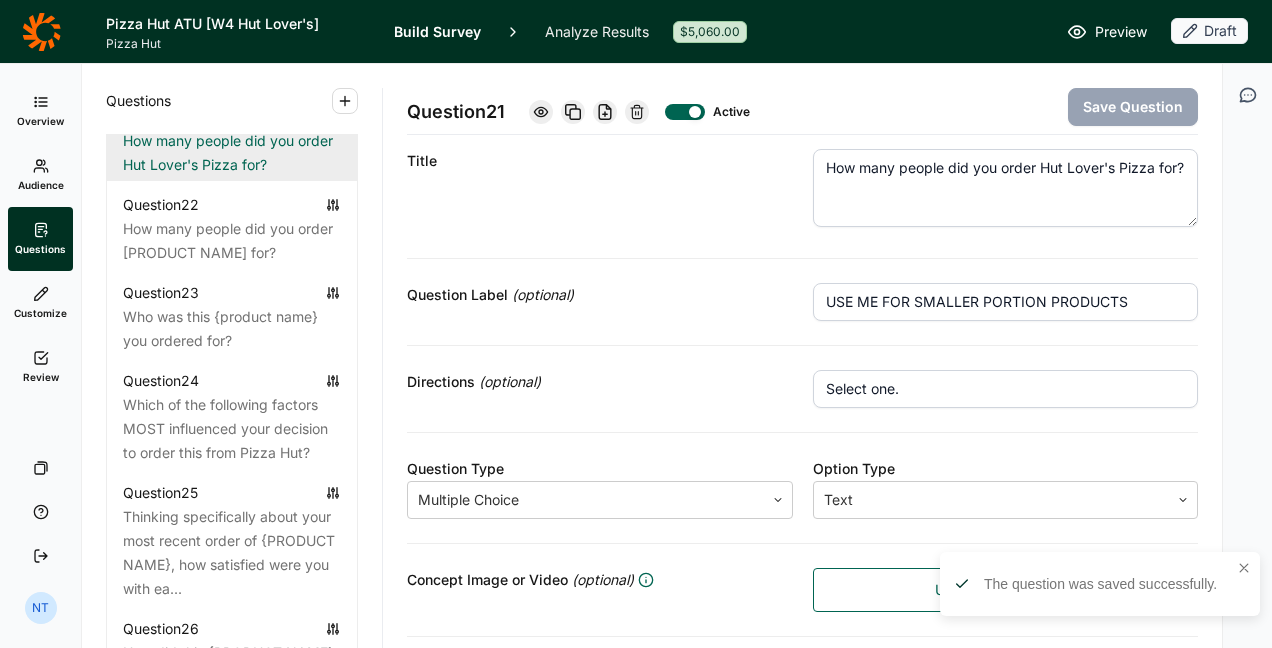 scroll, scrollTop: 3254, scrollLeft: 0, axis: vertical 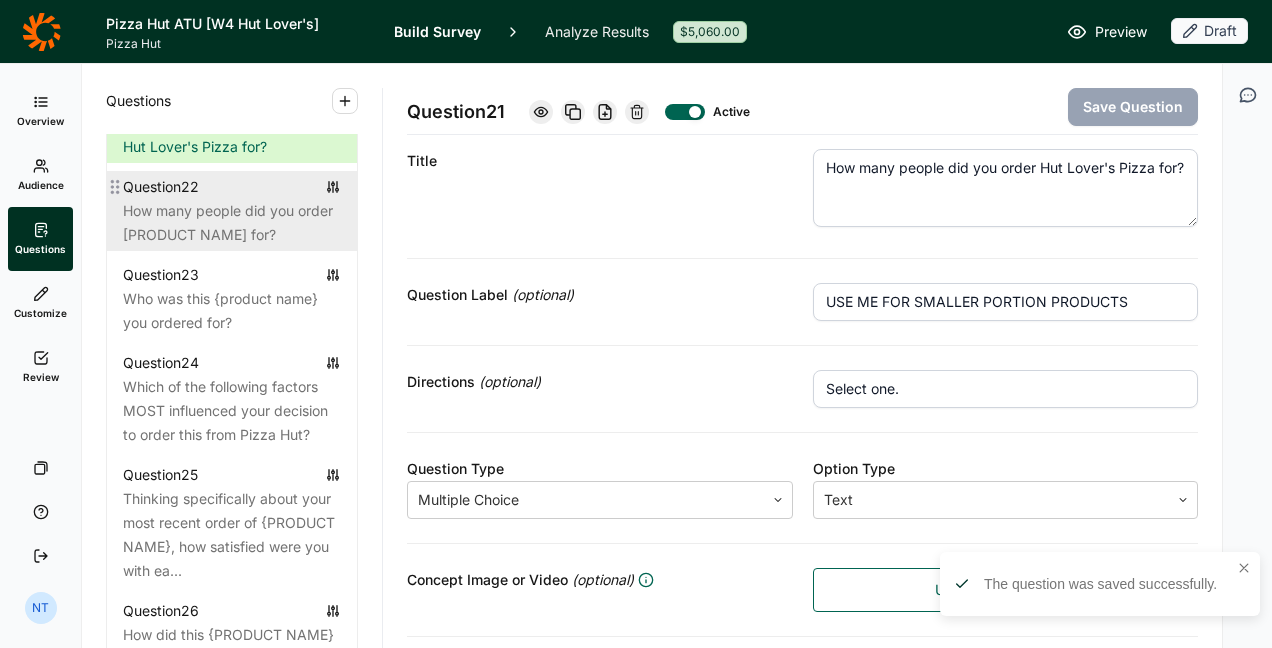 click on "How many people did you order [PRODUCT NAME] for?" at bounding box center [232, 223] 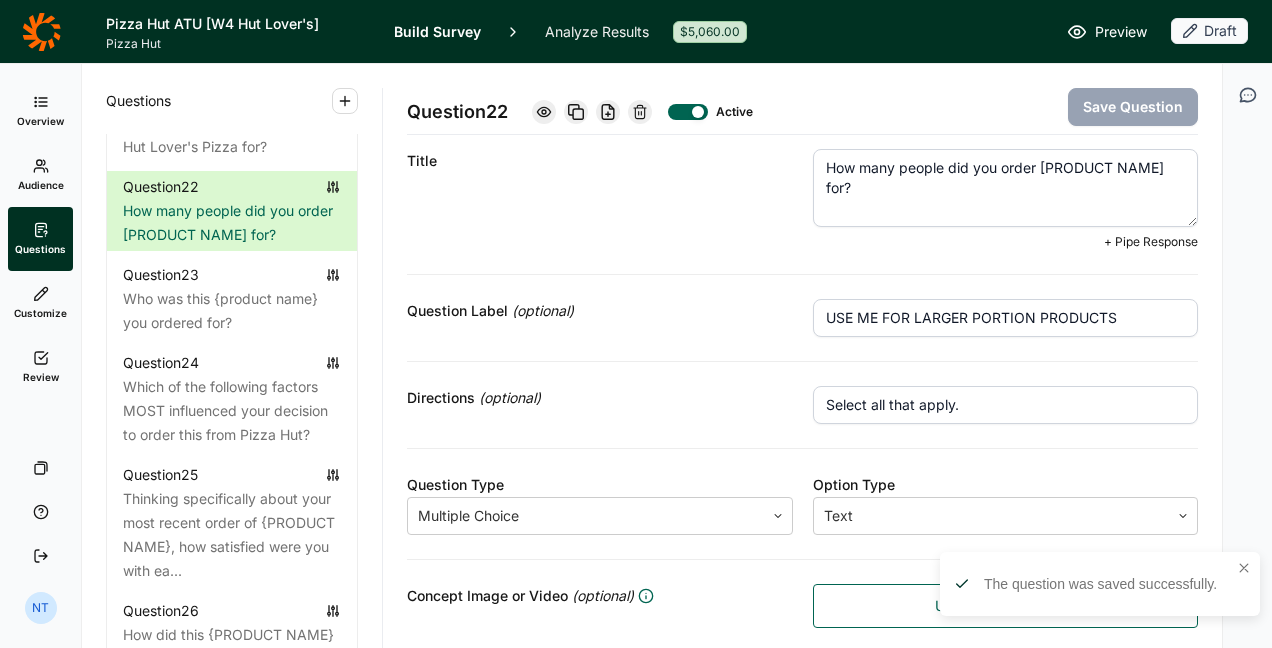 drag, startPoint x: 1031, startPoint y: 164, endPoint x: 1160, endPoint y: 164, distance: 129 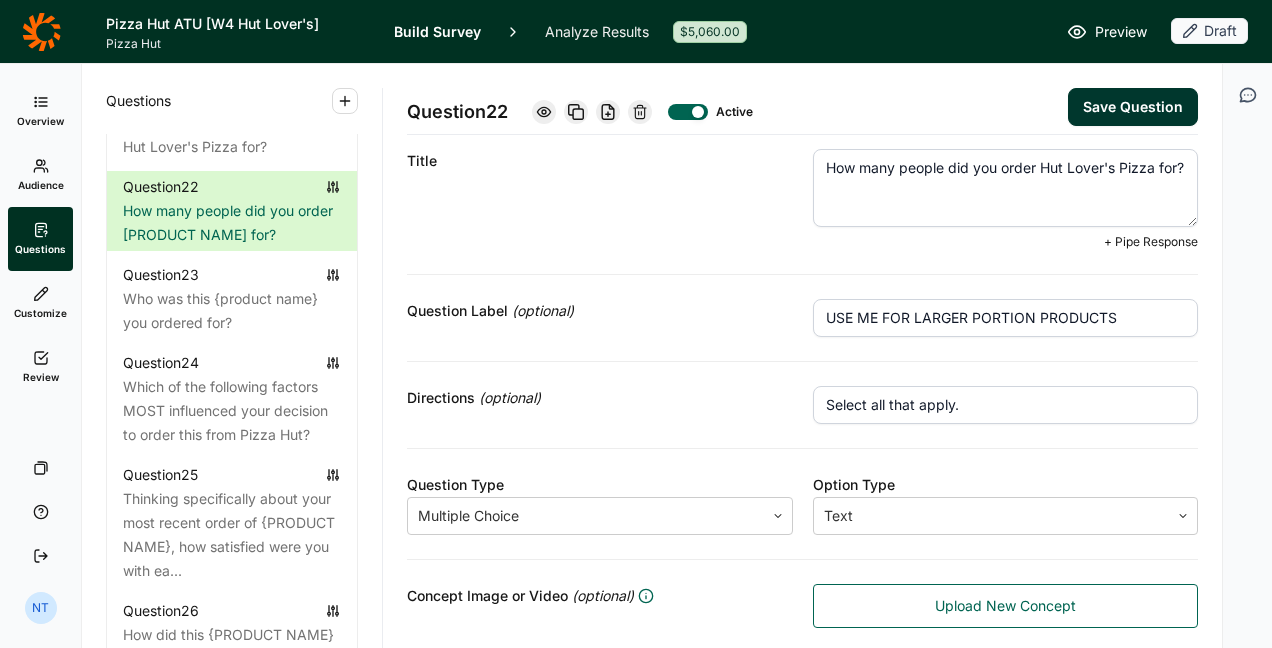 type on "How many people did you order Hut Lover's Pizza for?" 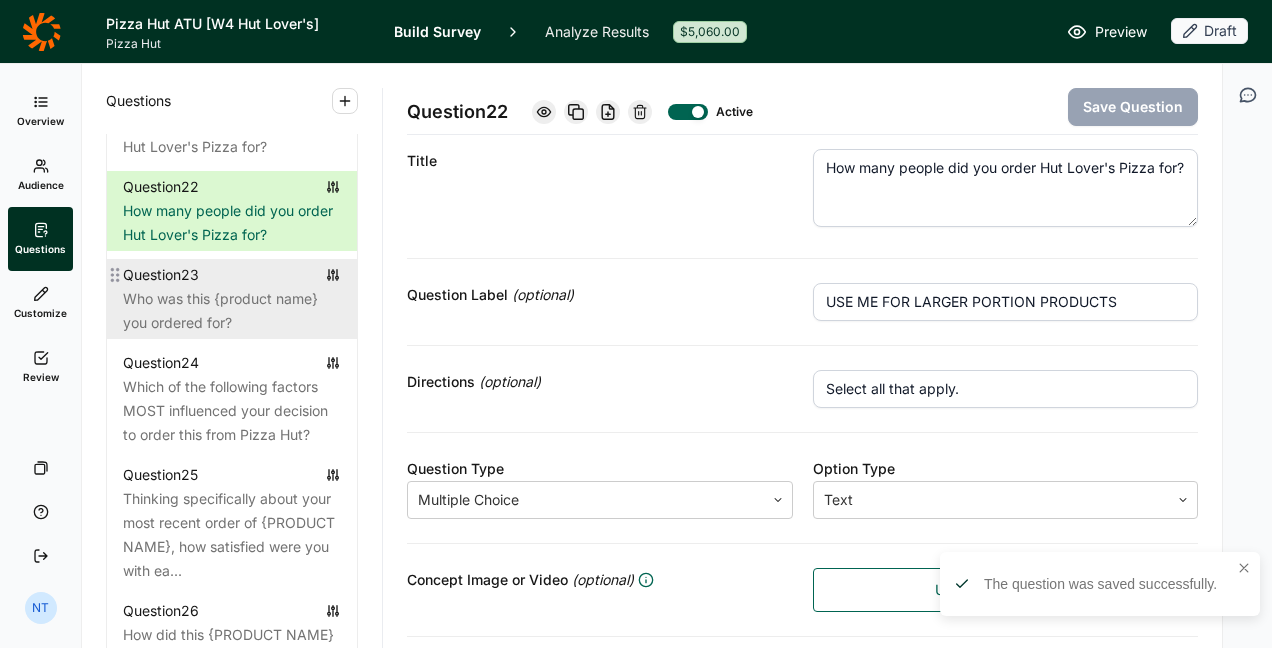 click on "Who was this {product name} you ordered for?" at bounding box center [232, 311] 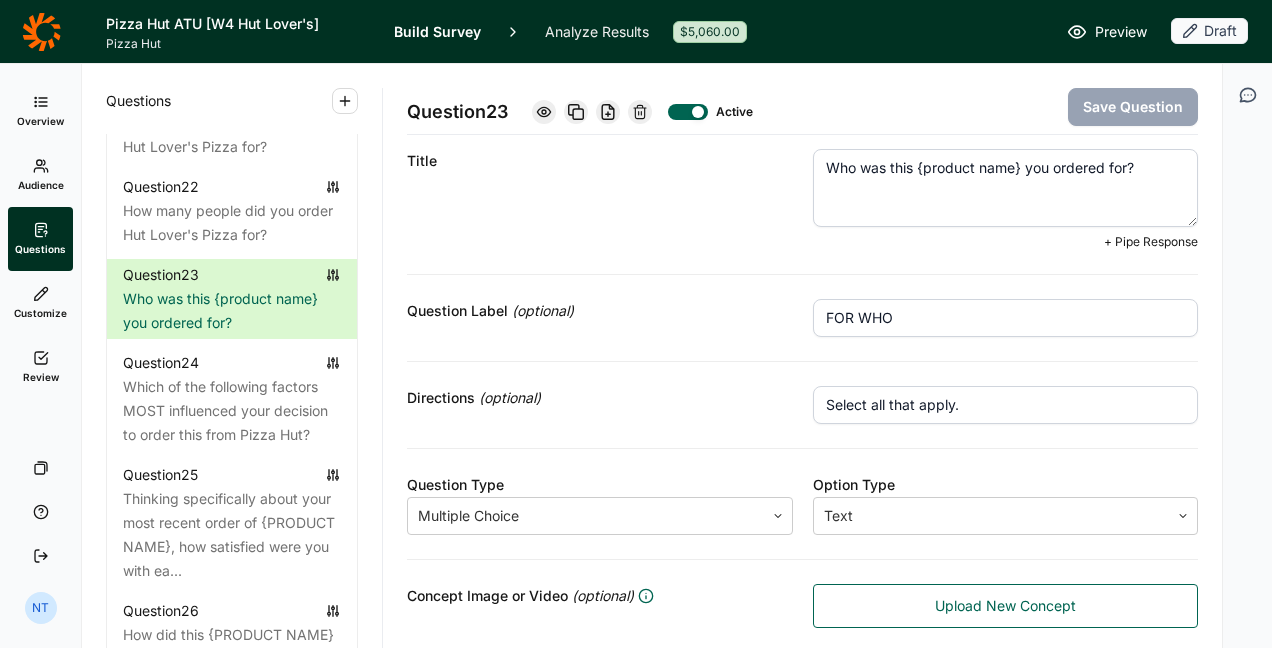 drag, startPoint x: 911, startPoint y: 163, endPoint x: 1012, endPoint y: 161, distance: 101.0198 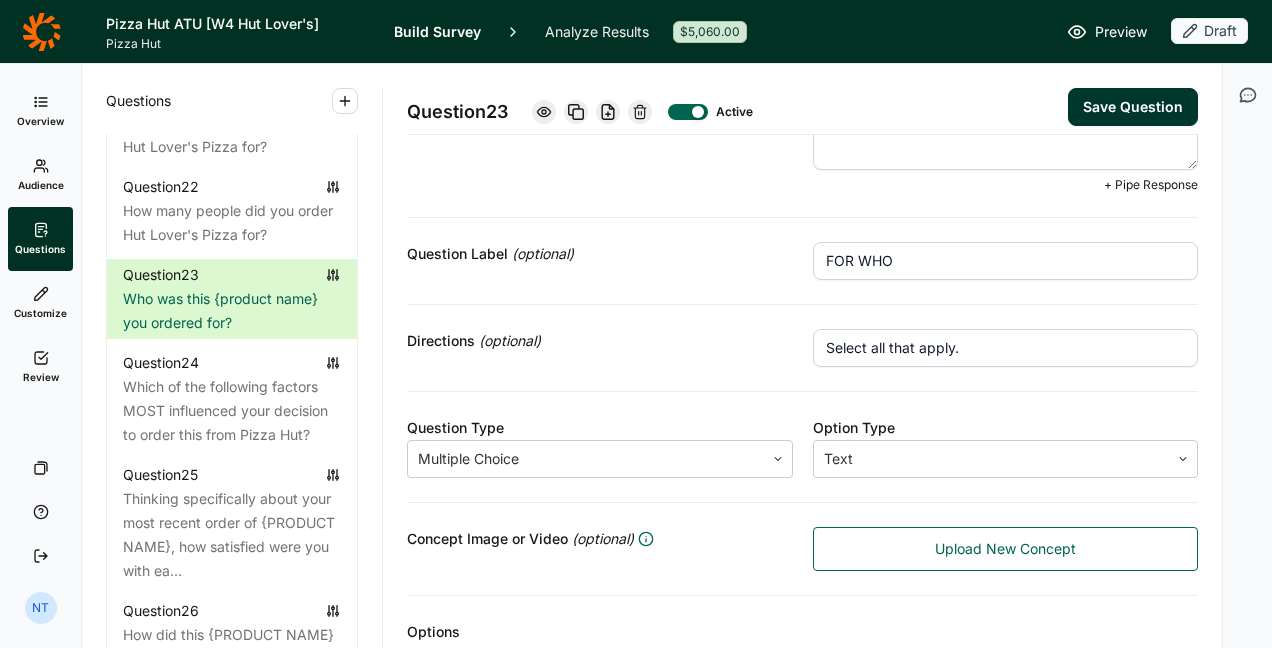 scroll, scrollTop: 0, scrollLeft: 0, axis: both 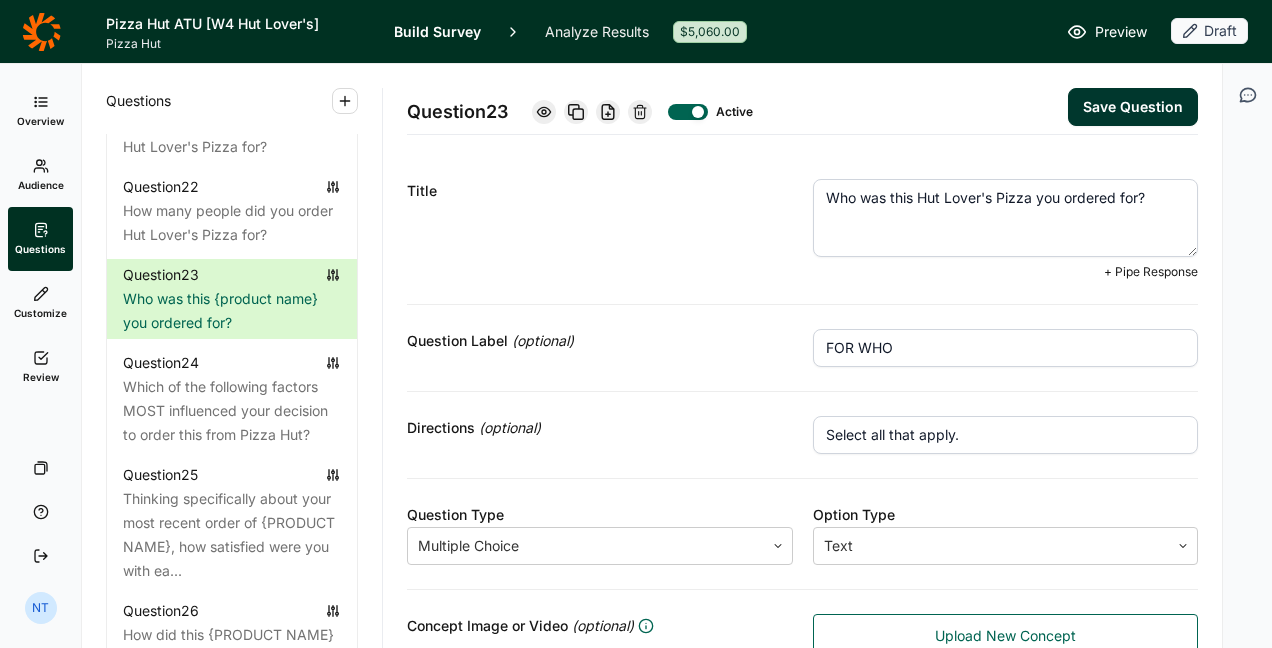 type on "Who was this Hut Lover's Pizza you ordered for?" 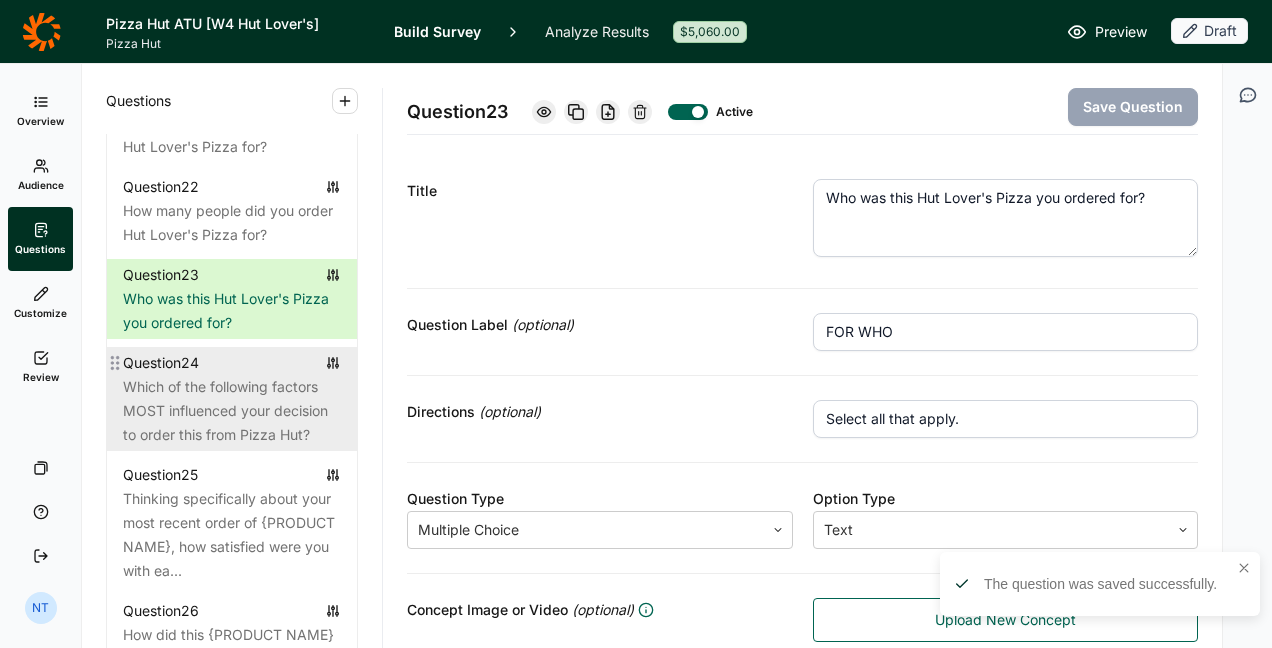 click on "Which of the following factors MOST influenced your decision to order this from Pizza Hut?" at bounding box center [232, 411] 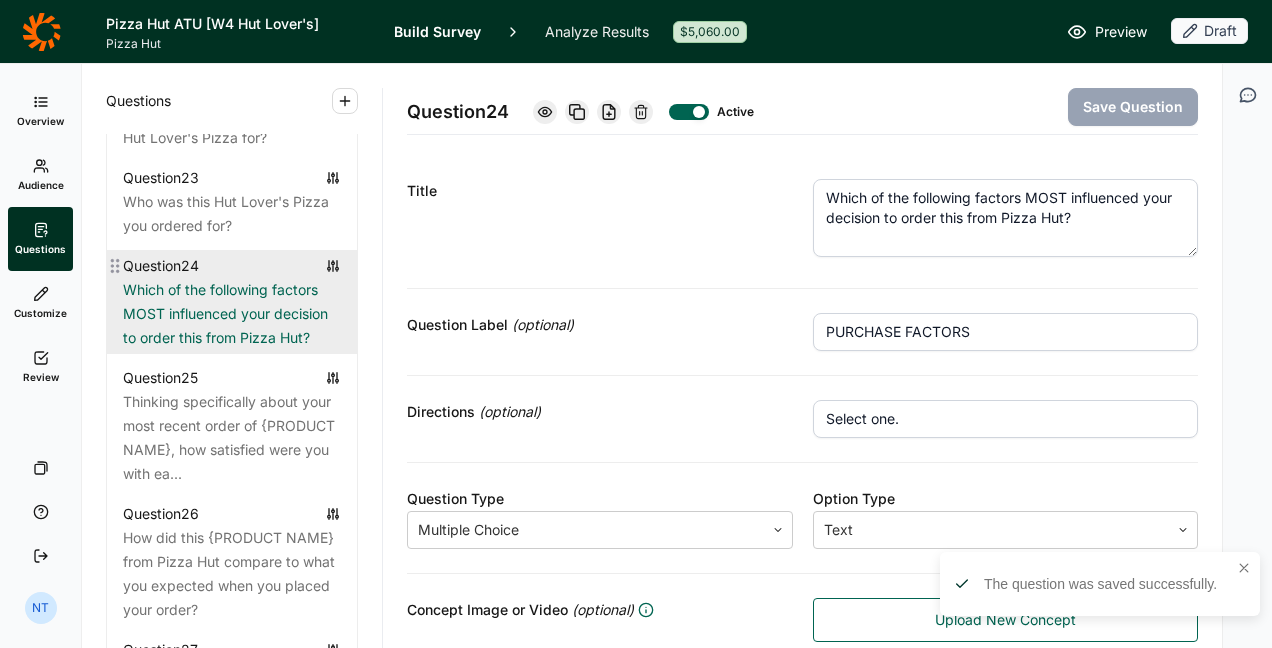 scroll, scrollTop: 3384, scrollLeft: 0, axis: vertical 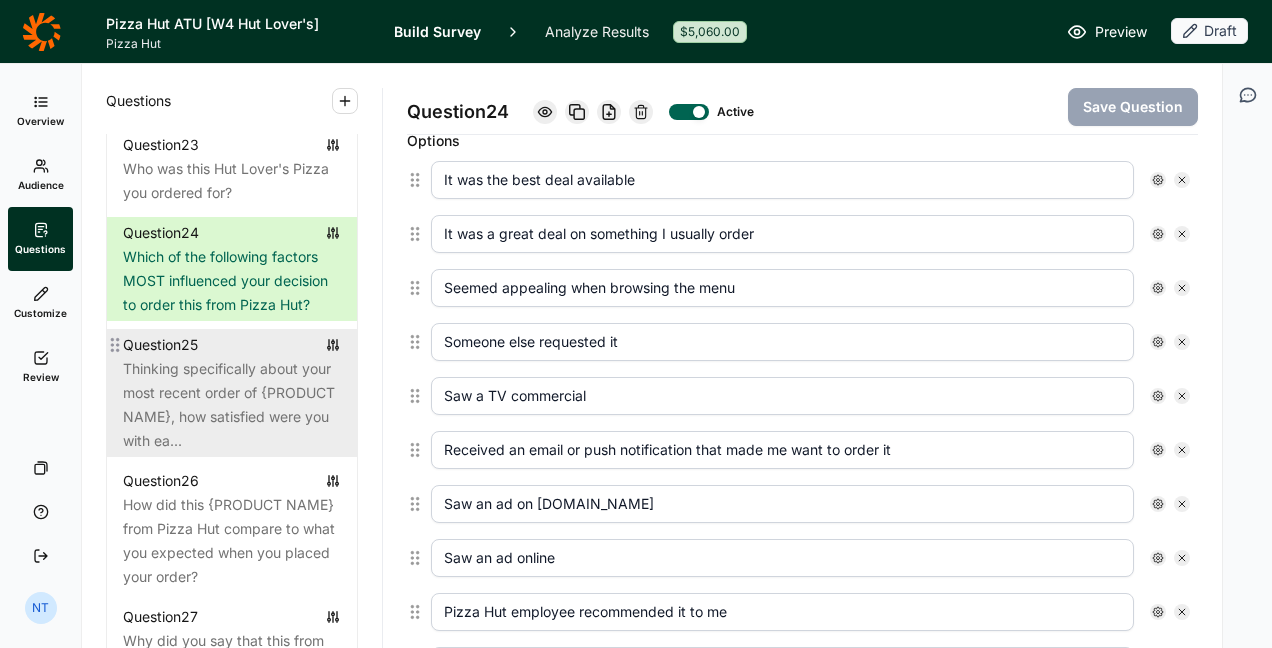 click on "Thinking specifically about your most recent order of {PRODUCT NAME}, how satisfied were you with ea..." at bounding box center [232, 405] 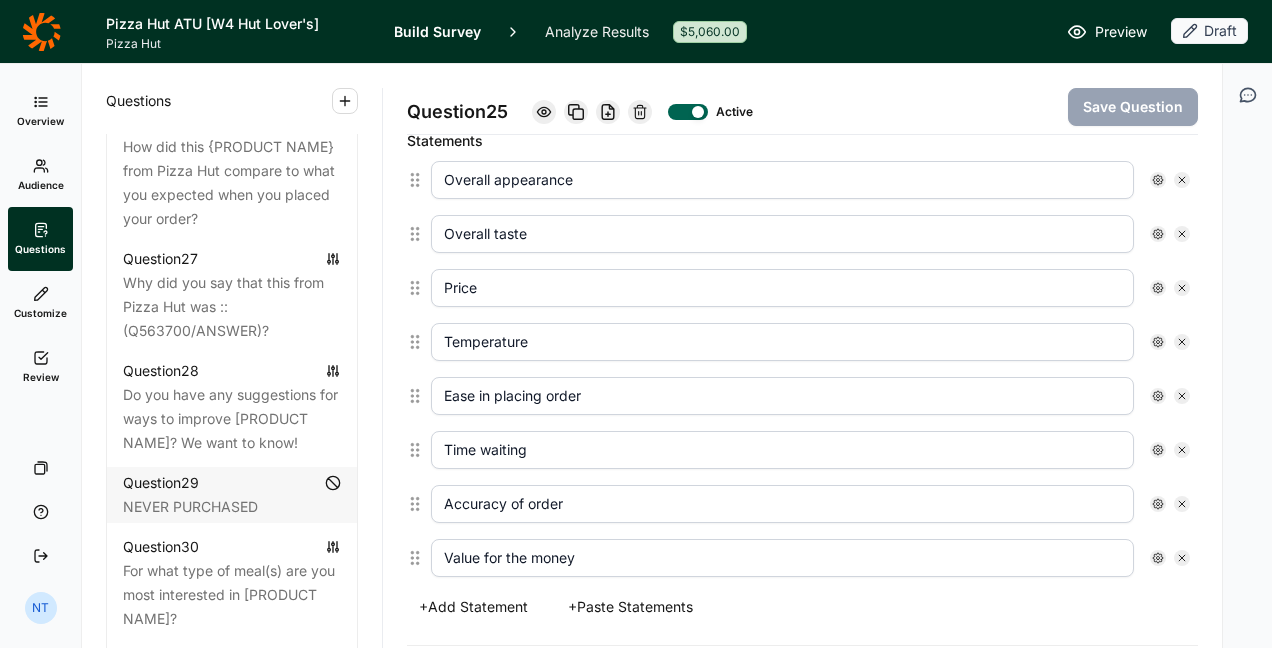 scroll, scrollTop: 3766, scrollLeft: 0, axis: vertical 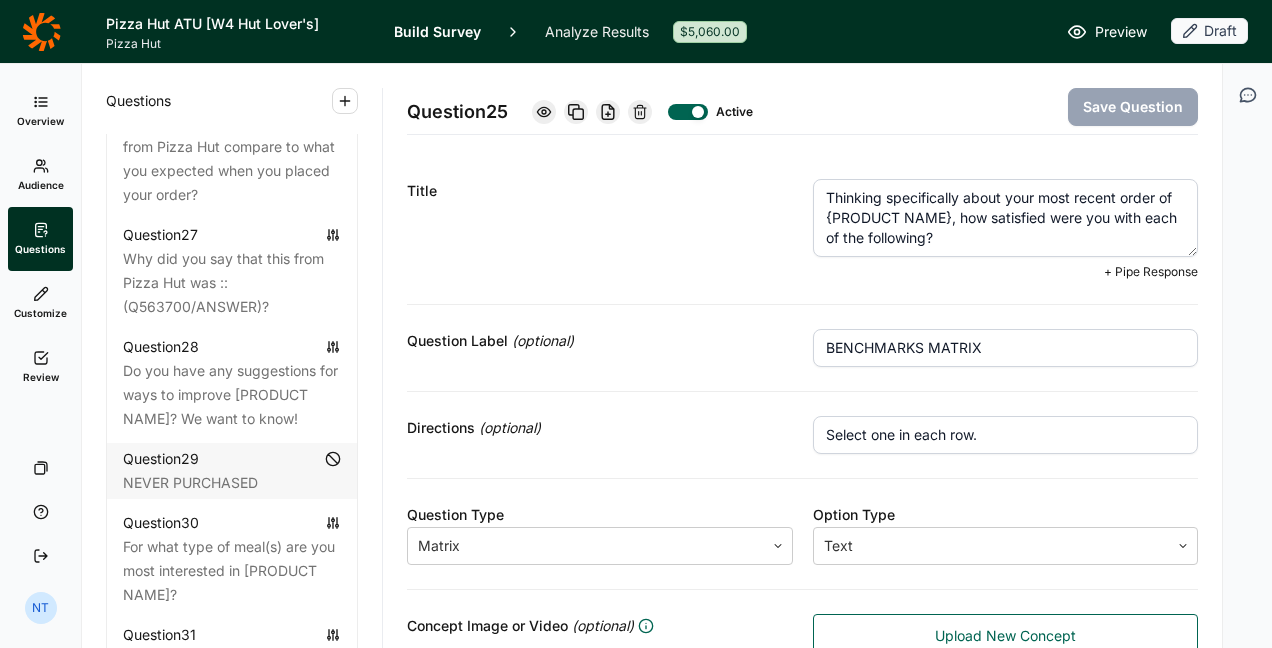drag, startPoint x: 817, startPoint y: 212, endPoint x: 945, endPoint y: 207, distance: 128.09763 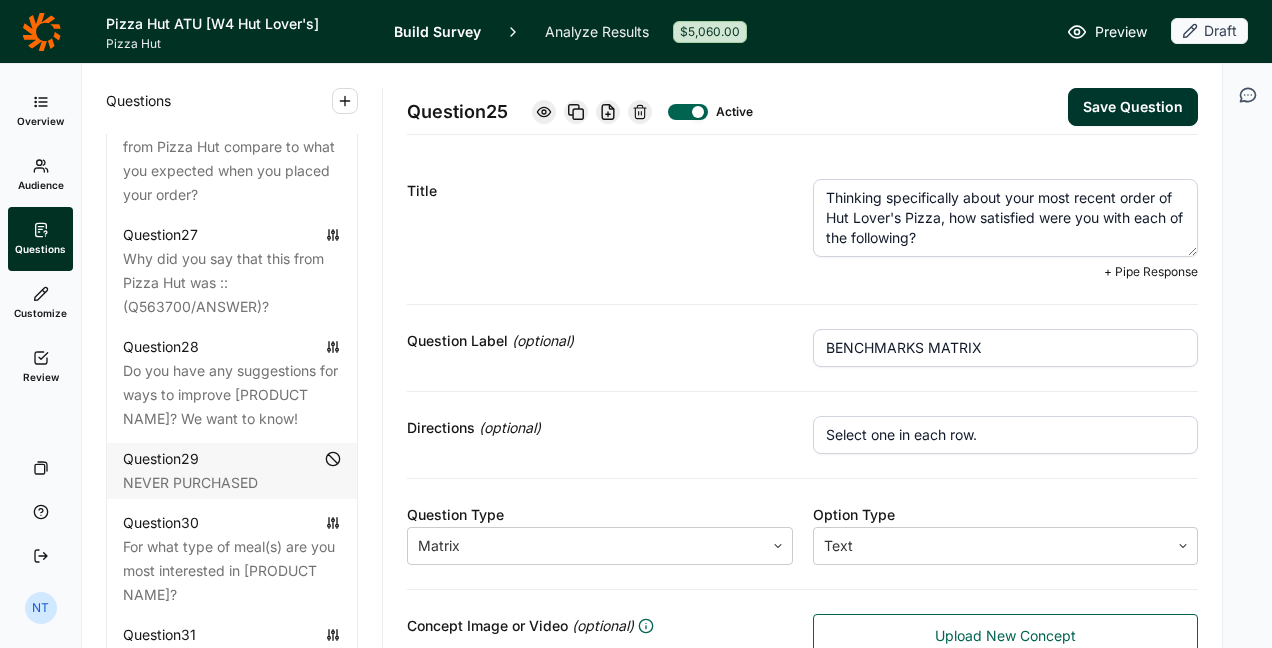 type on "Thinking specifically about your most recent order of Hut Lover's Pizza, how satisfied were you with each of the following?" 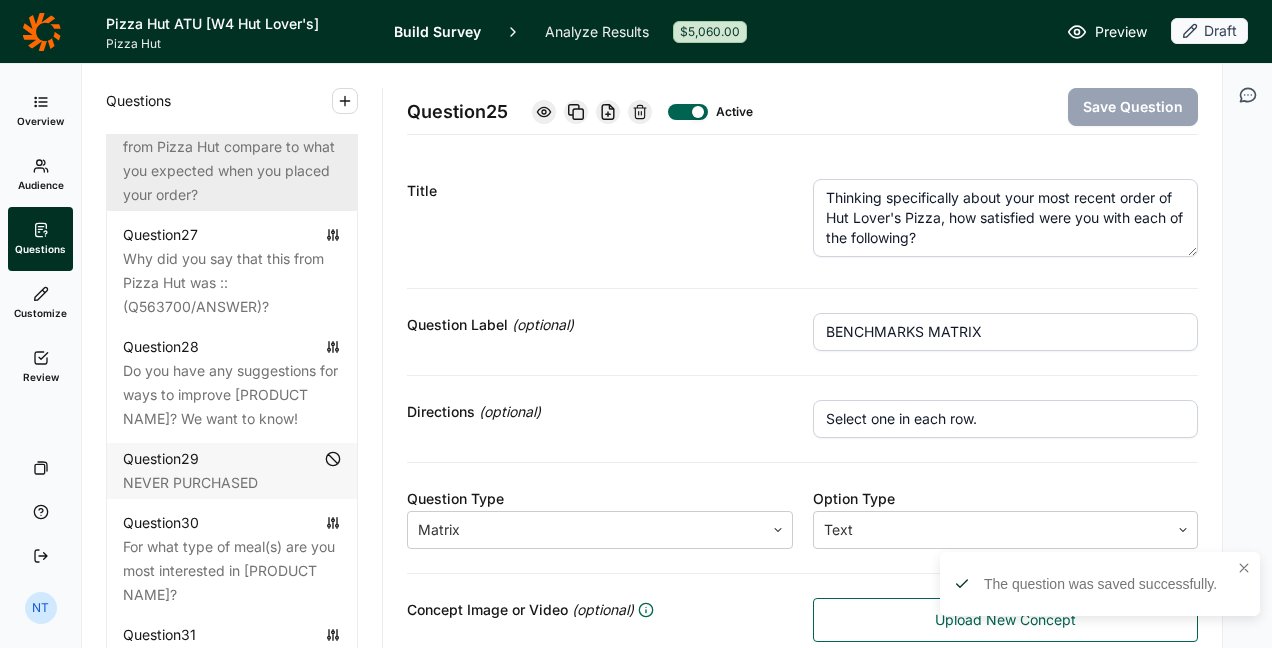 click on "How did this {PRODUCT NAME} from Pizza Hut compare to what you expected when you placed your order?" at bounding box center (232, 159) 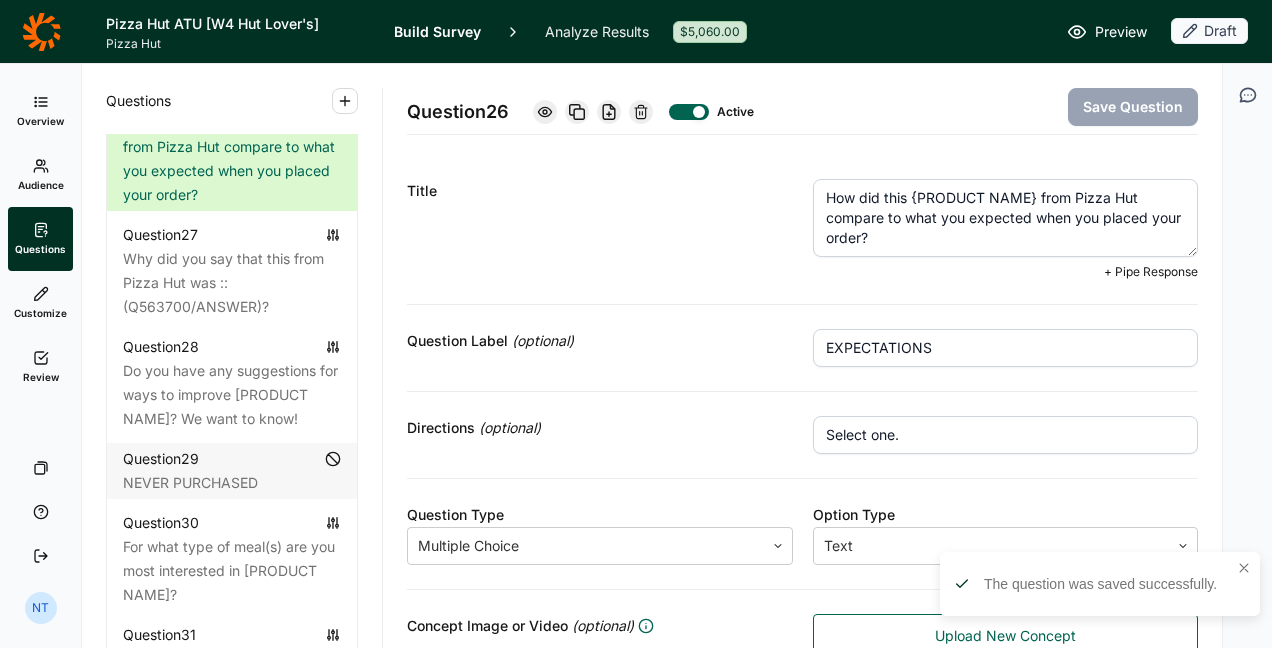 drag, startPoint x: 904, startPoint y: 194, endPoint x: 1028, endPoint y: 192, distance: 124.01613 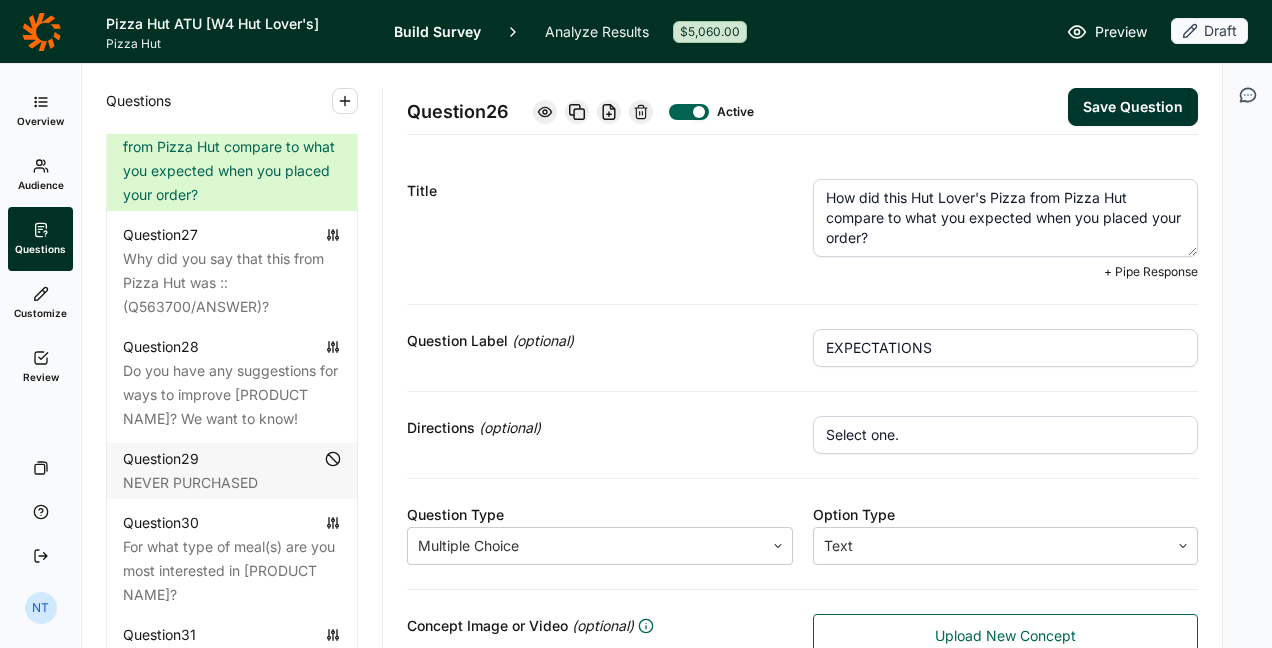 type on "How did this Hut Lover's Pizza from Pizza Hut compare to what you expected when you placed your order?" 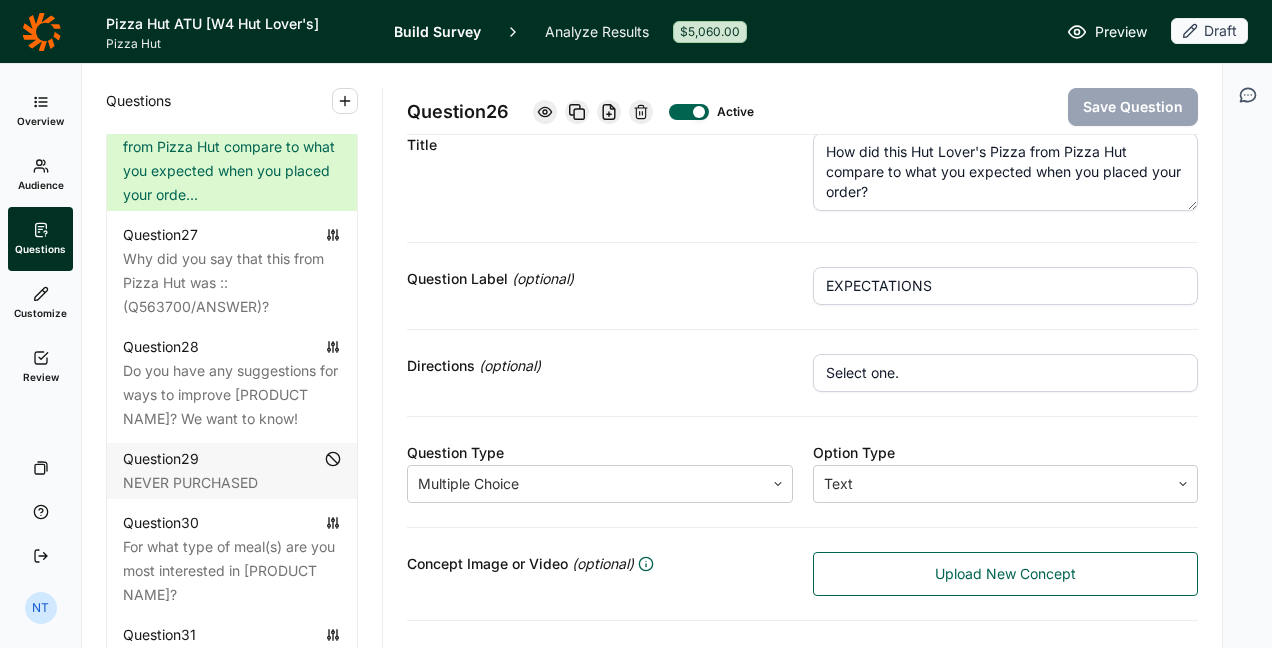 scroll, scrollTop: 49, scrollLeft: 0, axis: vertical 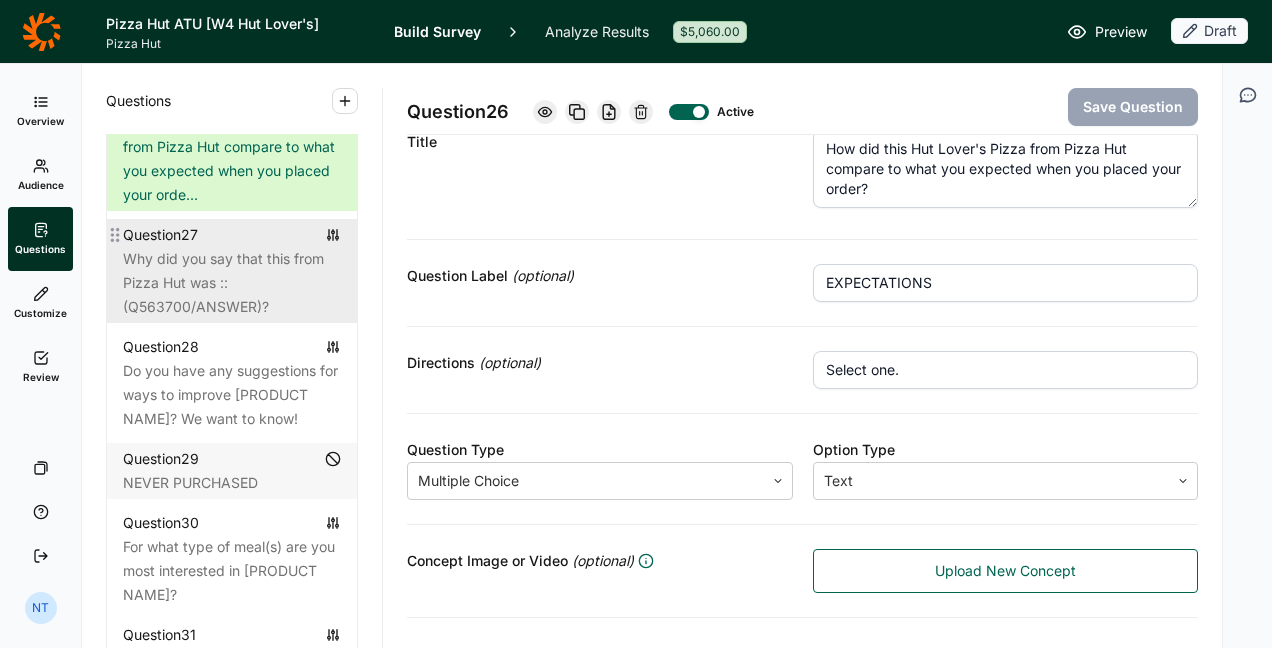 click on "Why did you say that this from Pizza Hut was ::(Q563700/ANSWER)?" at bounding box center [232, 283] 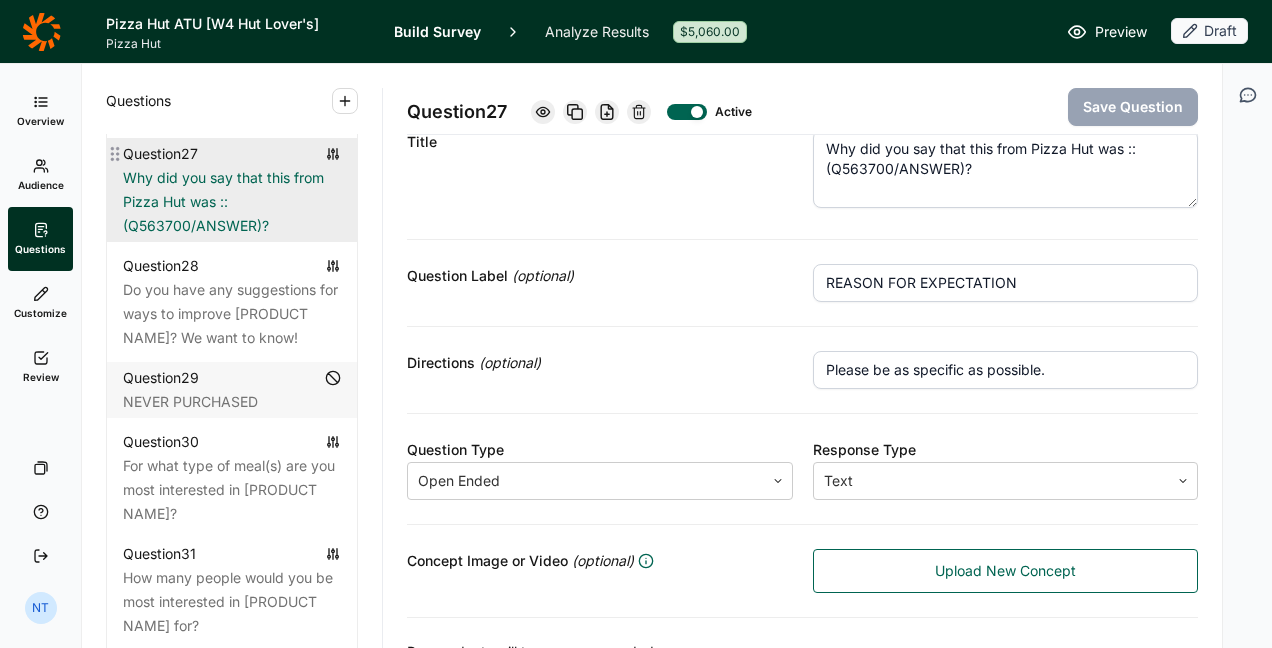scroll, scrollTop: 3852, scrollLeft: 0, axis: vertical 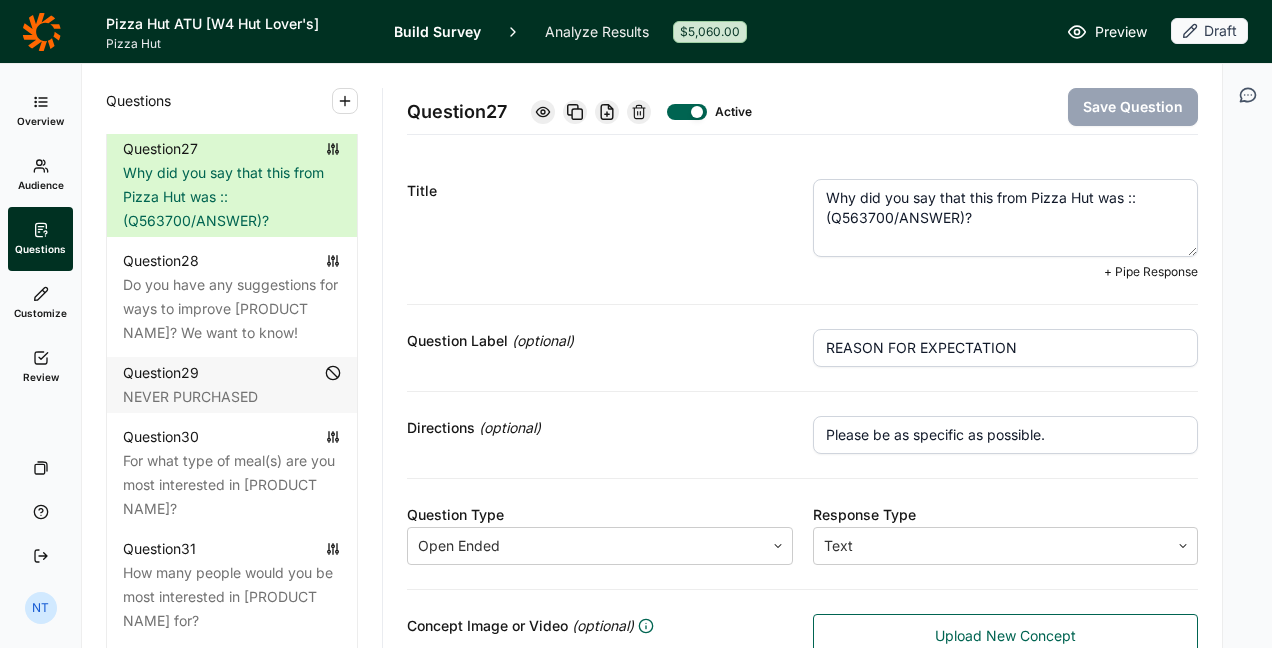 drag, startPoint x: 958, startPoint y: 219, endPoint x: 820, endPoint y: 206, distance: 138.61096 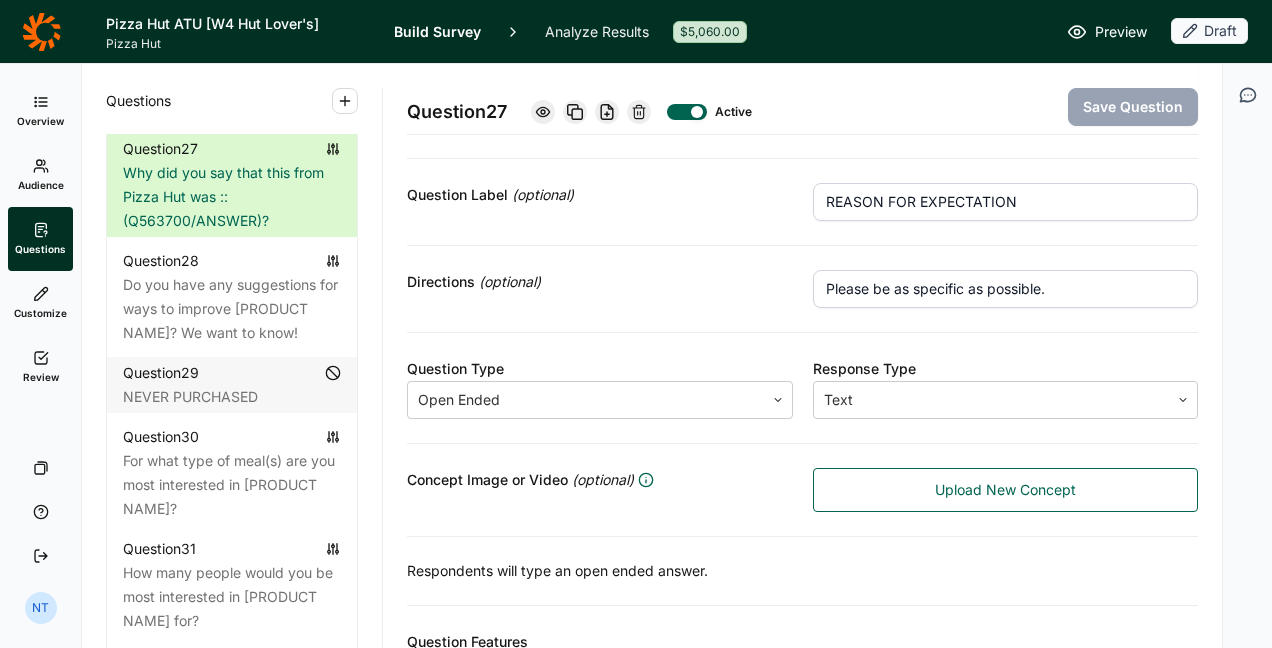 scroll, scrollTop: 403, scrollLeft: 0, axis: vertical 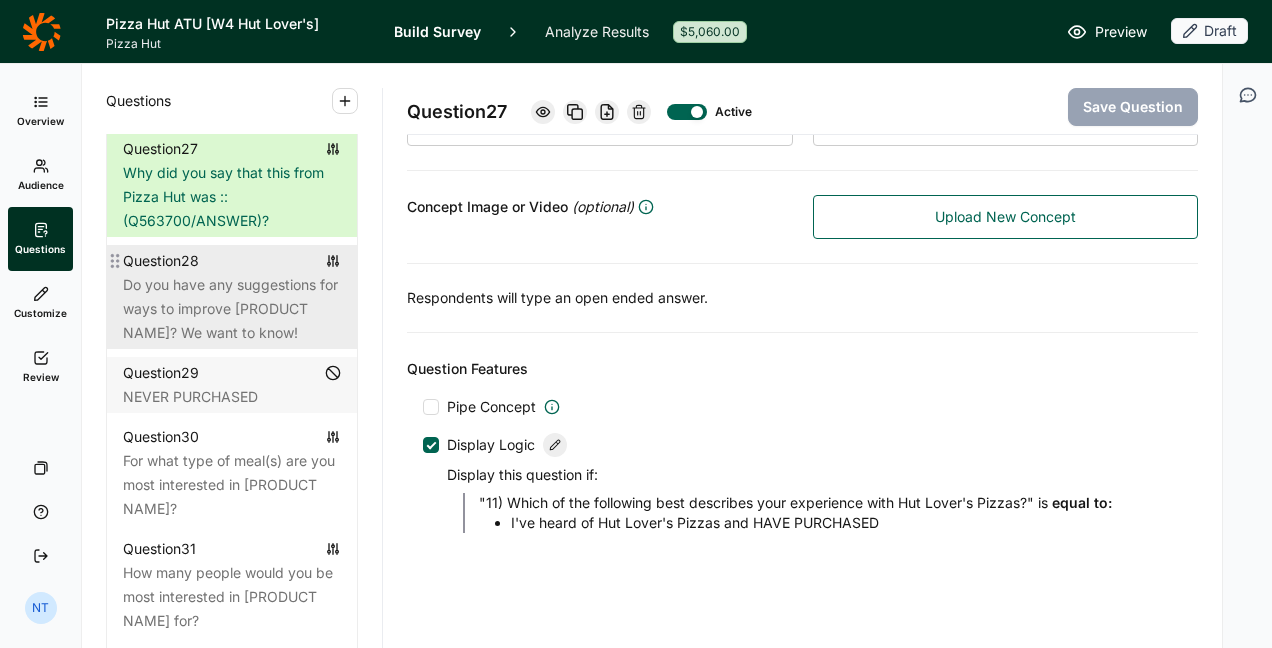 click on "Do you have any suggestions for ways to improve  [PRODUCT NAME]? We want to know!" at bounding box center (232, 309) 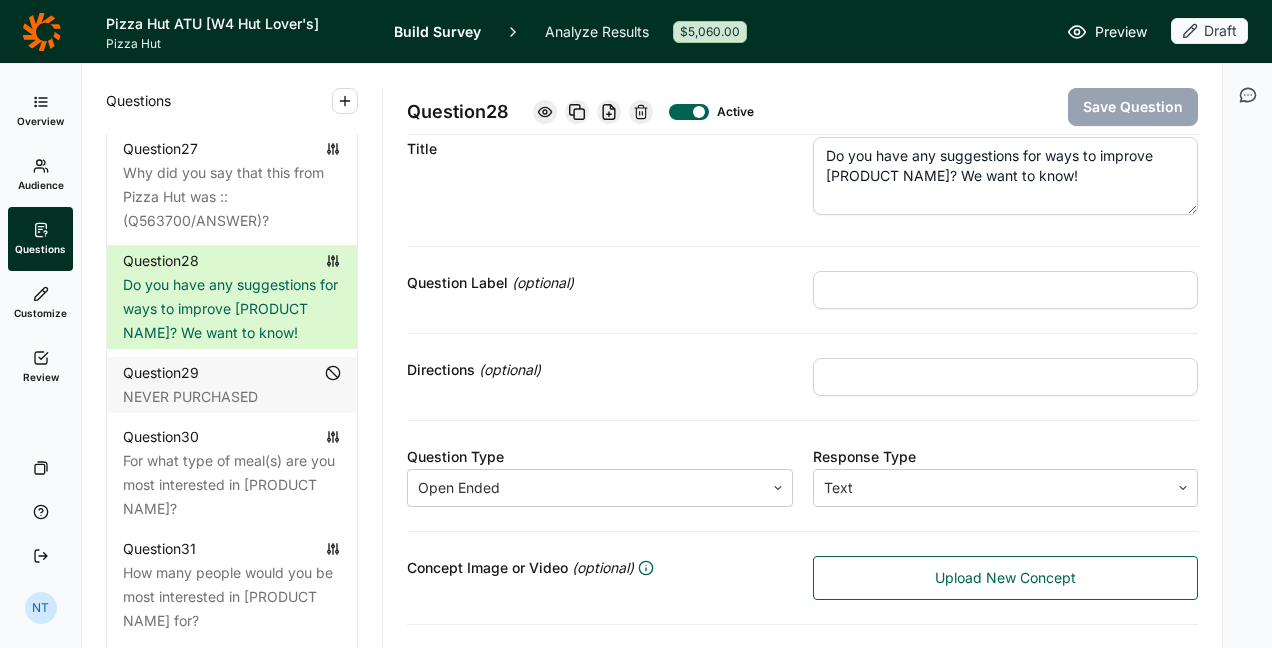 scroll, scrollTop: 0, scrollLeft: 0, axis: both 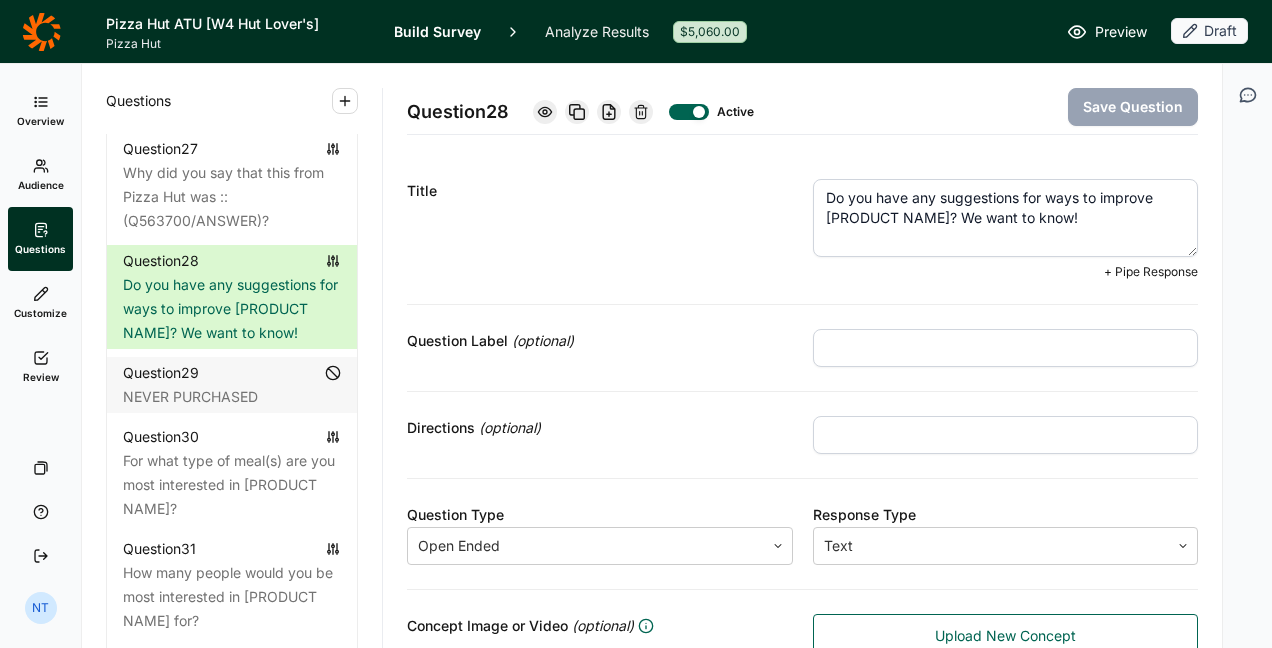 drag, startPoint x: 816, startPoint y: 220, endPoint x: 944, endPoint y: 222, distance: 128.01562 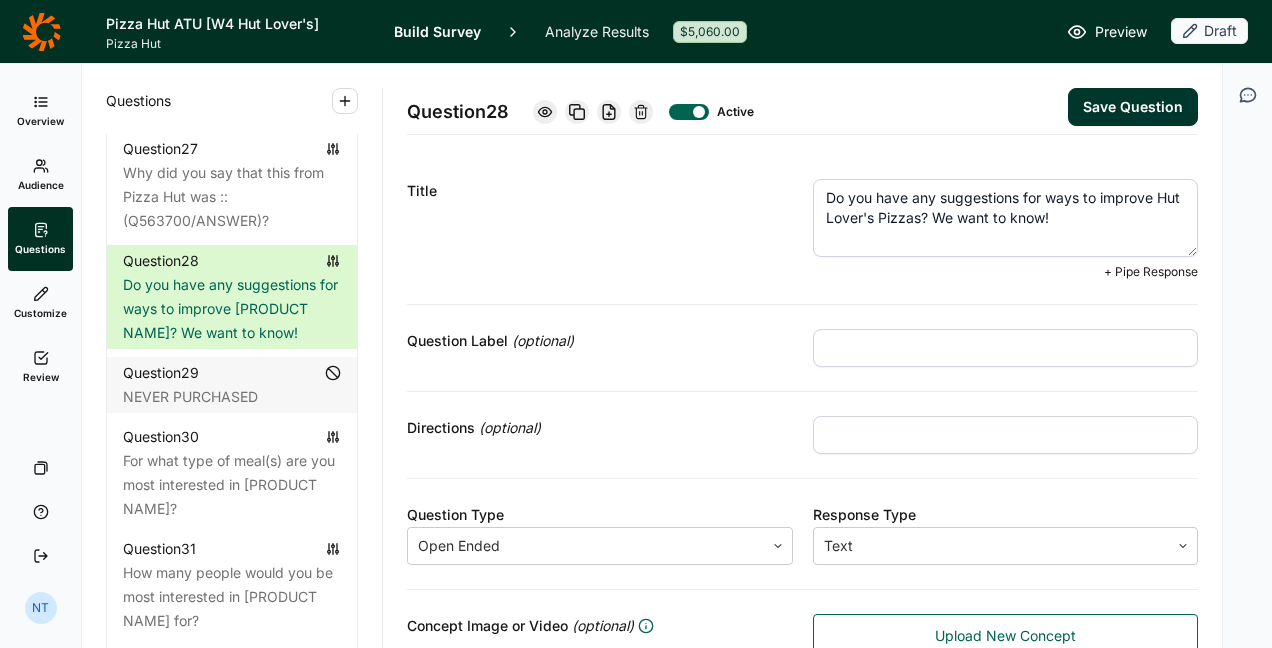 scroll, scrollTop: 55, scrollLeft: 0, axis: vertical 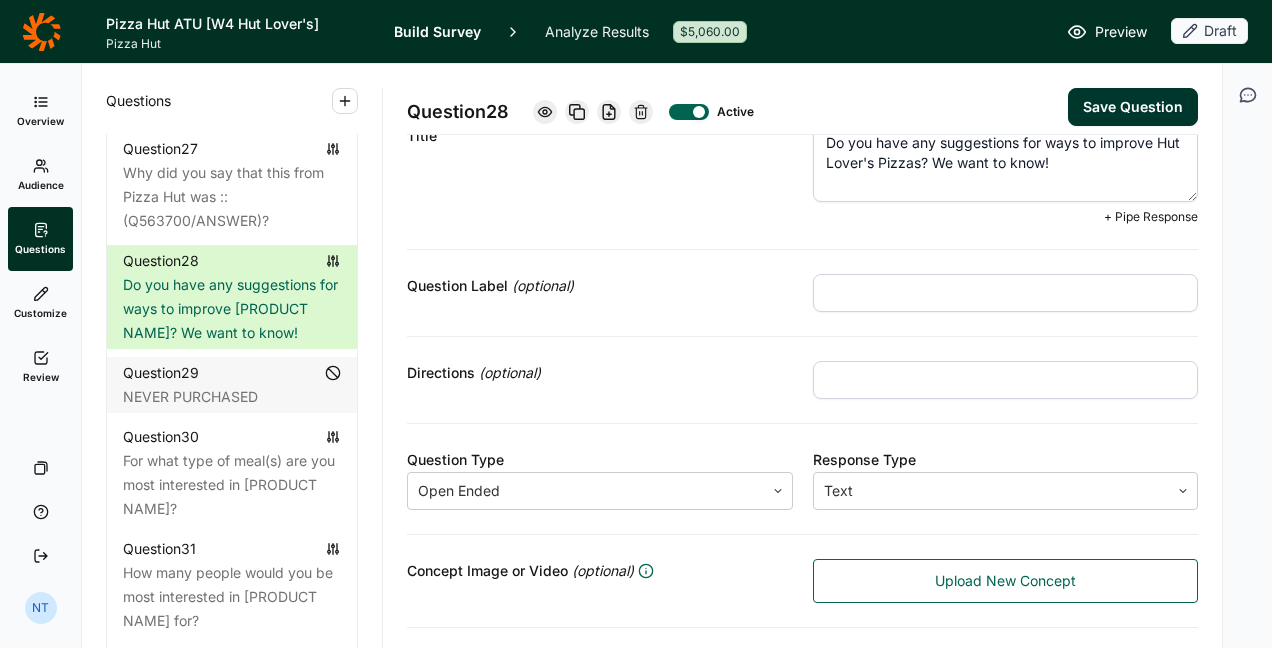 type on "Do you have any suggestions for ways to improve Hut Lover's Pizzas? We want to know!" 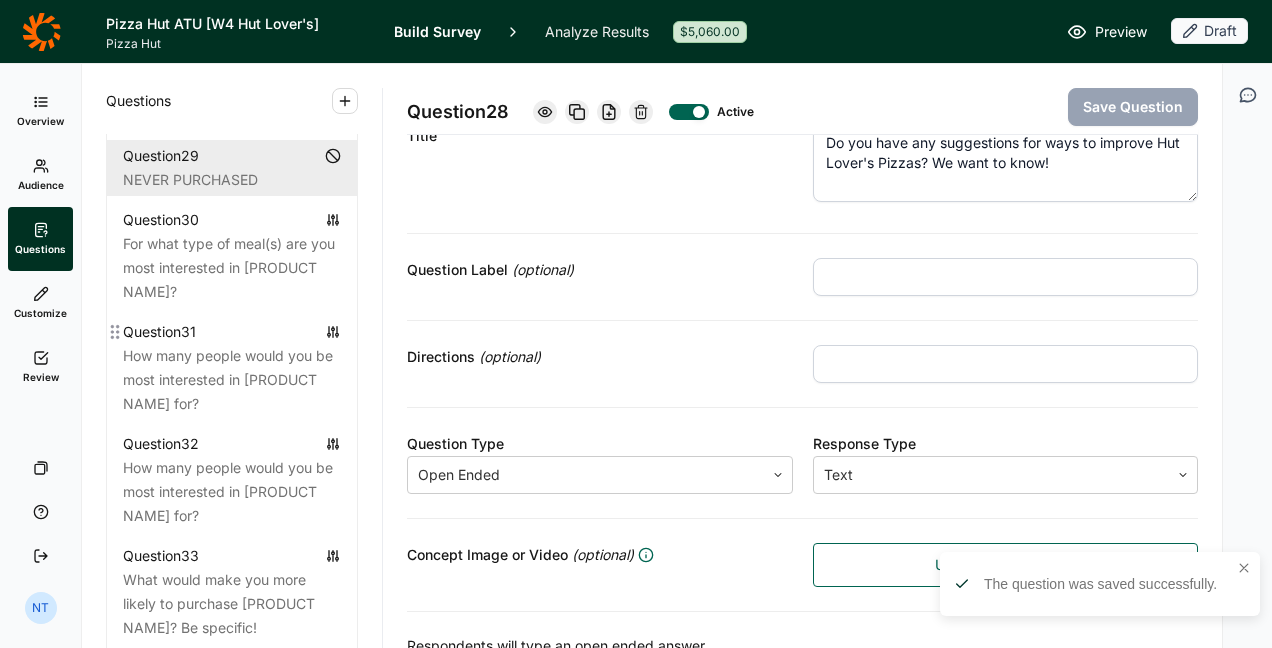 scroll, scrollTop: 4070, scrollLeft: 0, axis: vertical 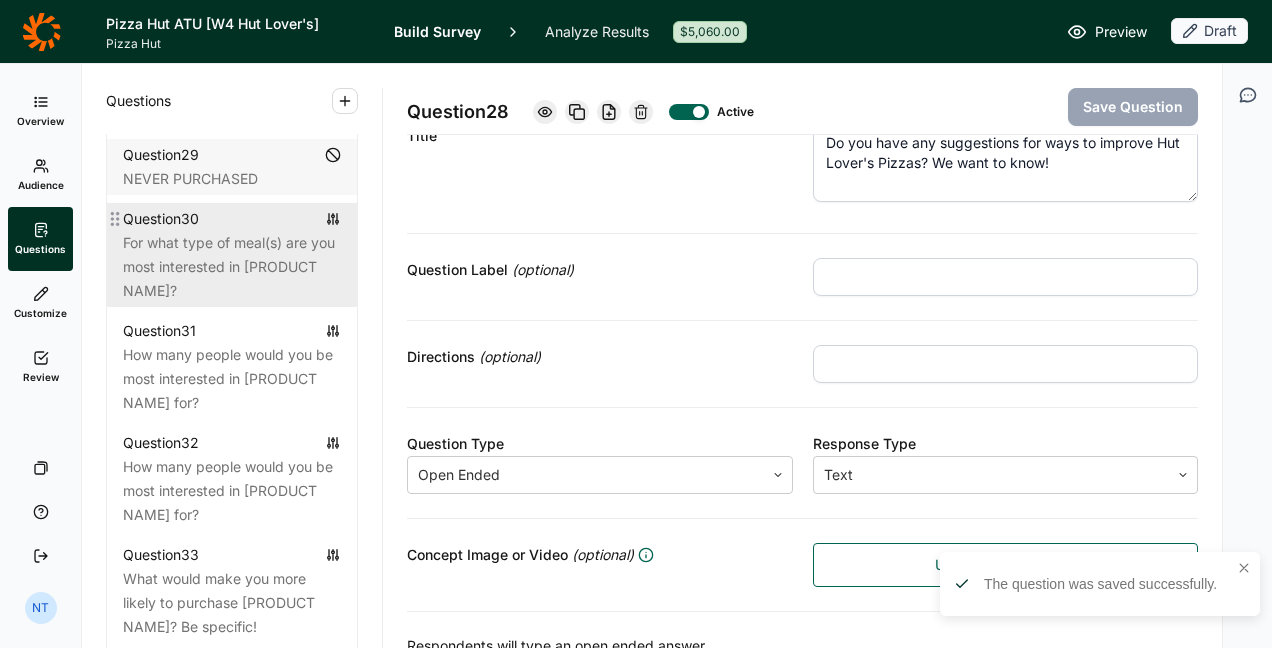 click on "For what type of meal(s) are you most interested in  [PRODUCT NAME]?" at bounding box center (232, 267) 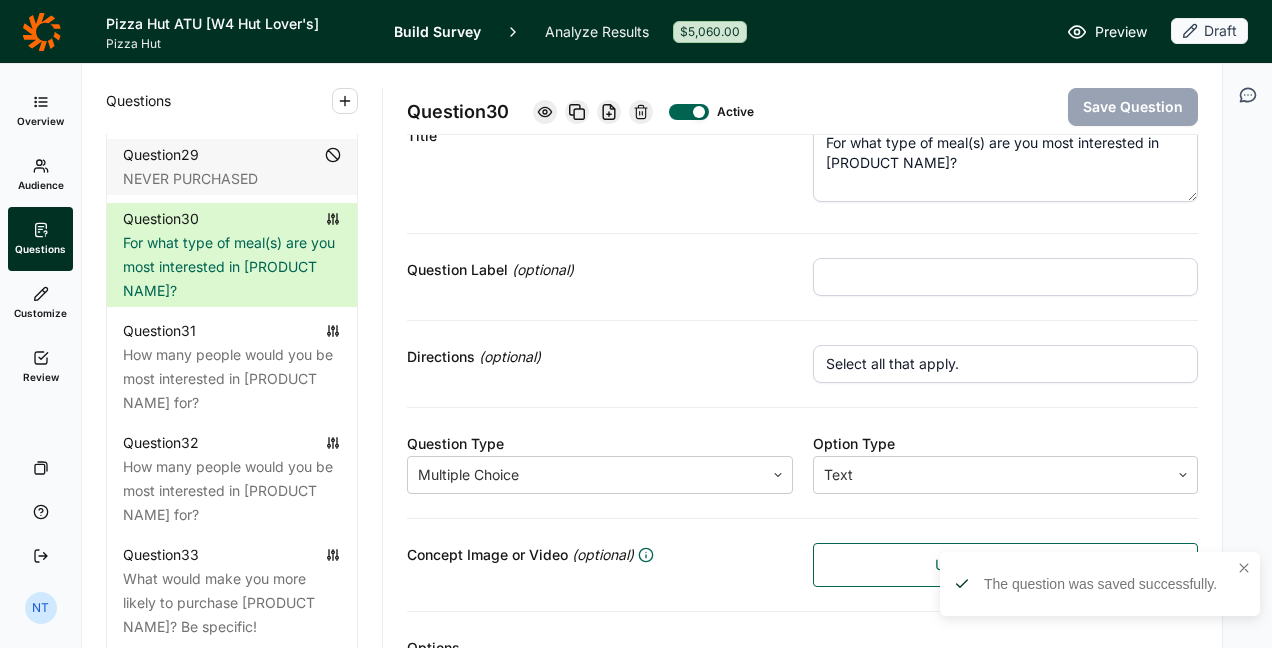 scroll, scrollTop: 0, scrollLeft: 0, axis: both 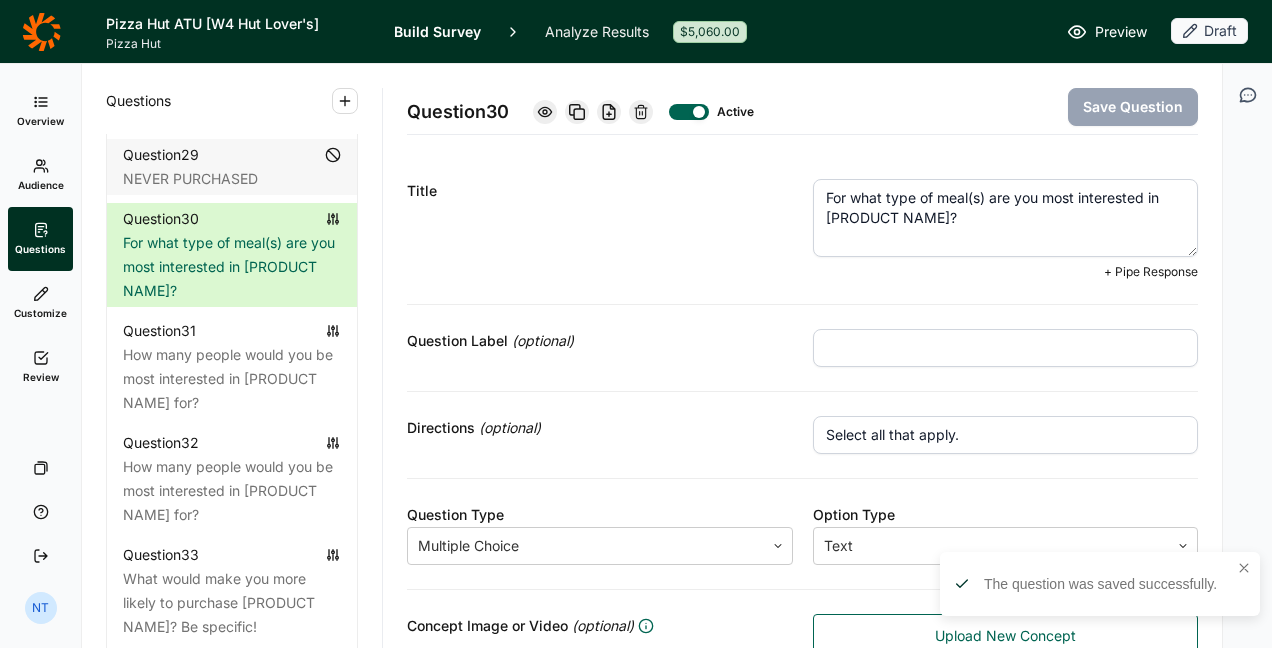 drag, startPoint x: 816, startPoint y: 212, endPoint x: 942, endPoint y: 214, distance: 126.01587 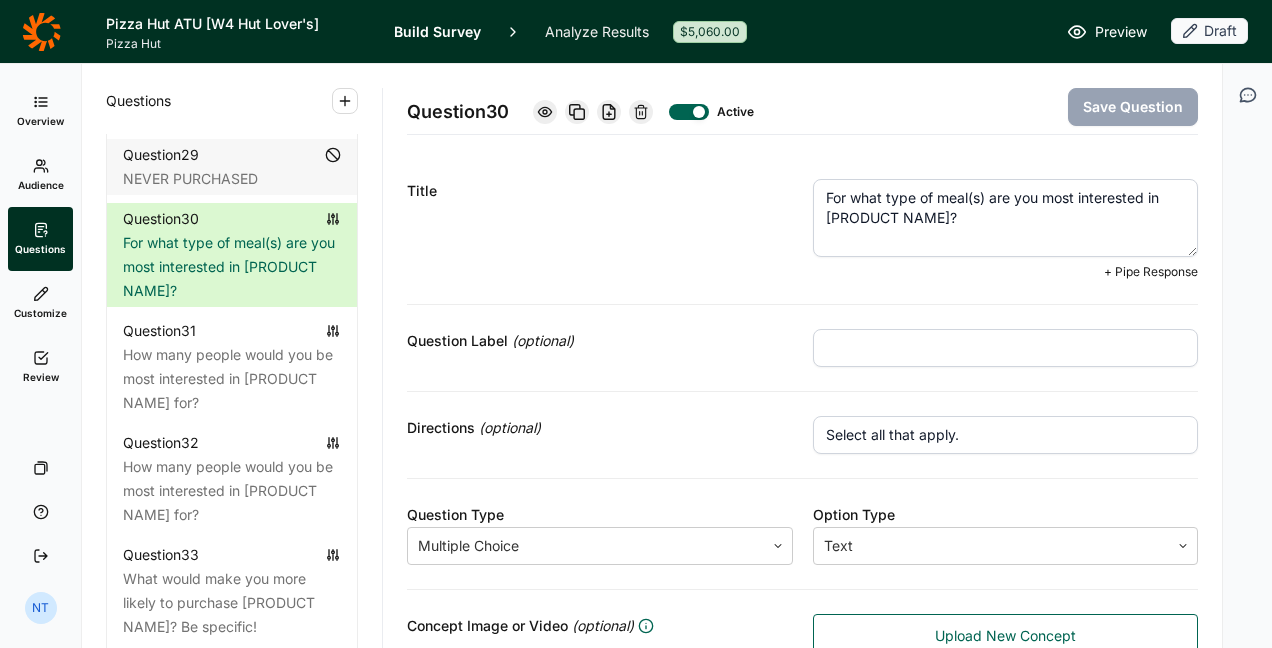 paste on "Hut Lover's Pizzas" 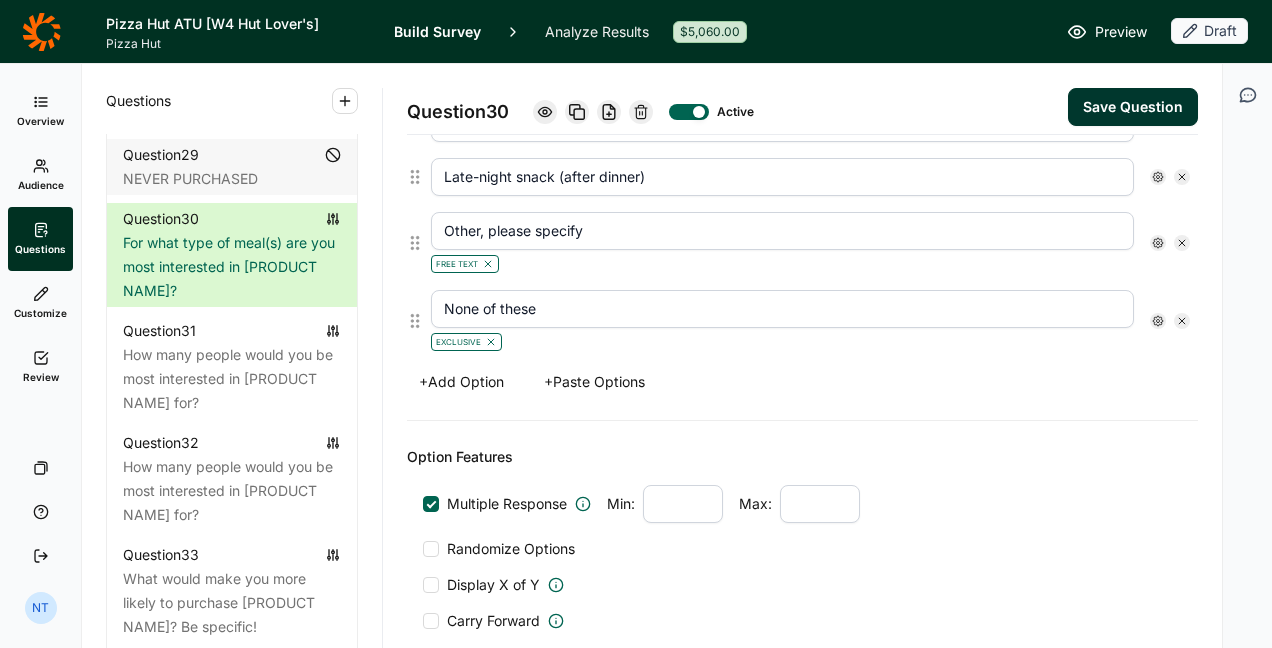 scroll, scrollTop: 798, scrollLeft: 0, axis: vertical 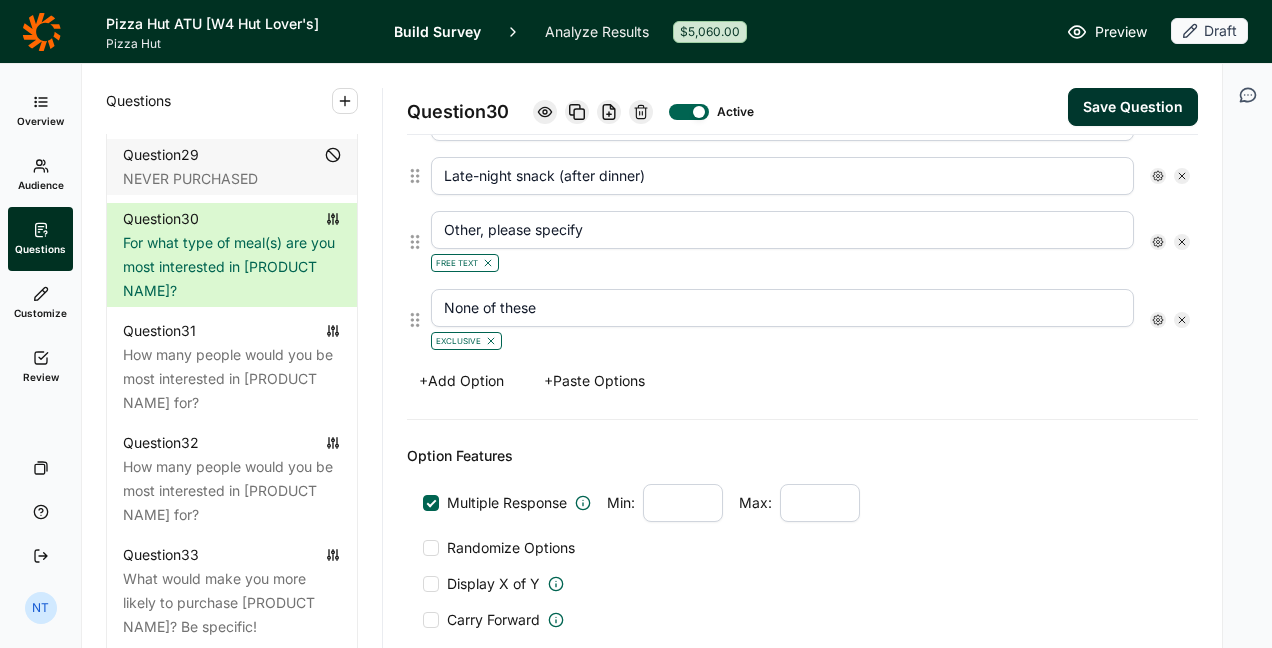 type on "For what type of meal(s) are you most interested in Hut Lover's Pizzas?" 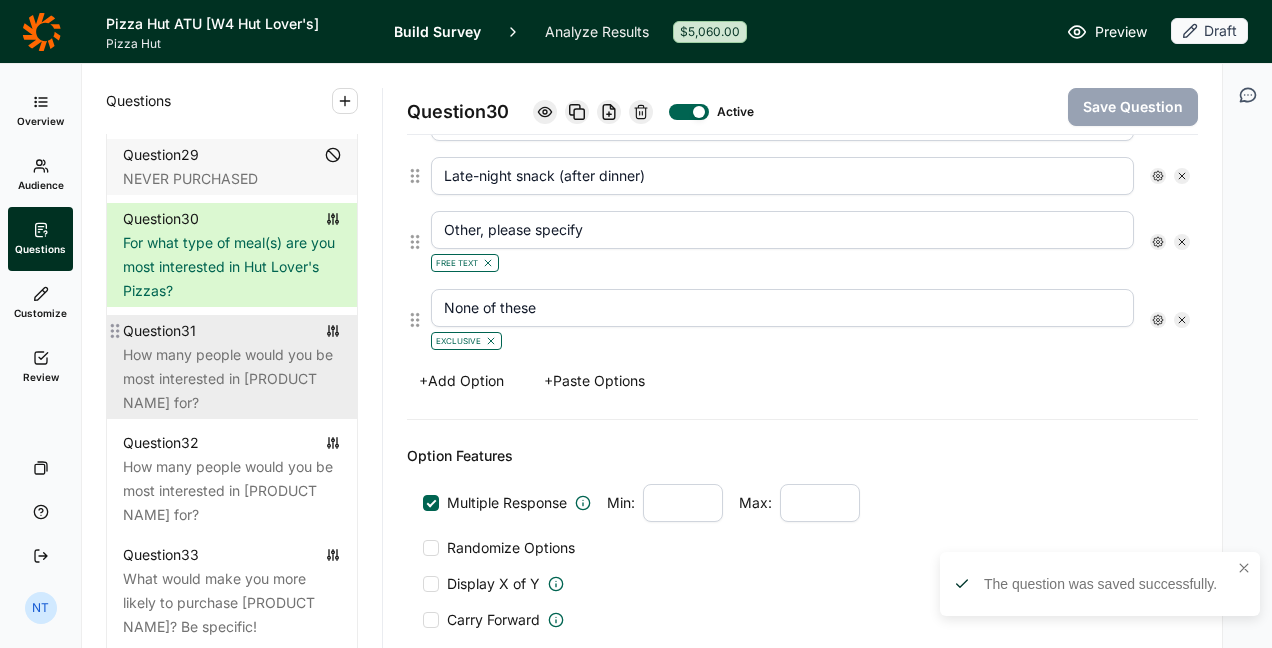 click on "How many people would you be most interested in [PRODUCT NAME] for?" at bounding box center (232, 379) 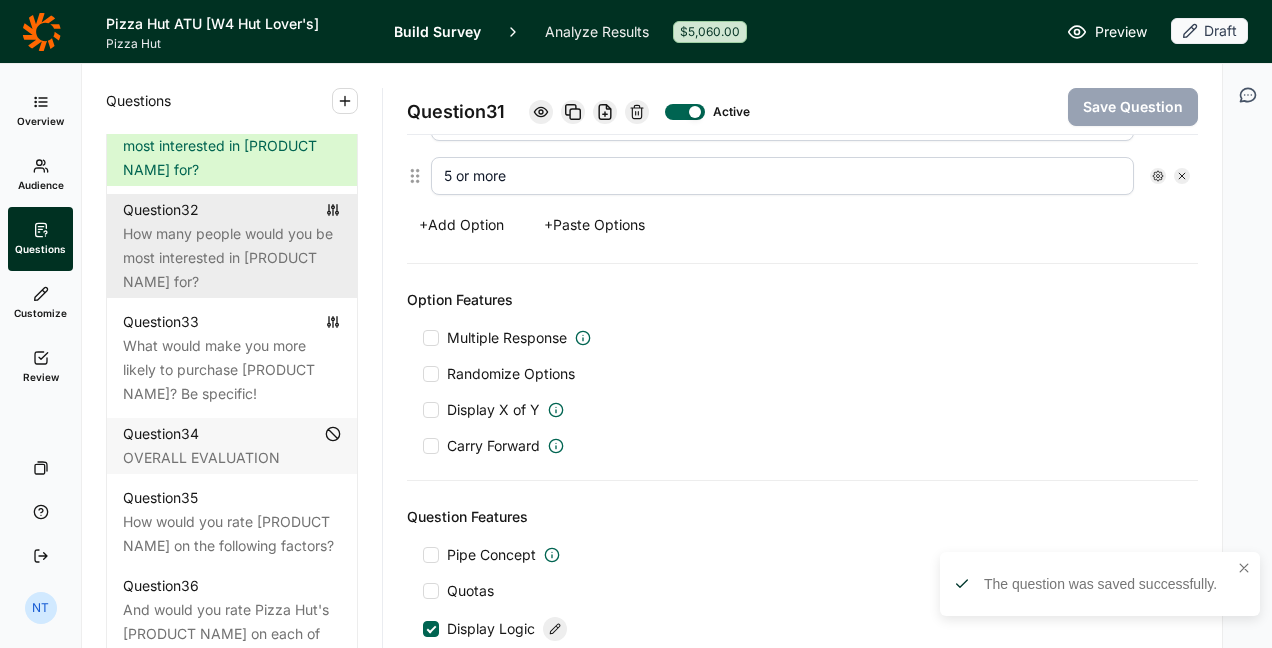 scroll, scrollTop: 4304, scrollLeft: 0, axis: vertical 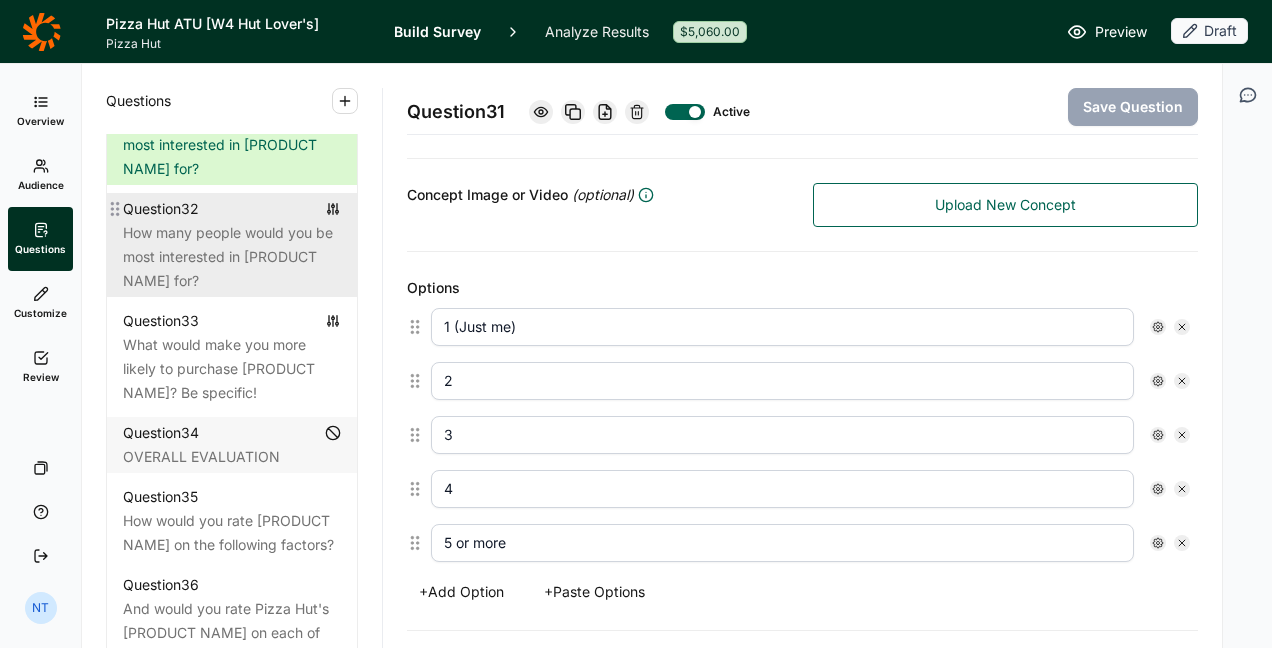 click on "Question  32" at bounding box center [232, 209] 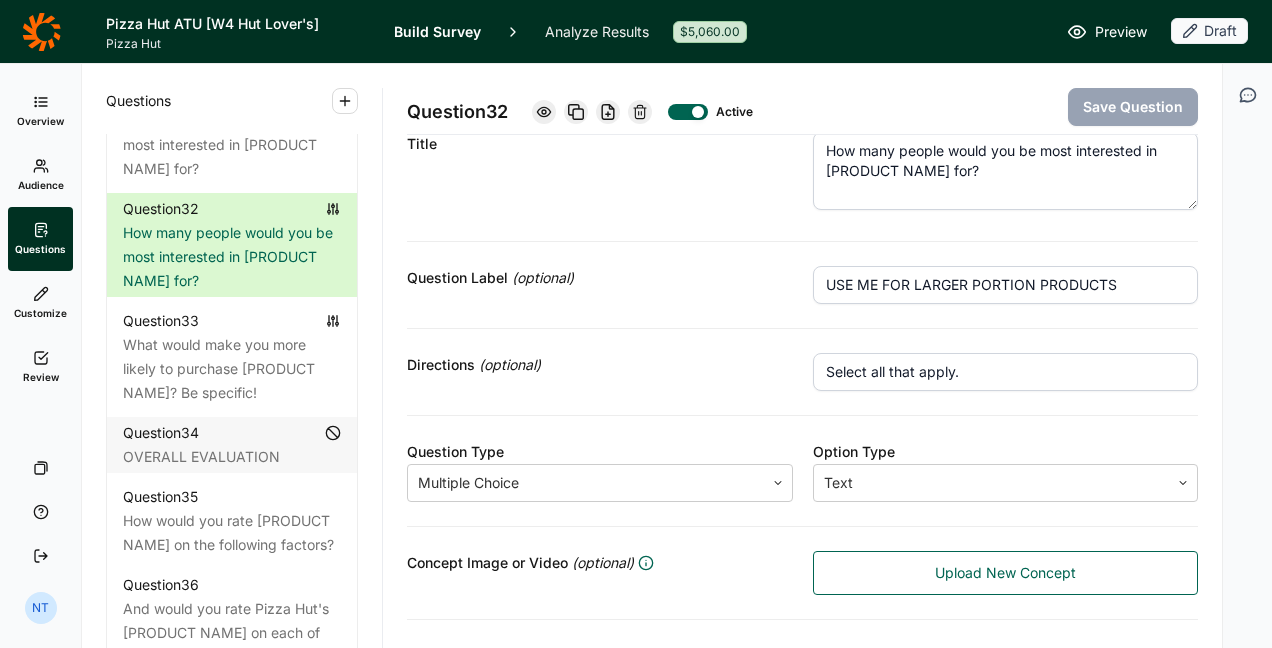 scroll, scrollTop: 0, scrollLeft: 0, axis: both 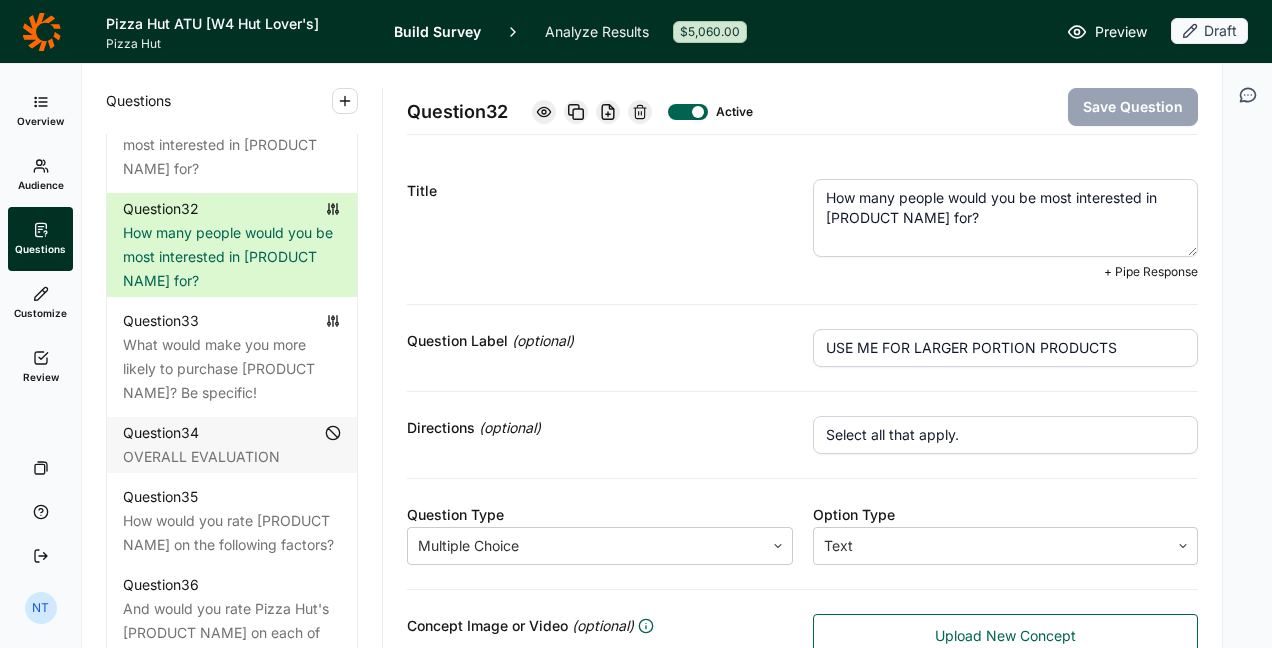 drag, startPoint x: 815, startPoint y: 215, endPoint x: 939, endPoint y: 214, distance: 124.004036 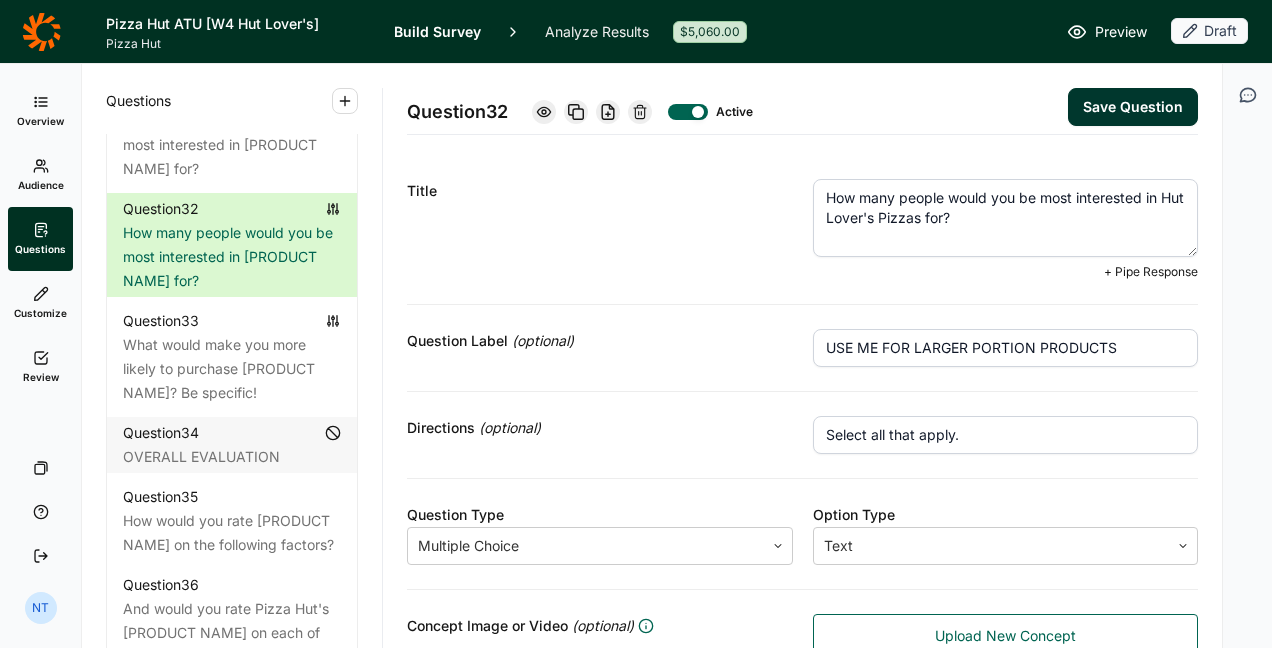 type on "How many people would you be most interested in Hut Lover's Pizzas for?" 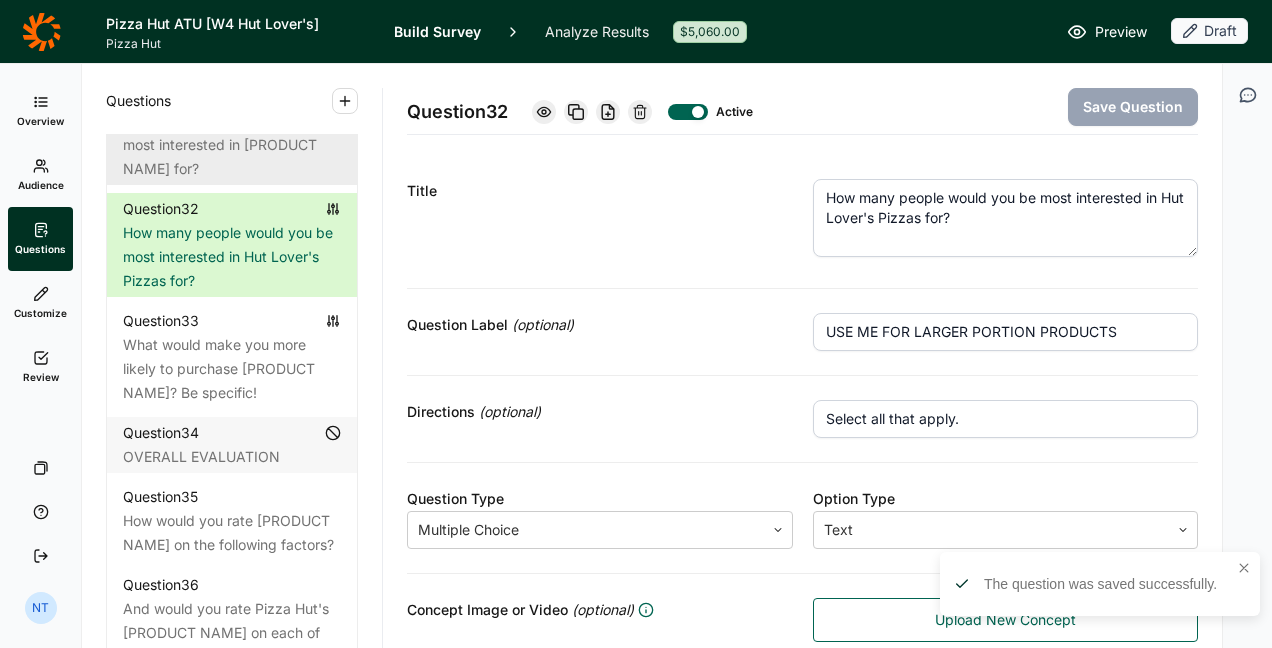 click on "Question  31" at bounding box center [232, 97] 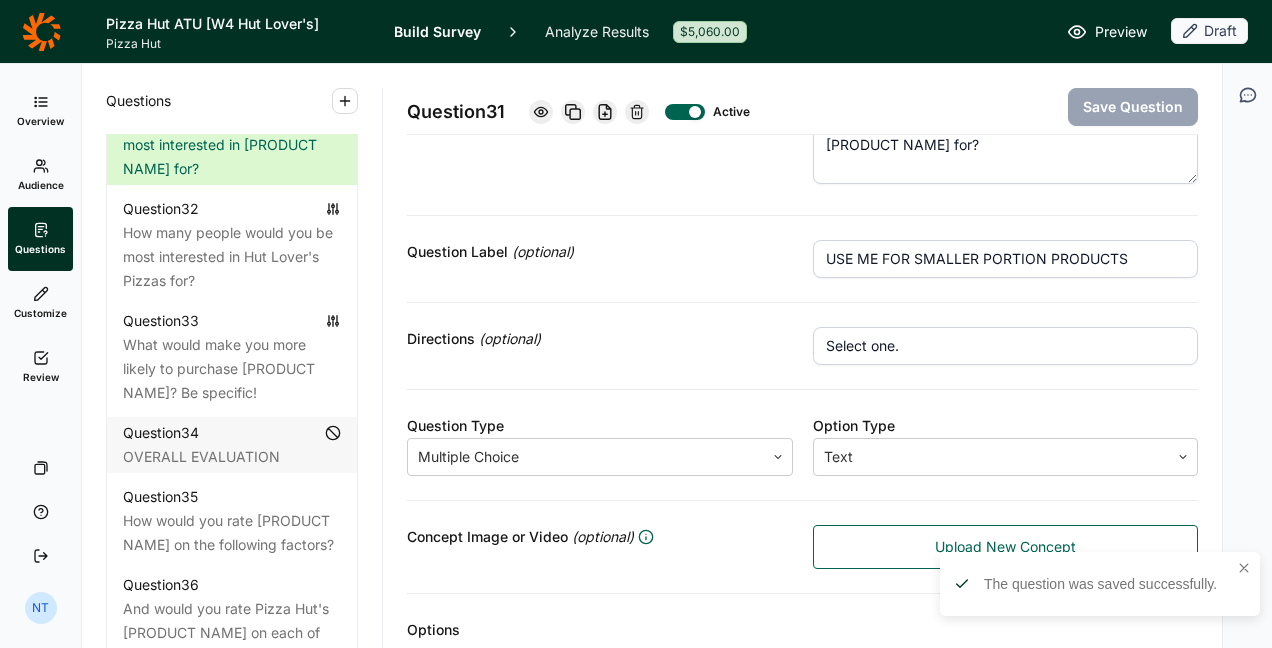 scroll, scrollTop: 61, scrollLeft: 0, axis: vertical 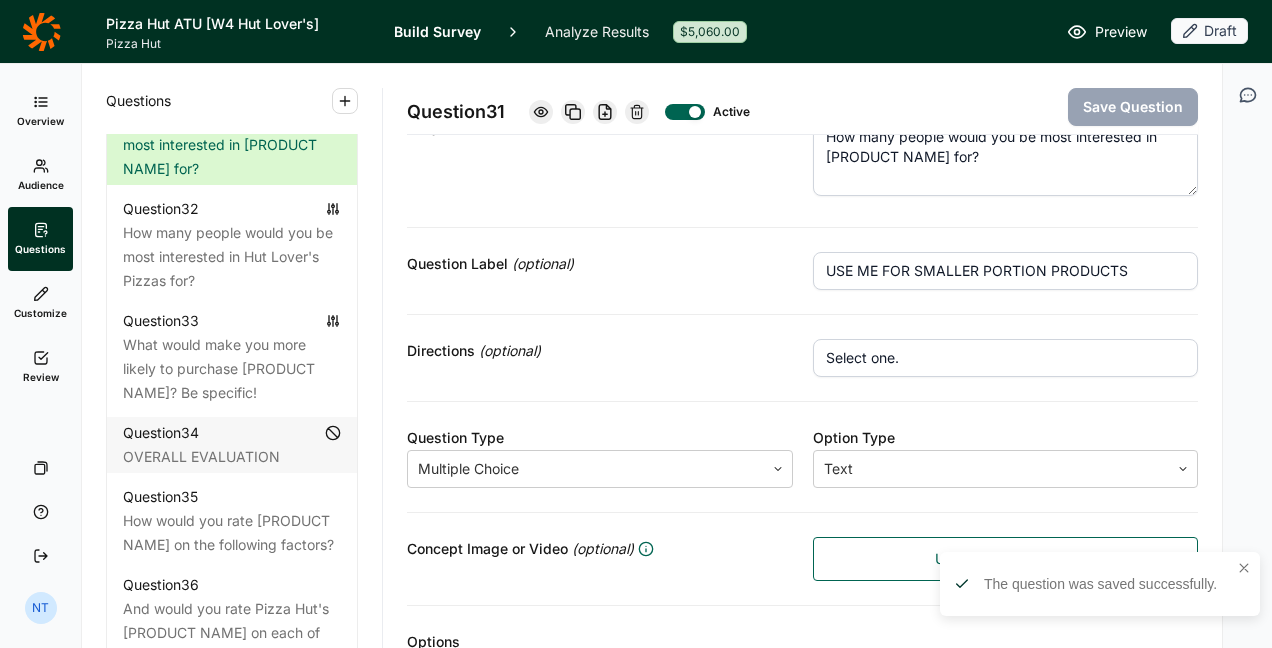 click at bounding box center (685, 112) 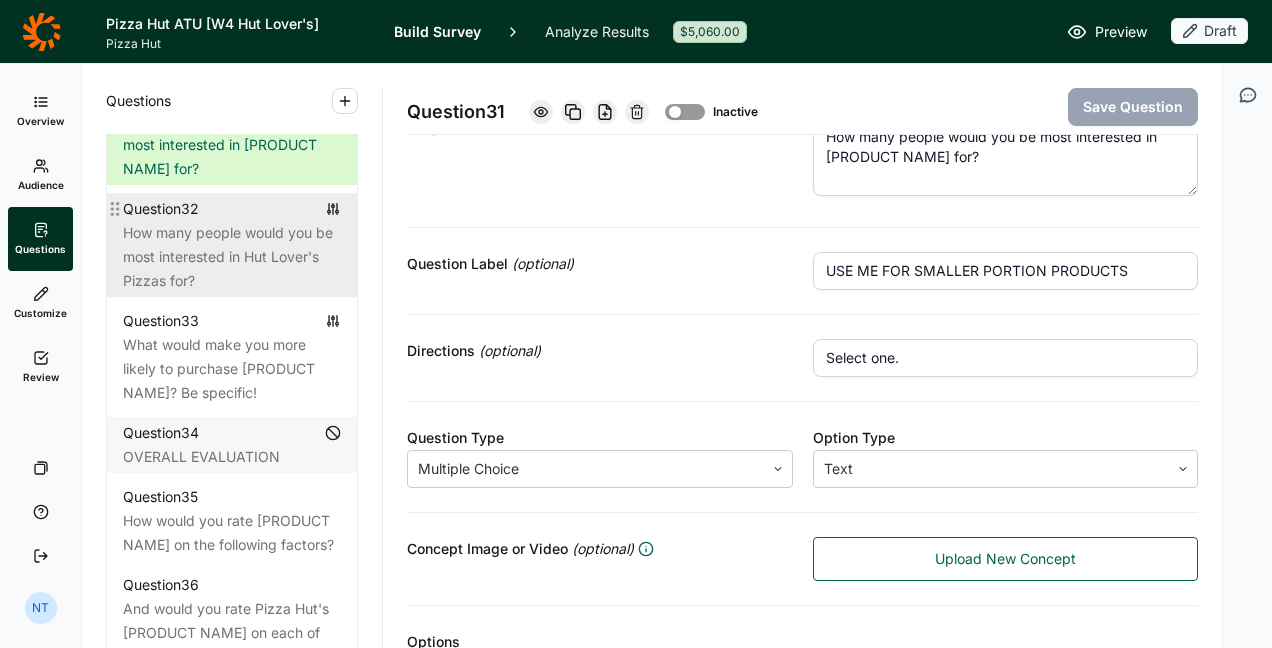 click on "How many people would you be most interested in Hut Lover's Pizzas for?" at bounding box center [232, 257] 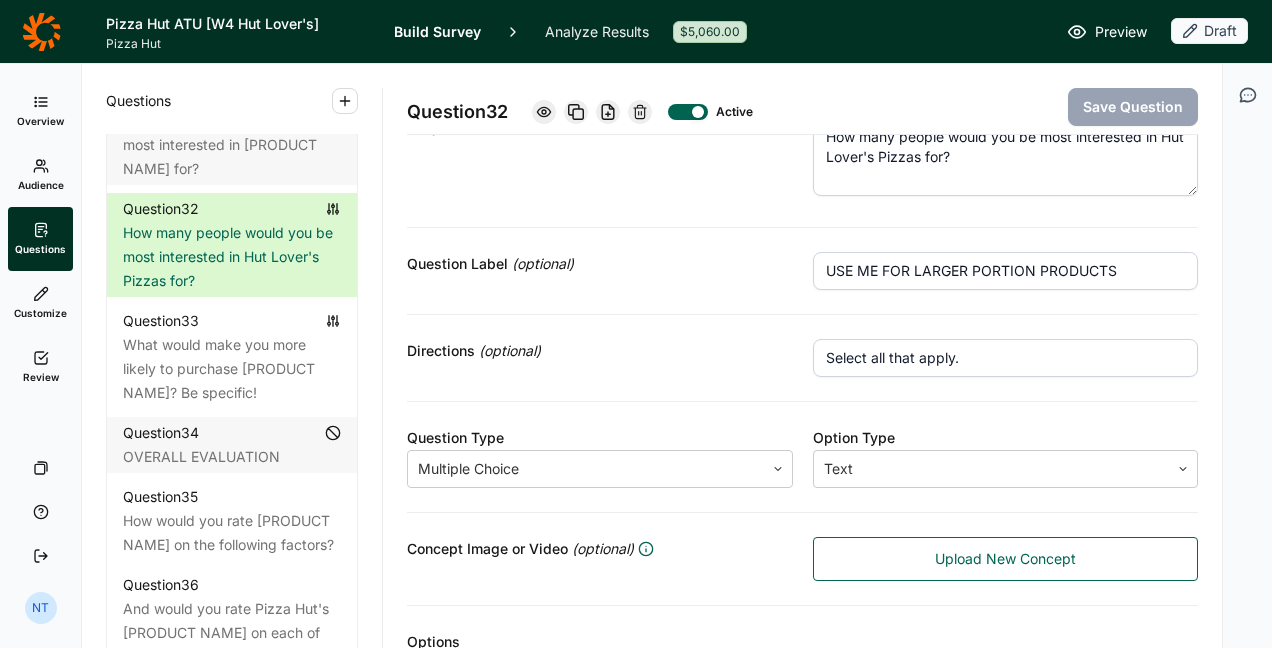 scroll, scrollTop: 0, scrollLeft: 0, axis: both 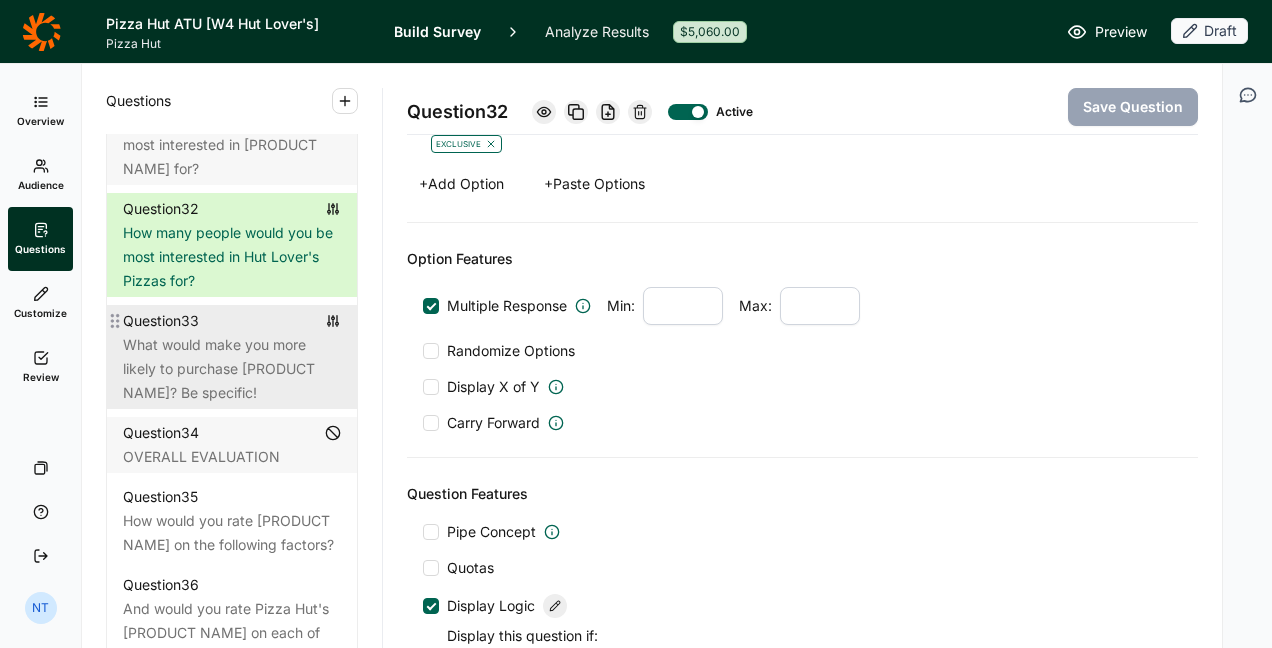 click on "Question  33" at bounding box center [232, 321] 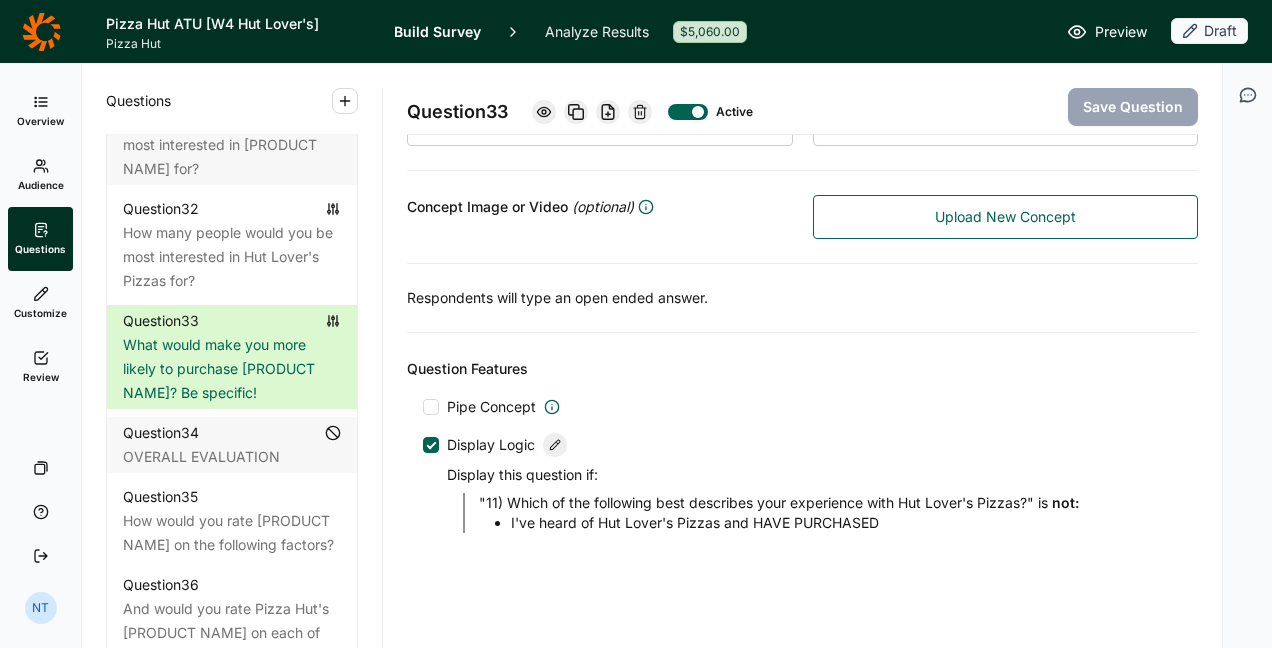scroll, scrollTop: 0, scrollLeft: 0, axis: both 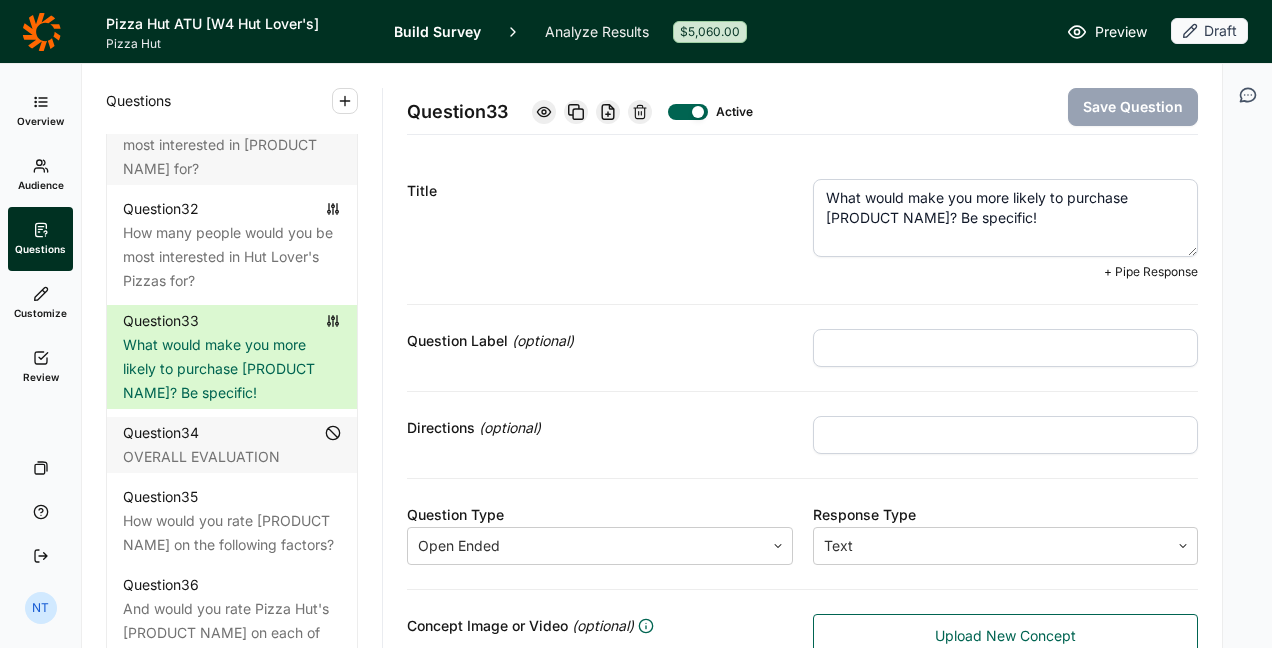 drag, startPoint x: 814, startPoint y: 206, endPoint x: 941, endPoint y: 213, distance: 127.192764 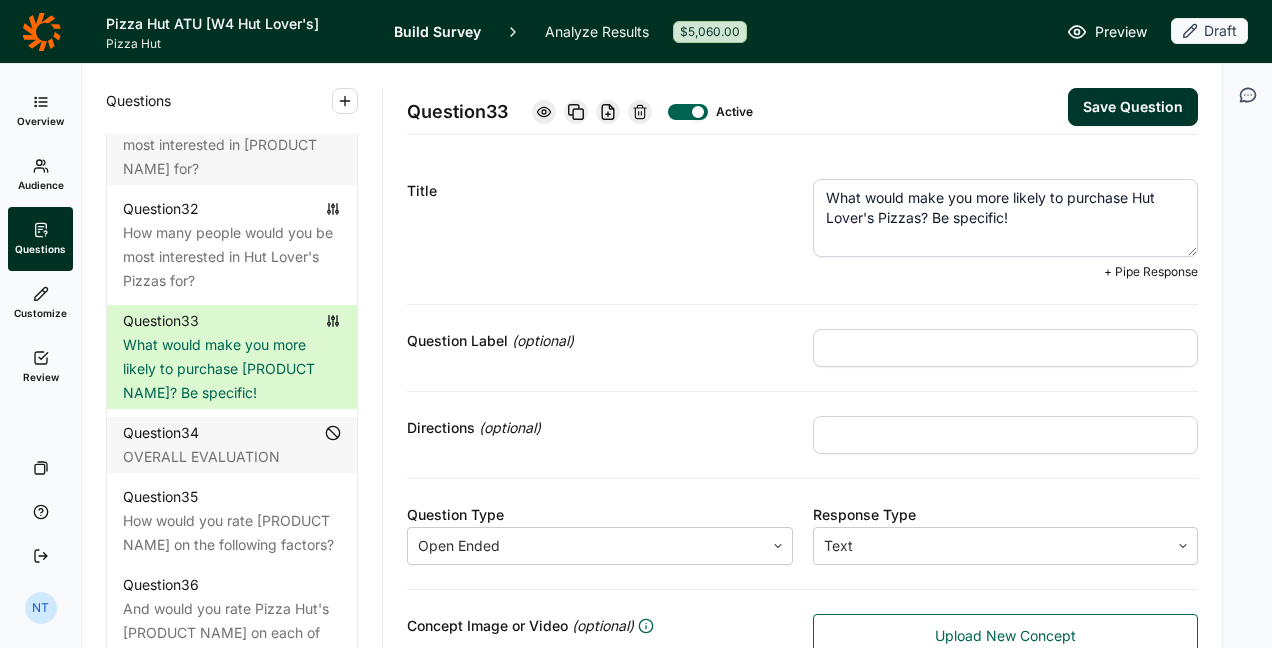 type on "What would make you more likely to purchase Hut Lover's Pizzas? Be specific!" 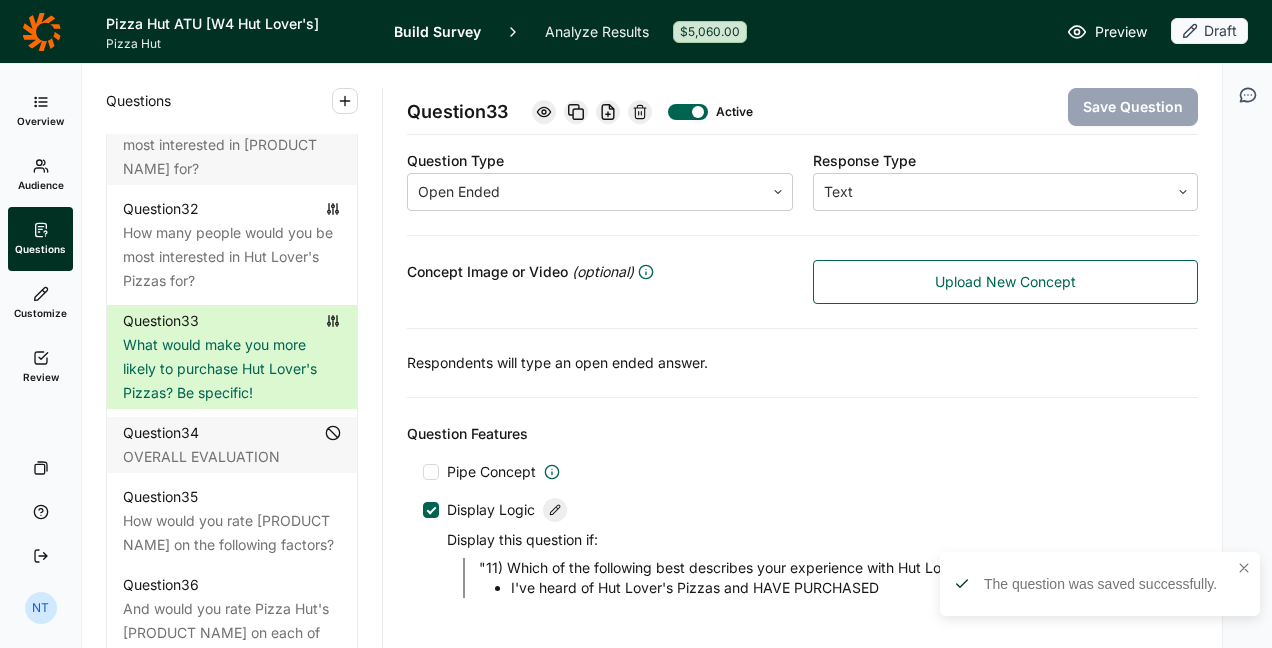 scroll, scrollTop: 403, scrollLeft: 0, axis: vertical 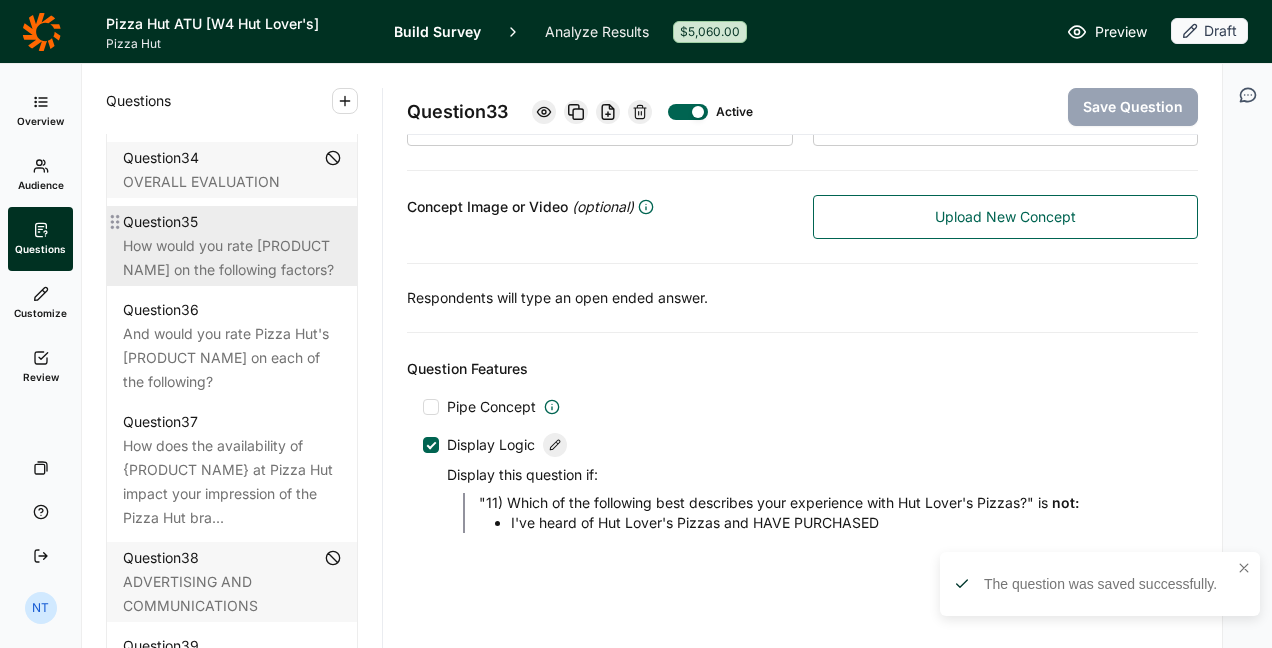 click on "How would you rate [PRODUCT NAME] on the following factors?" at bounding box center (232, 258) 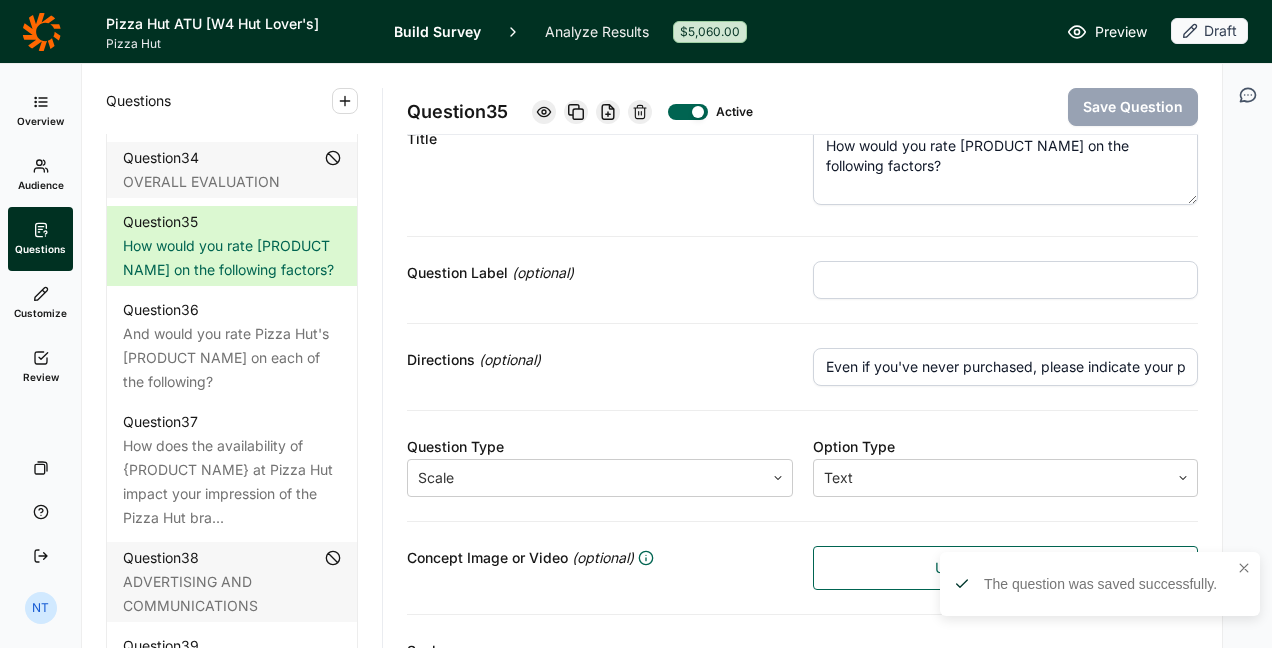 scroll, scrollTop: 0, scrollLeft: 0, axis: both 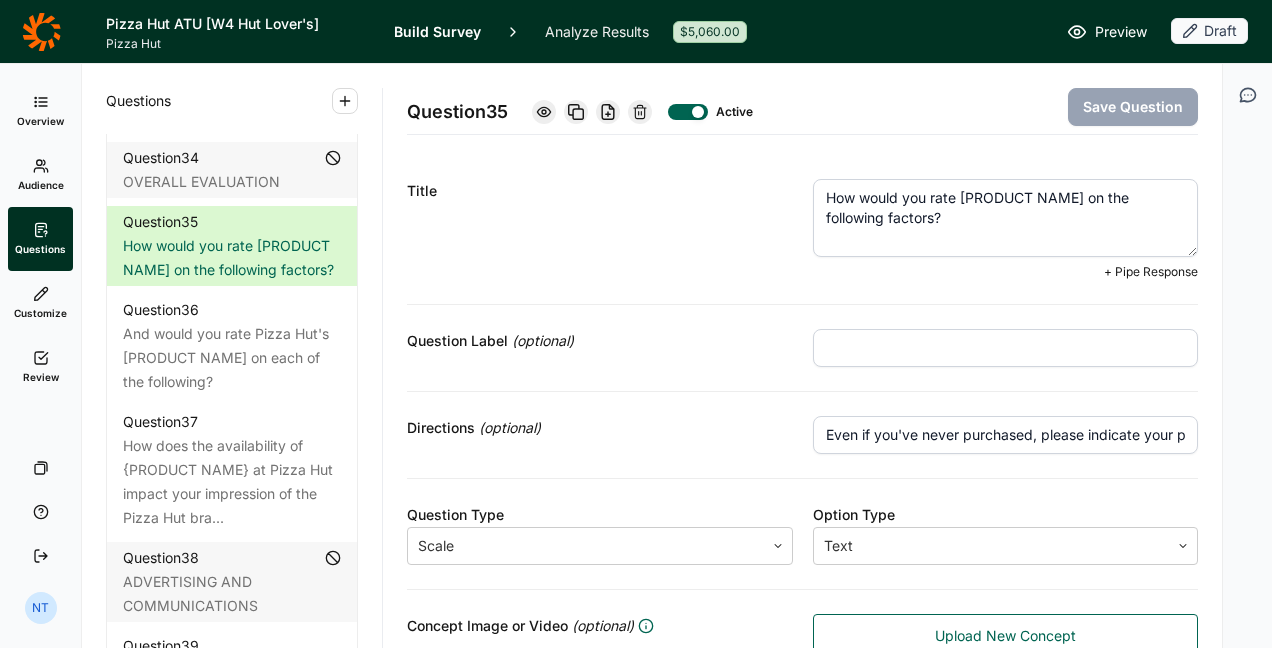 drag, startPoint x: 952, startPoint y: 194, endPoint x: 1078, endPoint y: 189, distance: 126.09917 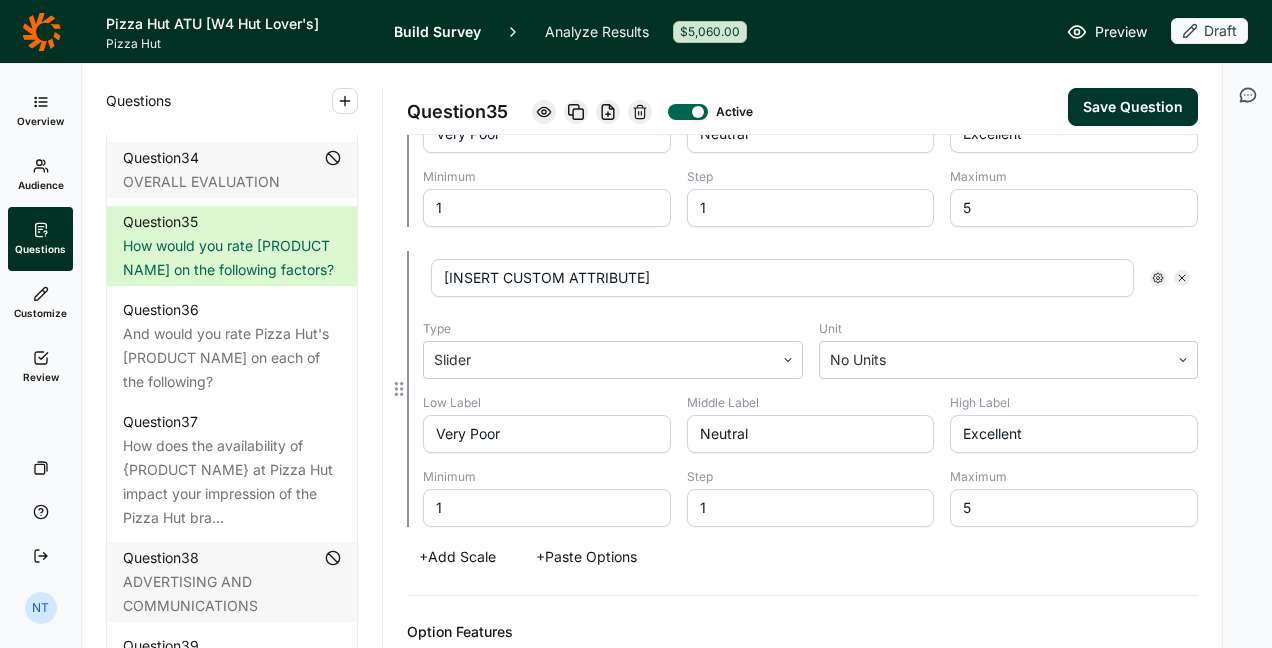 scroll, scrollTop: 2581, scrollLeft: 0, axis: vertical 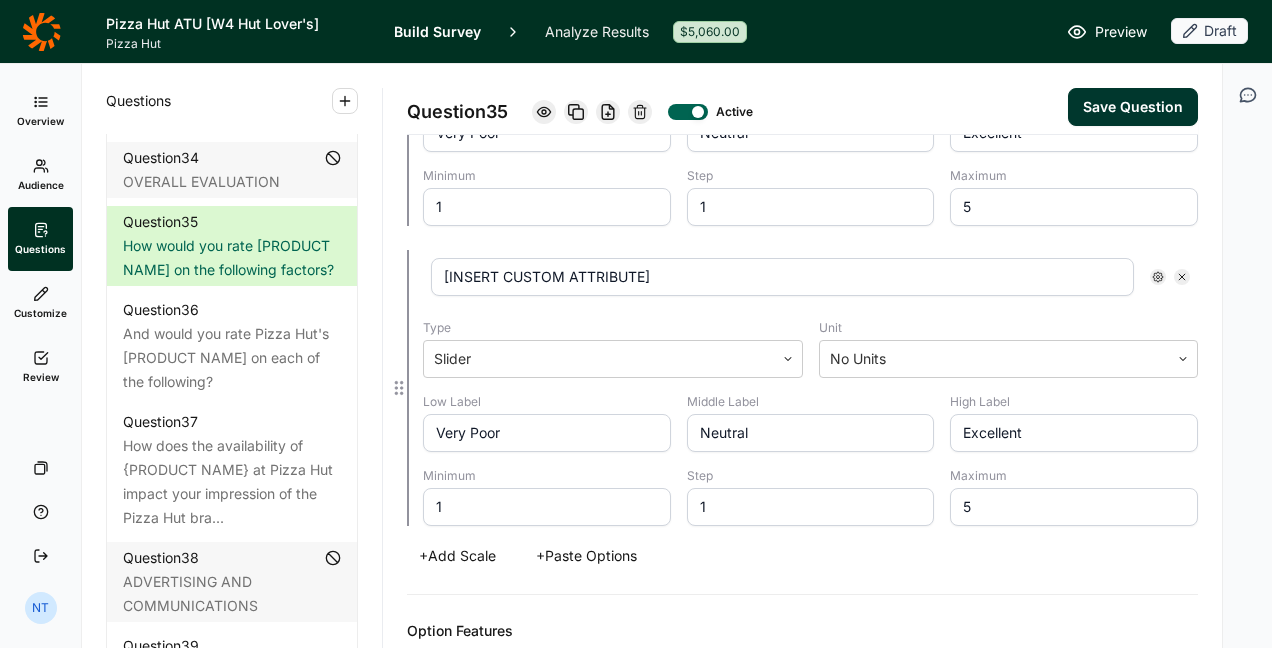 type on "How would you rate Hut Lover's Pizzas on the following factors?" 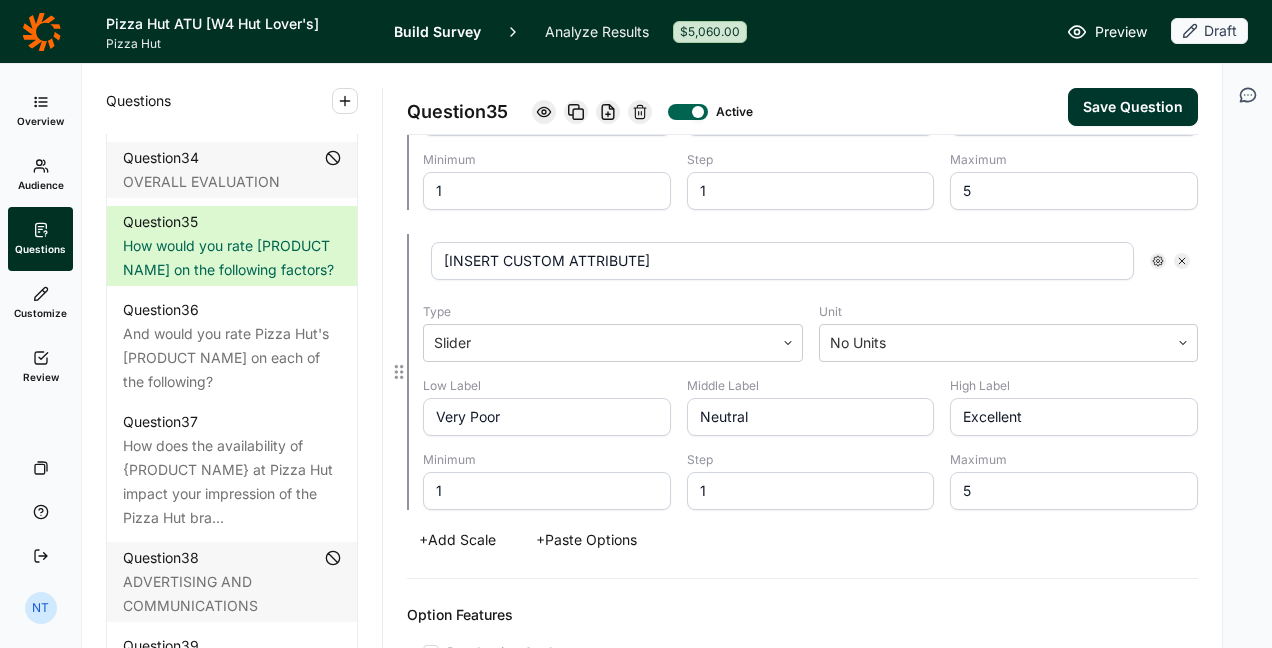 click on "[INSERT CUSTOM ATTRIBUTE]" at bounding box center (782, 261) 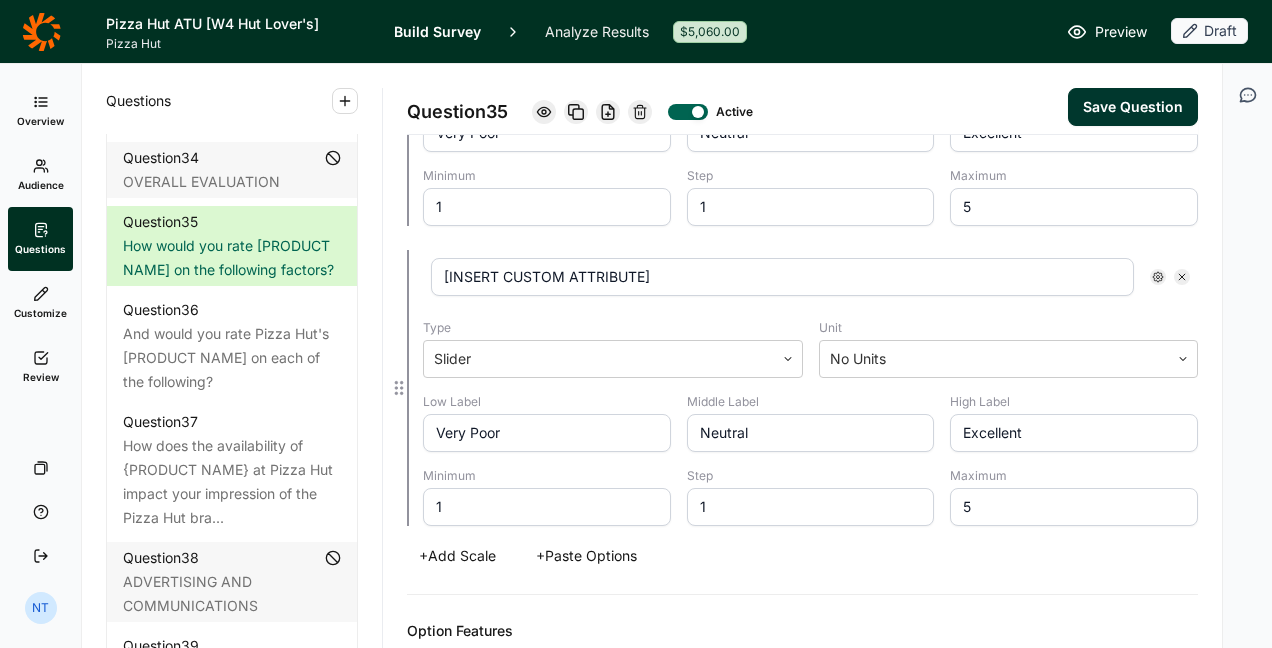 click on "[INSERT CUSTOM ATTRIBUTE]" at bounding box center [782, 277] 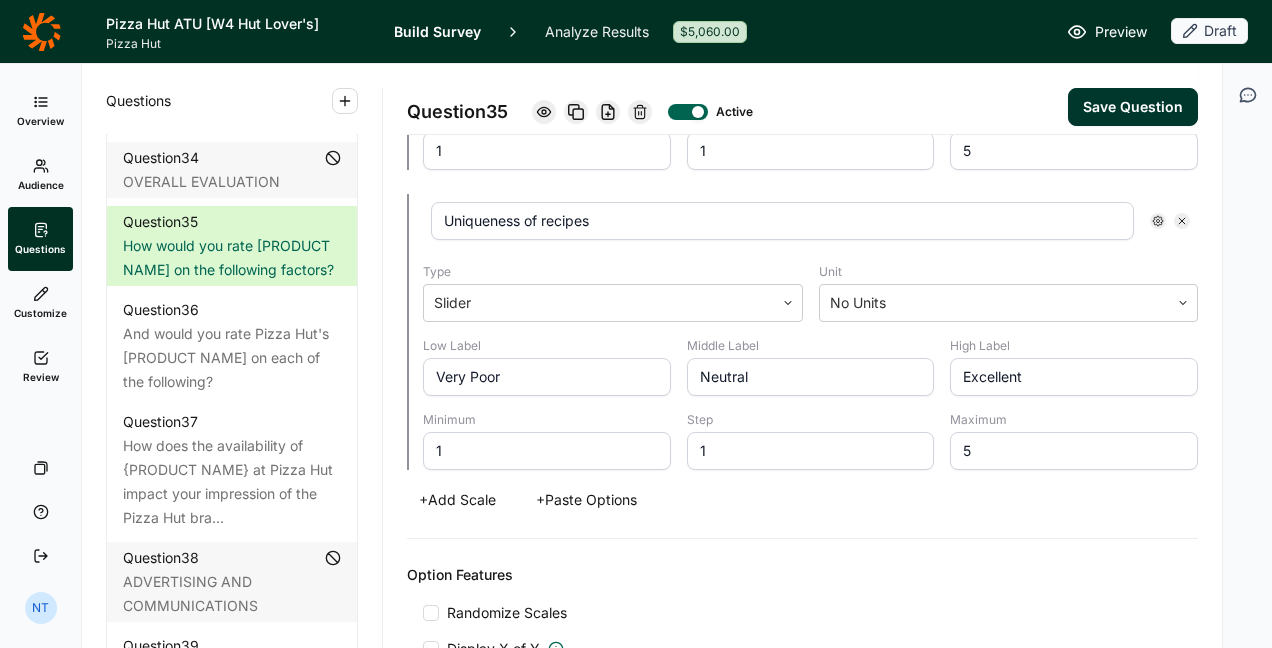 scroll, scrollTop: 2649, scrollLeft: 0, axis: vertical 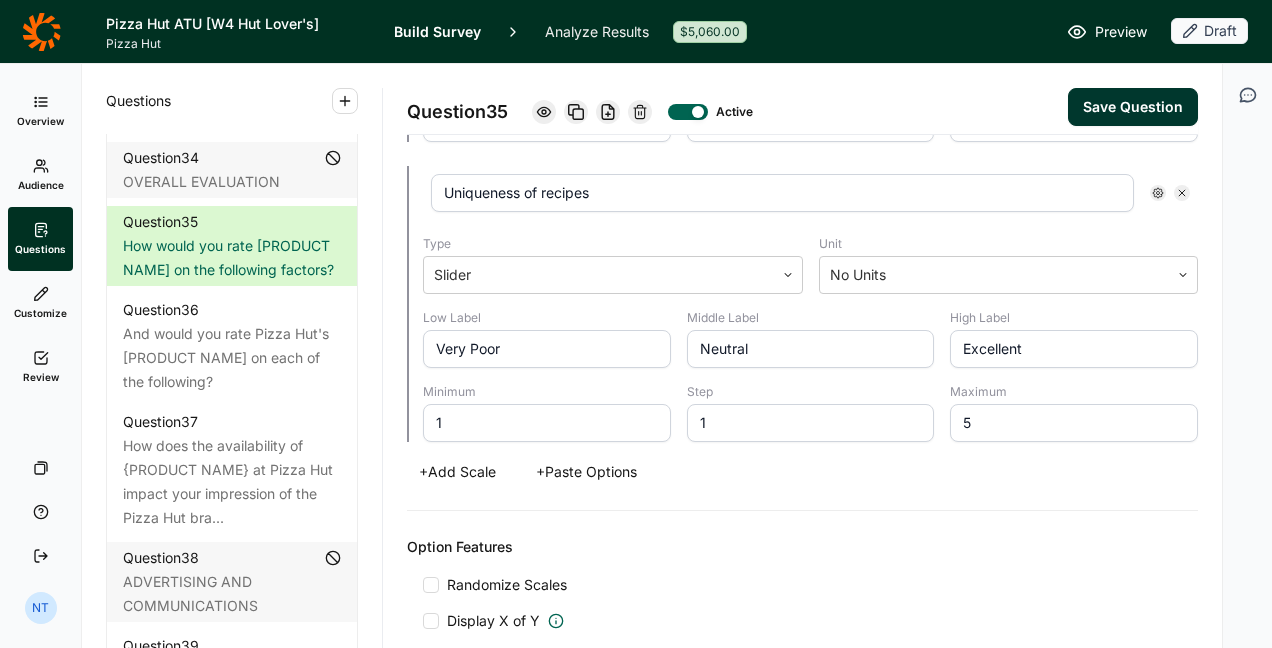 type on "Uniqueness of recipes" 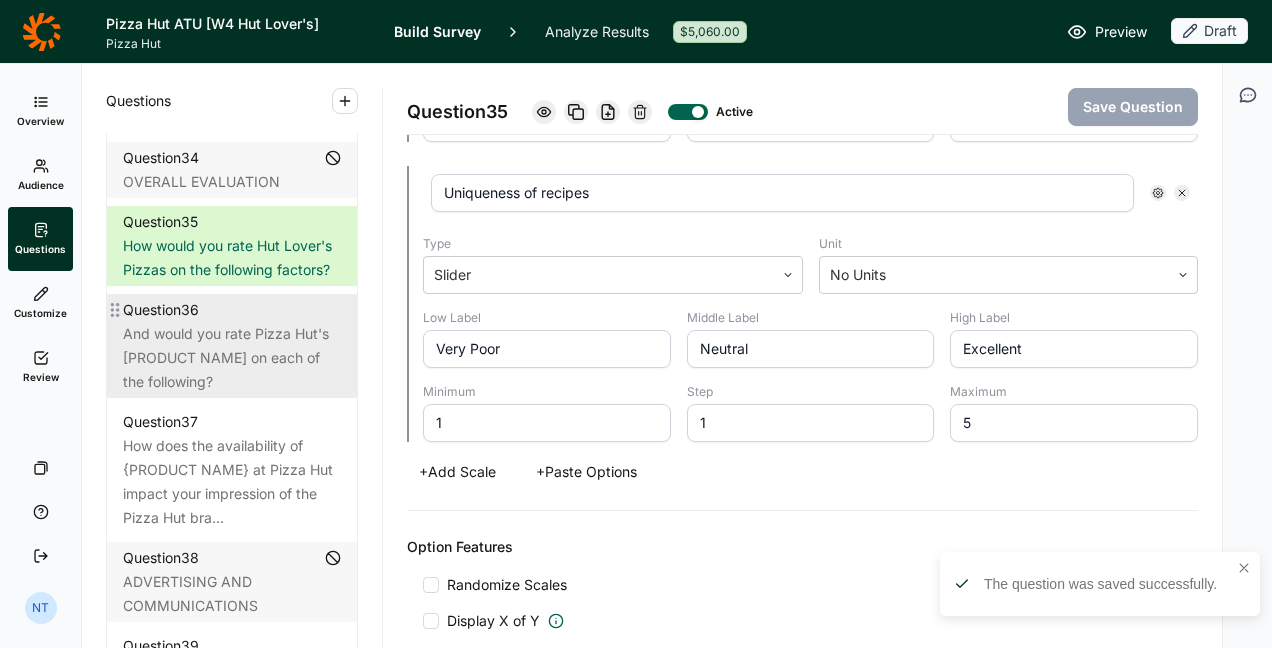 click on "And would you rate Pizza Hut's [PRODUCT NAME] on each of the following?" at bounding box center (232, 358) 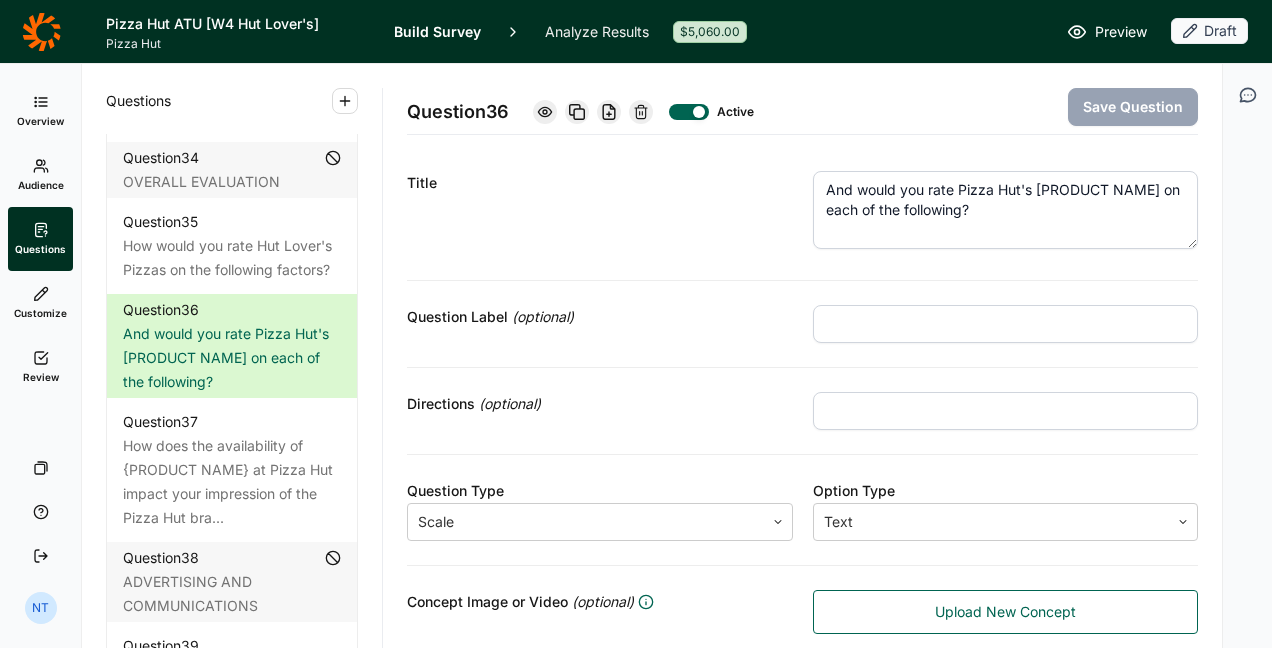 scroll, scrollTop: 0, scrollLeft: 0, axis: both 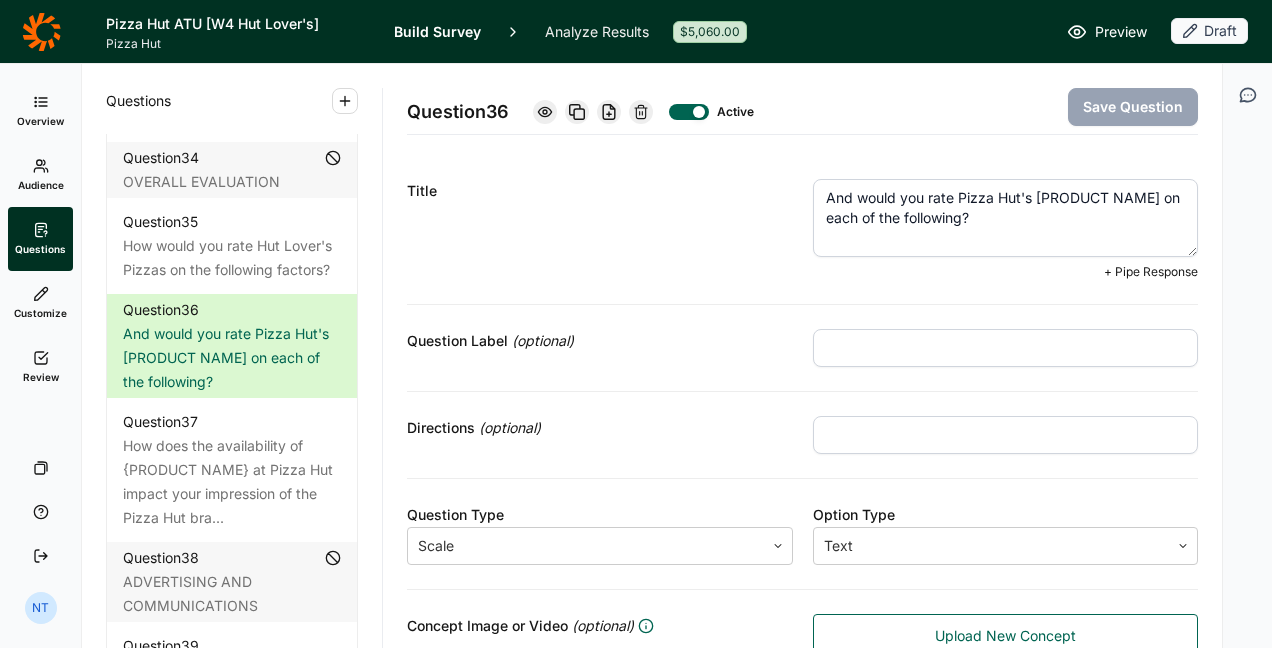 drag, startPoint x: 1028, startPoint y: 195, endPoint x: 1152, endPoint y: 196, distance: 124.004036 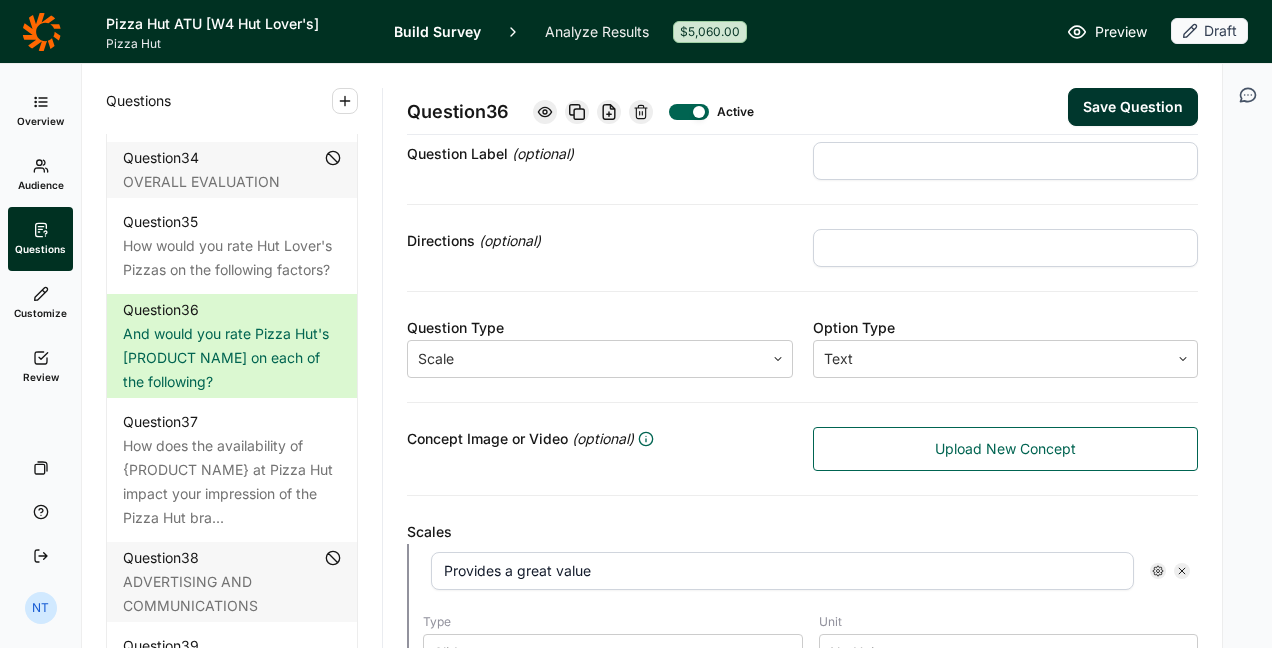 scroll, scrollTop: 0, scrollLeft: 0, axis: both 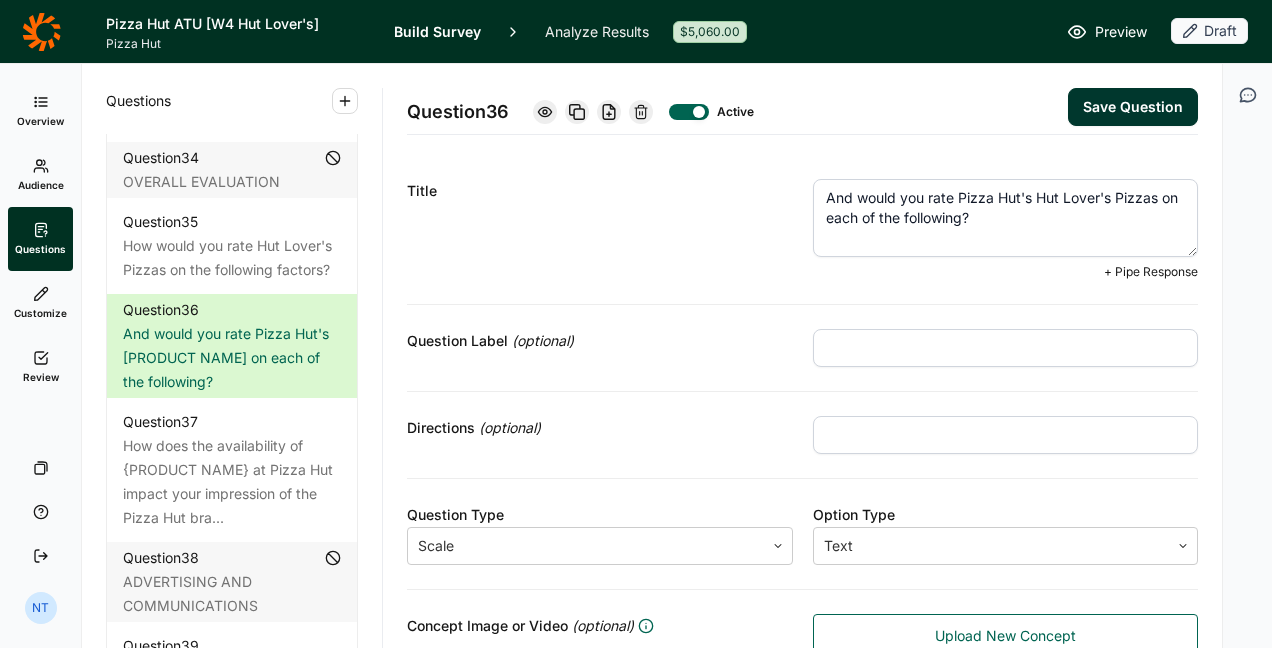 click on "And would you rate Pizza Hut's Hut Lover's Pizzas on each of the following?" at bounding box center [1006, 218] 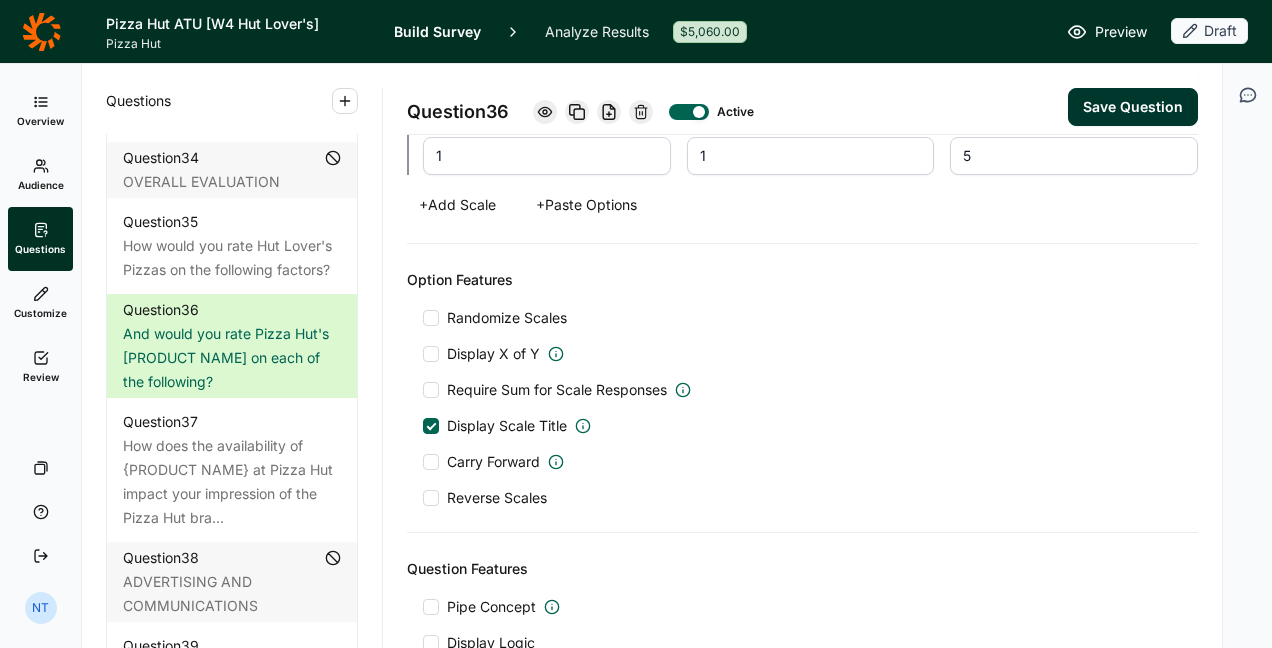 scroll, scrollTop: 2142, scrollLeft: 0, axis: vertical 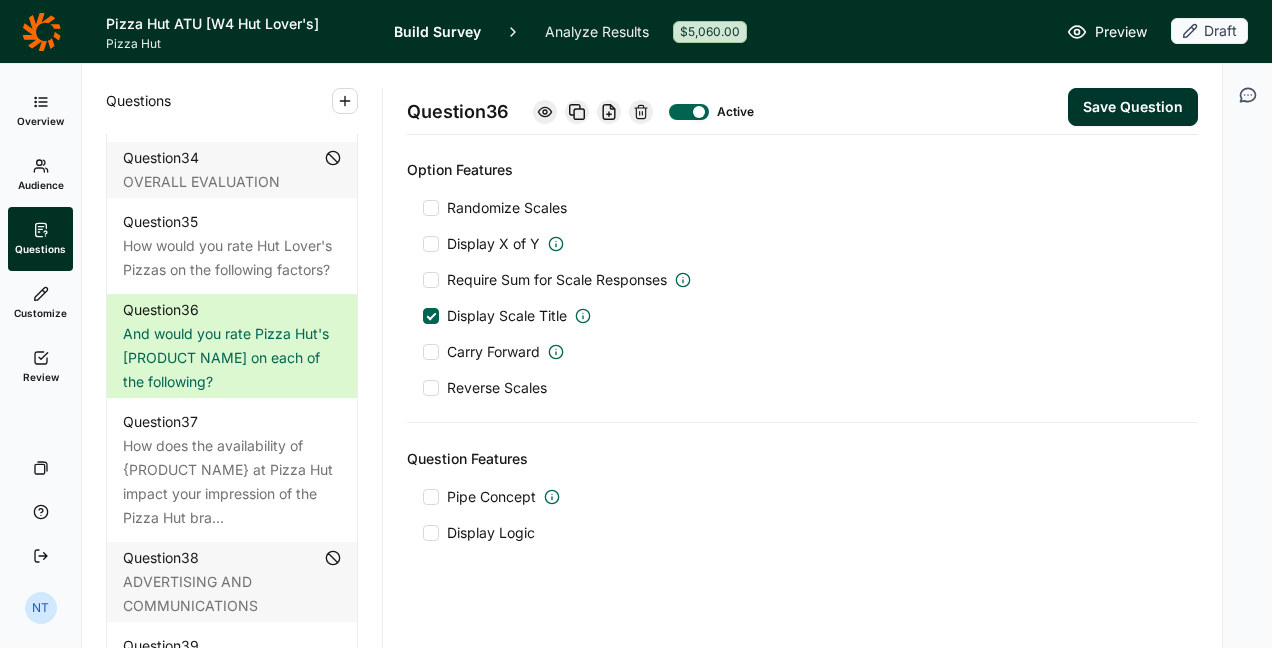 type on "And how would you rate Pizza Hut's Hut Lover's Pizzas on each of the following?" 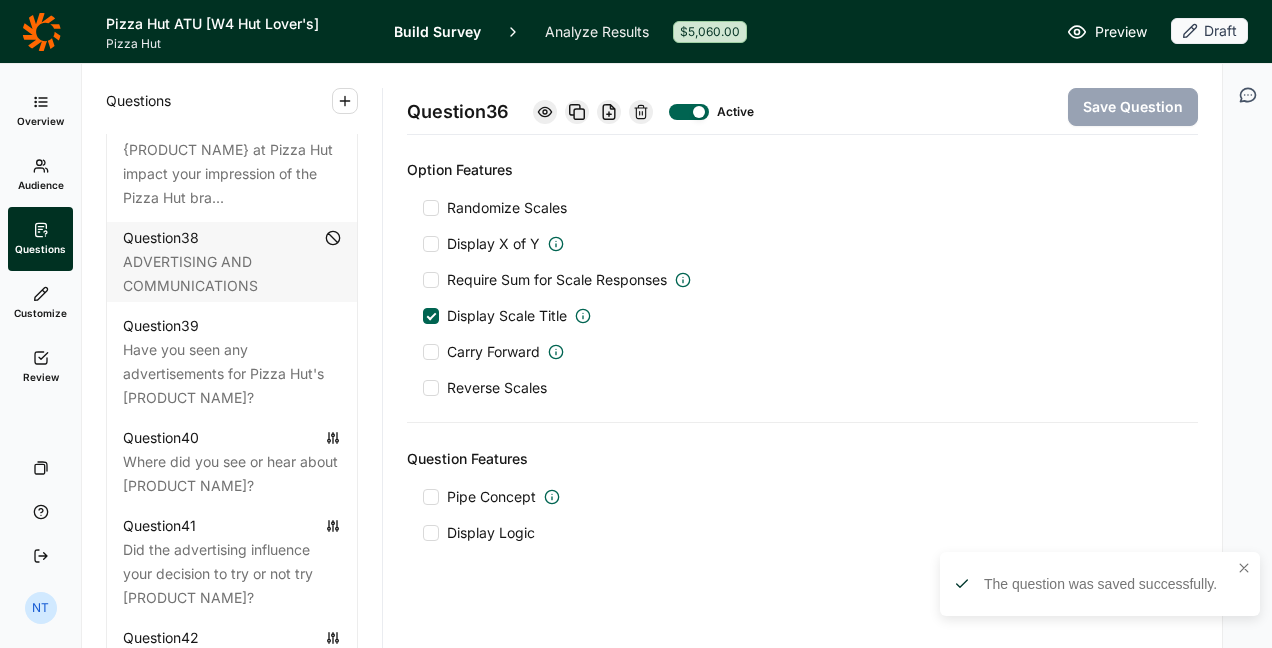 scroll, scrollTop: 4901, scrollLeft: 0, axis: vertical 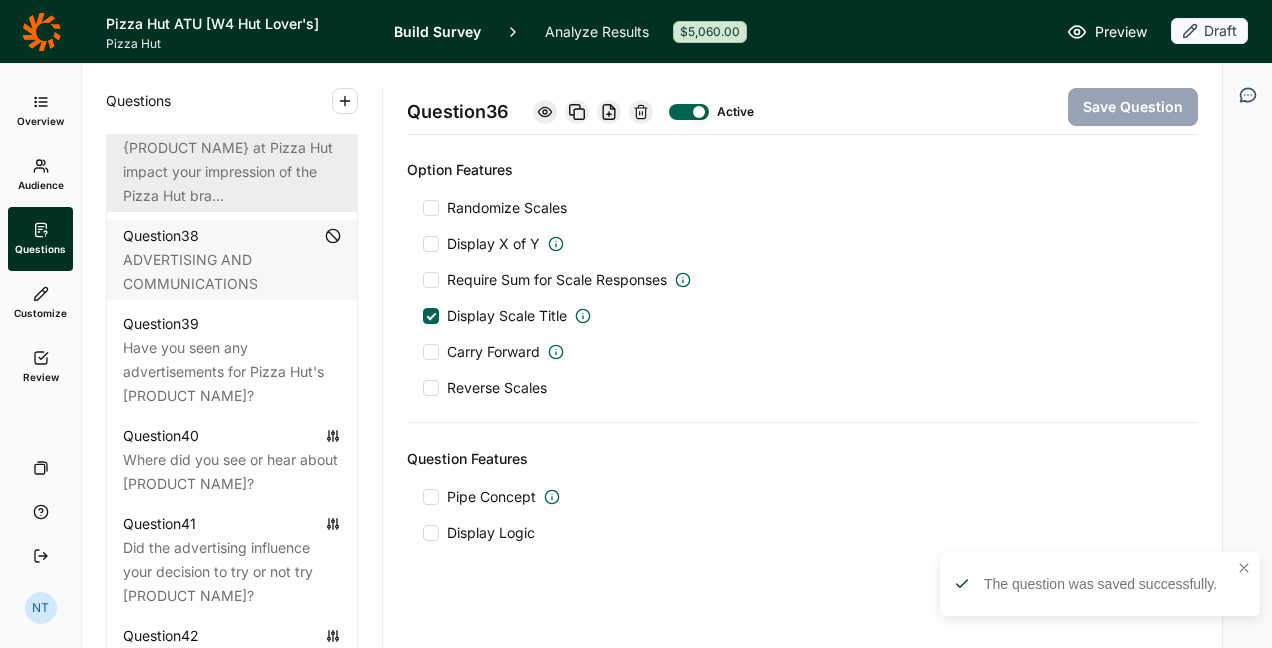 click on "How does the availability of {PRODUCT NAME} at Pizza Hut impact your impression of the Pizza Hut bra..." at bounding box center (232, 160) 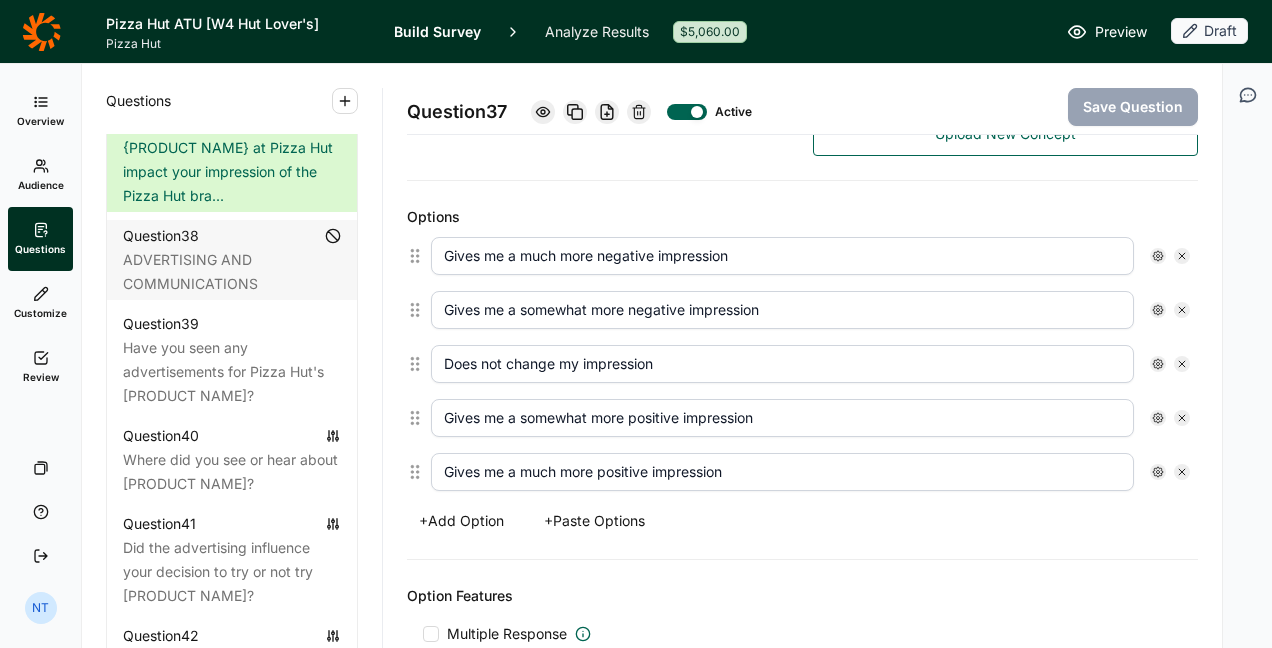 scroll, scrollTop: 0, scrollLeft: 0, axis: both 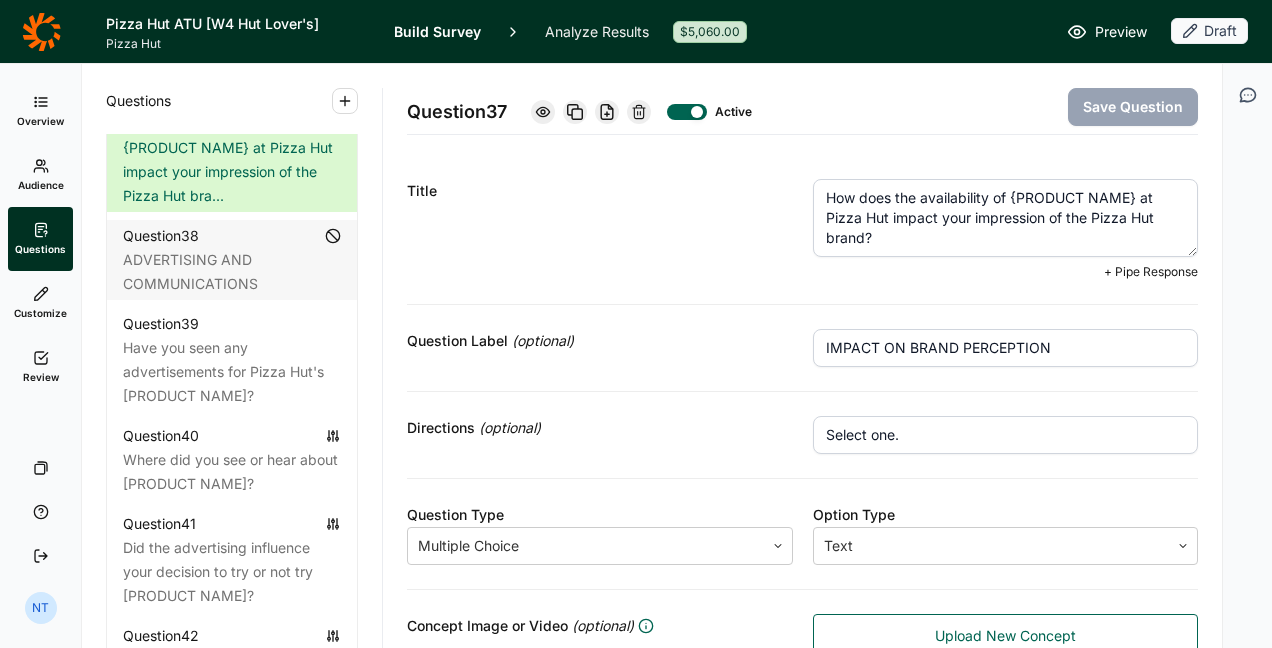 drag, startPoint x: 1004, startPoint y: 195, endPoint x: 1126, endPoint y: 195, distance: 122 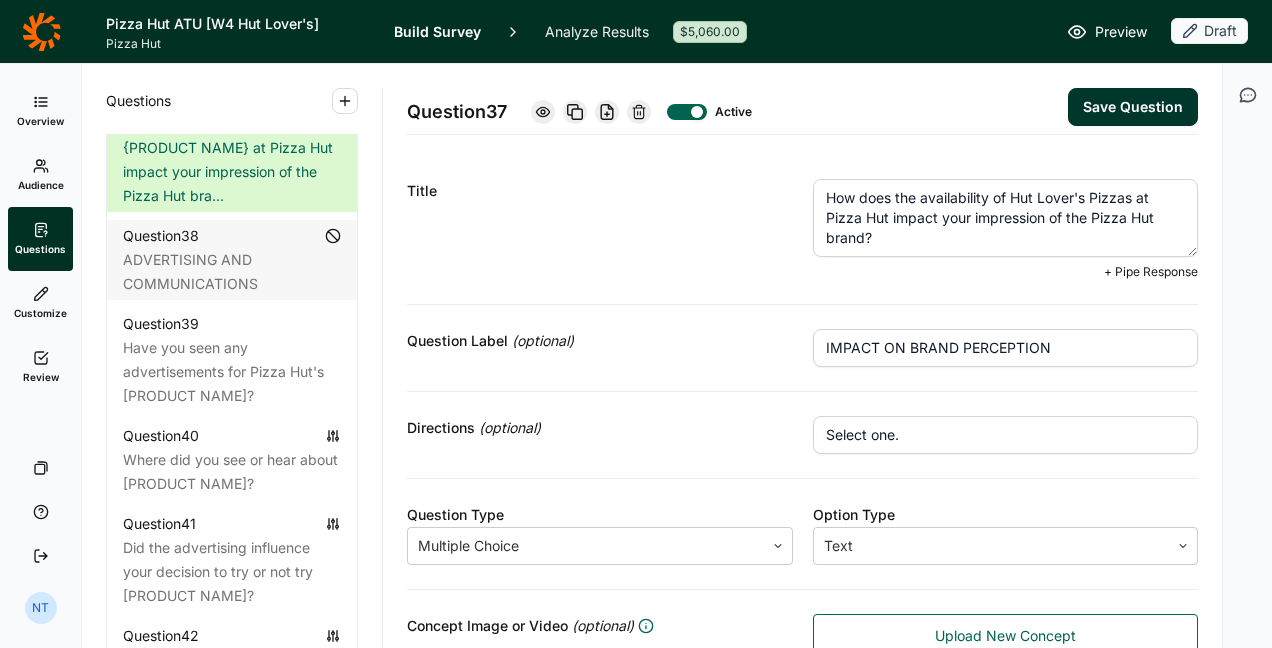 type on "How does the availability of Hut Lover's Pizzas at Pizza Hut impact your impression of the Pizza Hut brand?" 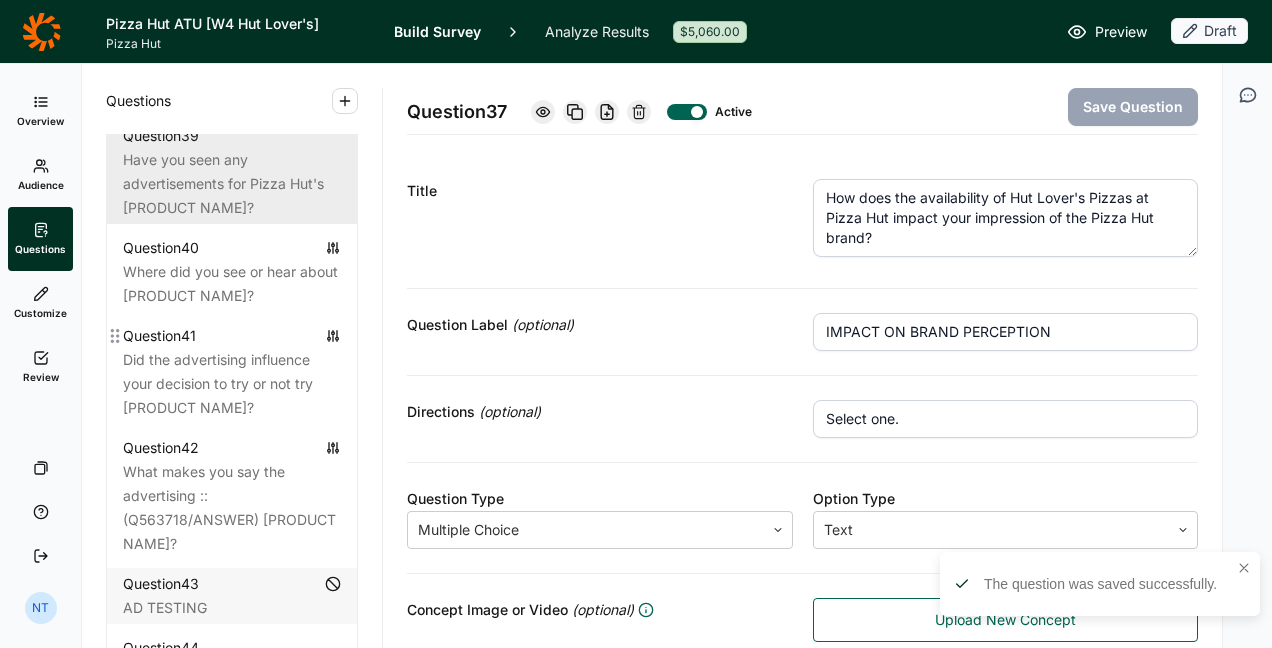 scroll, scrollTop: 5090, scrollLeft: 0, axis: vertical 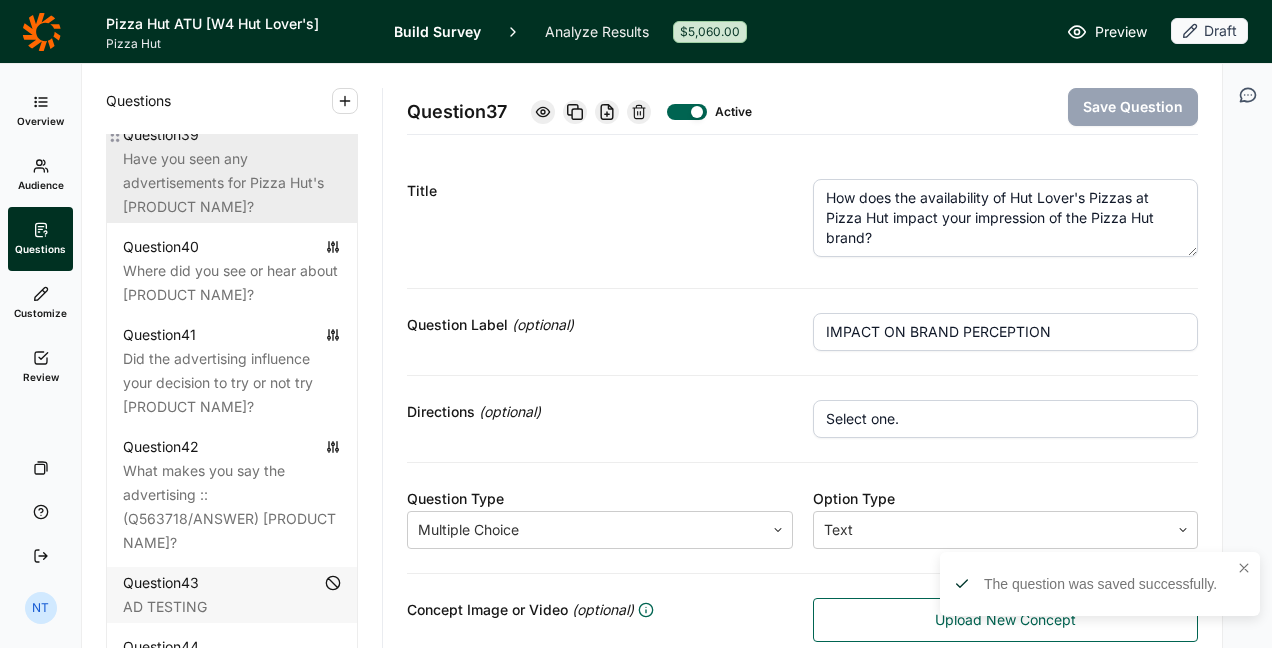 click on "Have you seen any advertisements for Pizza Hut's [PRODUCT NAME]?" at bounding box center (232, 183) 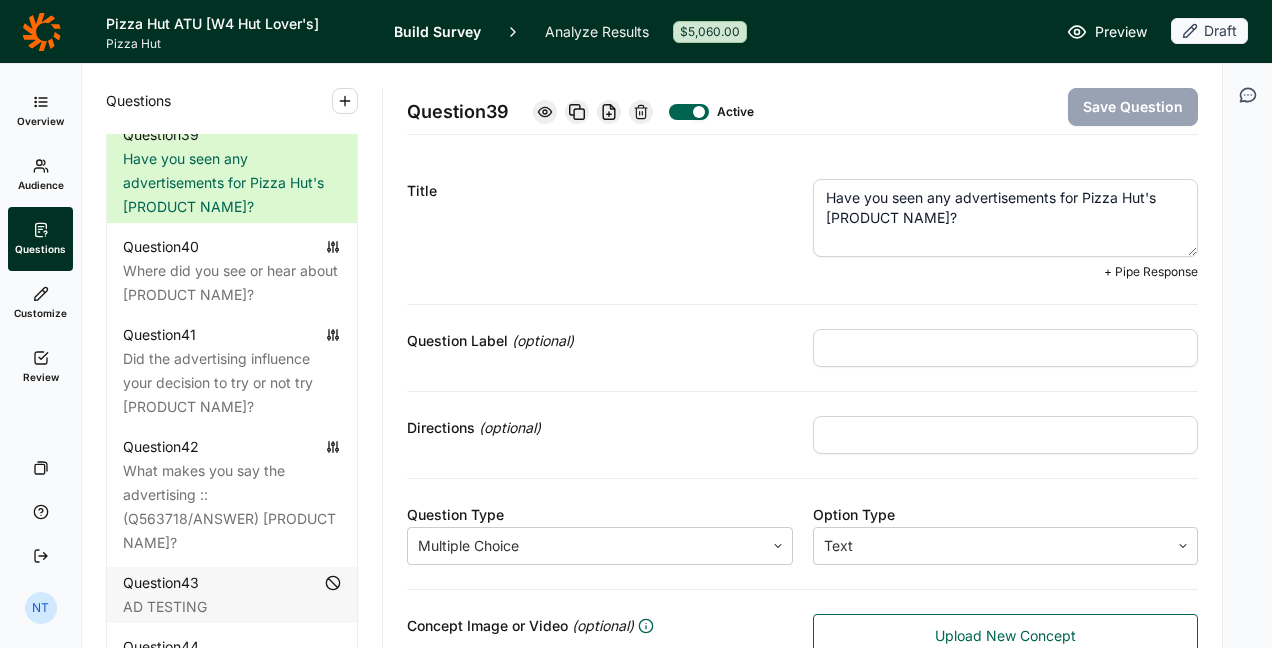 drag, startPoint x: 816, startPoint y: 220, endPoint x: 942, endPoint y: 210, distance: 126.3962 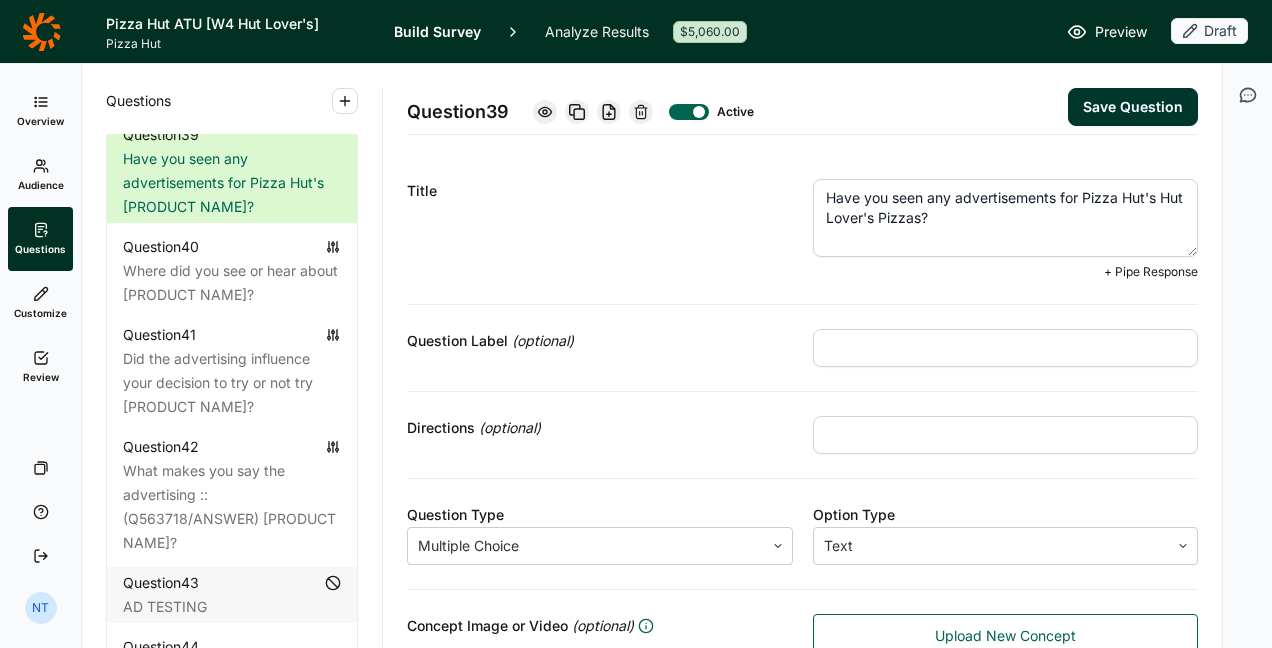 type on "Have you seen any advertisements for Pizza Hut's Hut Lover's Pizzas?" 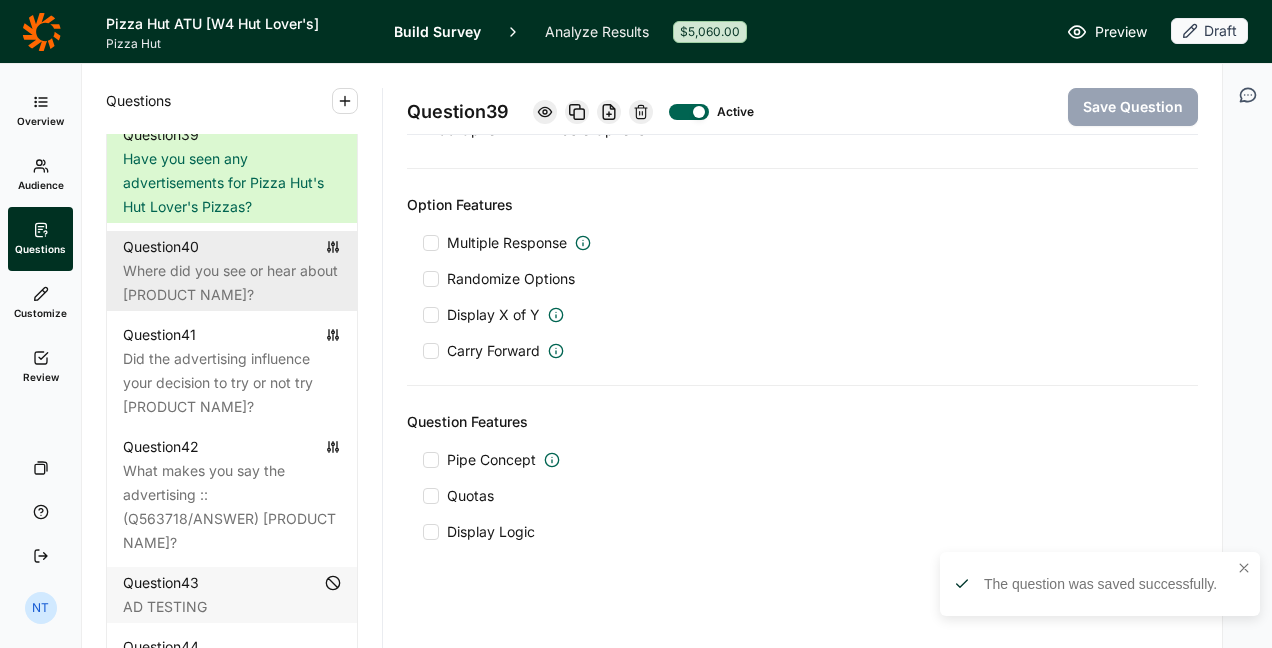 scroll, scrollTop: 770, scrollLeft: 0, axis: vertical 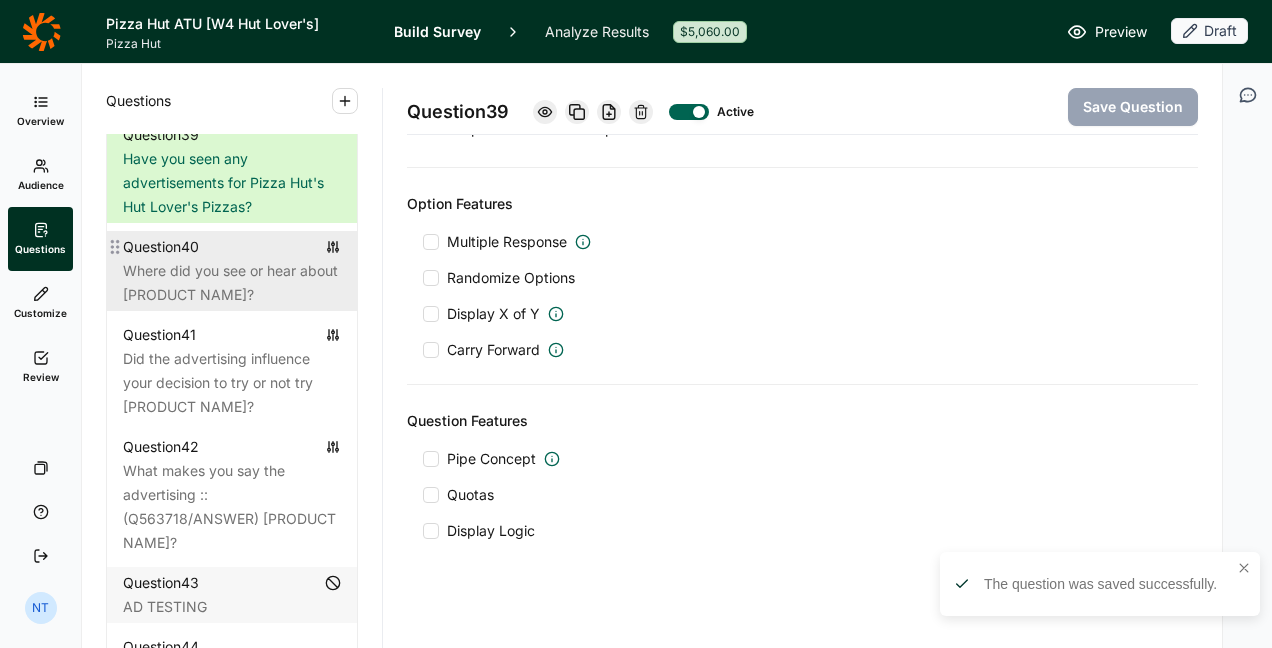 click on "Where did you see or hear about [PRODUCT NAME]?" at bounding box center (232, 283) 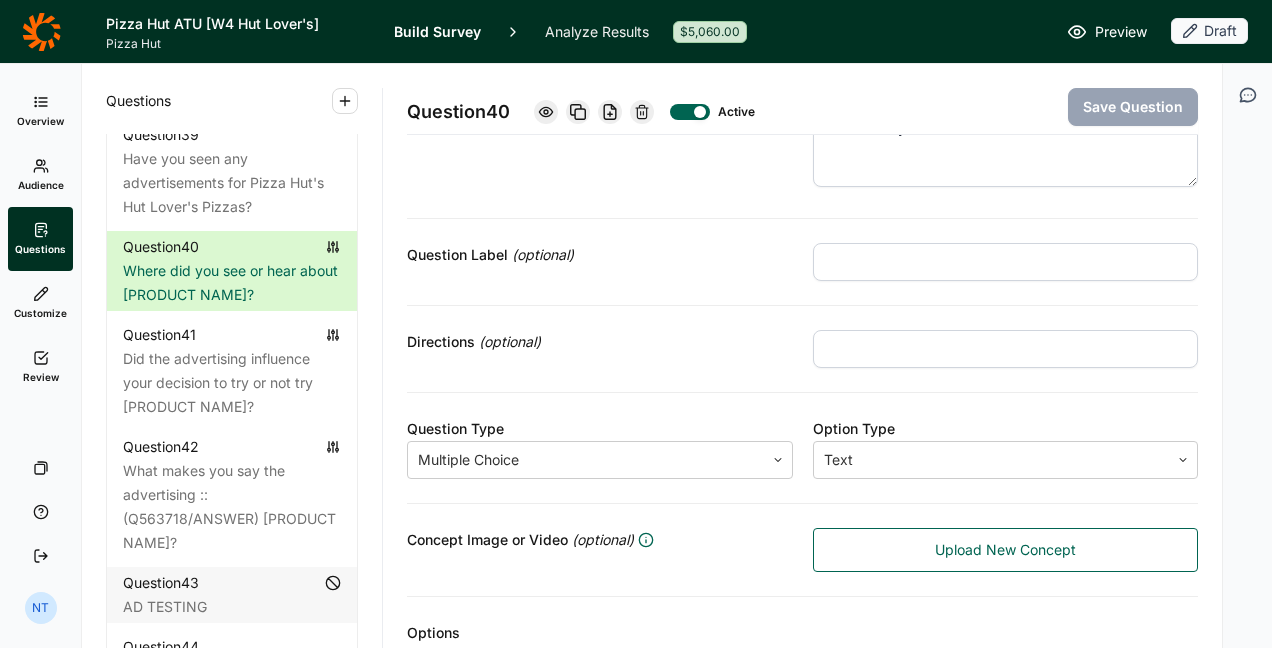 scroll, scrollTop: 0, scrollLeft: 0, axis: both 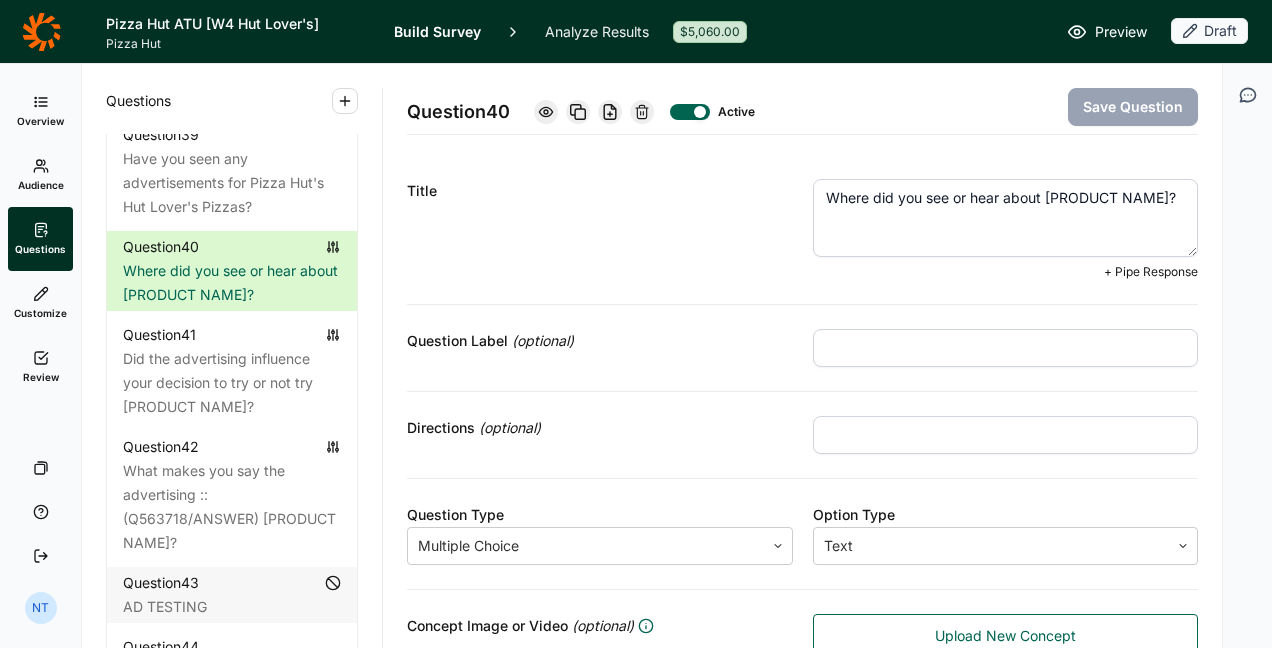 drag, startPoint x: 1038, startPoint y: 197, endPoint x: 1162, endPoint y: 192, distance: 124.10077 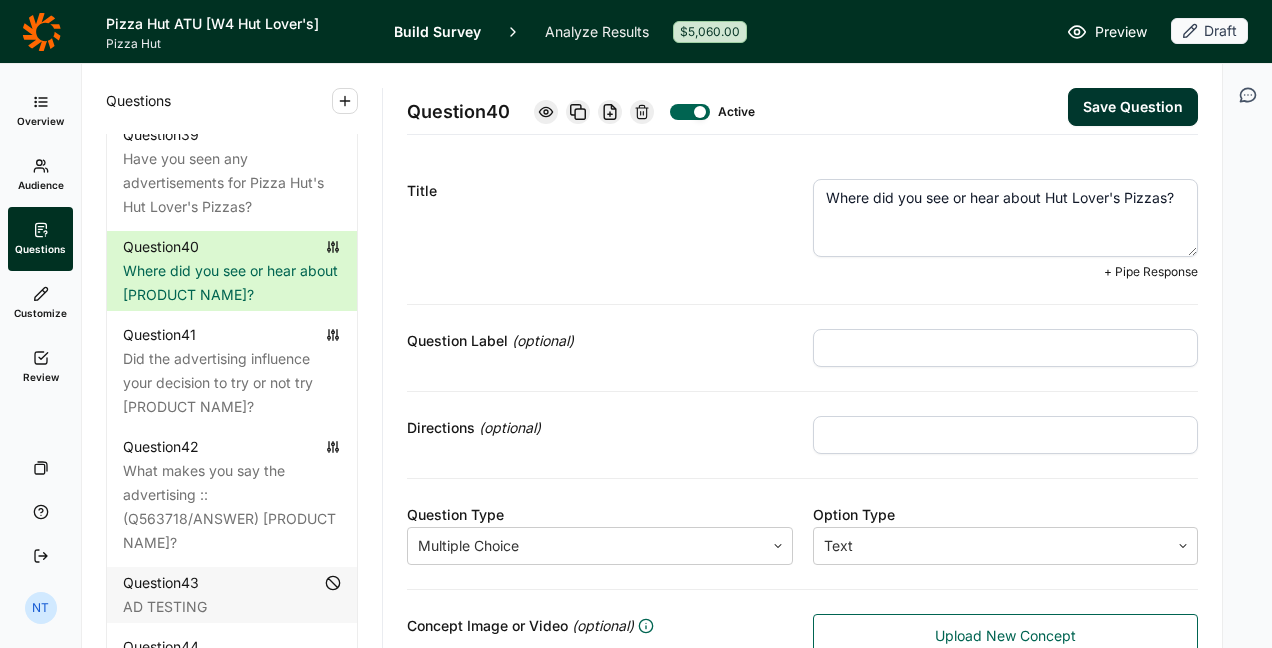 type on "Where did you see or hear about Hut Lover's Pizzas?" 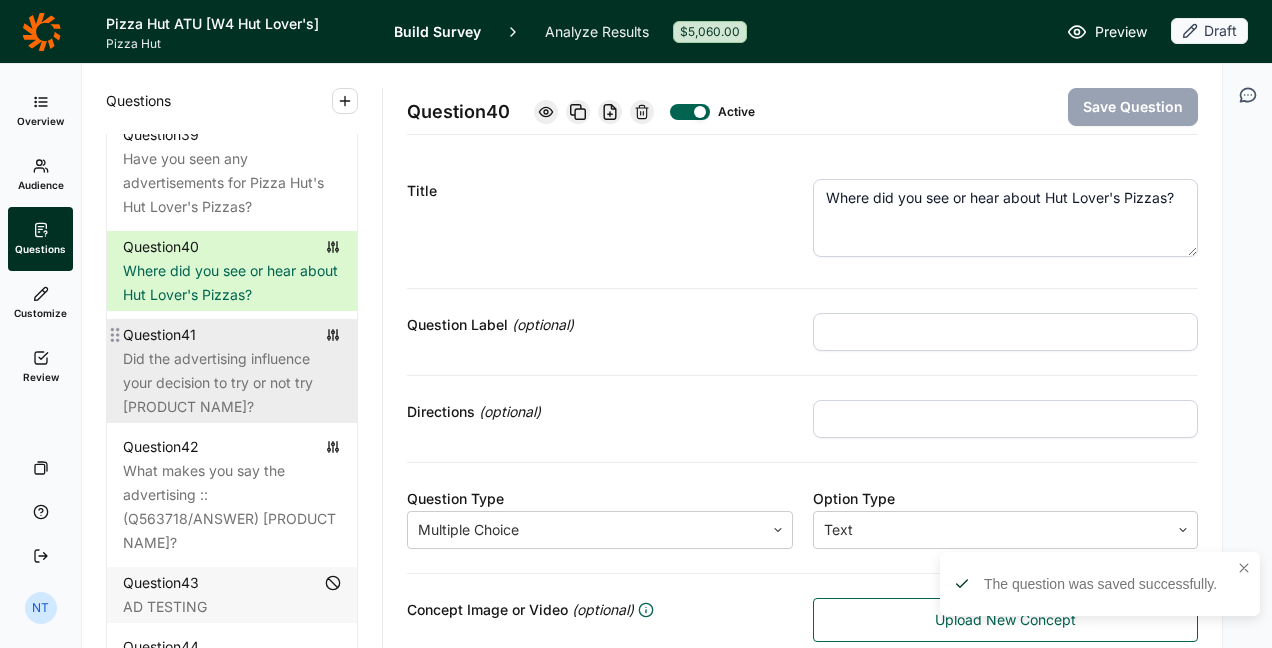 click on "Did the advertising influence your decision to try or not try [PRODUCT NAME]?" at bounding box center [232, 383] 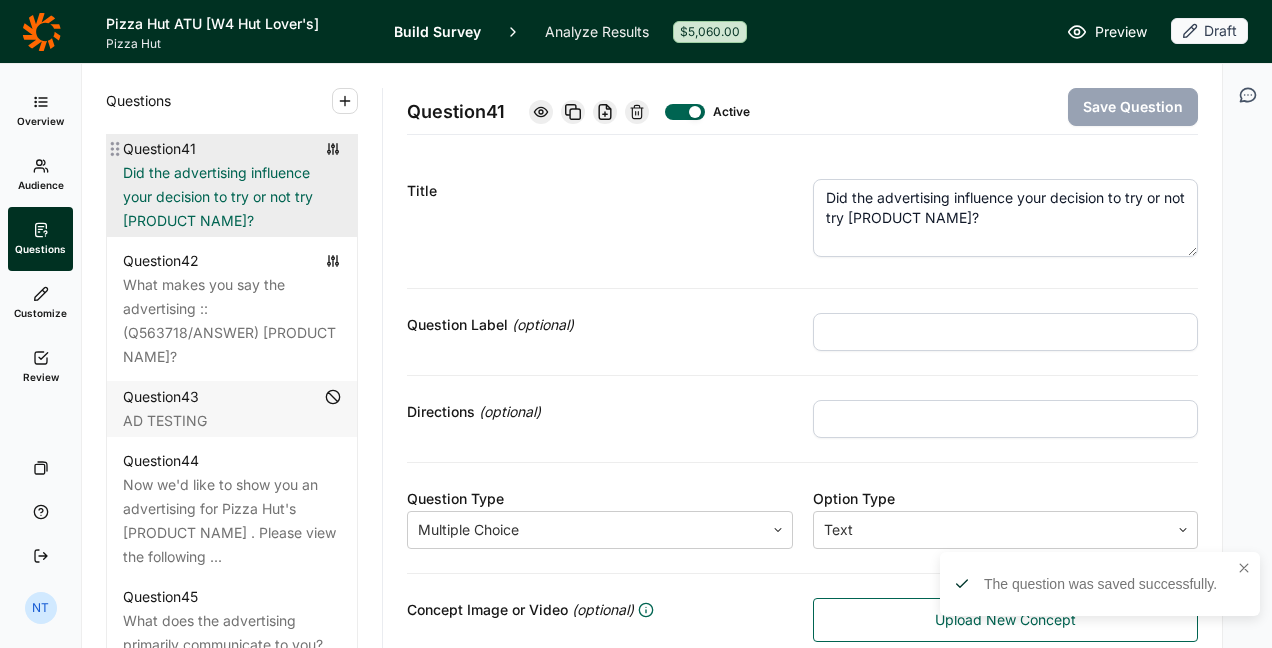 scroll, scrollTop: 5316, scrollLeft: 0, axis: vertical 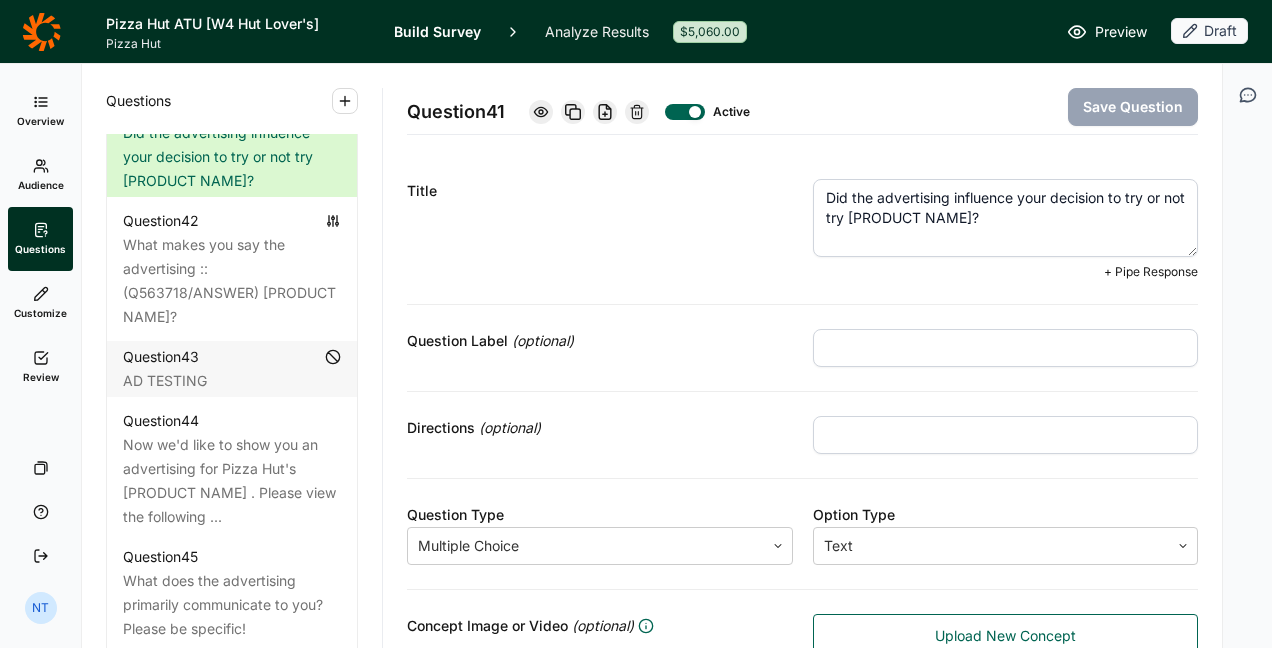 drag, startPoint x: 866, startPoint y: 212, endPoint x: 989, endPoint y: 208, distance: 123.065025 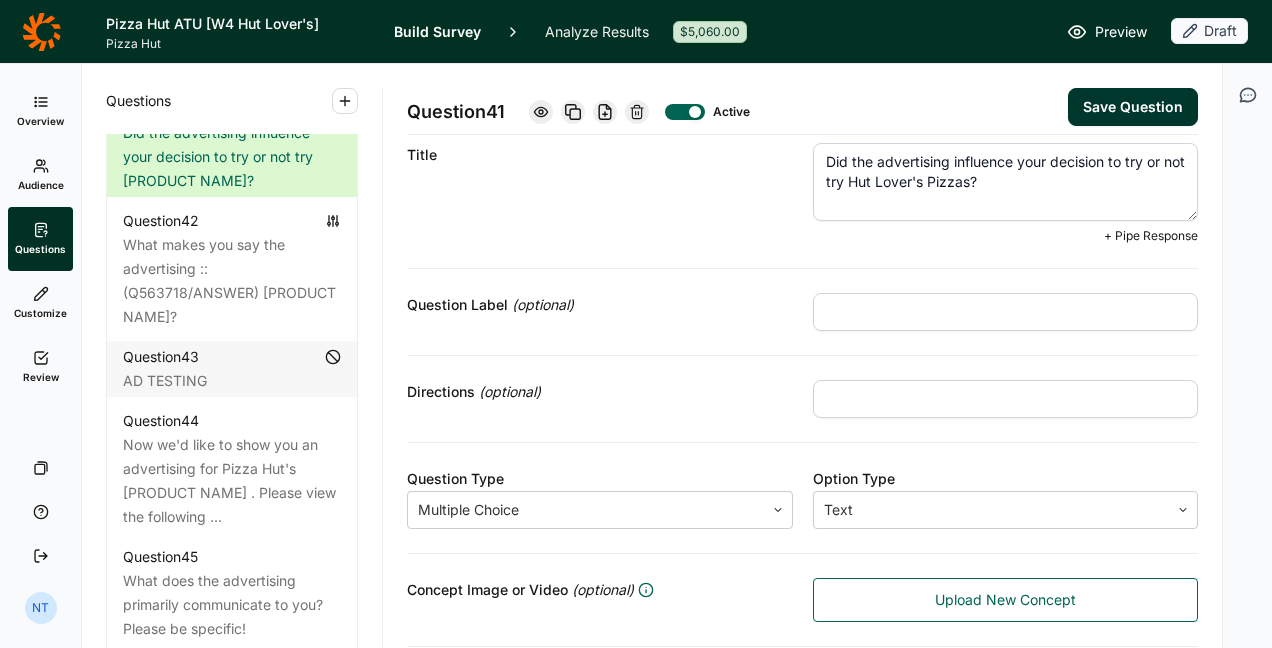 scroll, scrollTop: 38, scrollLeft: 0, axis: vertical 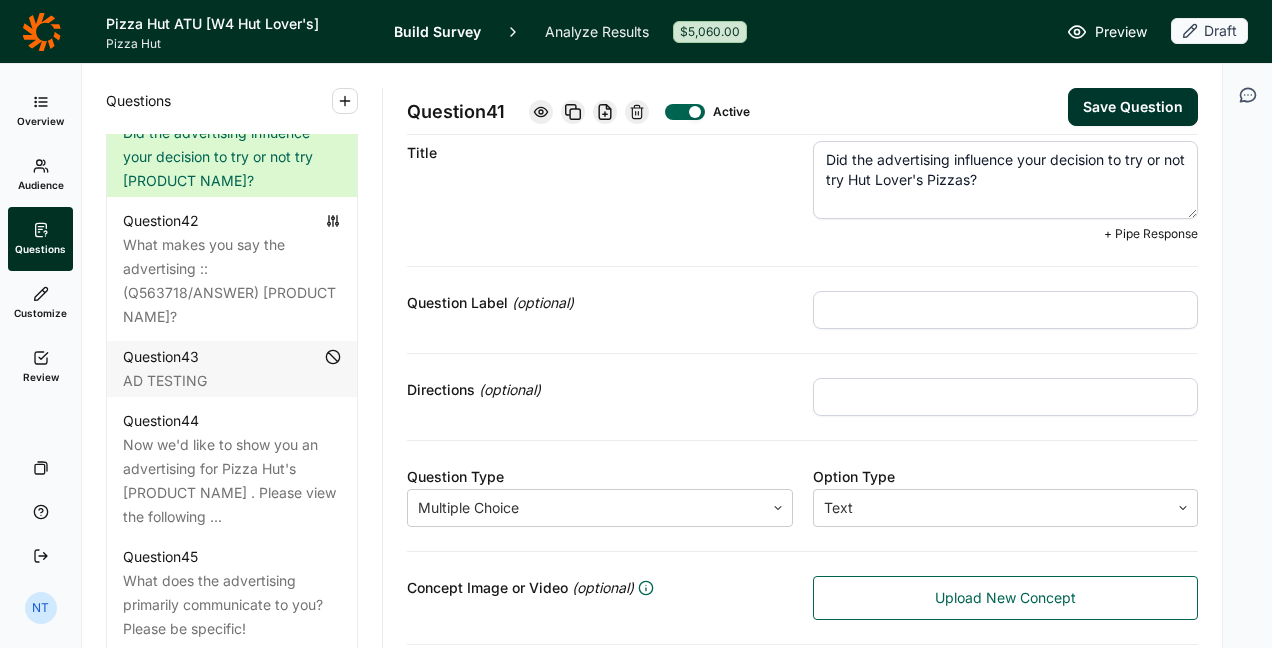 type on "Did the advertising influence your decision to try or not try Hut Lover's Pizzas?" 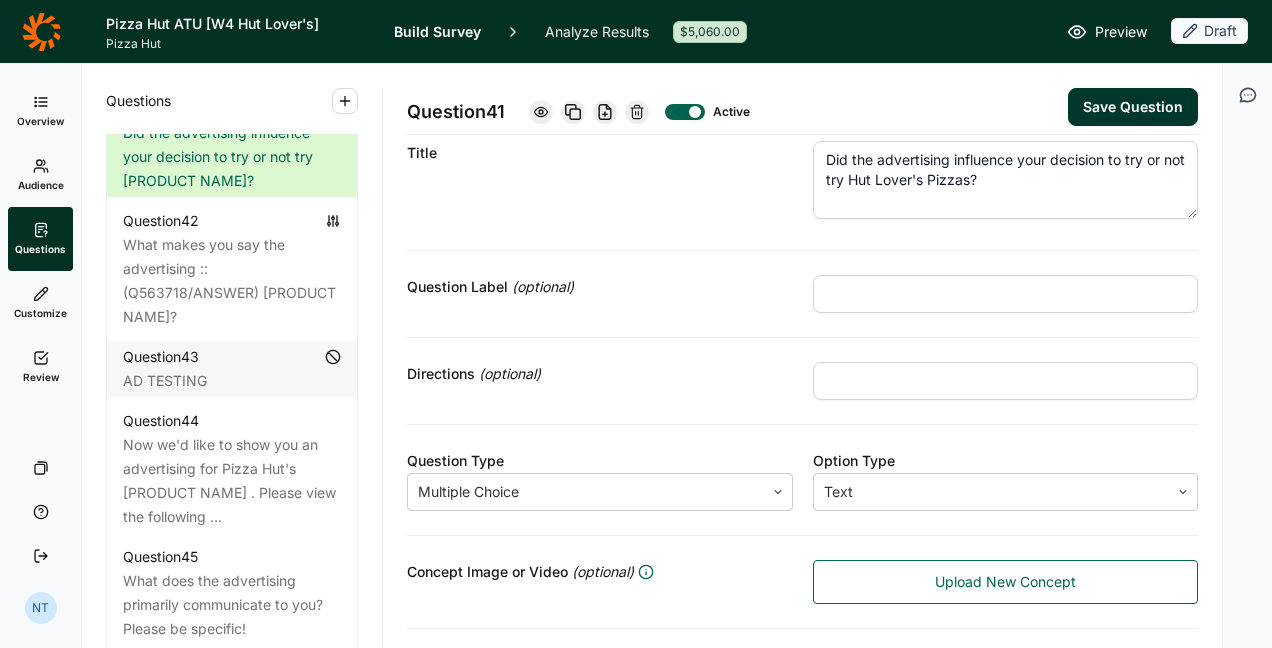 click on "Save Question" at bounding box center [1133, 107] 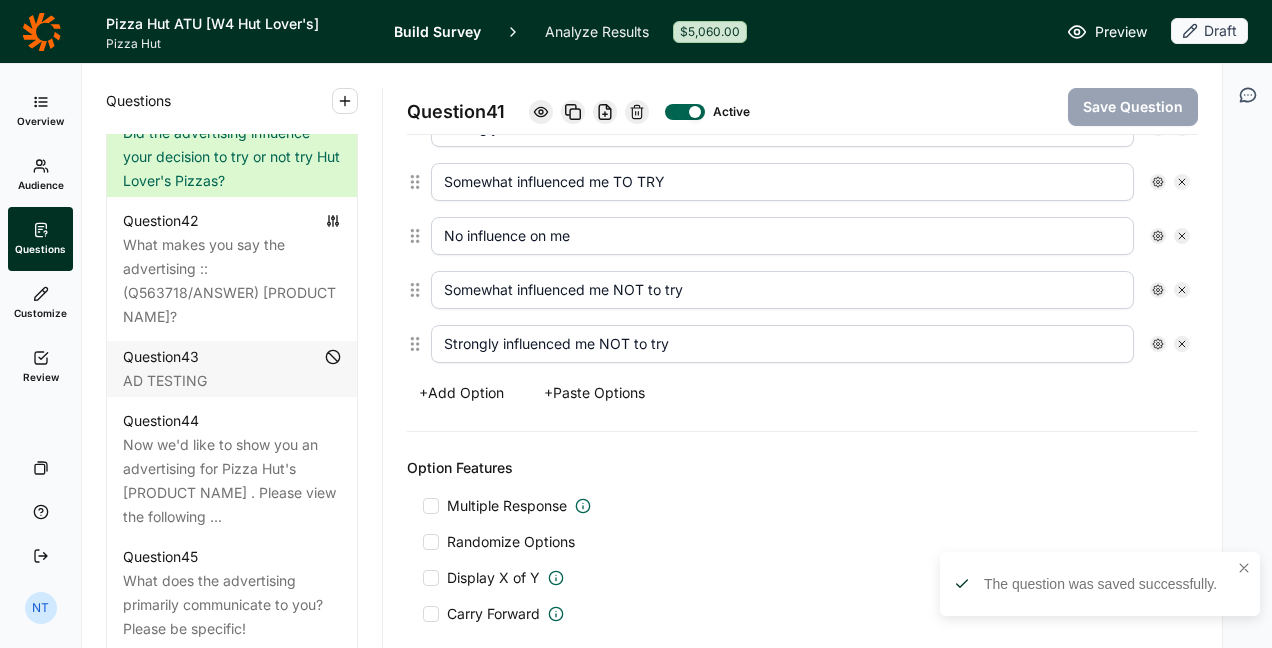 scroll, scrollTop: 615, scrollLeft: 0, axis: vertical 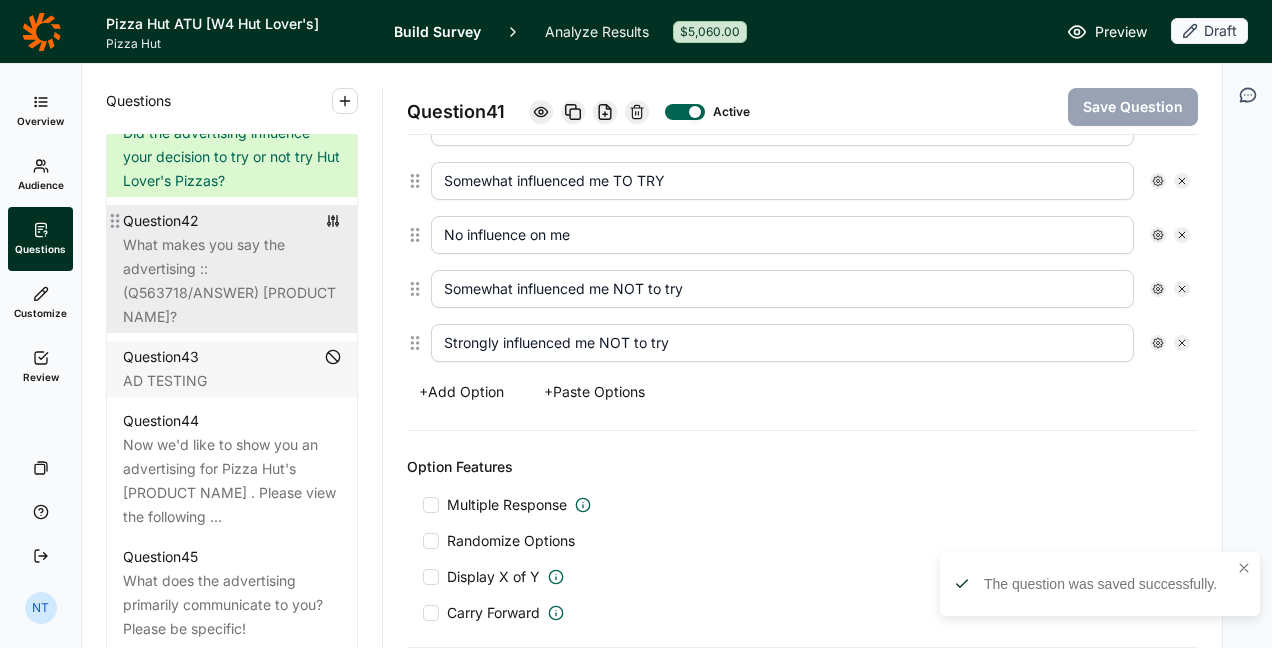 click on "What makes you say the advertising ::(Q563718/ANSWER) [PRODUCT NAME]?" at bounding box center [232, 281] 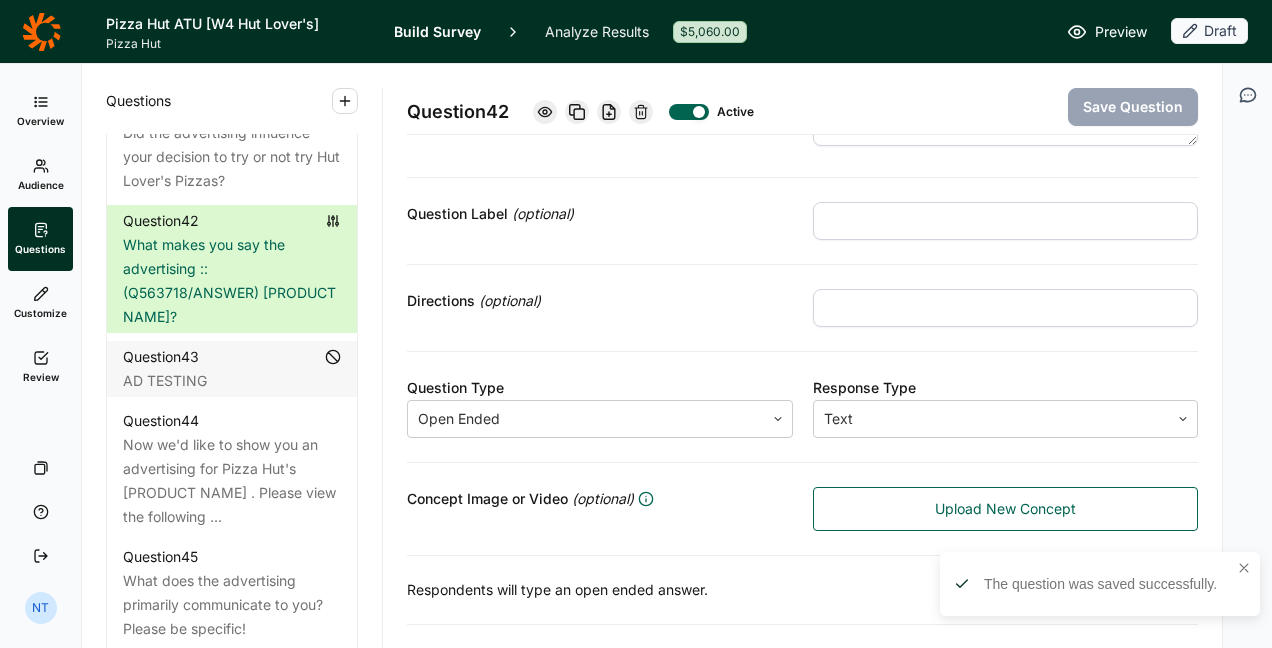 scroll, scrollTop: 0, scrollLeft: 0, axis: both 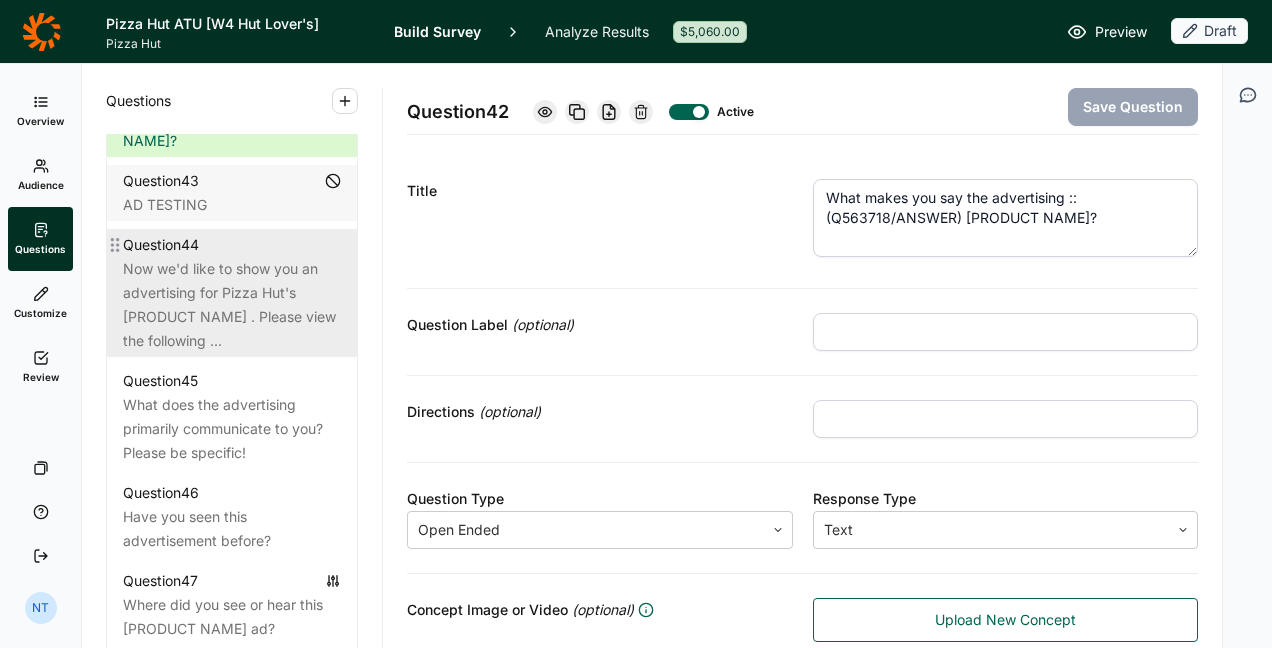 click on "Now we'd like to show you an advertising for Pizza Hut's [PRODUCT NAME] . Please view the following ..." at bounding box center [232, 305] 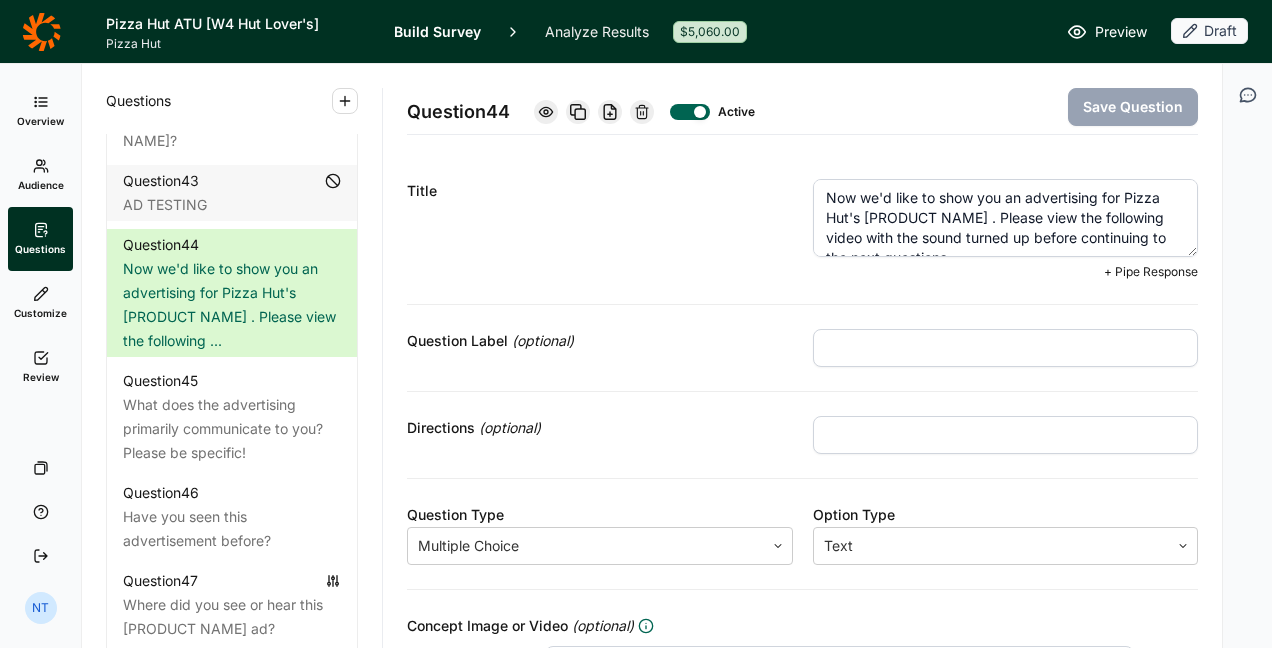drag, startPoint x: 855, startPoint y: 218, endPoint x: 984, endPoint y: 212, distance: 129.13947 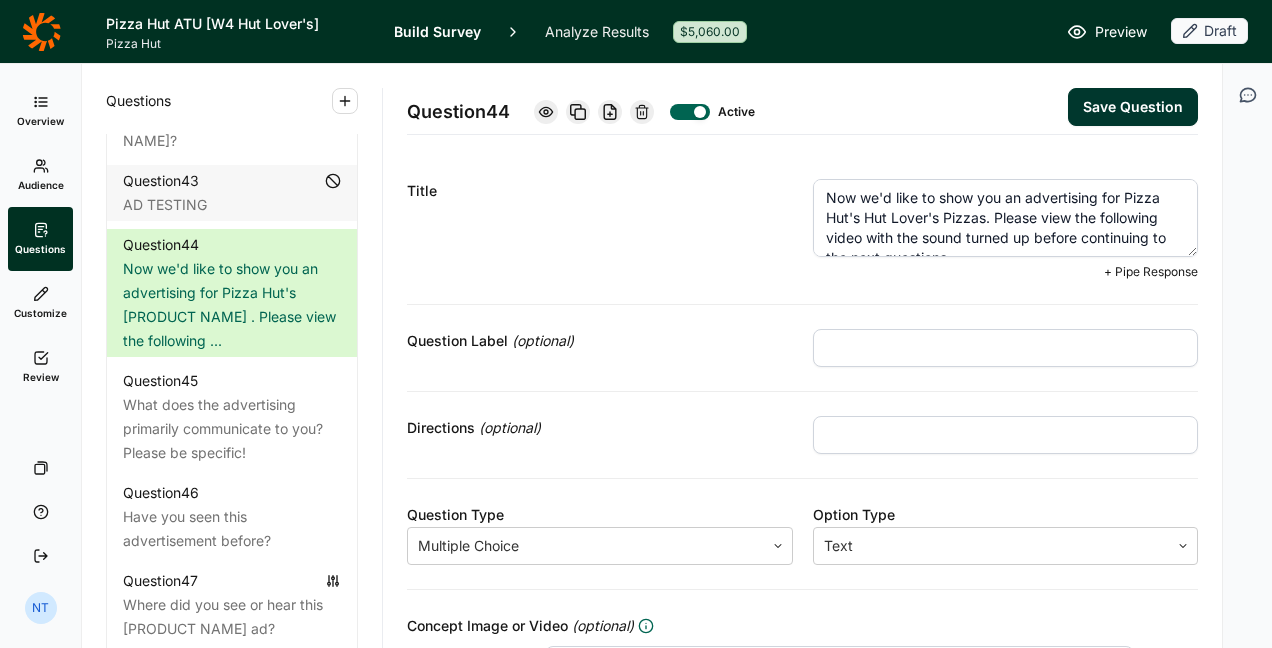 click on "Now we'd like to show you an advertising for Pizza Hut's Hut Lover's Pizzas. Please view the following video with the sound turned up before continuing to the next questions." at bounding box center (1006, 218) 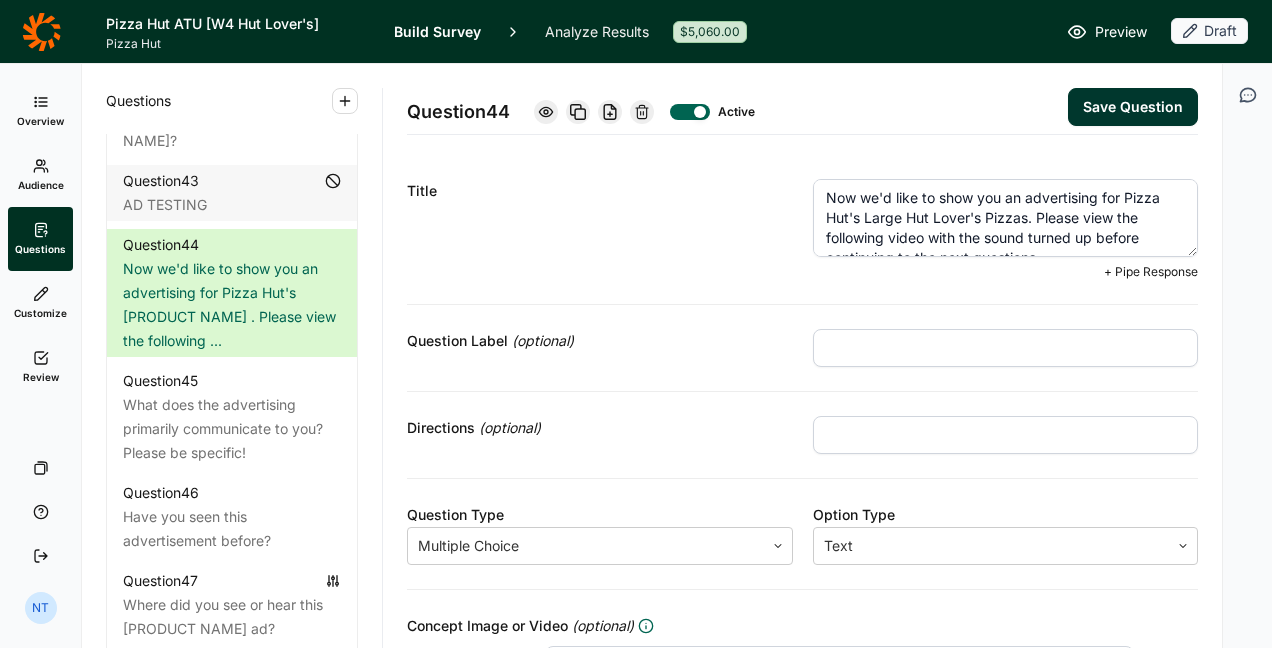 click on "Now we'd like to show you an advertising for Pizza Hut's Large Hut Lover's Pizzas. Please view the following video with the sound turned up before continuing to the next questions." at bounding box center [1006, 218] 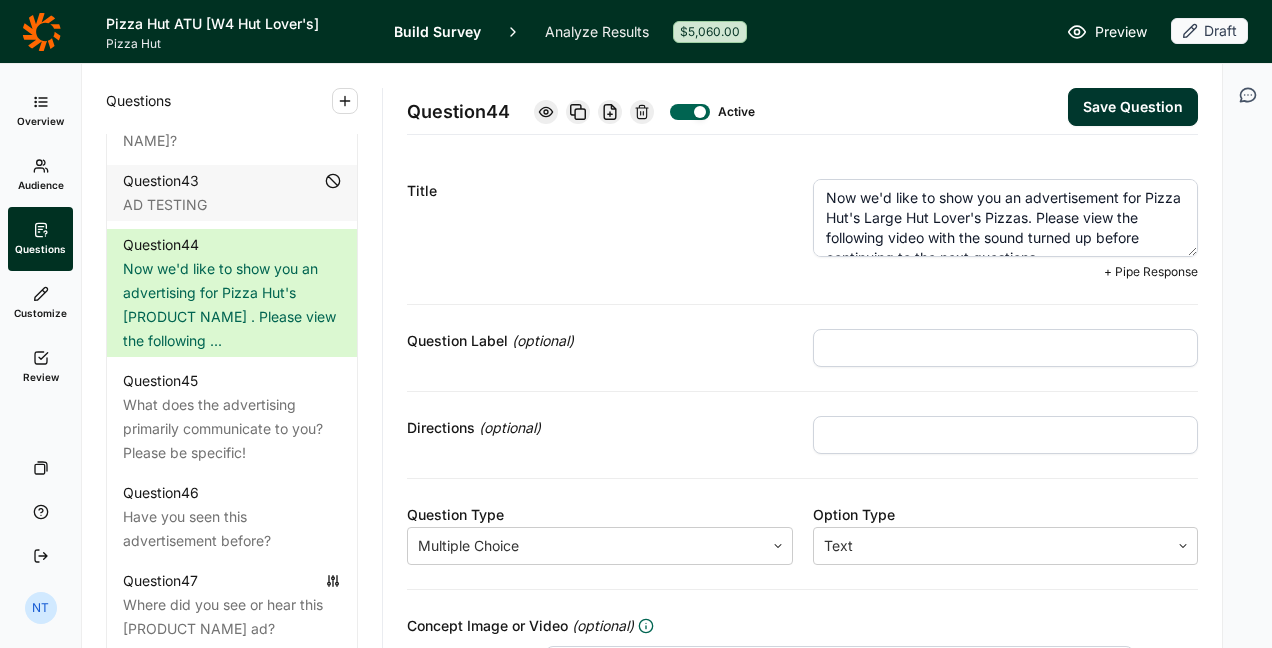 scroll, scrollTop: 20, scrollLeft: 0, axis: vertical 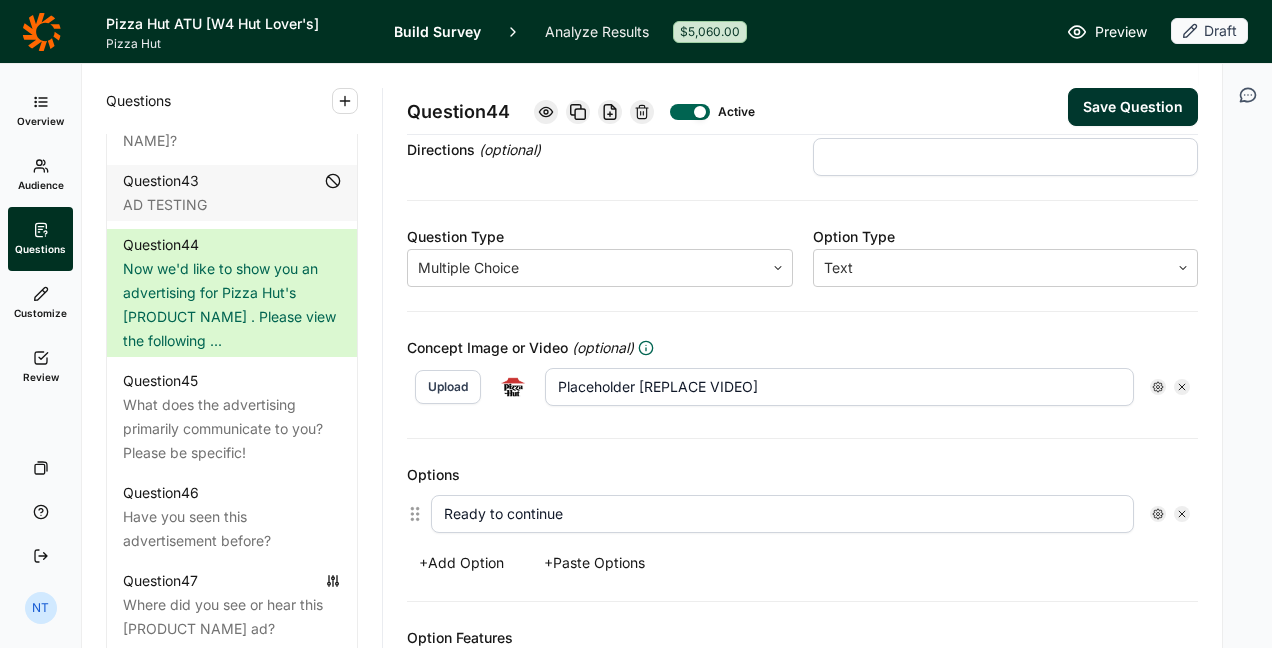 type on "Now we'd like to show you an advertisement for Pizza Hut's Large Hut Lover's Pizzas. Please view the following video with the sound turned up before continuing to the next questions." 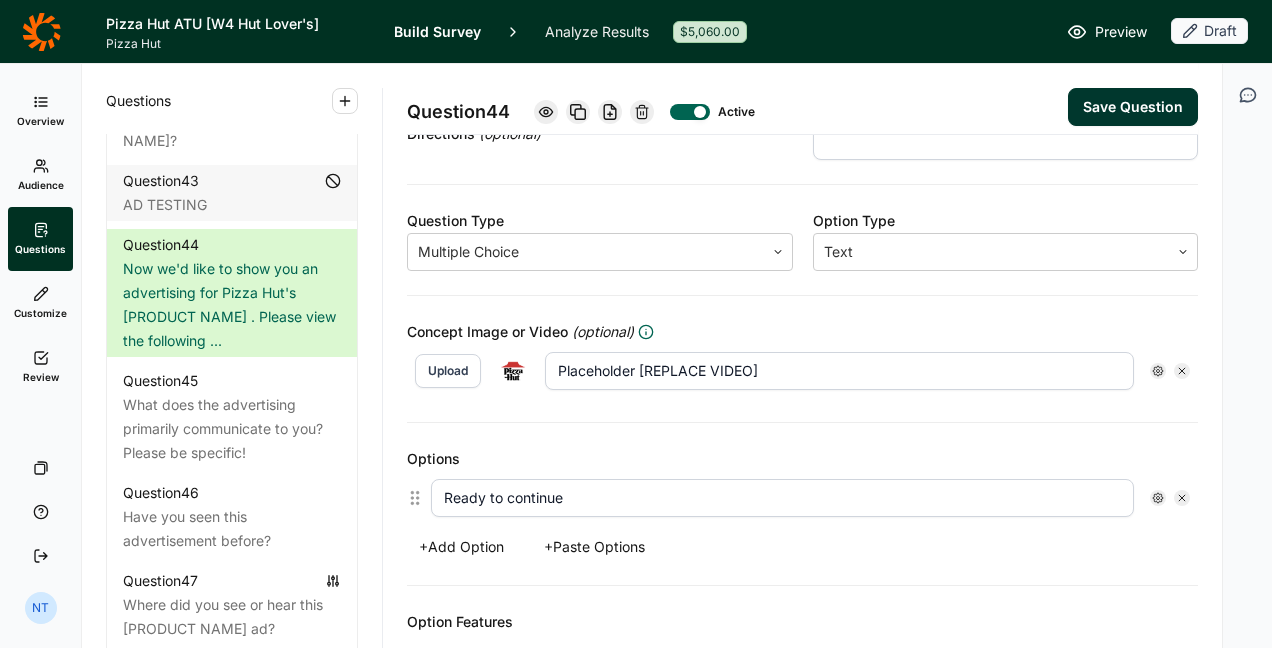 scroll, scrollTop: 262, scrollLeft: 0, axis: vertical 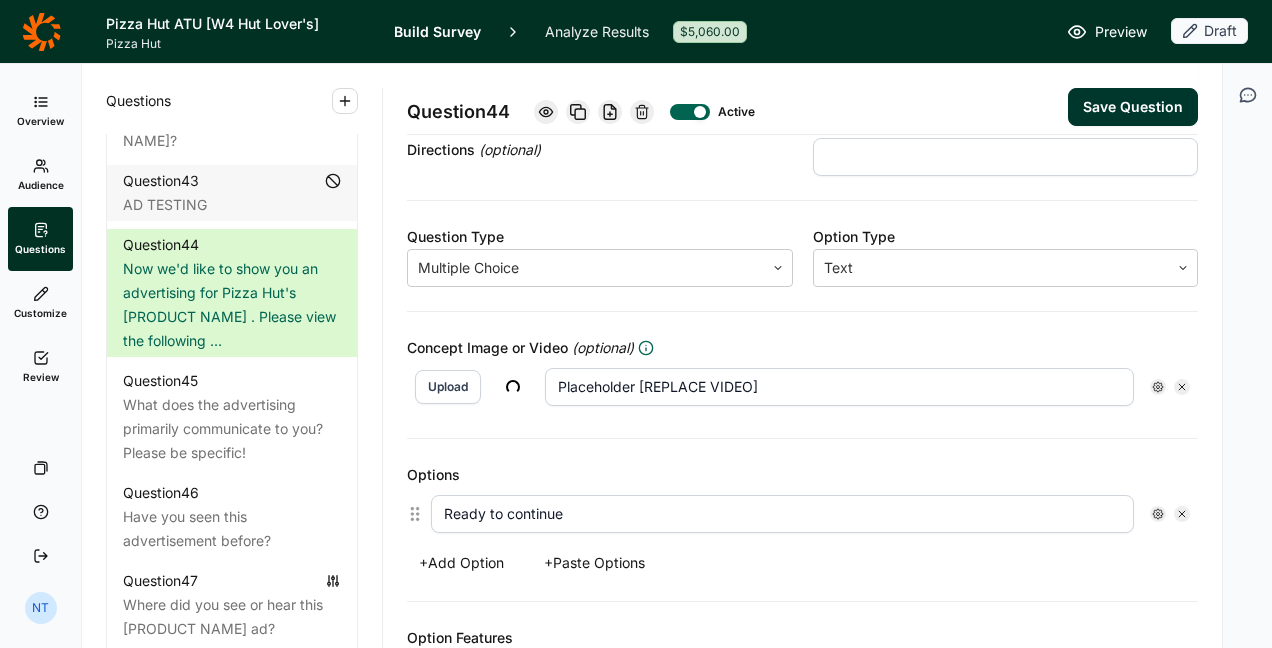click on "Placeholder [REPLACE VIDEO]" at bounding box center [839, 387] 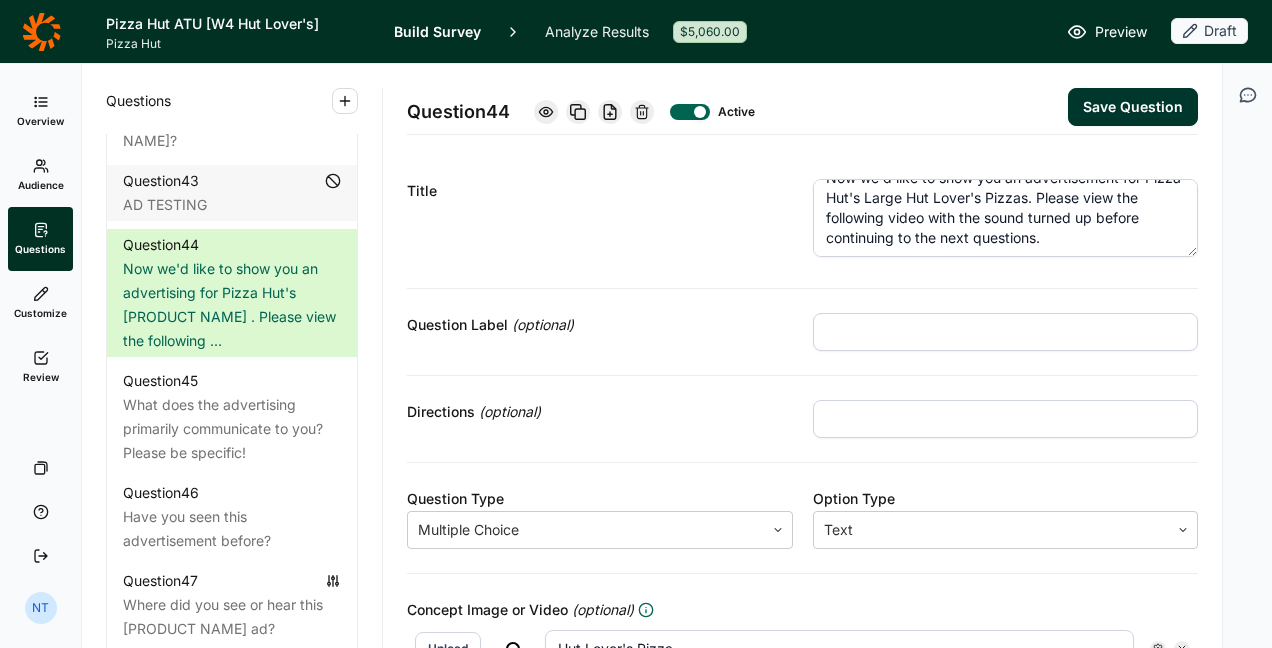 scroll, scrollTop: 65, scrollLeft: 0, axis: vertical 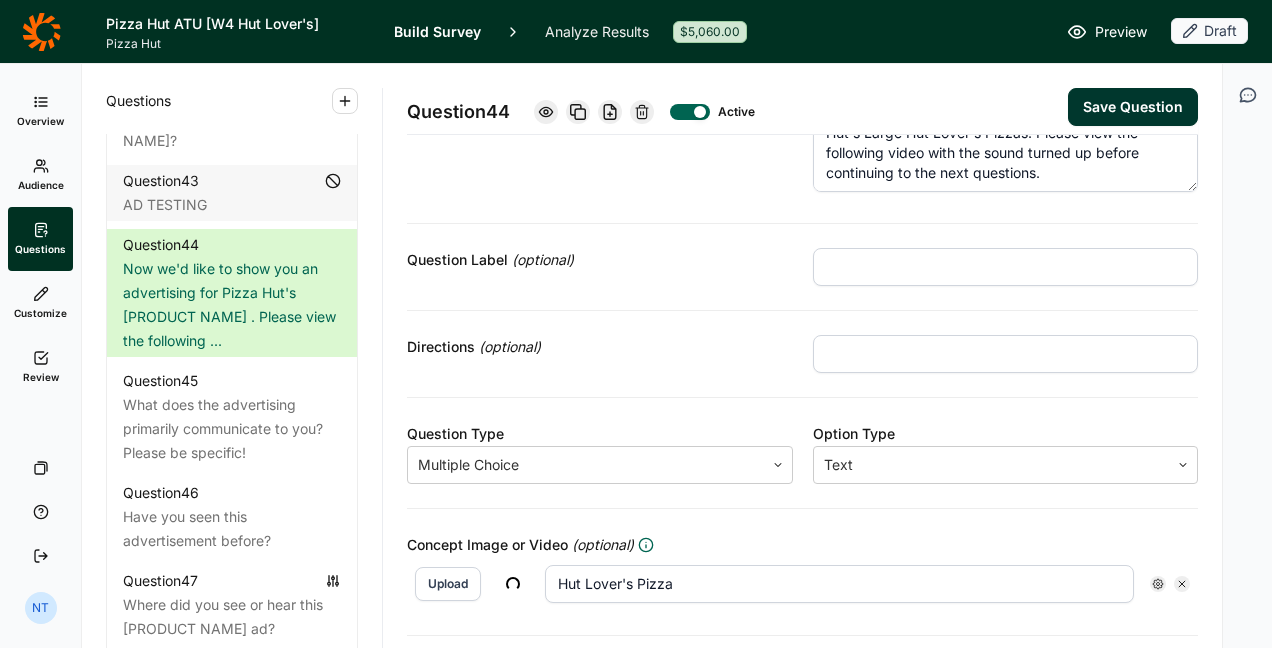 type on "Hut Lover's Pizza" 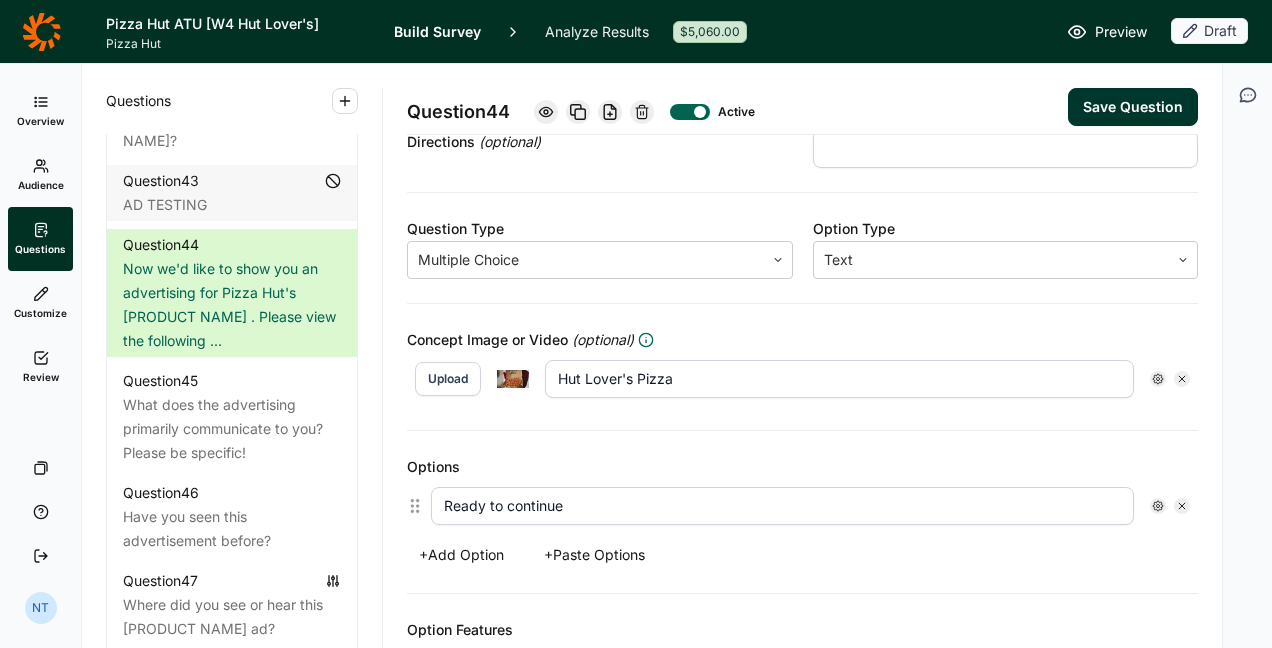 scroll, scrollTop: 271, scrollLeft: 0, axis: vertical 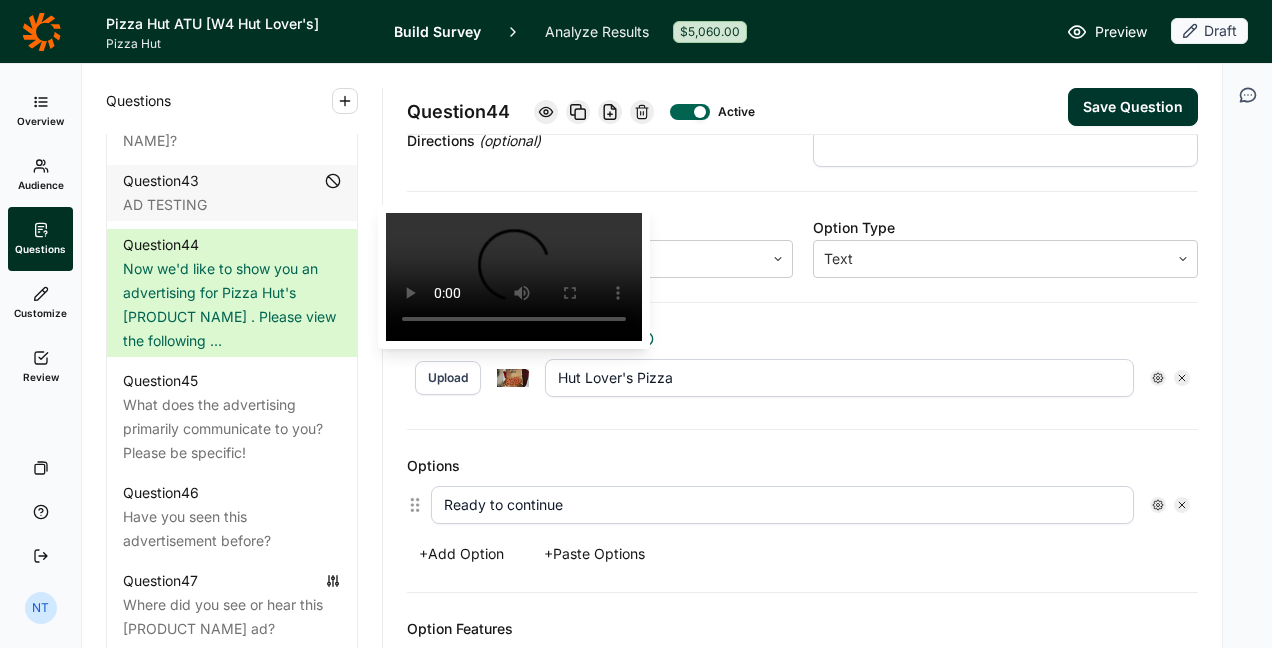 click at bounding box center [513, 378] 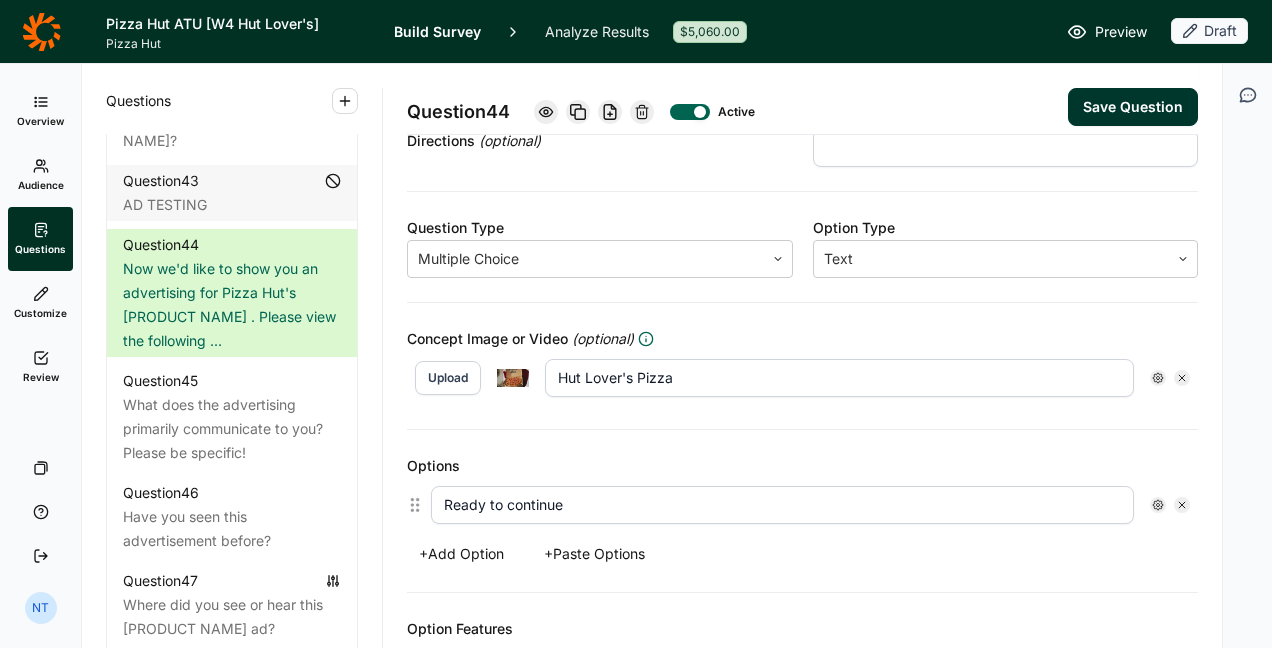 click at bounding box center [513, 378] 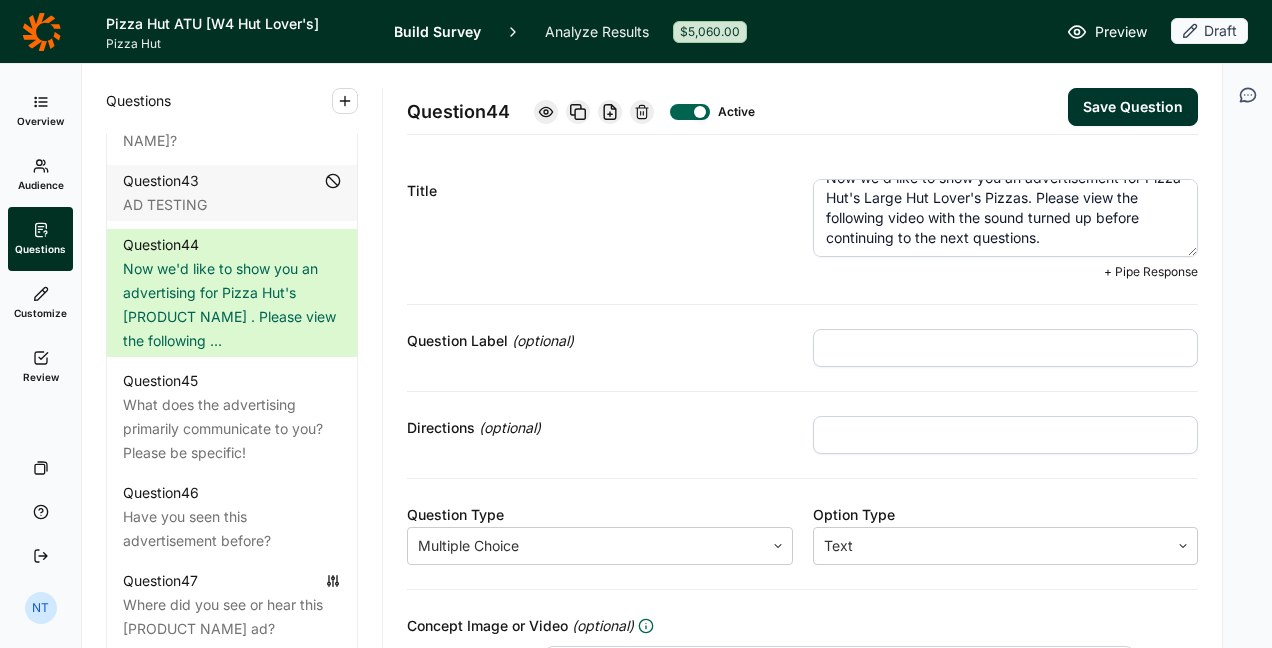 click on "Now we'd like to show you an advertisement for Pizza Hut's Large Hut Lover's Pizzas. Please view the following video with the sound turned up before continuing to the next questions." at bounding box center [1006, 218] 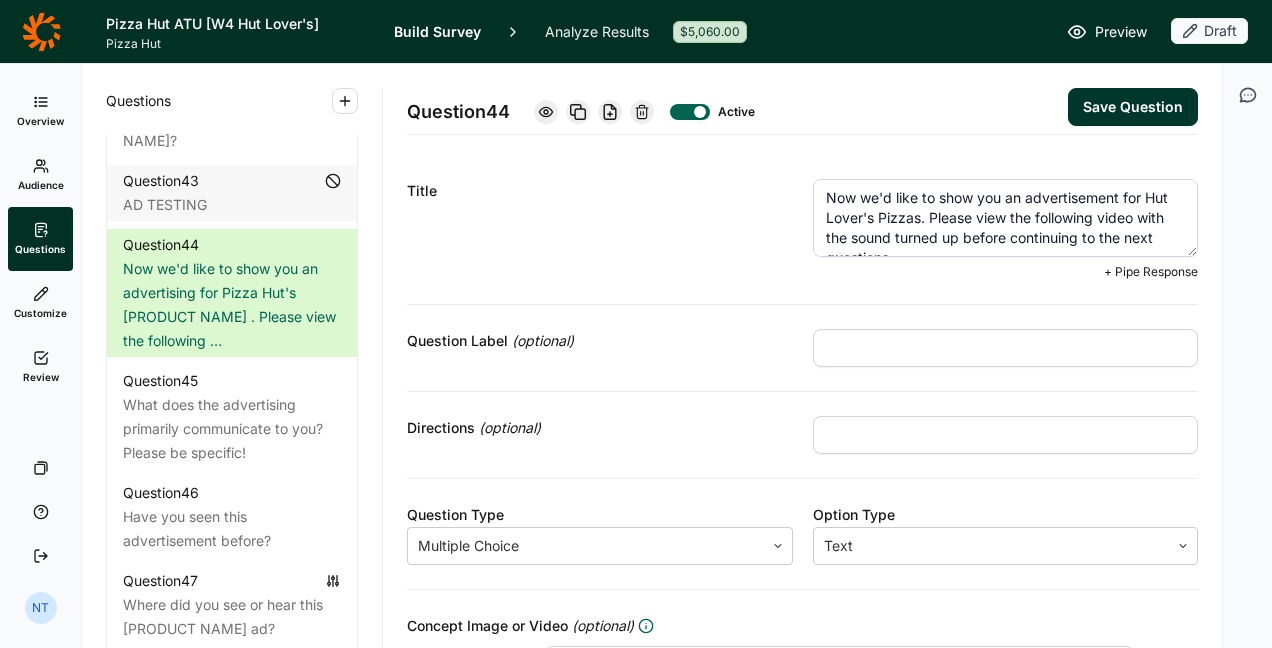 scroll, scrollTop: 20, scrollLeft: 0, axis: vertical 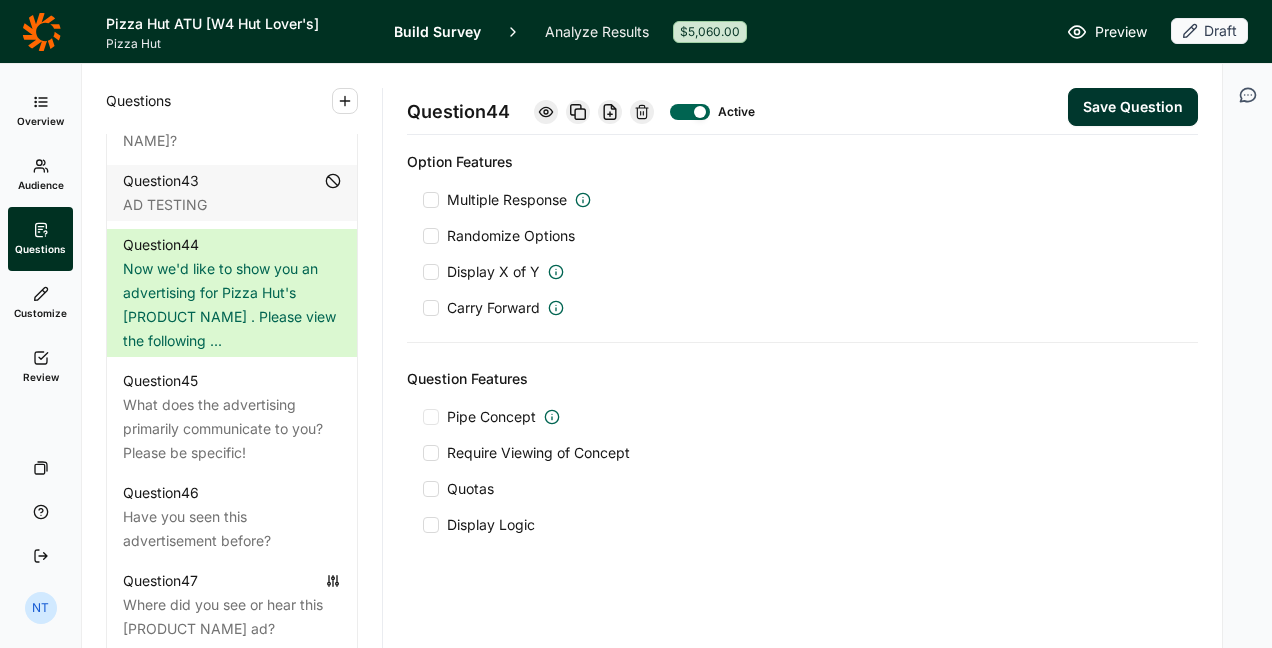 type on "Now we'd like to show you an advertisement for Hut Lover's Pizzas. Please view the following video with the sound turned up before continuing to the next questions." 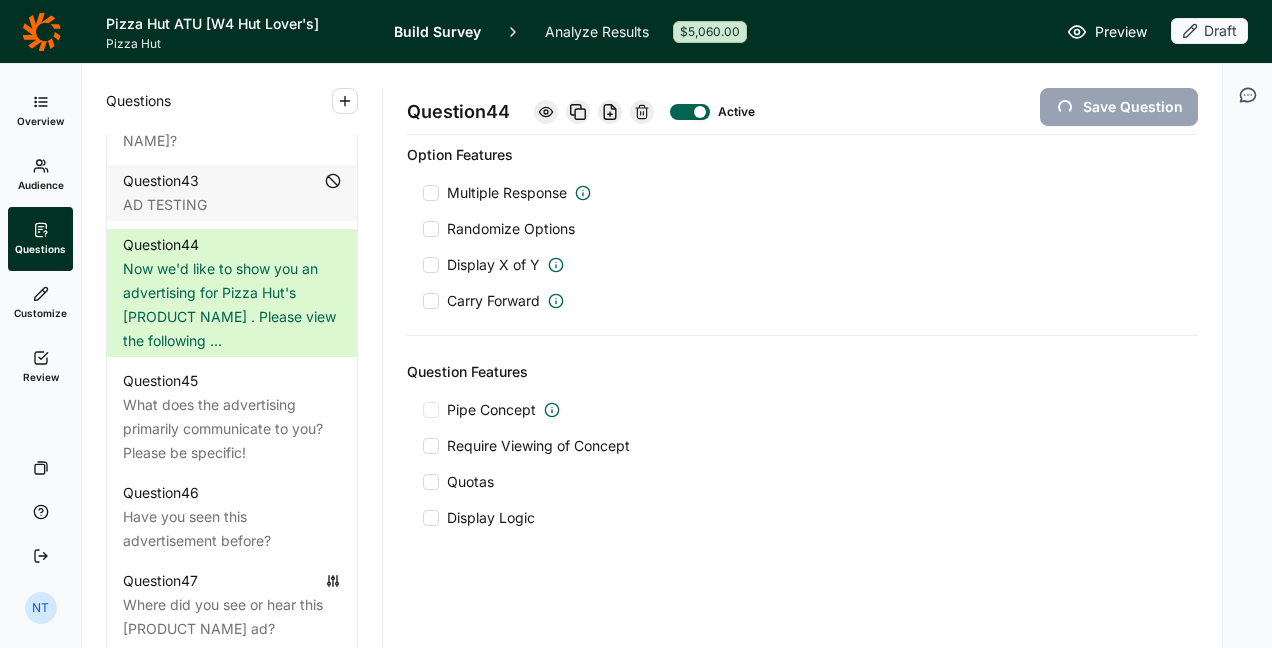 scroll, scrollTop: 738, scrollLeft: 0, axis: vertical 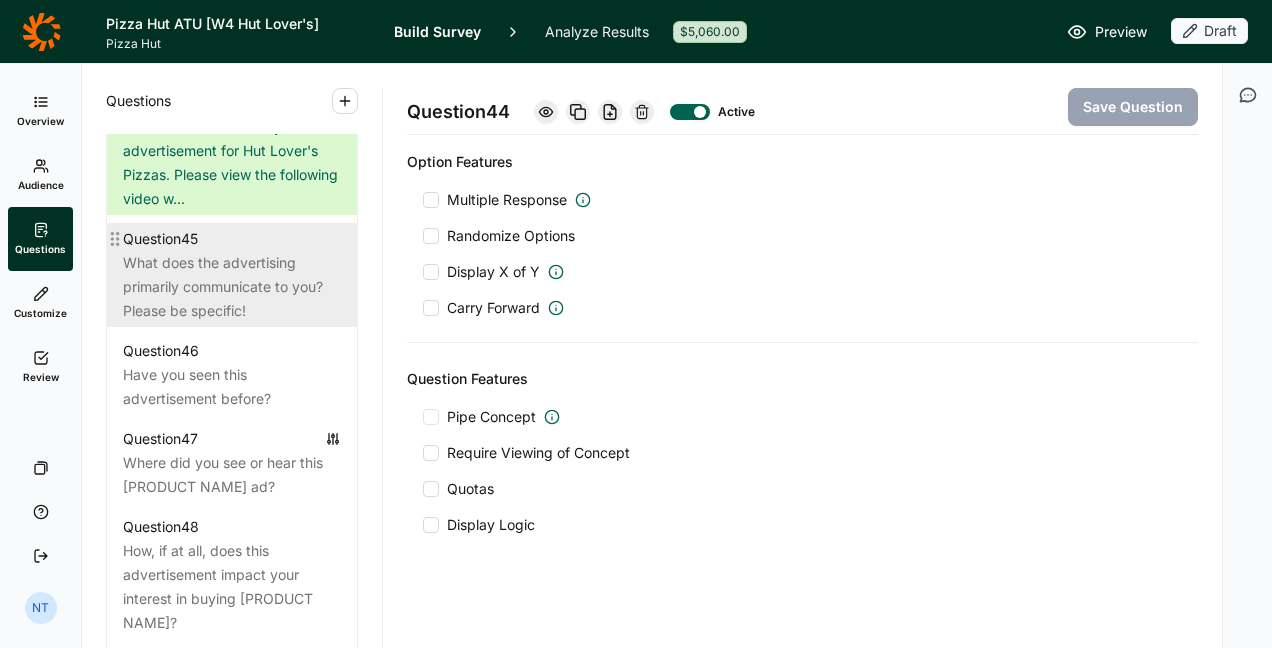 click on "What does the advertising primarily communicate to you? Please be specific!" at bounding box center [232, 287] 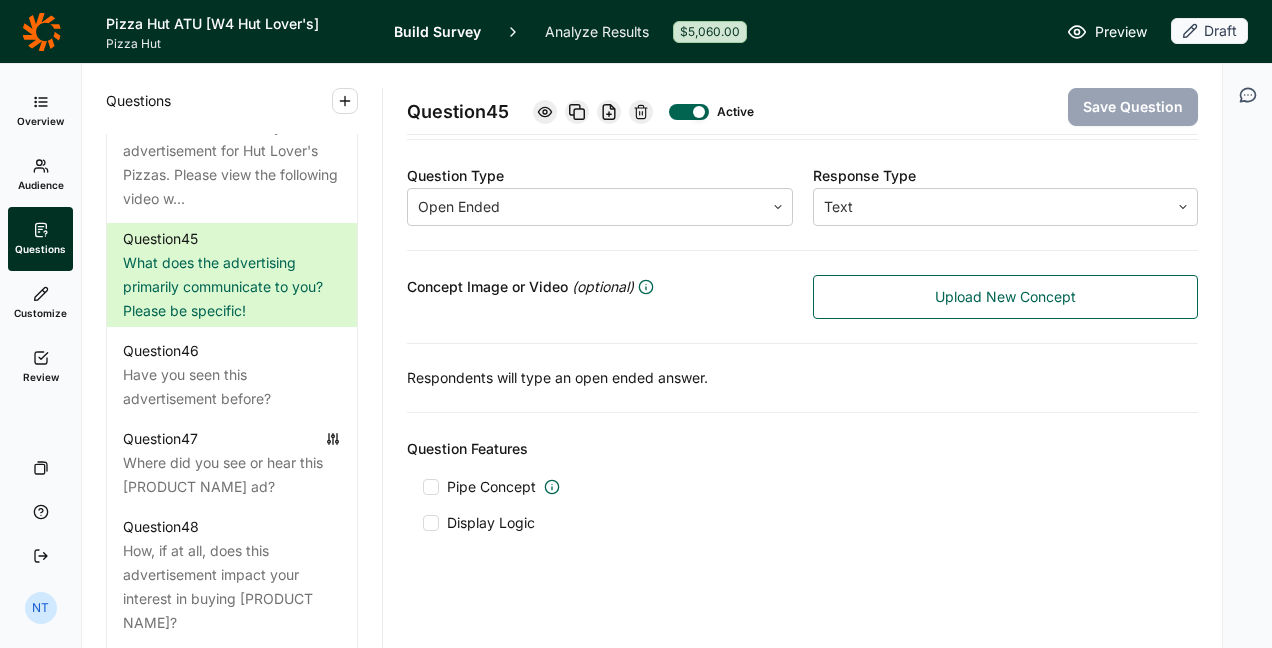 scroll, scrollTop: 0, scrollLeft: 0, axis: both 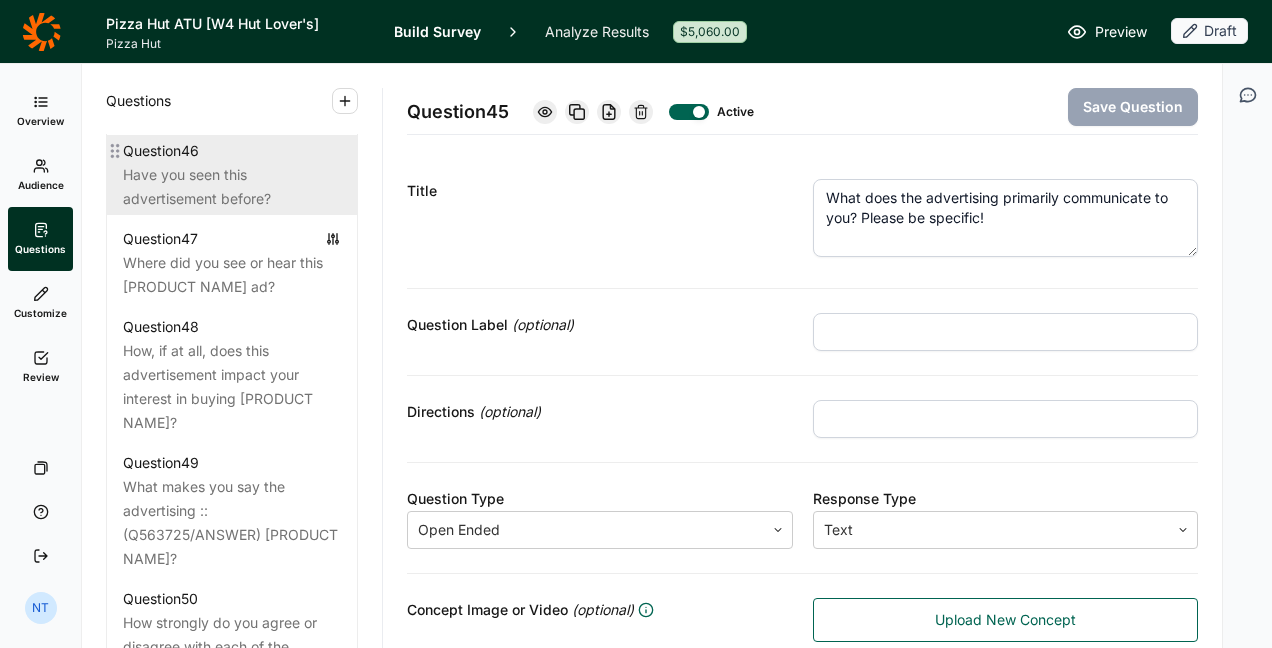 click on "Have you seen this advertisement before?" at bounding box center [232, 187] 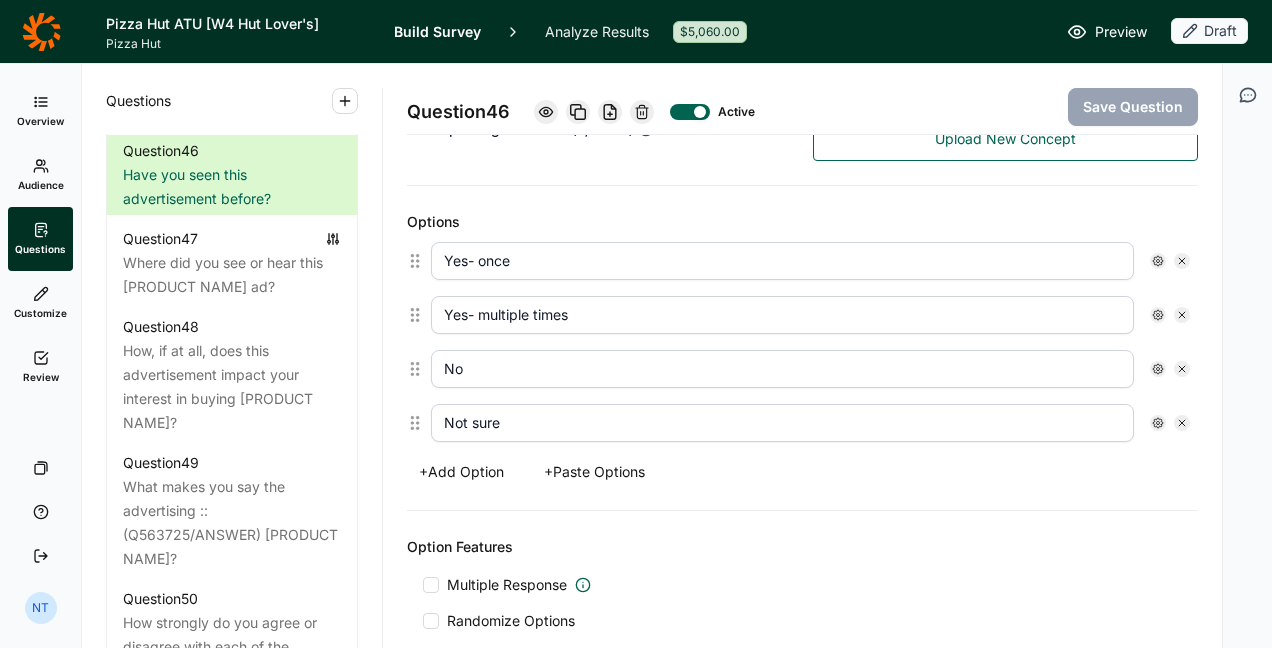 scroll, scrollTop: 0, scrollLeft: 0, axis: both 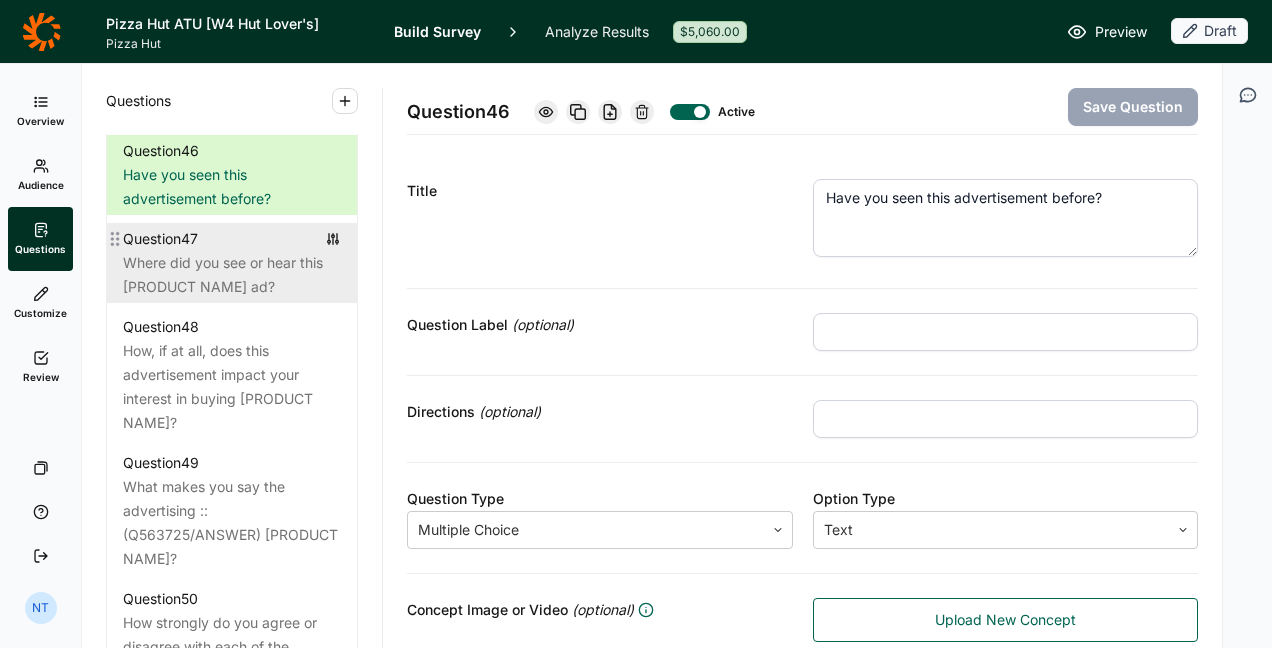 click on "Where did you see or hear this [PRODUCT NAME] ad?" at bounding box center [232, 275] 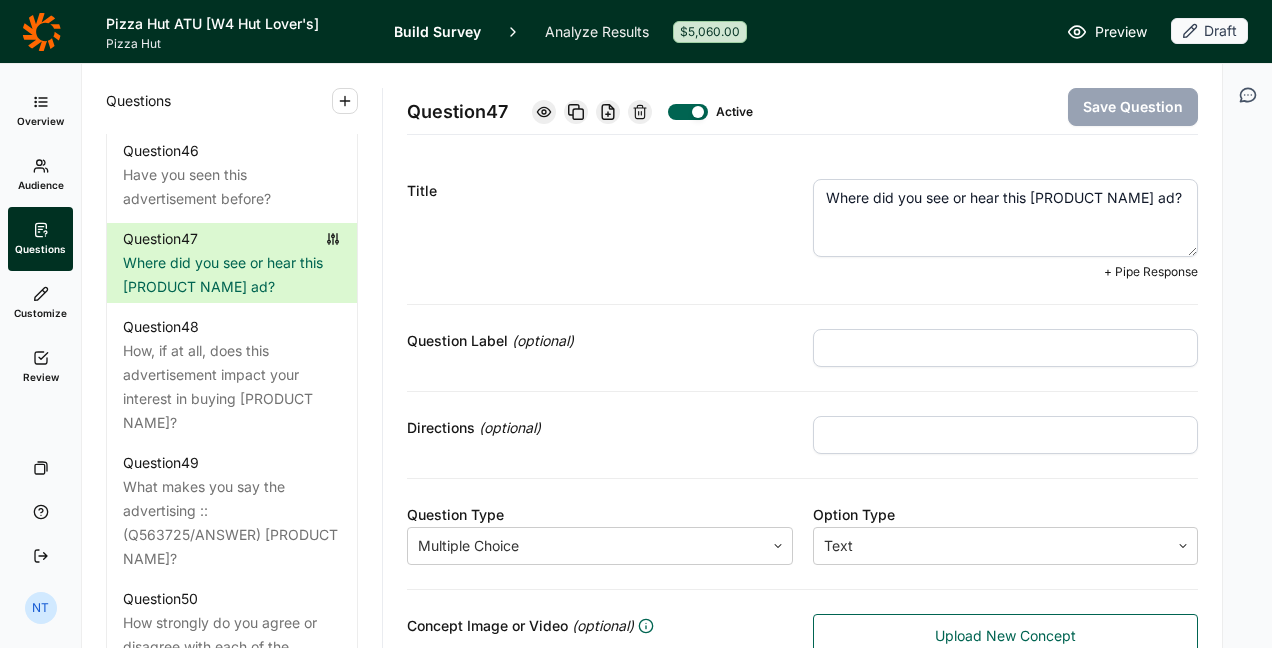 drag, startPoint x: 1025, startPoint y: 195, endPoint x: 1162, endPoint y: 192, distance: 137.03284 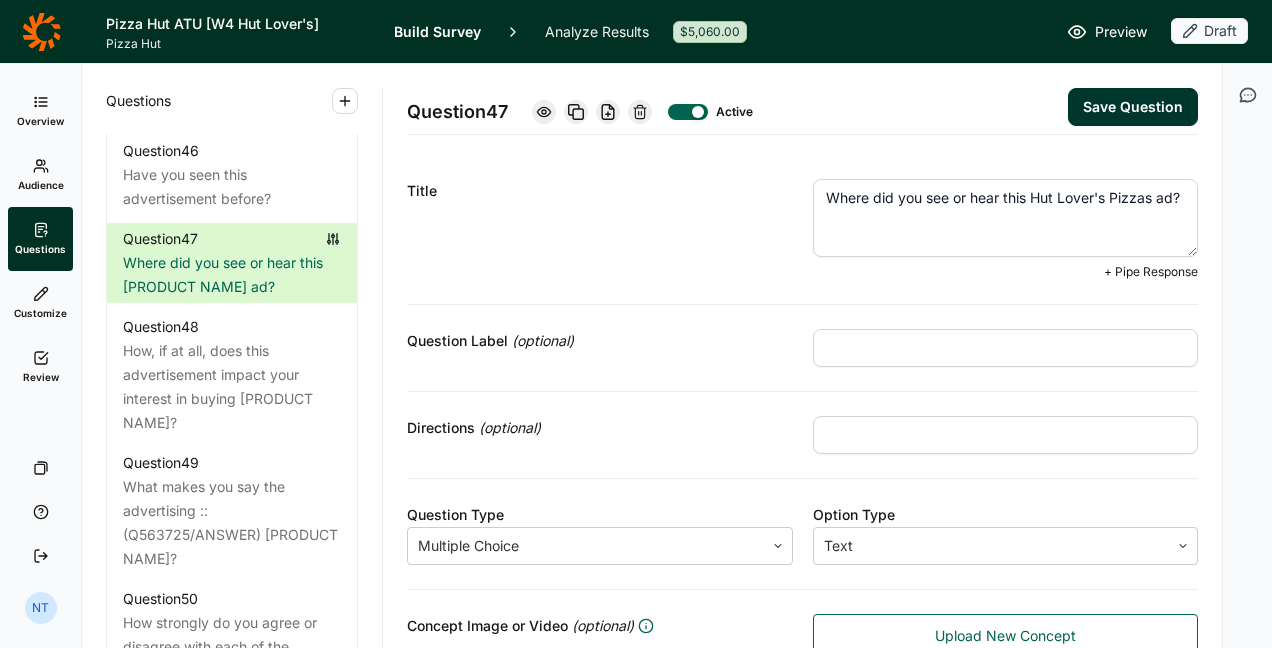 type on "Where did you see or hear this Hut Lover's Pizzas ad?" 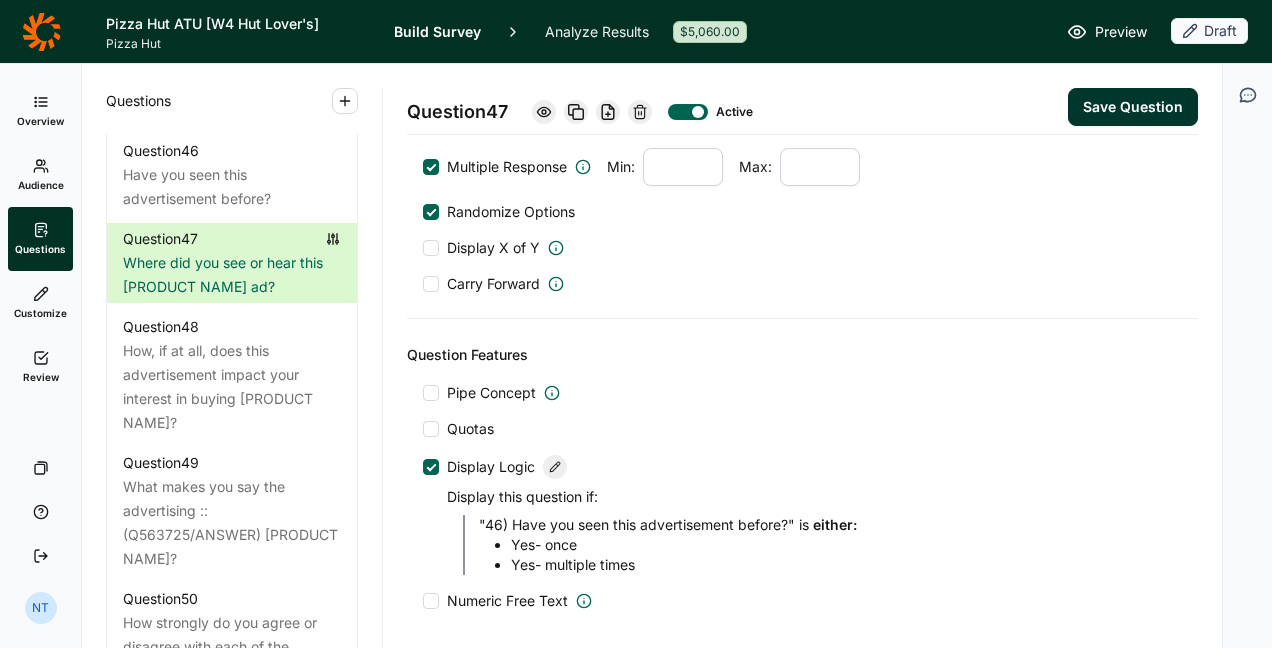 scroll, scrollTop: 1056, scrollLeft: 0, axis: vertical 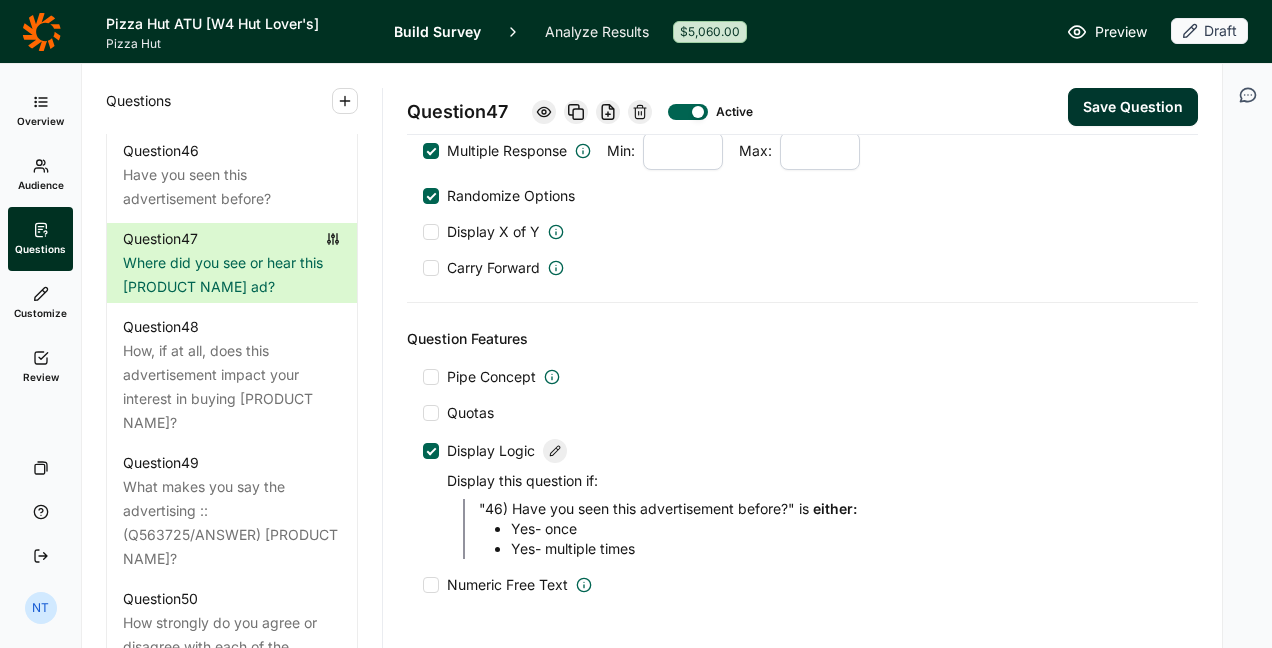 click on "Save Question" at bounding box center [1133, 107] 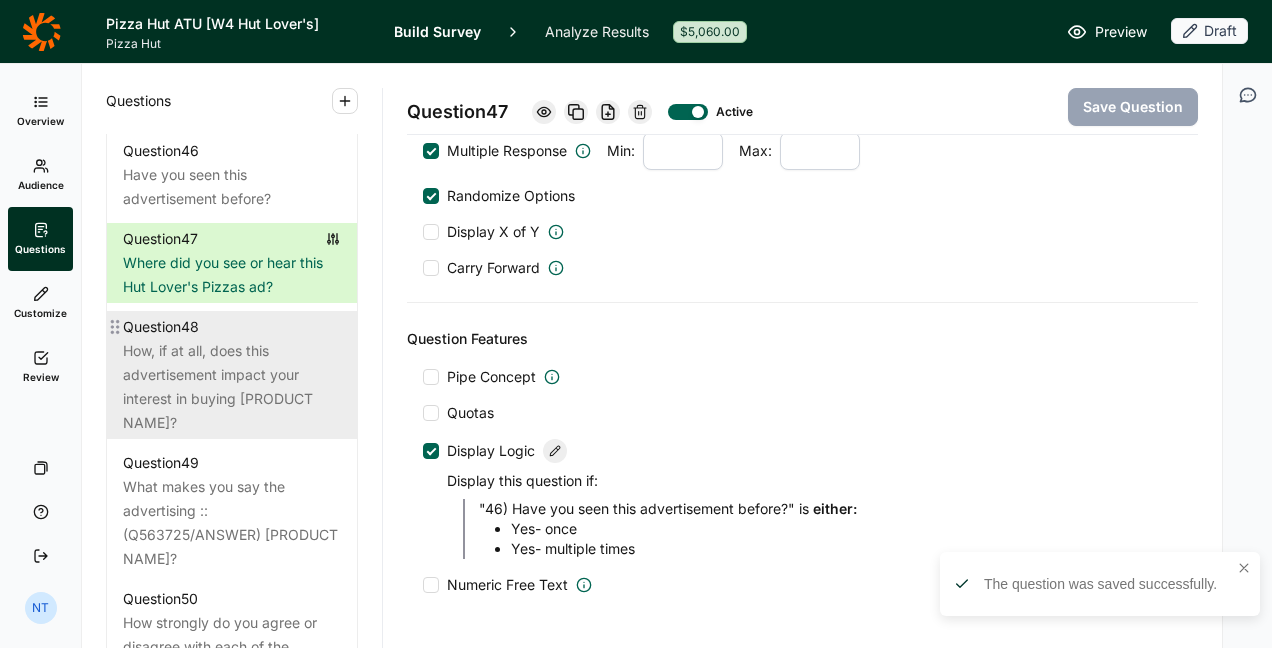 click on "How, if at all, does this advertisement impact your interest in buying [PRODUCT NAME]?" at bounding box center [232, 387] 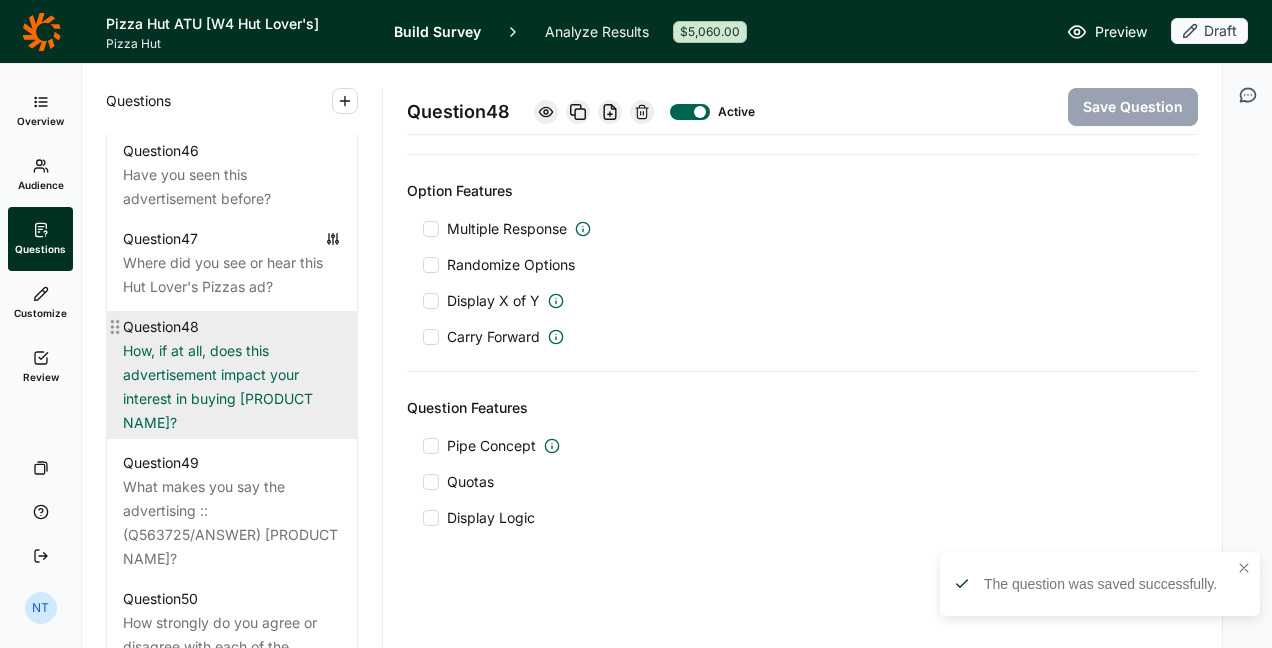 scroll, scrollTop: 882, scrollLeft: 0, axis: vertical 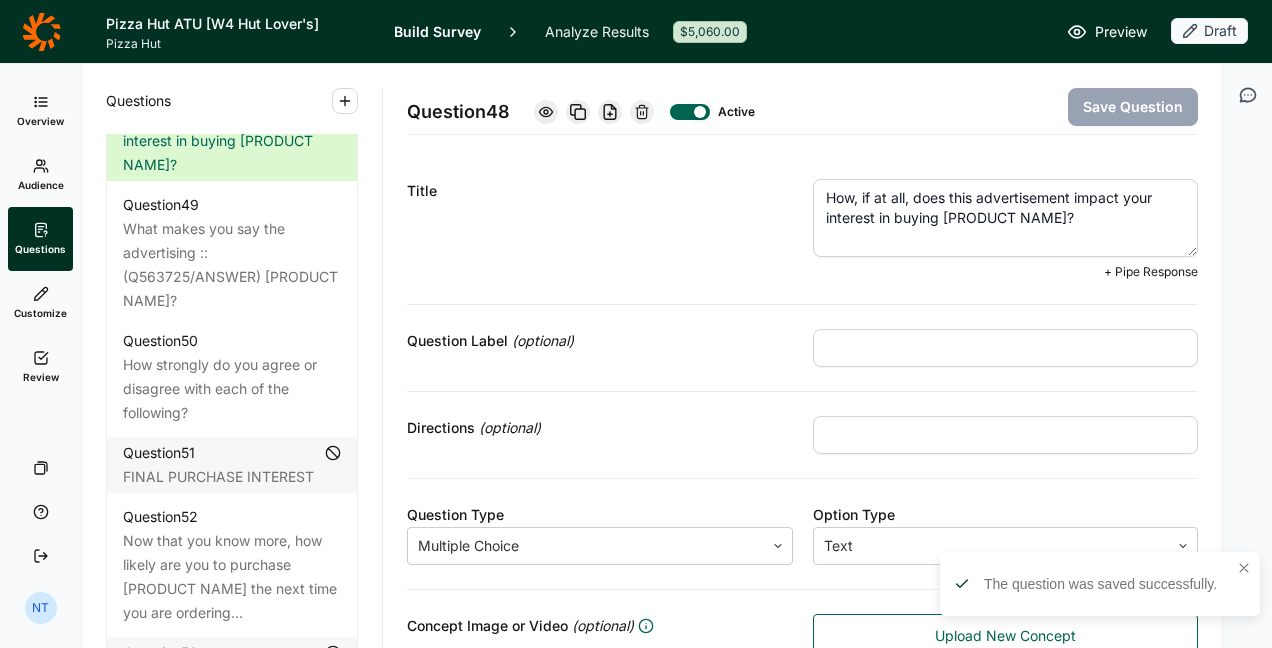 drag, startPoint x: 933, startPoint y: 215, endPoint x: 1060, endPoint y: 213, distance: 127.01575 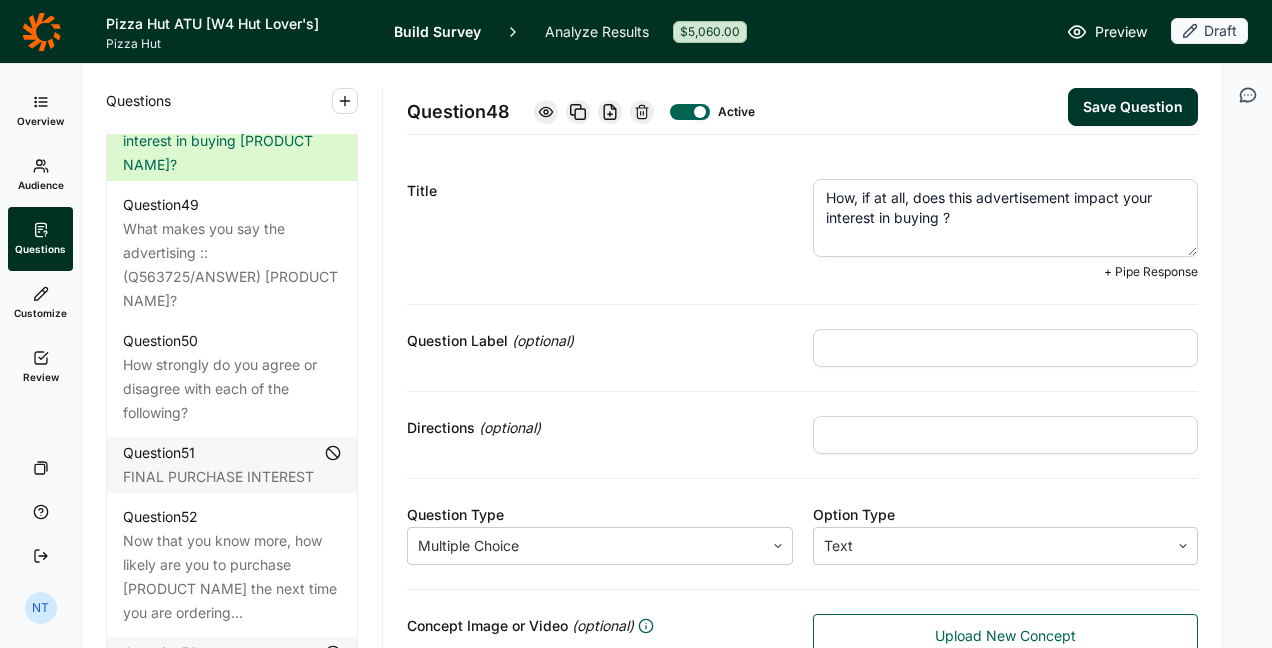 paste on "Hut Lover's Pizzas" 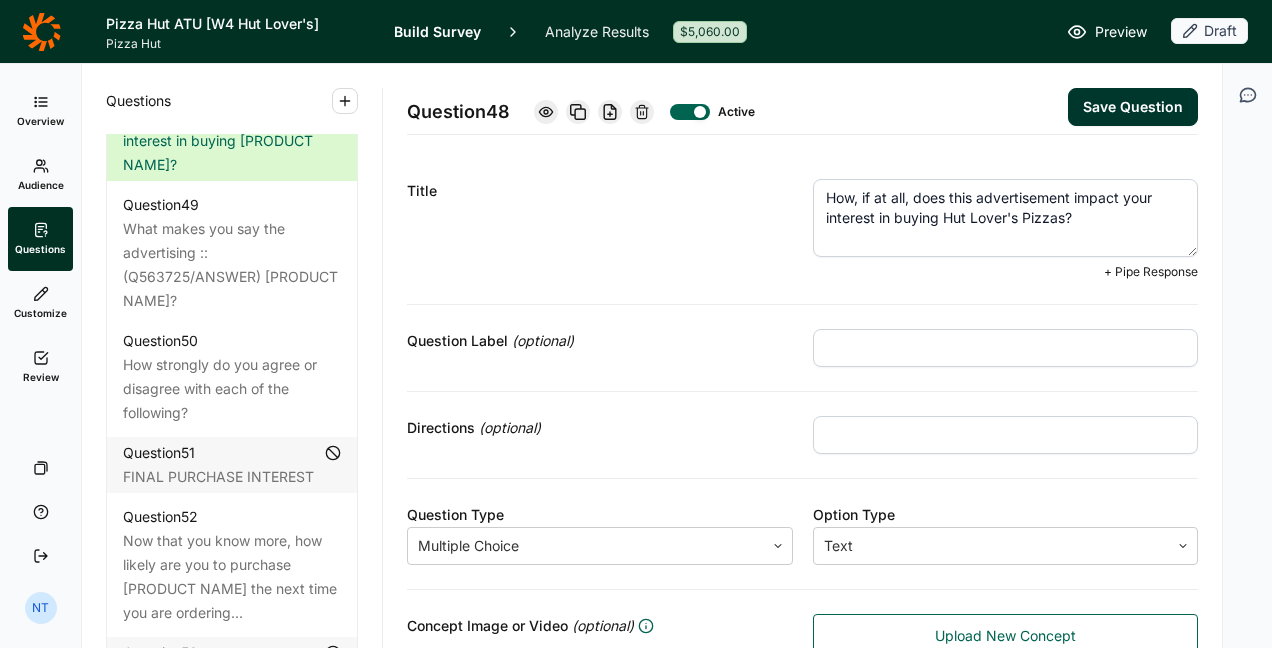 type on "How, if at all, does this advertisement impact your interest in buying Hut Lover's Pizzas?" 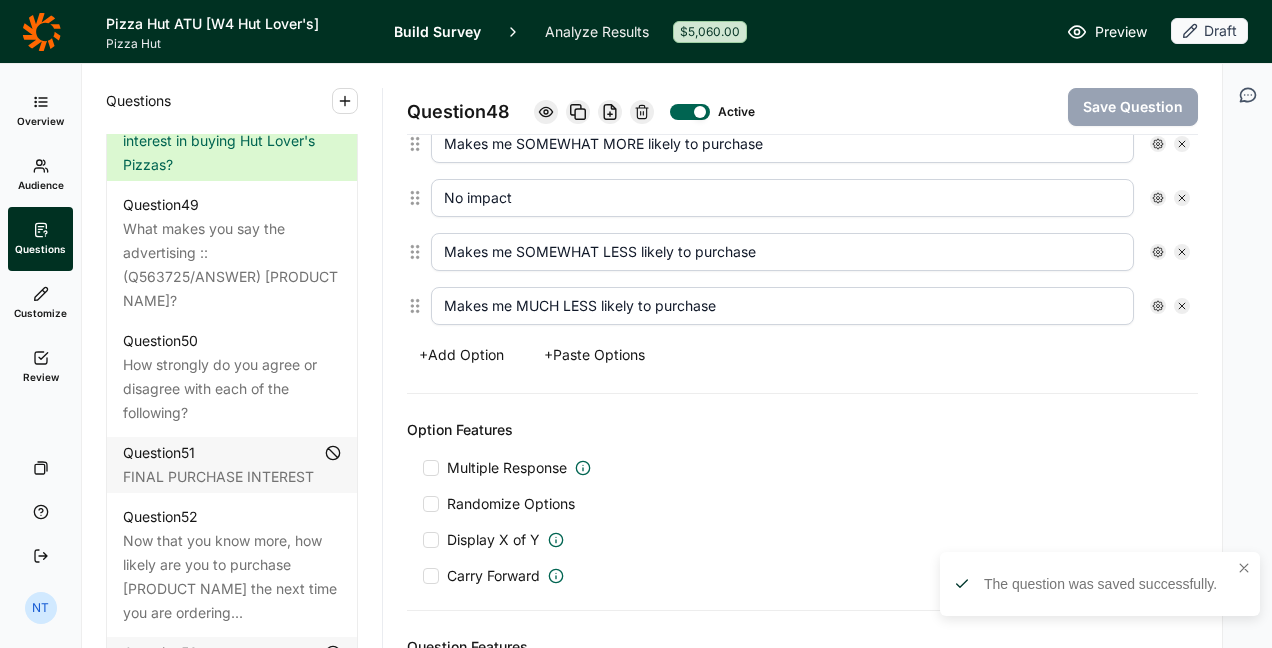 scroll, scrollTop: 882, scrollLeft: 0, axis: vertical 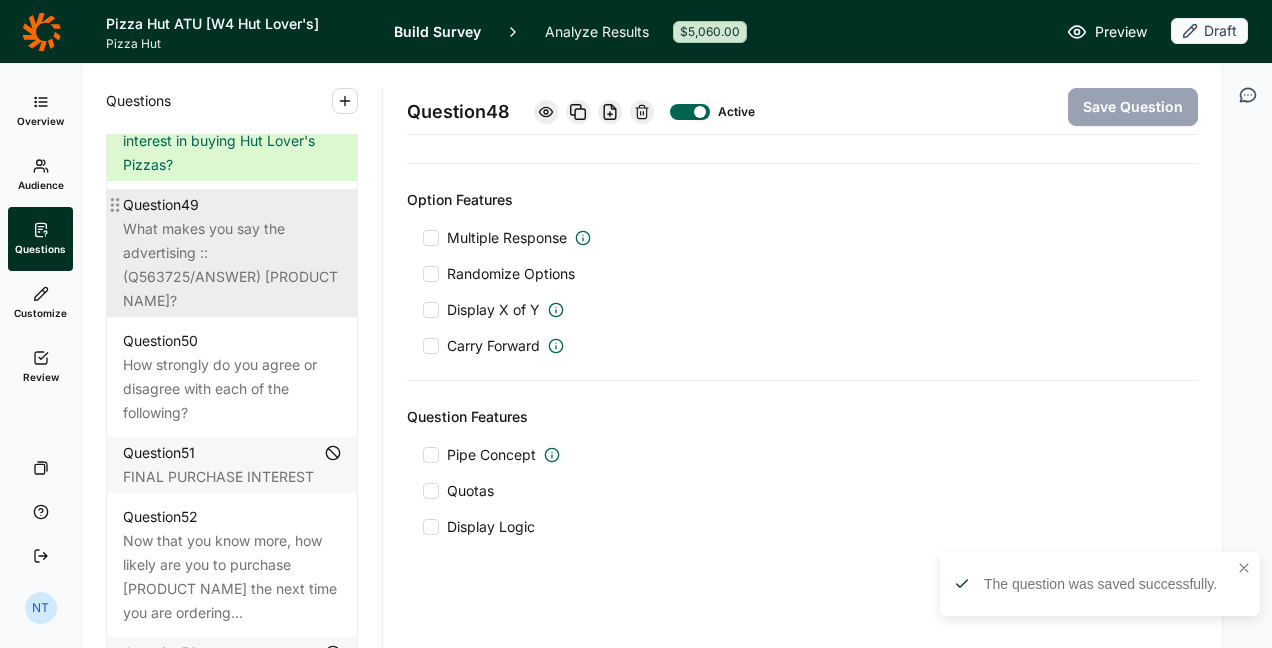 click on "What makes you say the advertising ::(Q563725/ANSWER) [PRODUCT NAME]?" at bounding box center [232, 265] 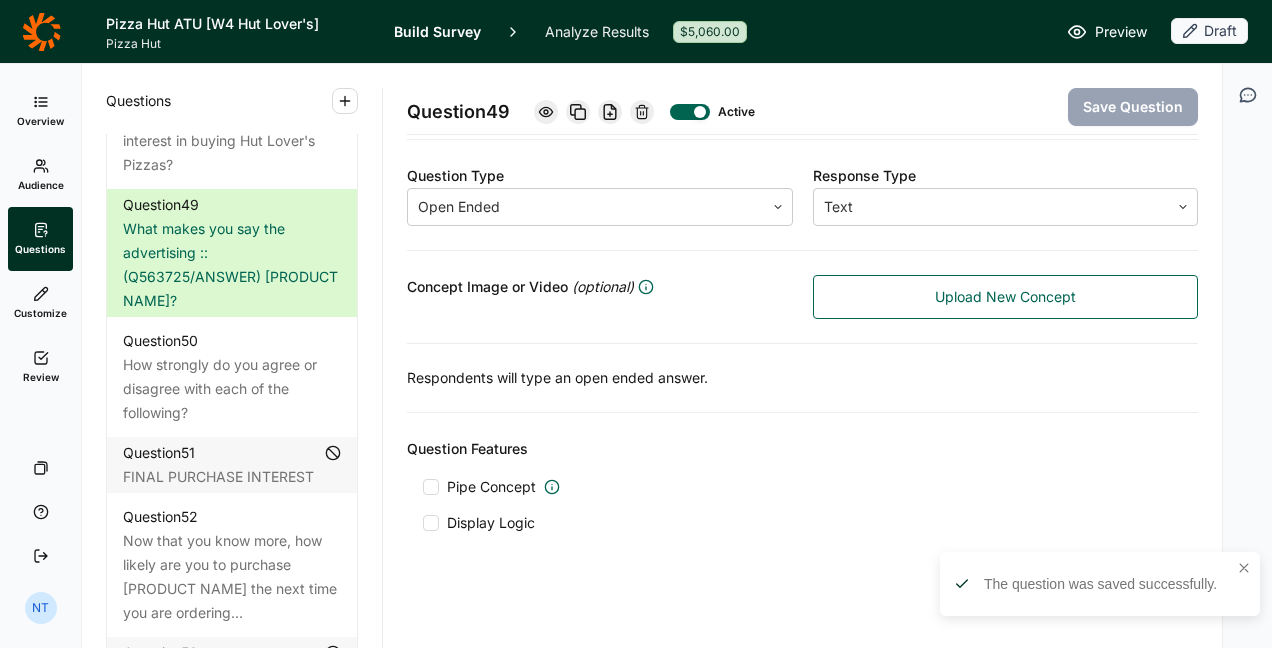 scroll, scrollTop: 0, scrollLeft: 0, axis: both 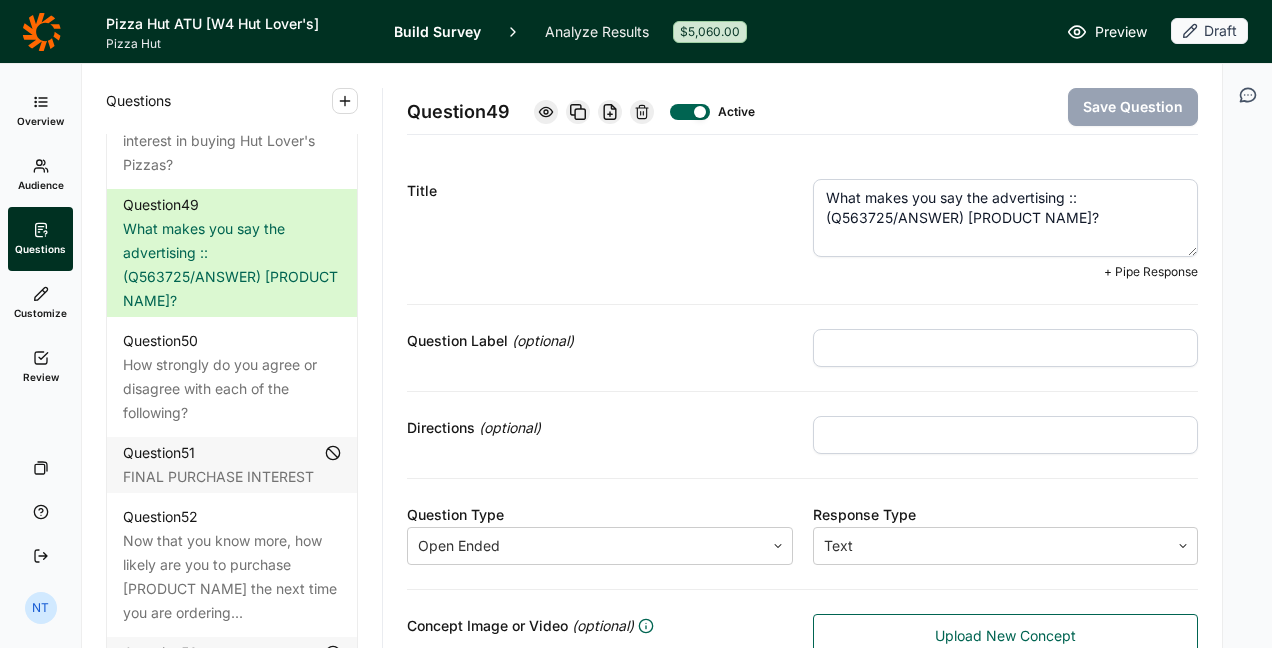 drag, startPoint x: 955, startPoint y: 219, endPoint x: 1084, endPoint y: 207, distance: 129.55693 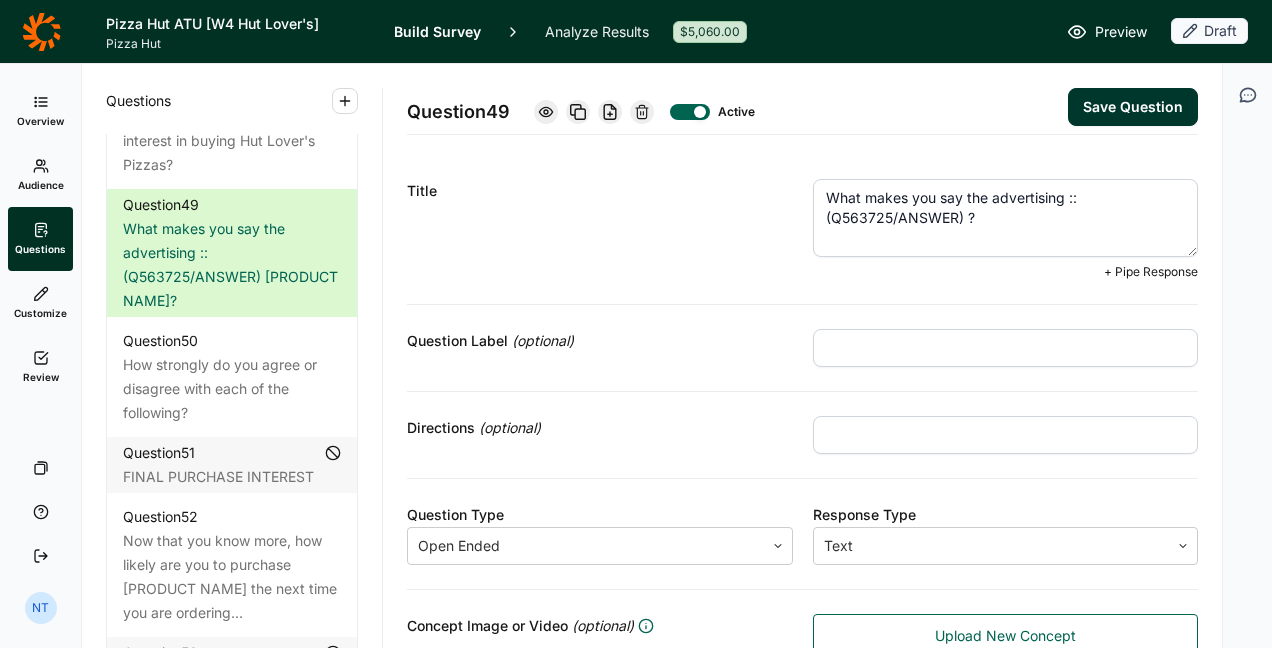 paste on "Hut Lover's Pizzas" 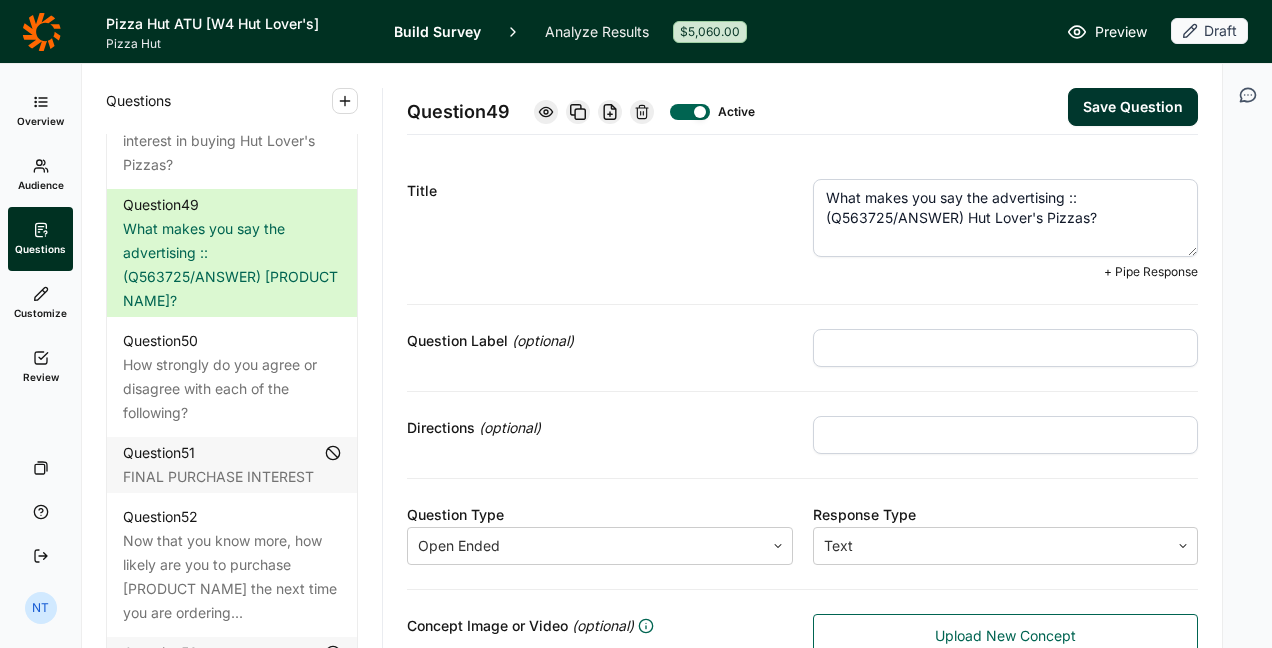 type on "What makes you say the advertising ::(Q563725/ANSWER) Hut Lover's Pizzas?" 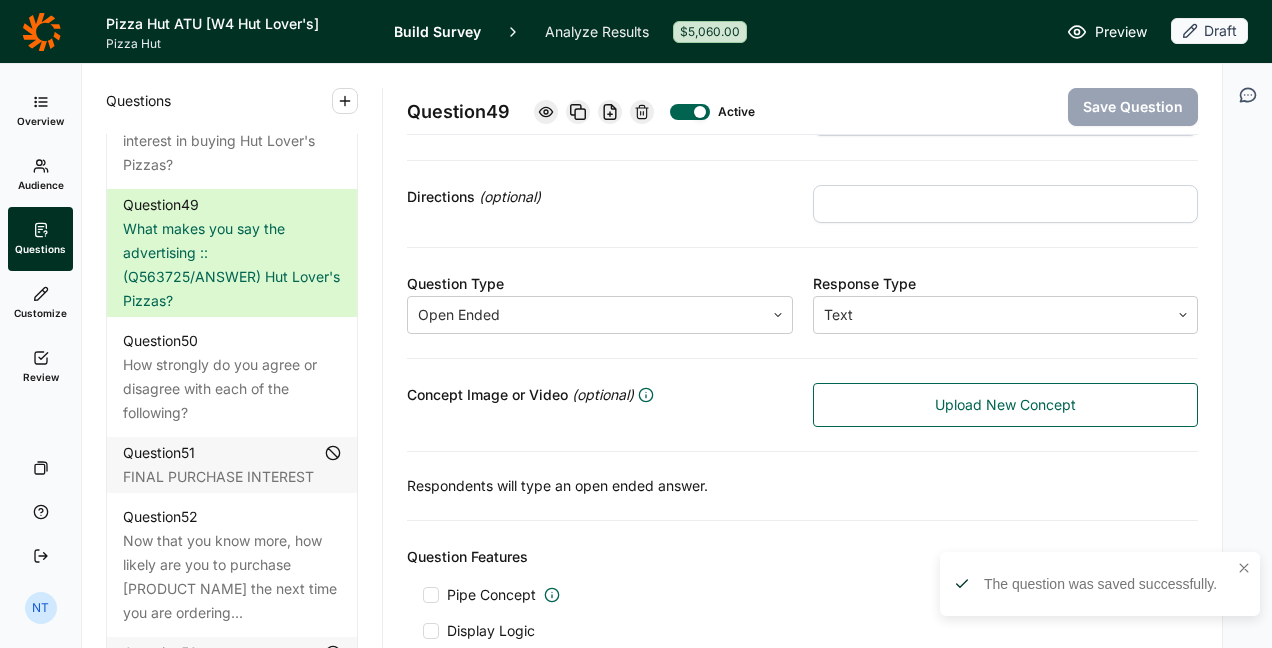 scroll, scrollTop: 323, scrollLeft: 0, axis: vertical 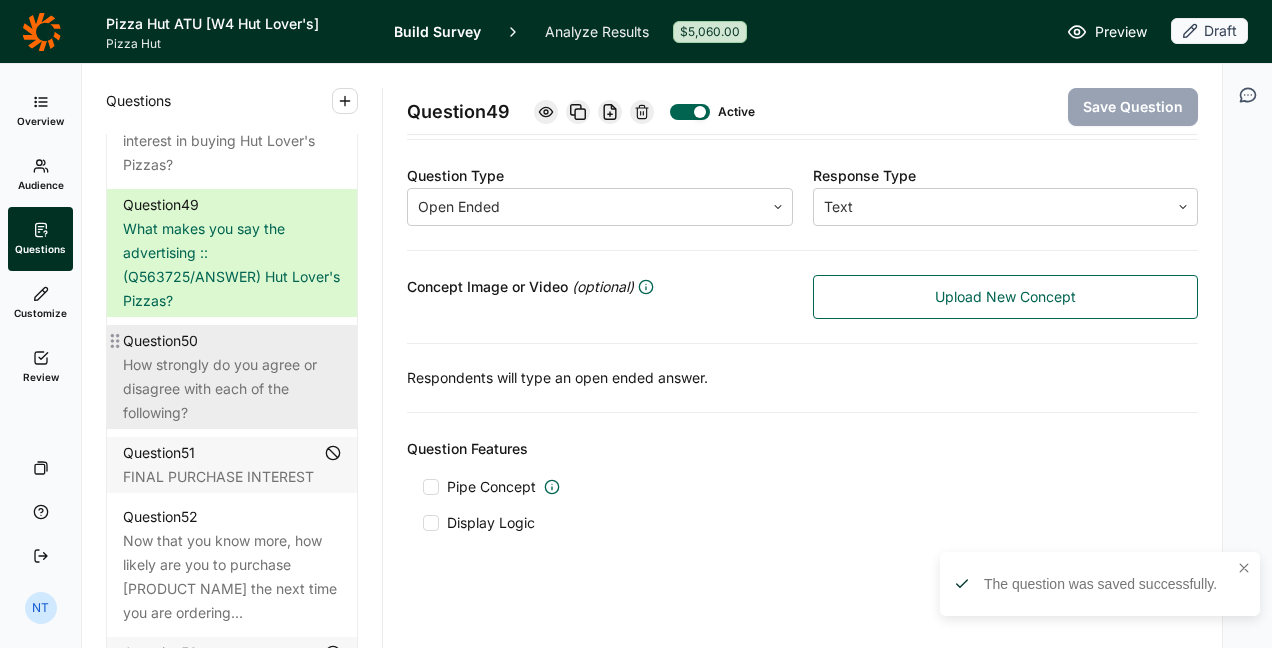 click on "How strongly do you agree or disagree with each of the following?" at bounding box center [232, 389] 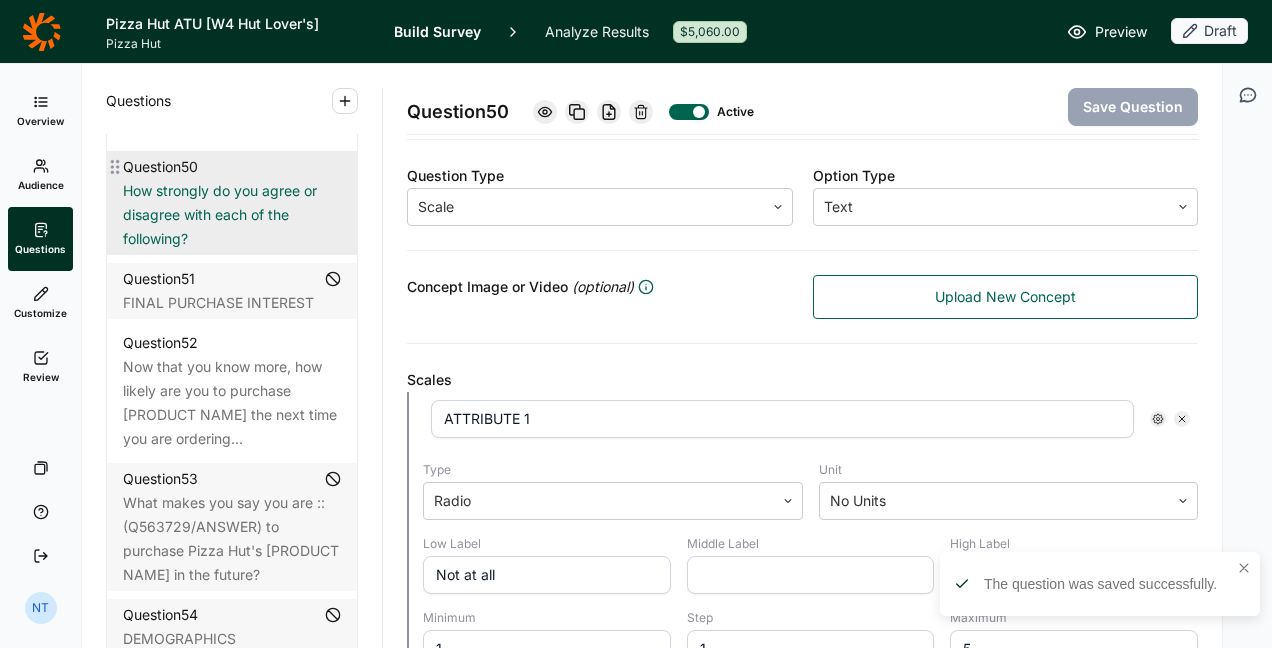 scroll, scrollTop: 6267, scrollLeft: 0, axis: vertical 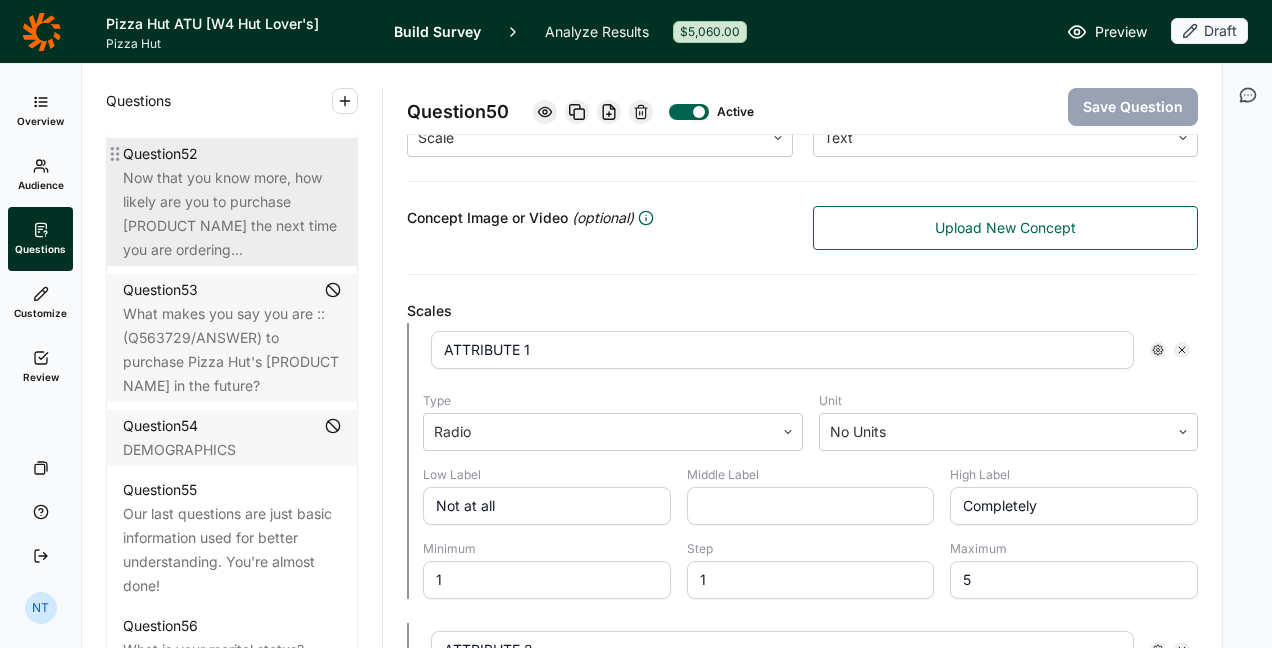 click on "Now that you know more, how likely are you to purchase [PRODUCT NAME] the next time you are ordering..." at bounding box center [232, 214] 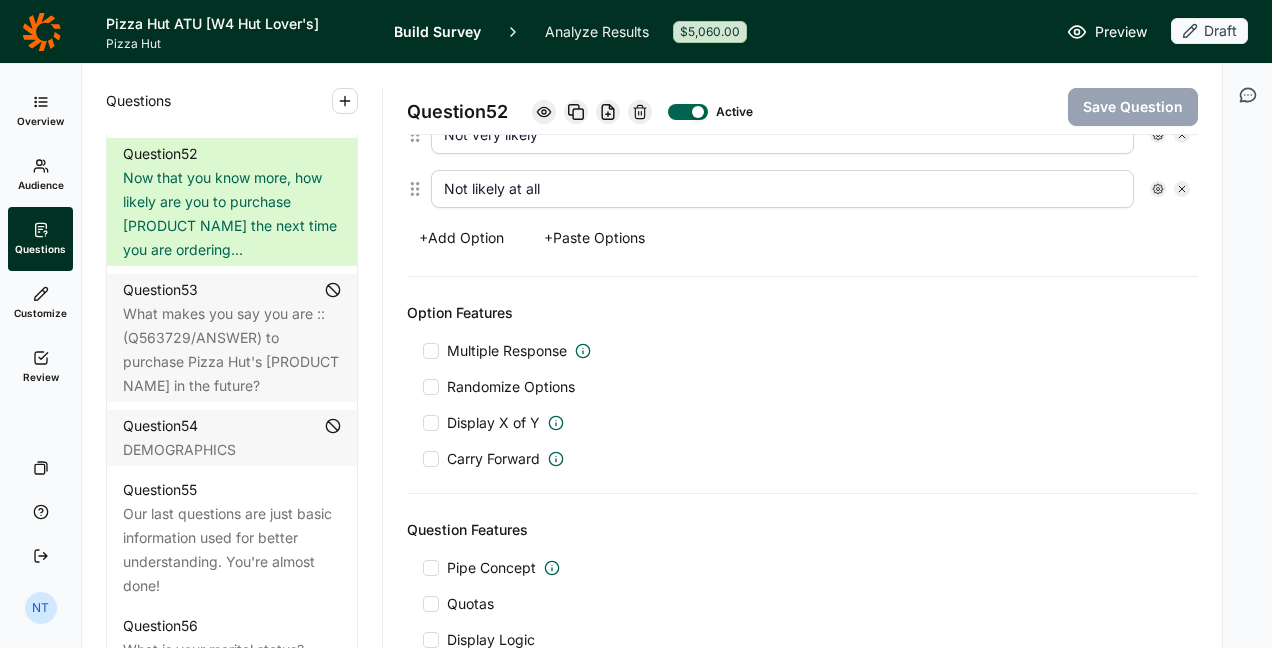 scroll, scrollTop: 0, scrollLeft: 0, axis: both 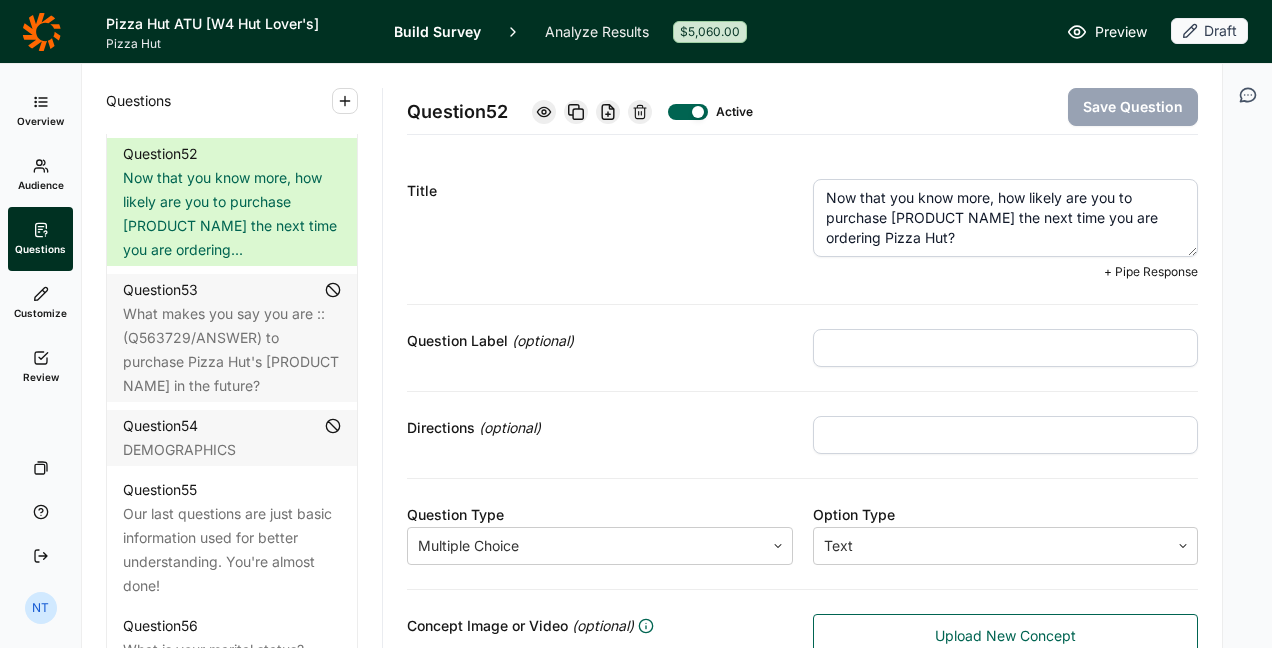 click on "Now that you know more, how likely are you to purchase [PRODUCT NAME] the next time you are ordering Pizza Hut?" at bounding box center [1006, 218] 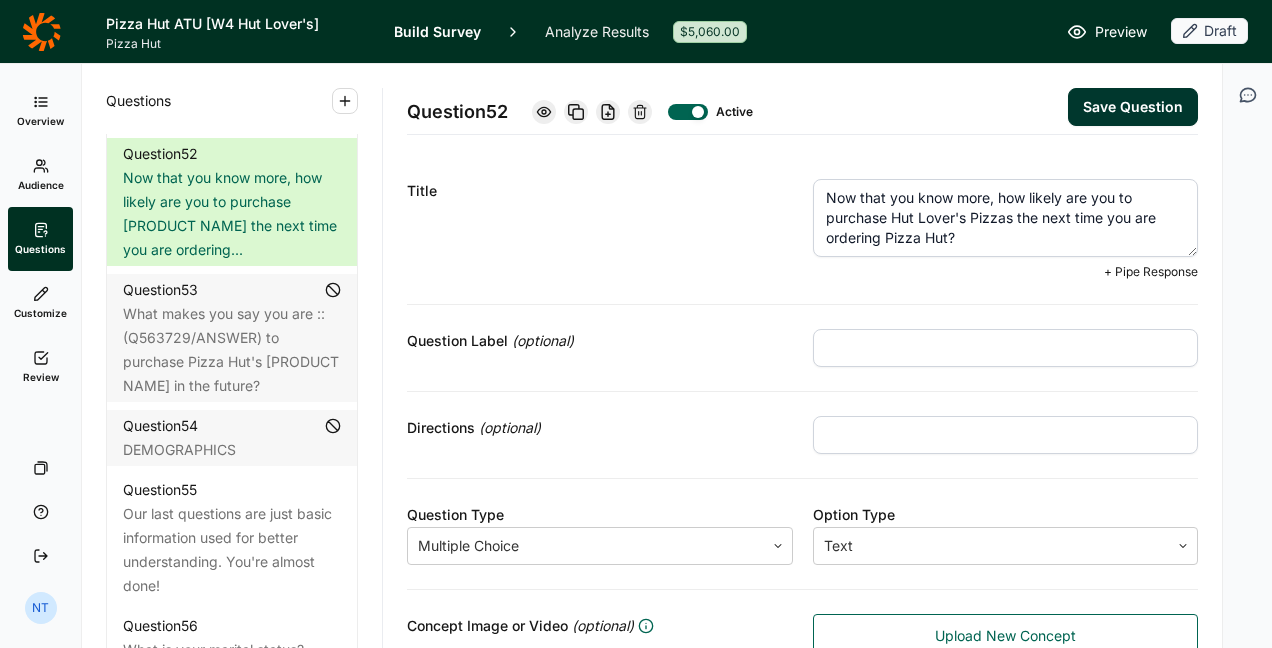 type on "Now that you know more, how likely are you to purchase Hut Lover's Pizzas the next time you are ordering Pizza Hut?" 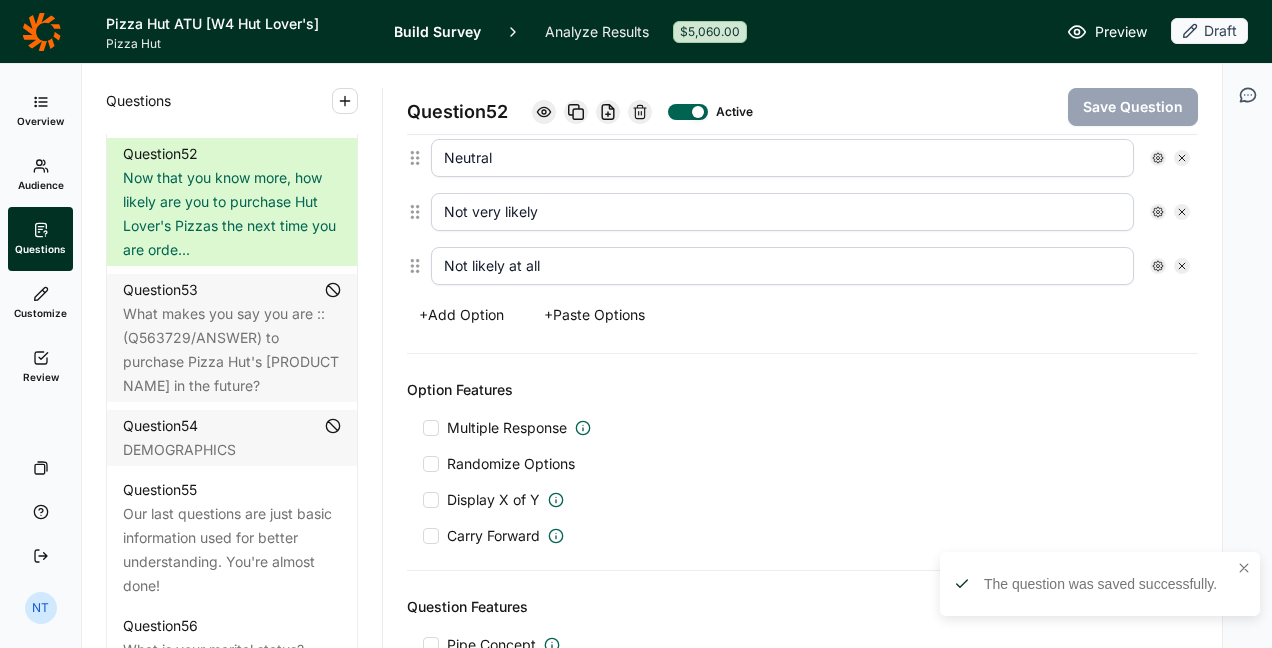 scroll, scrollTop: 882, scrollLeft: 0, axis: vertical 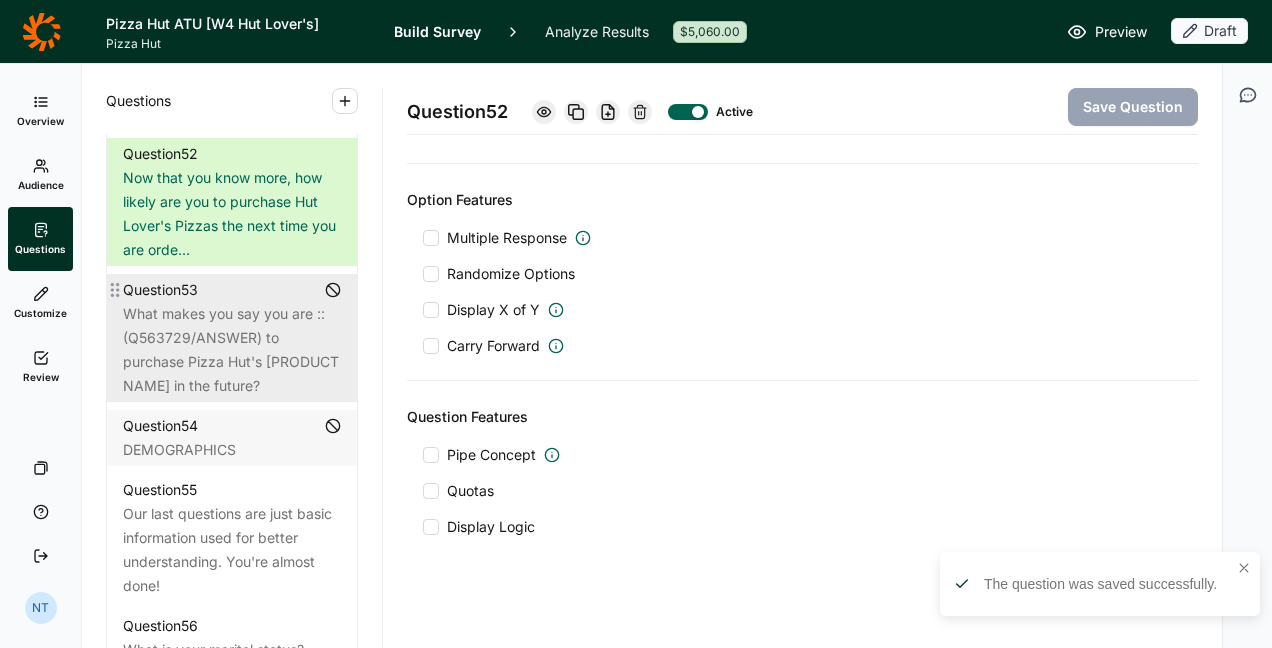 click on "What makes you say you are ::(Q563729/ANSWER) to purchase Pizza Hut's [PRODUCT NAME] in the future?" at bounding box center (232, 350) 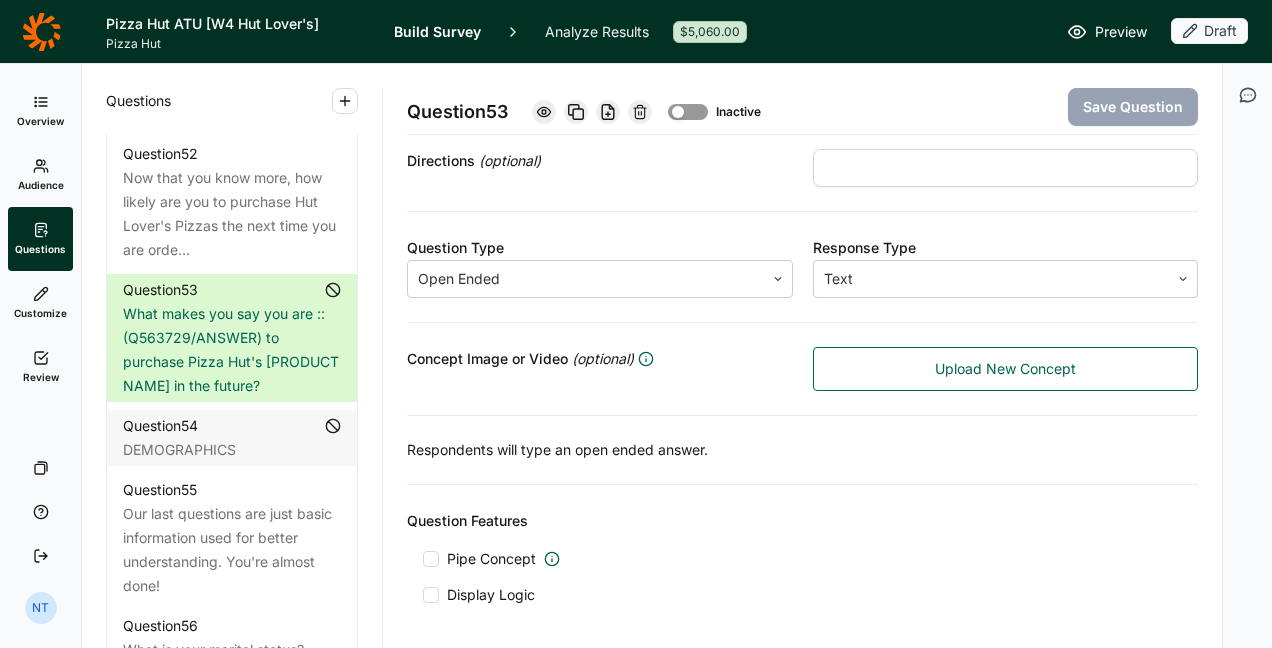 scroll, scrollTop: 264, scrollLeft: 0, axis: vertical 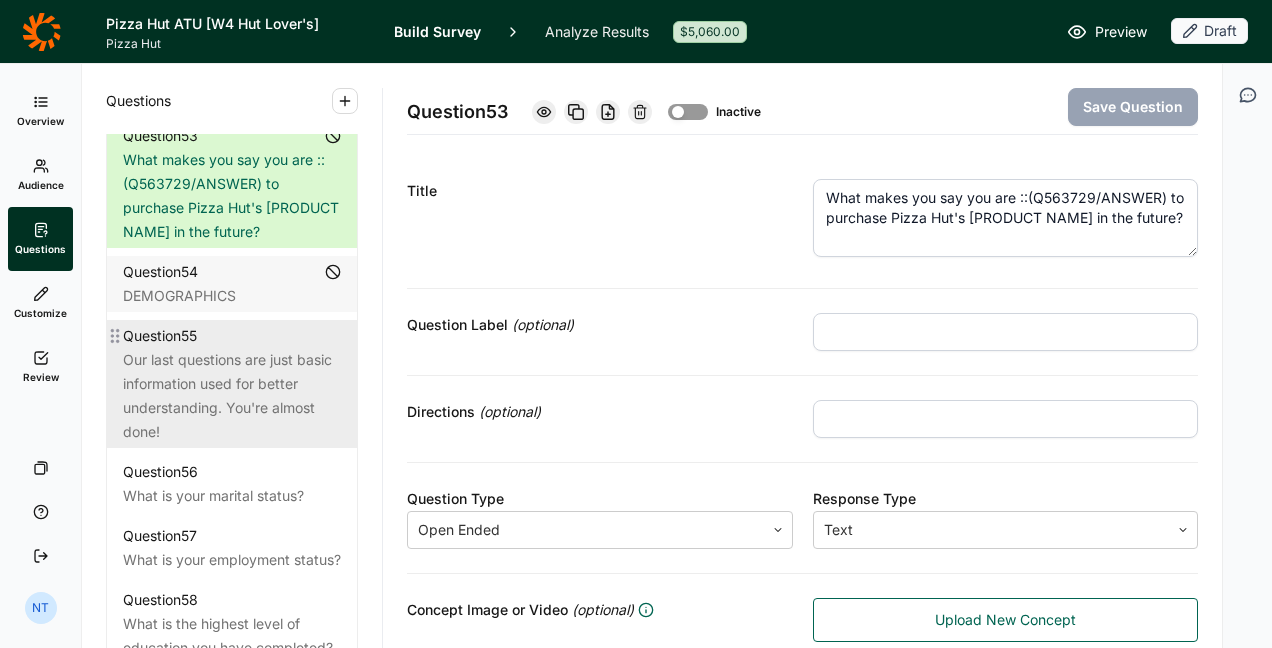 click on "Our last questions are just basic information used for better understanding. You're almost done!" at bounding box center (232, 396) 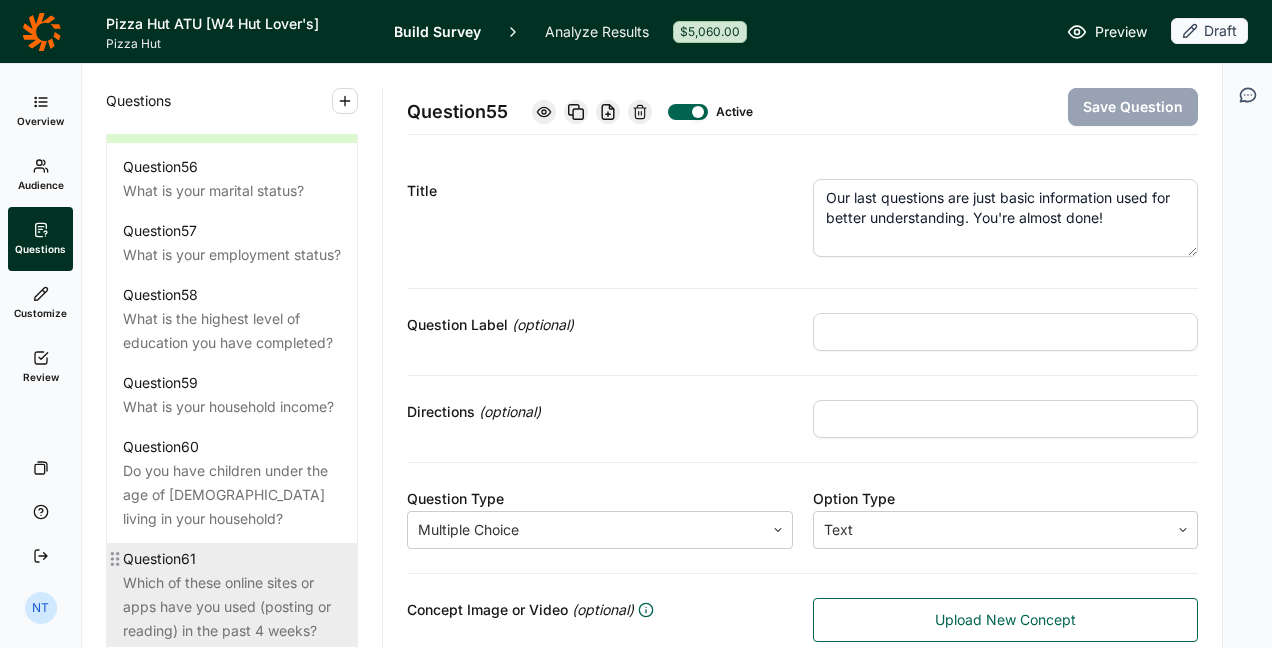 scroll, scrollTop: 6656, scrollLeft: 0, axis: vertical 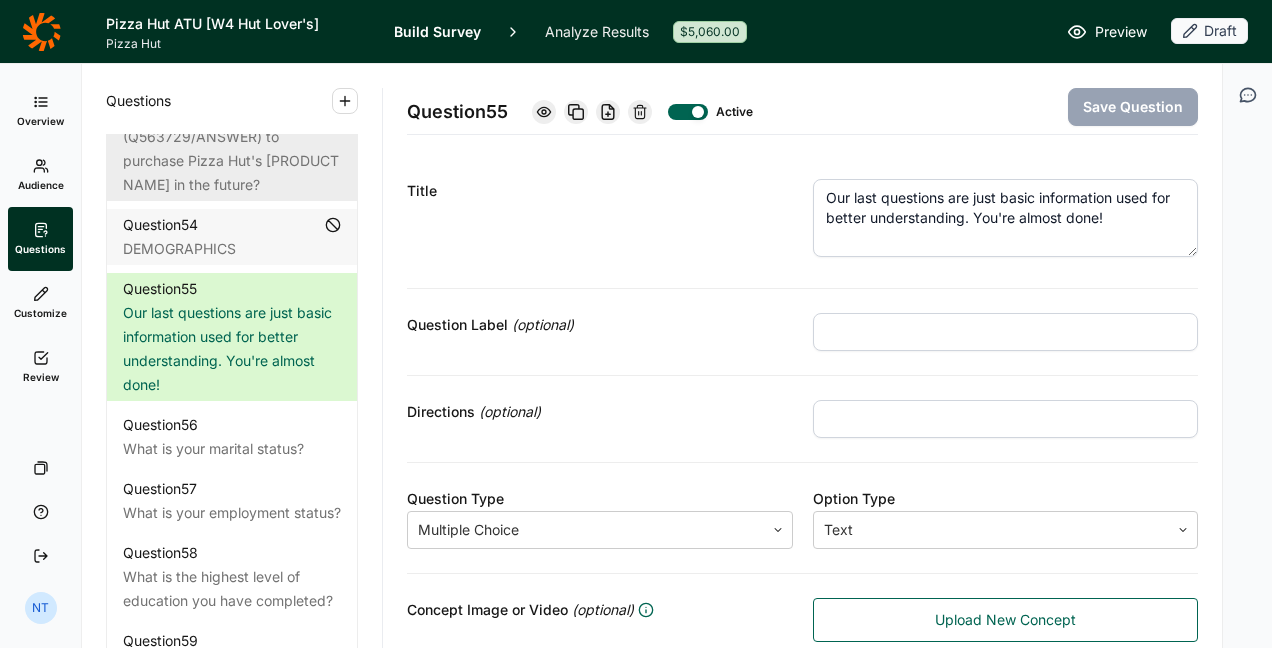click on "What makes you say you are ::(Q563729/ANSWER) to purchase Pizza Hut's [PRODUCT NAME] in the future?" at bounding box center [232, 149] 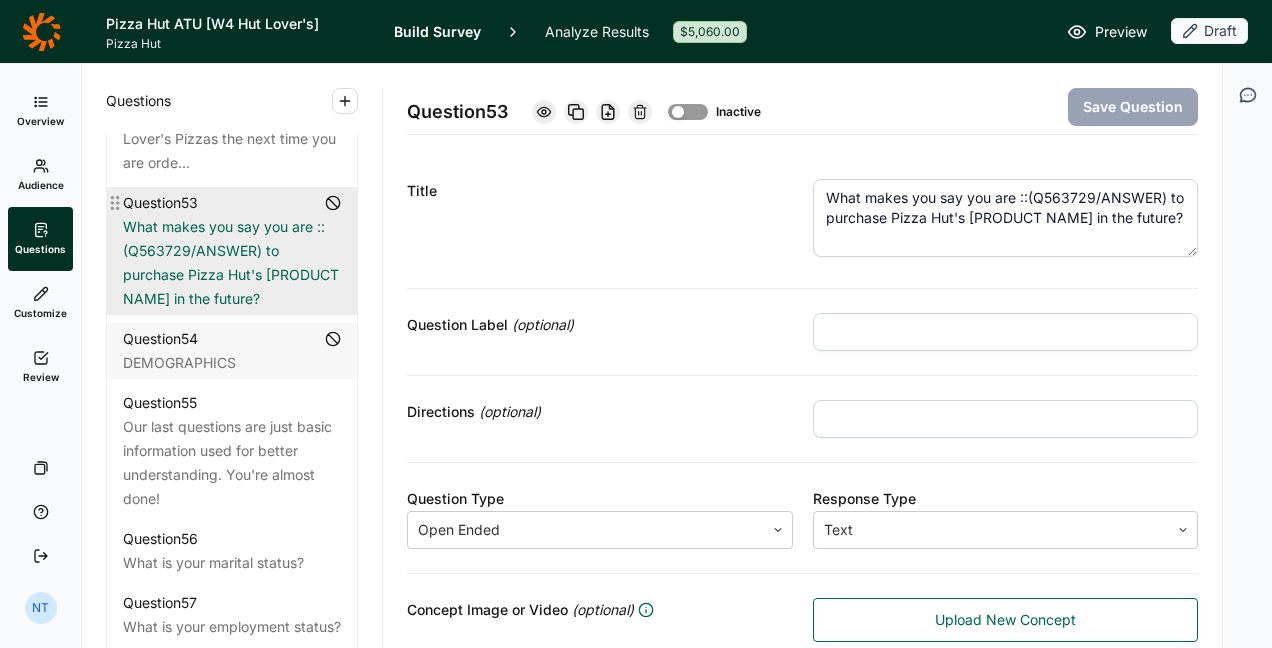 scroll, scrollTop: 6522, scrollLeft: 0, axis: vertical 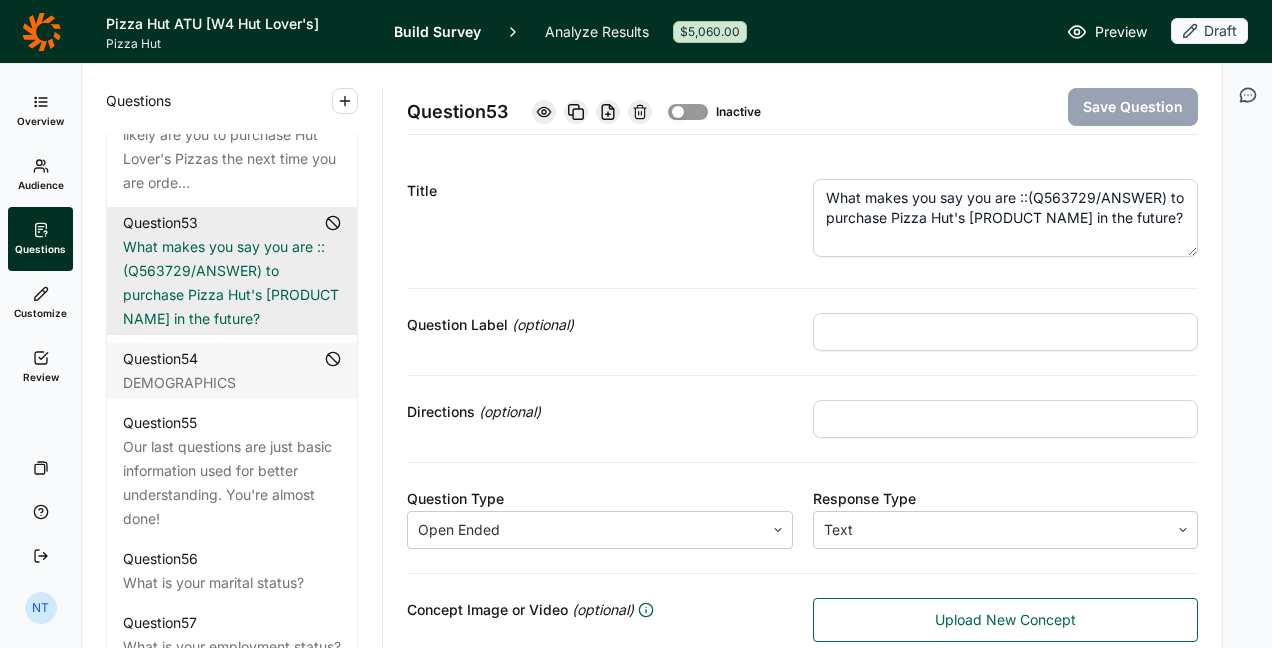 click on "Now that you know more, how likely are you to purchase Hut Lover's Pizzas the next time you are orde..." at bounding box center (232, 147) 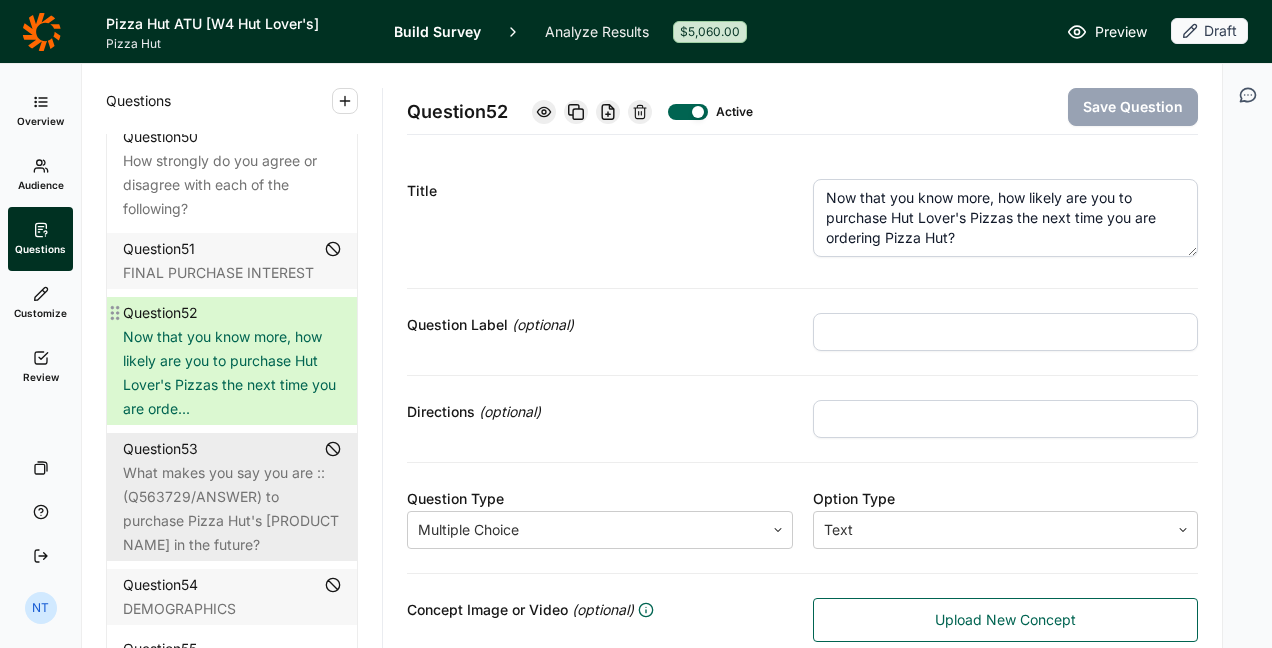 scroll, scrollTop: 6296, scrollLeft: 0, axis: vertical 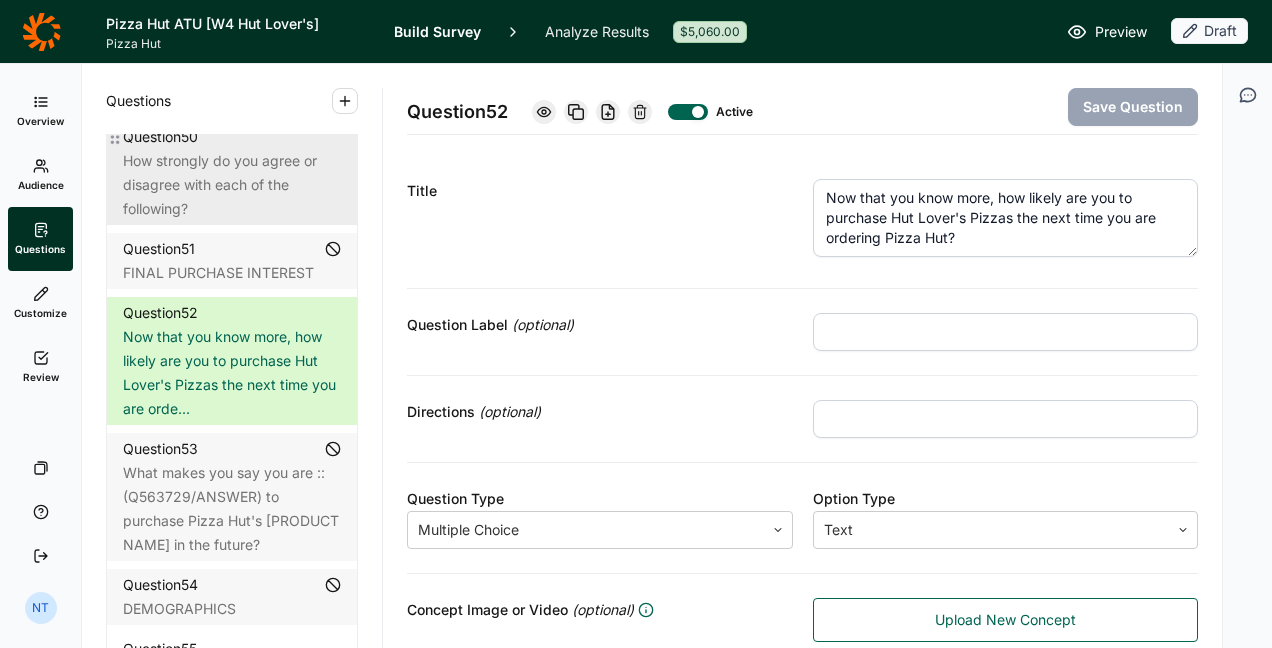 click on "How strongly do you agree or disagree with each of the following?" at bounding box center (232, 185) 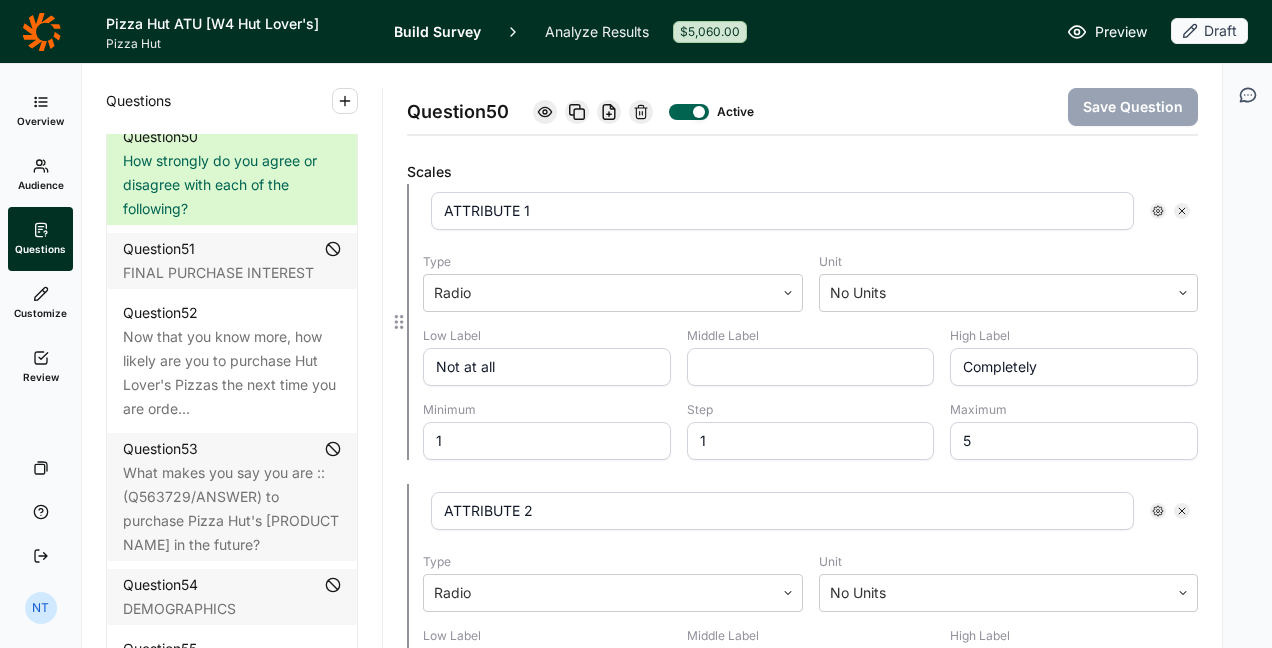 scroll, scrollTop: 441, scrollLeft: 0, axis: vertical 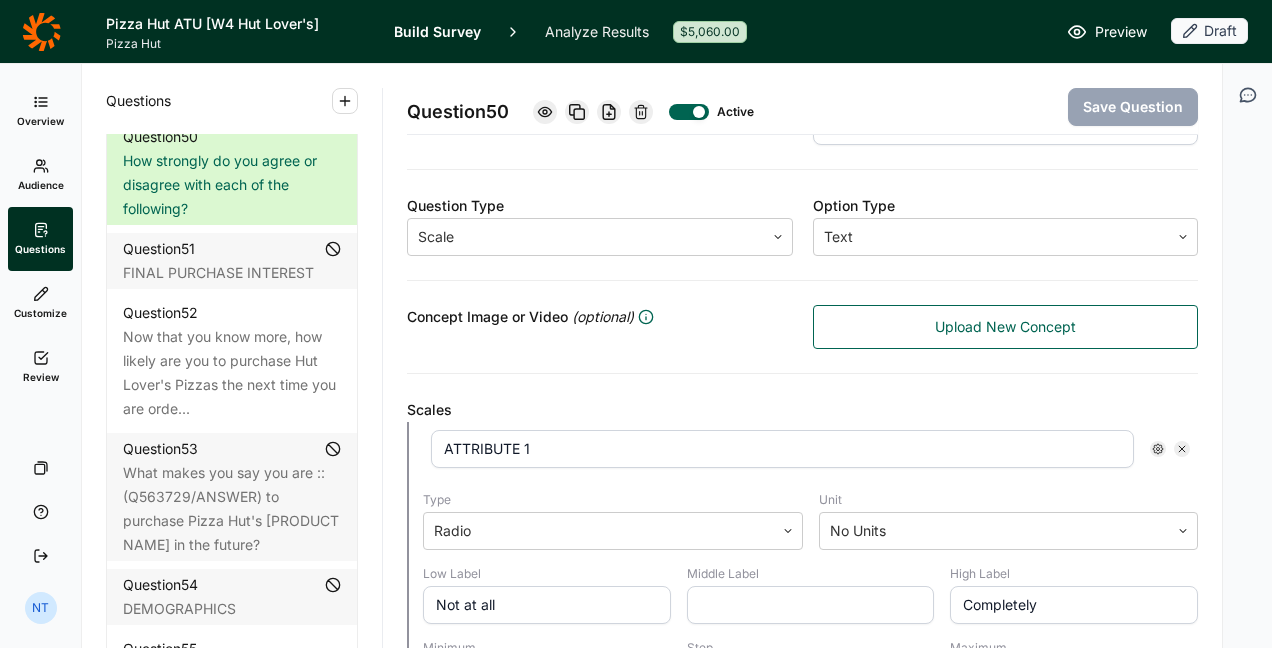 click at bounding box center (689, 112) 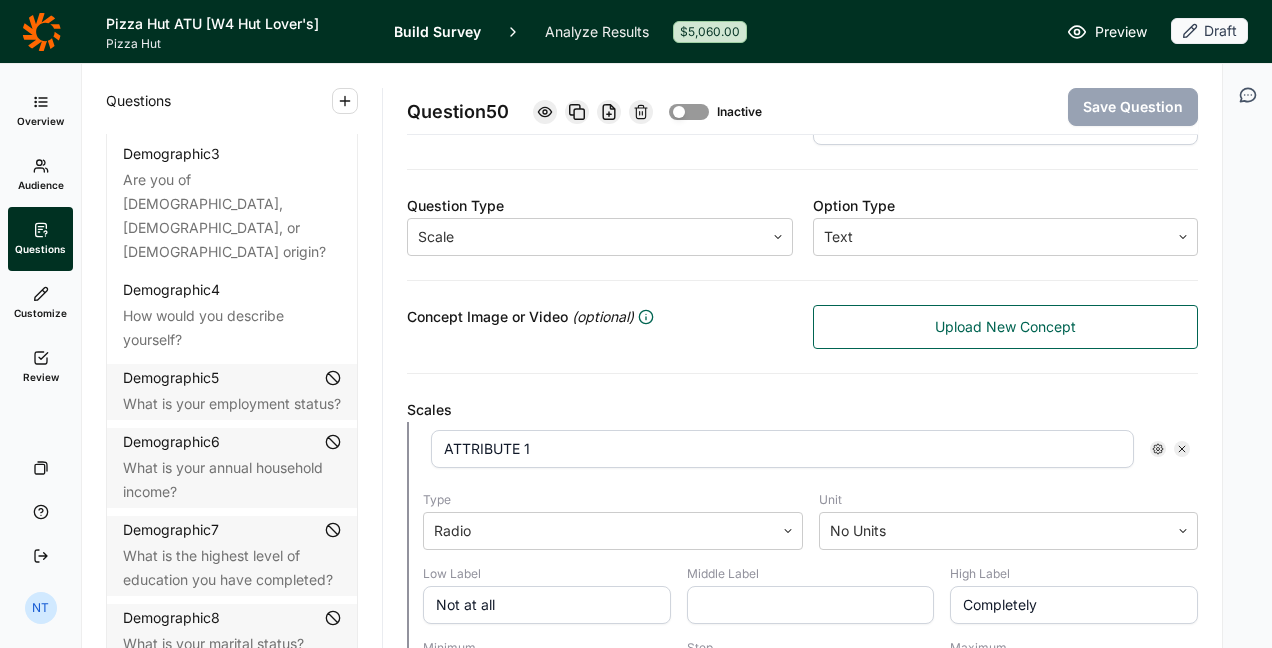 scroll, scrollTop: 0, scrollLeft: 0, axis: both 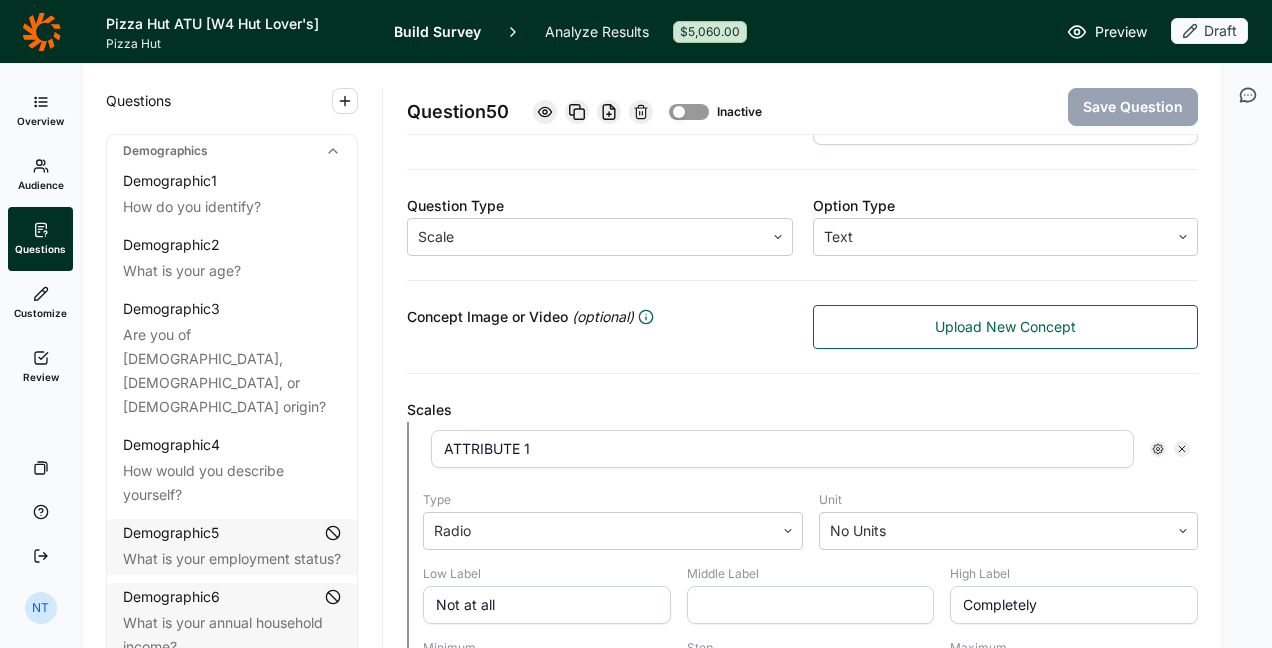 click on "Preview" at bounding box center [1107, 32] 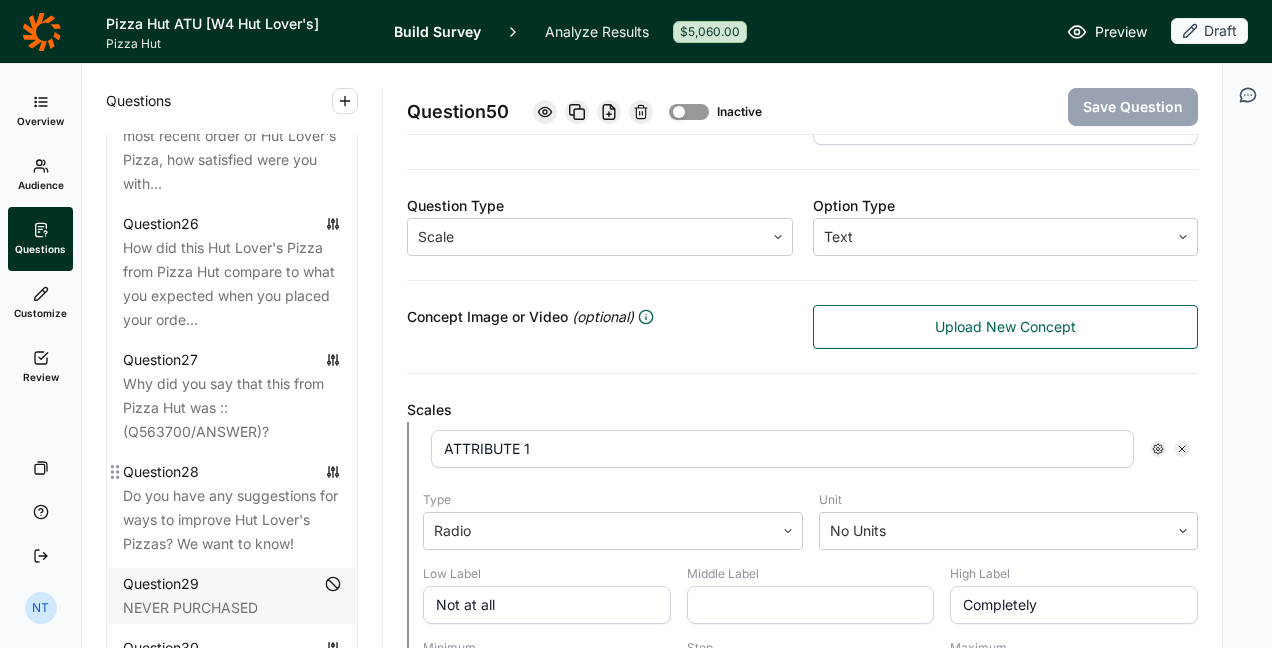 scroll, scrollTop: 3640, scrollLeft: 0, axis: vertical 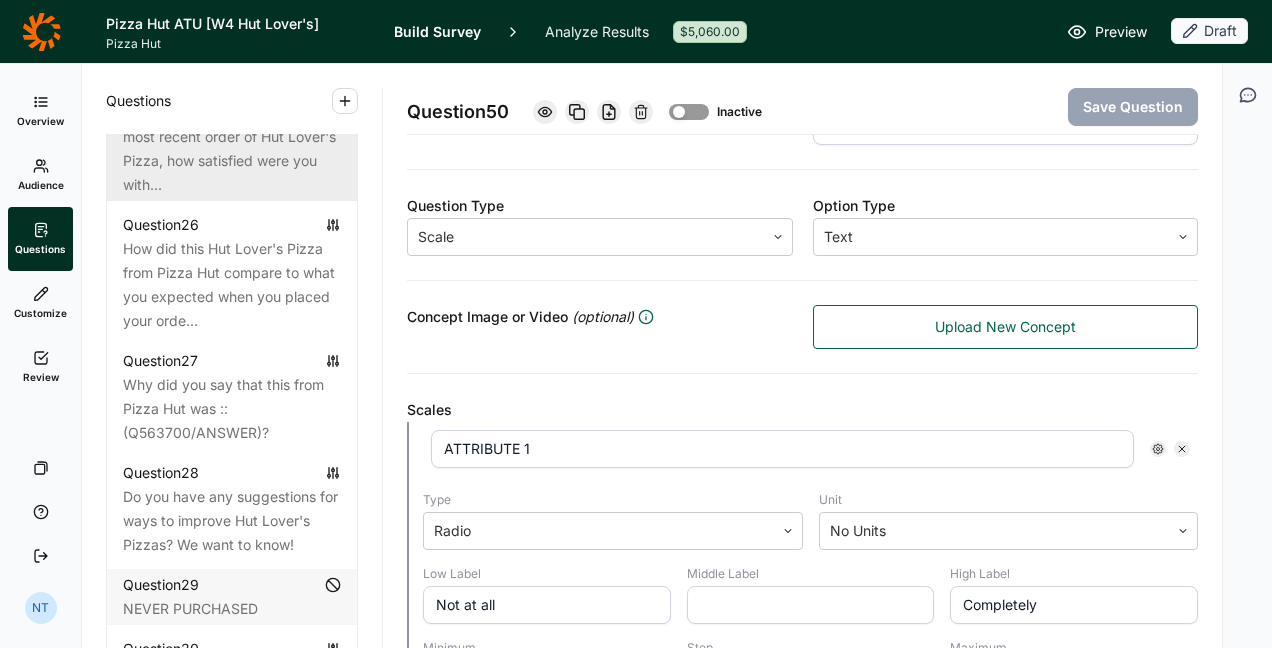 click on "Thinking specifically about your most recent order of Hut Lover's Pizza, how satisfied were you with..." at bounding box center (232, 149) 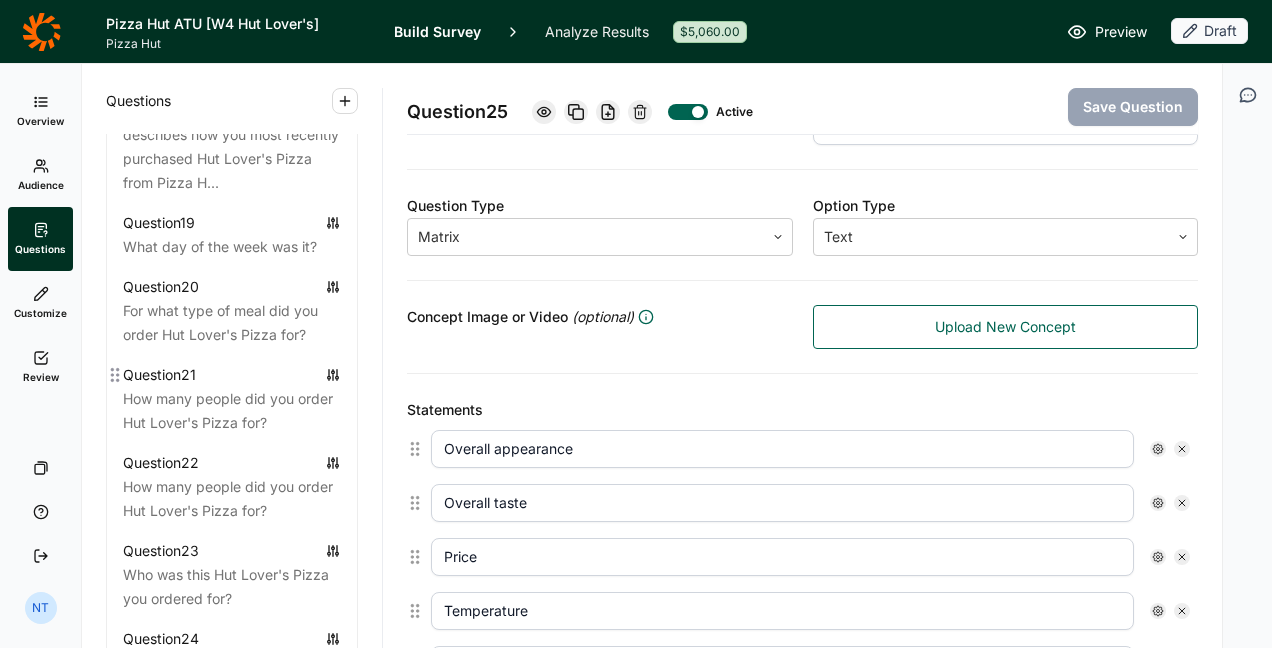 scroll, scrollTop: 2978, scrollLeft: 0, axis: vertical 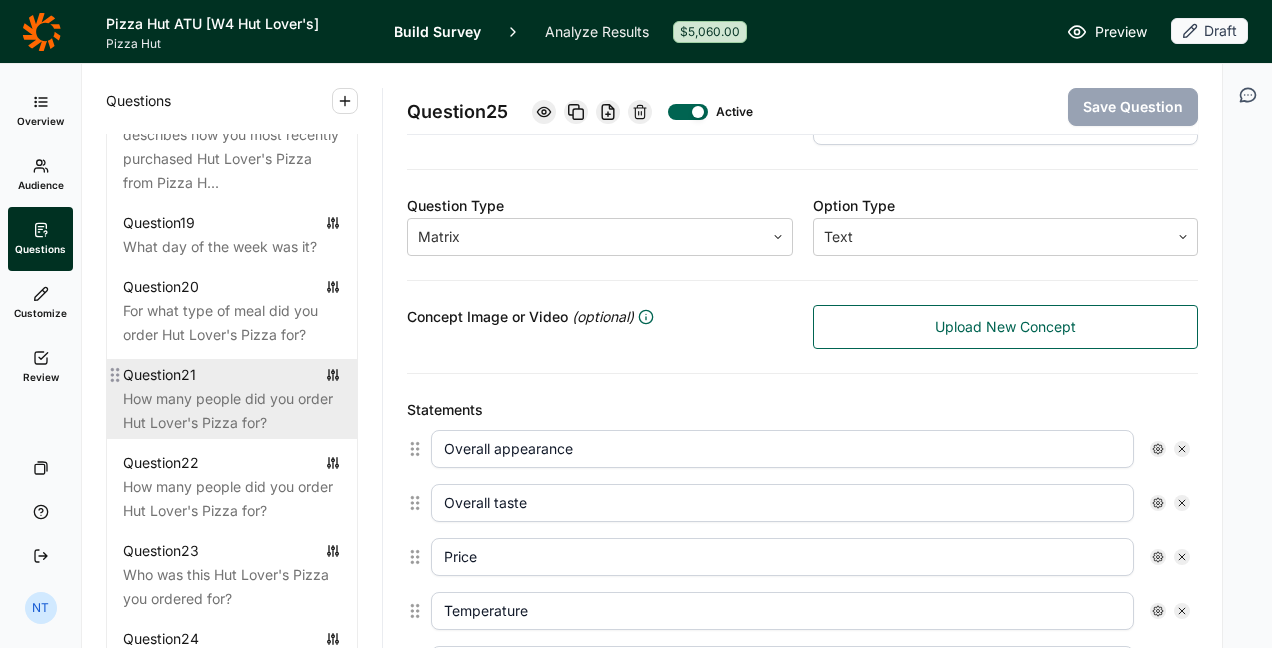 click on "How many people did you order Hut Lover's Pizza for?" at bounding box center (232, 411) 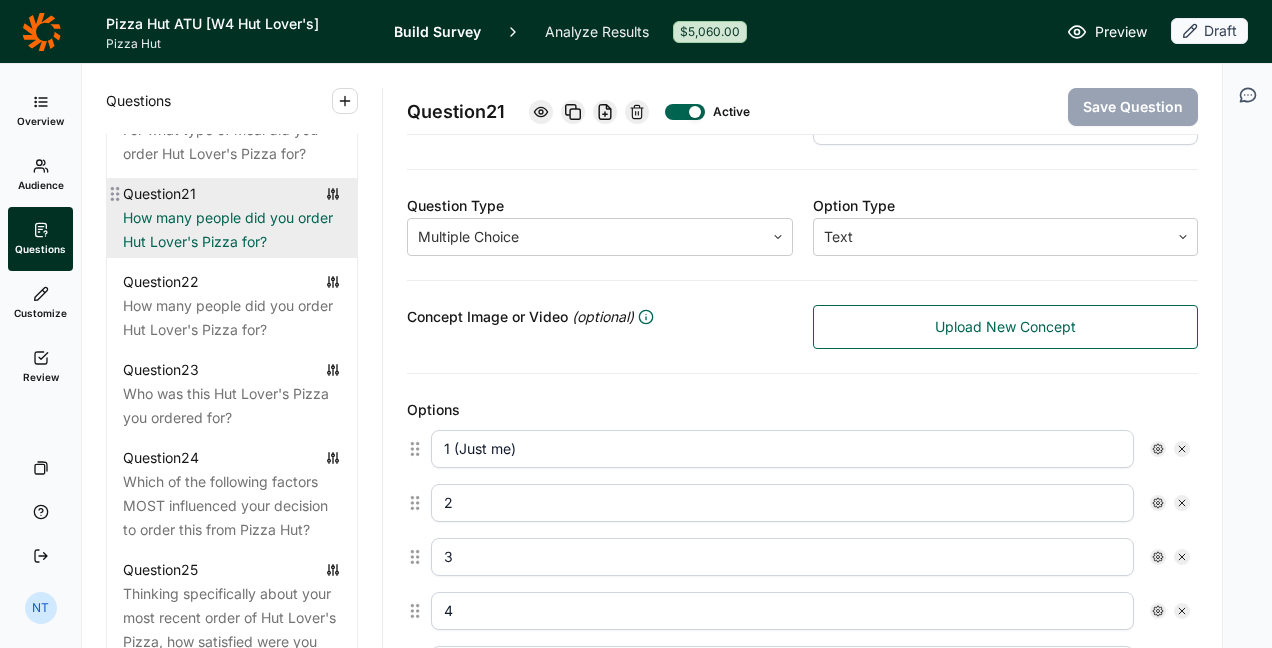 scroll, scrollTop: 3160, scrollLeft: 0, axis: vertical 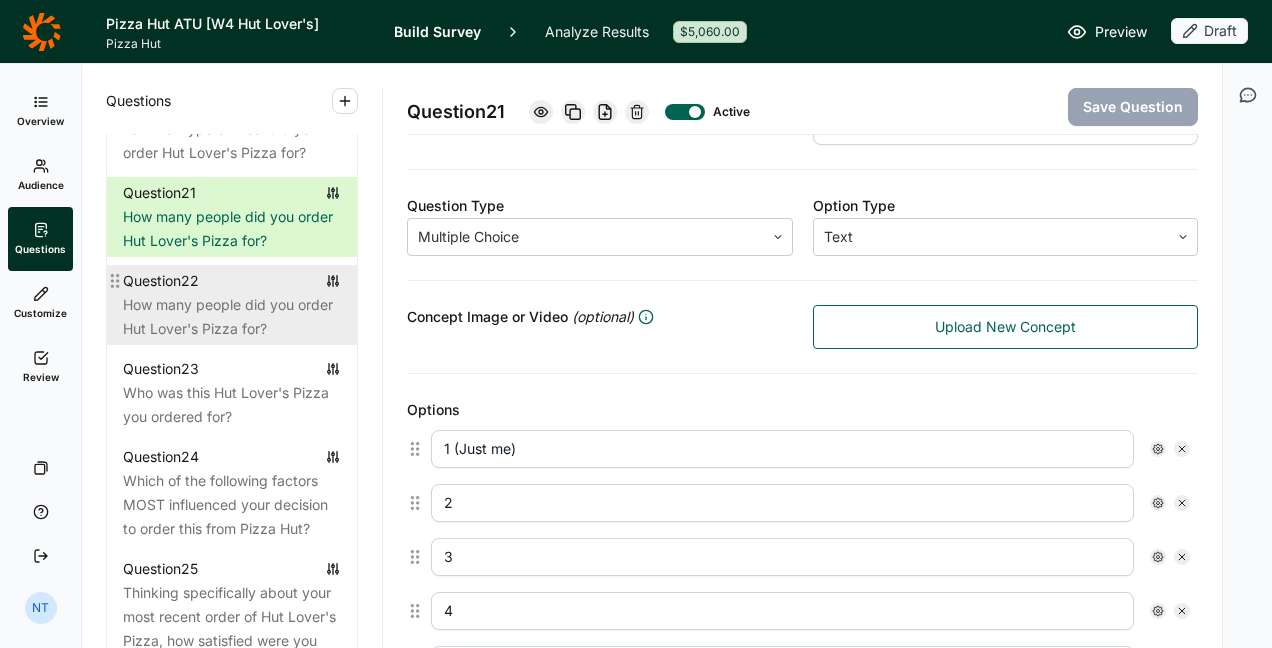 click on "How many people did you order Hut Lover's Pizza for?" at bounding box center (232, 317) 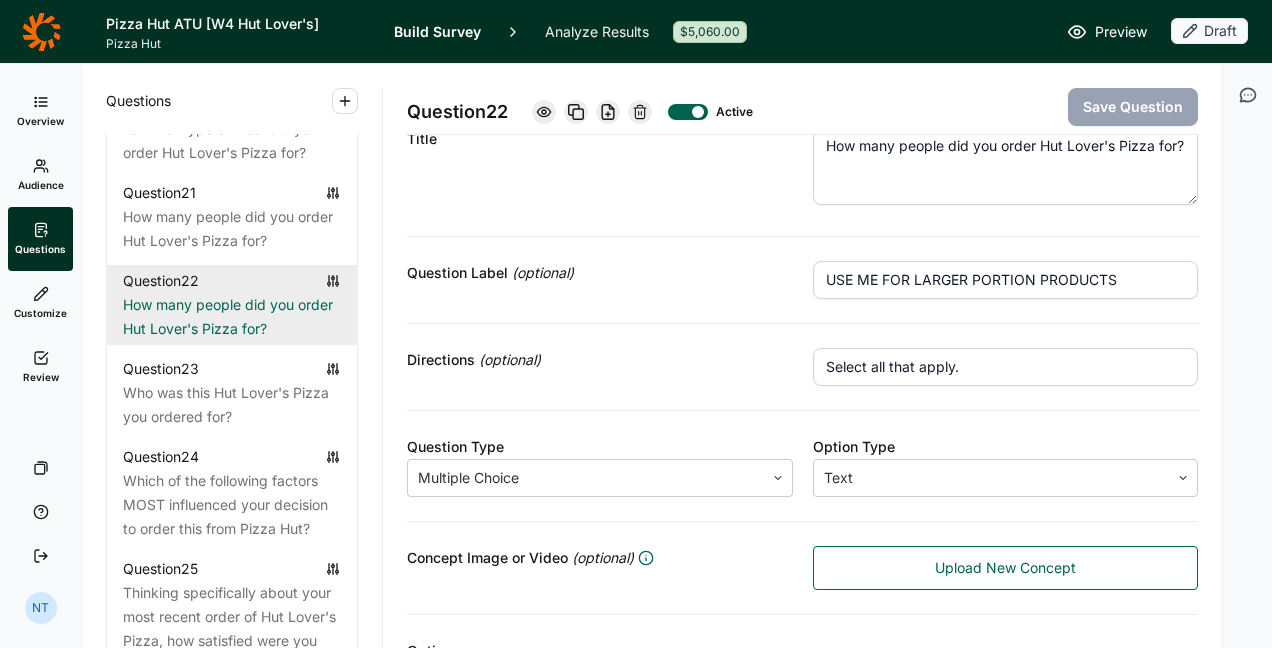 scroll, scrollTop: 51, scrollLeft: 0, axis: vertical 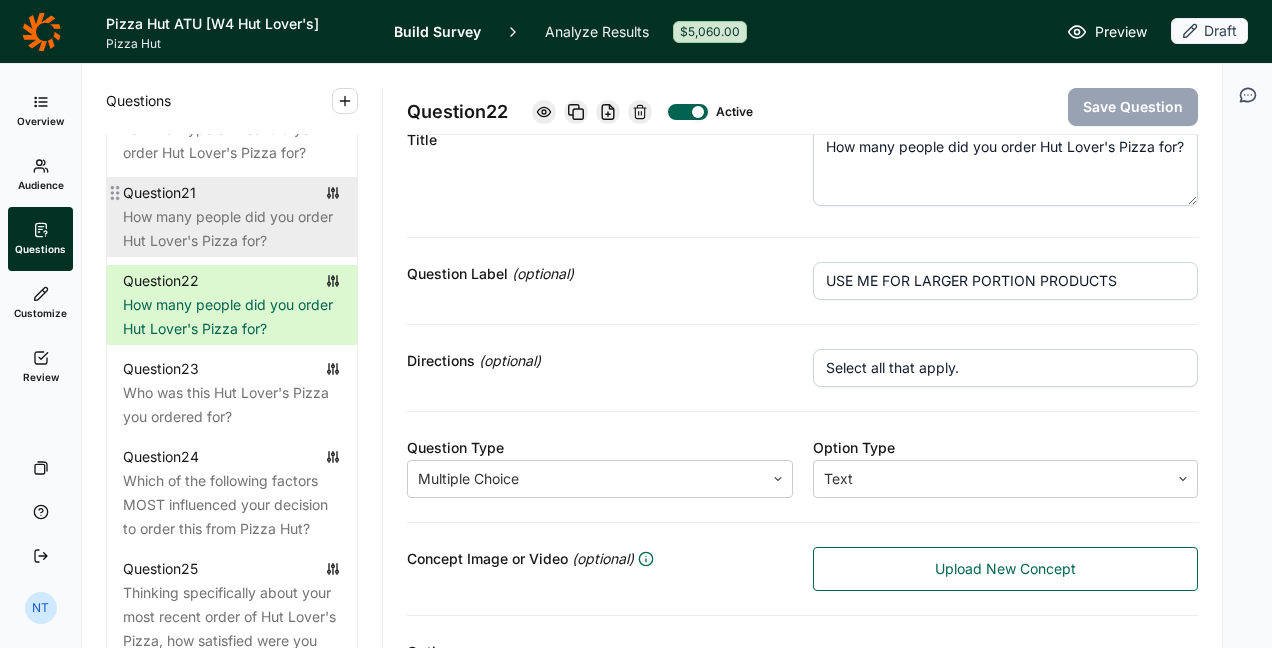 click on "How many people did you order Hut Lover's Pizza for?" at bounding box center (232, 229) 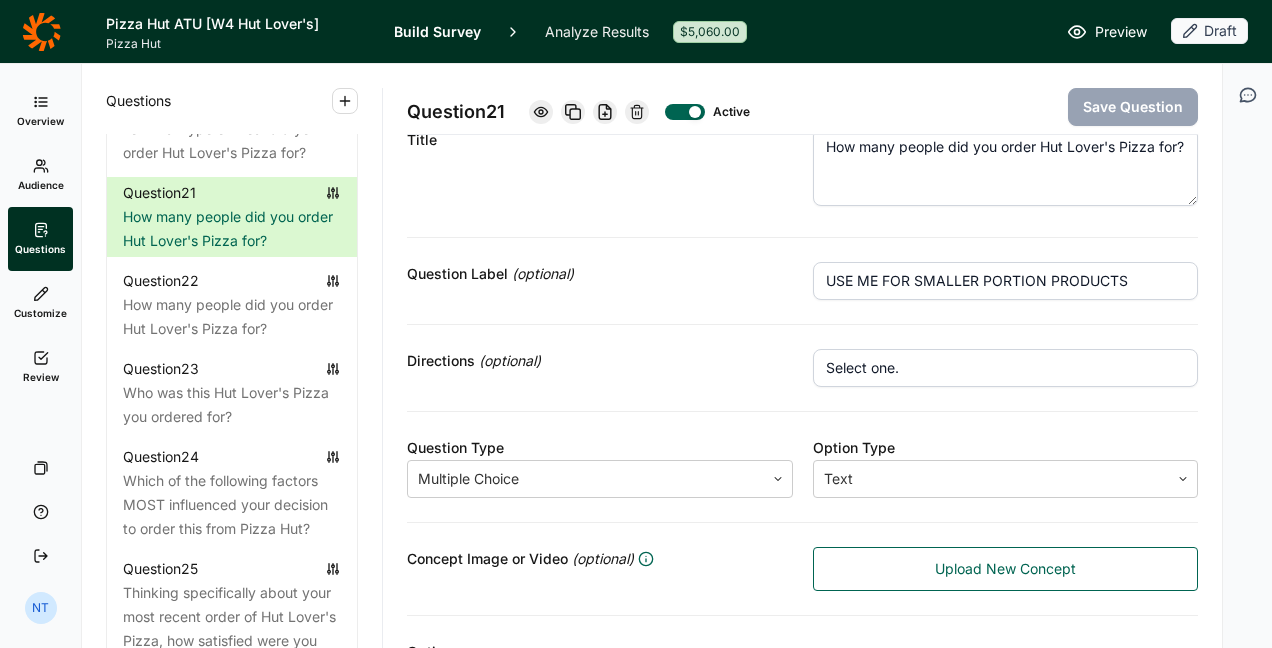 click at bounding box center (685, 112) 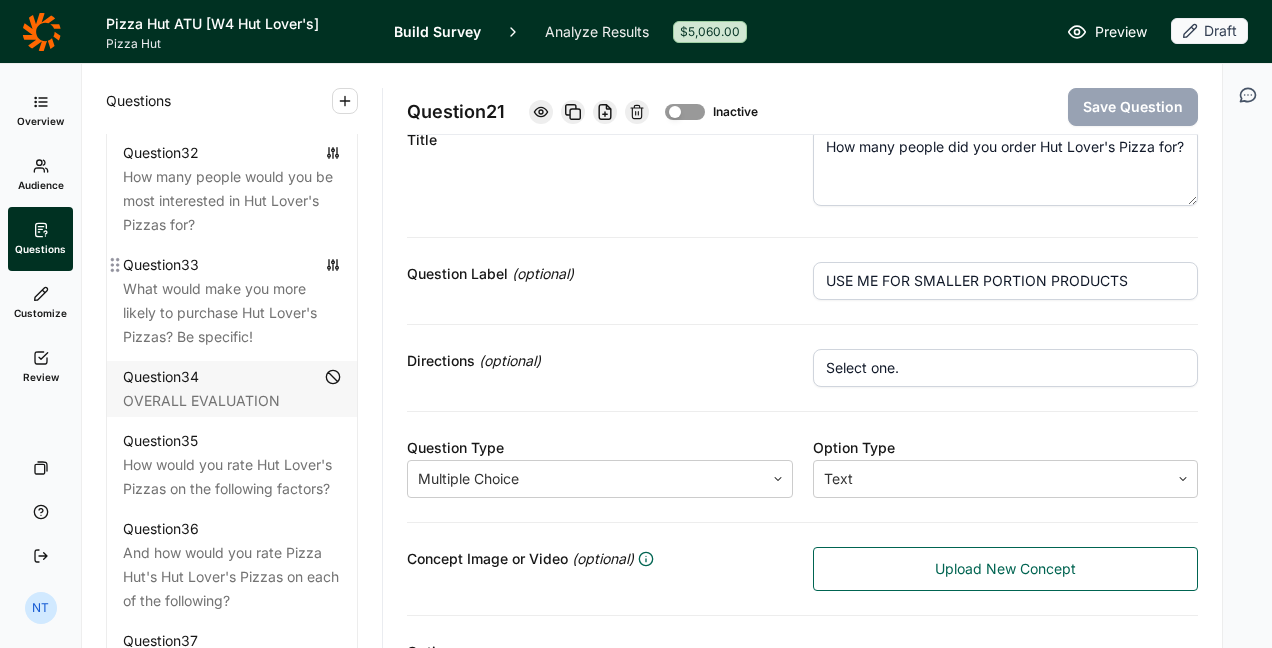 scroll, scrollTop: 4560, scrollLeft: 0, axis: vertical 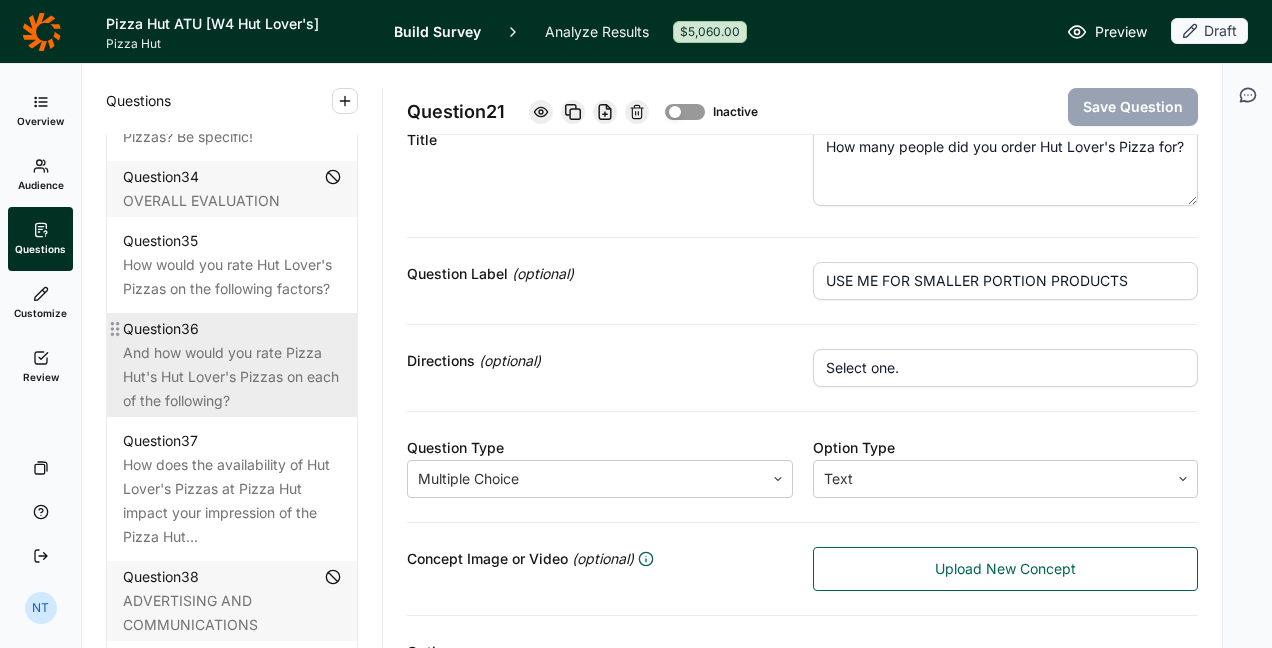 click on "And how would you rate Pizza Hut's Hut Lover's Pizzas on each of the following?" at bounding box center [232, 377] 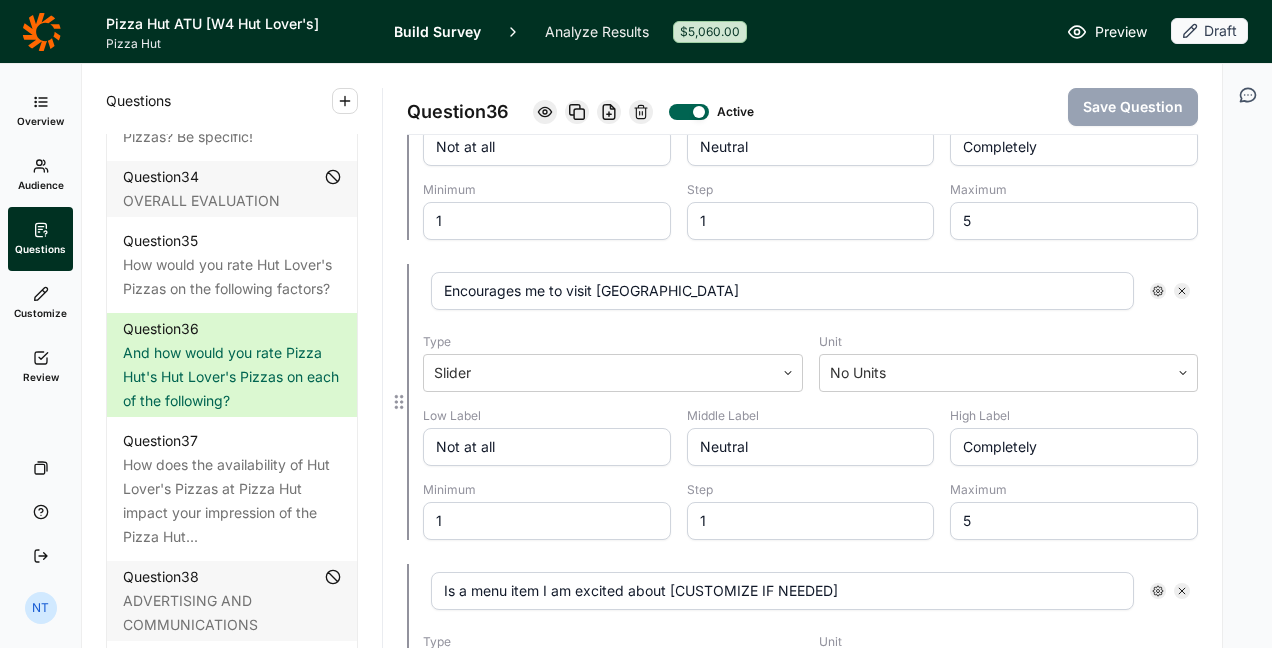 scroll, scrollTop: 1351, scrollLeft: 0, axis: vertical 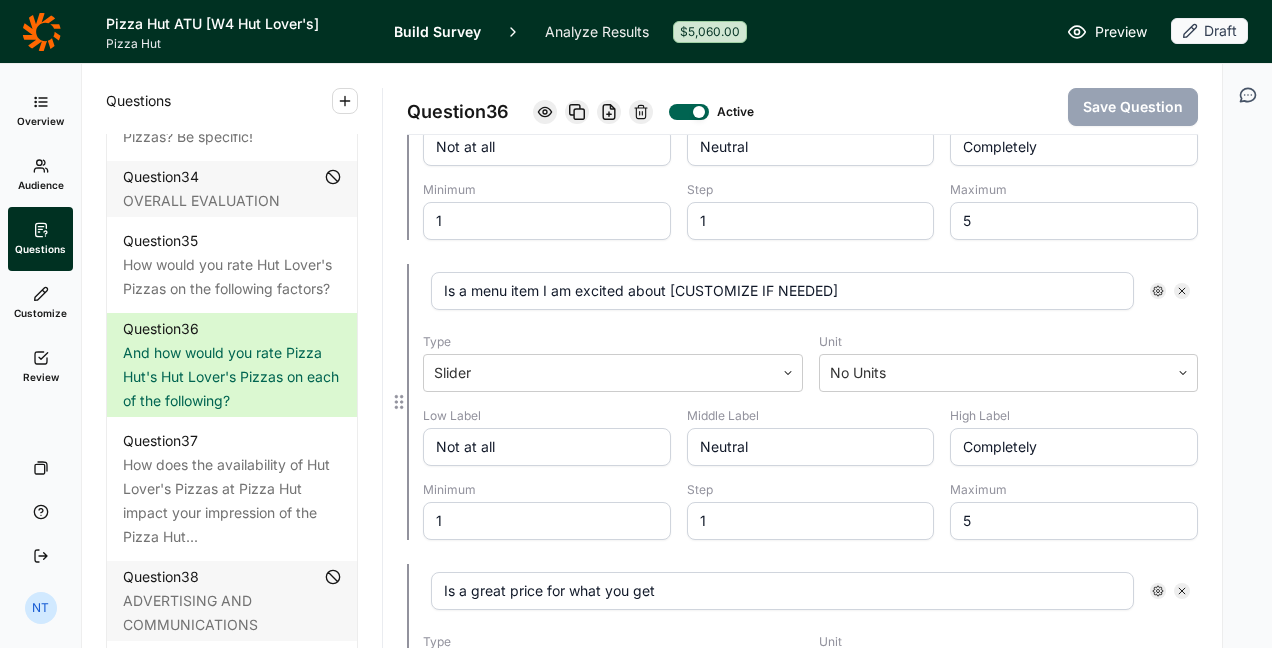 drag, startPoint x: 666, startPoint y: 277, endPoint x: 892, endPoint y: 272, distance: 226.0553 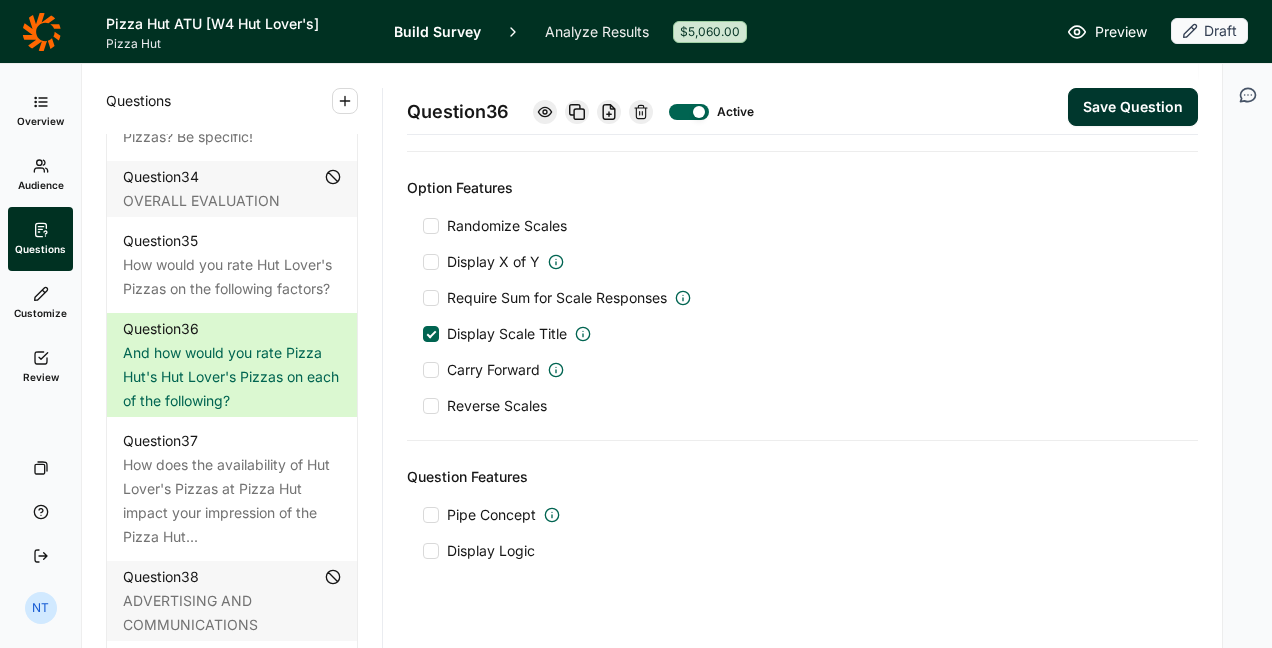 scroll, scrollTop: 2126, scrollLeft: 0, axis: vertical 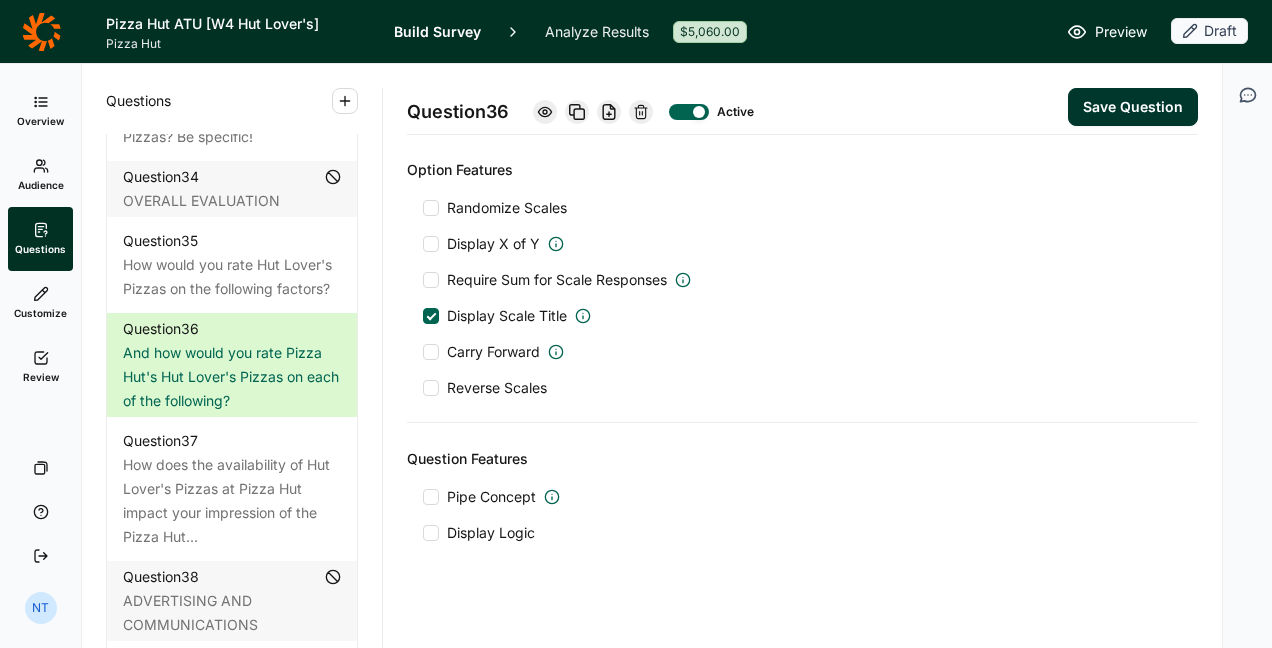 type on "Is a menu item I am excited about" 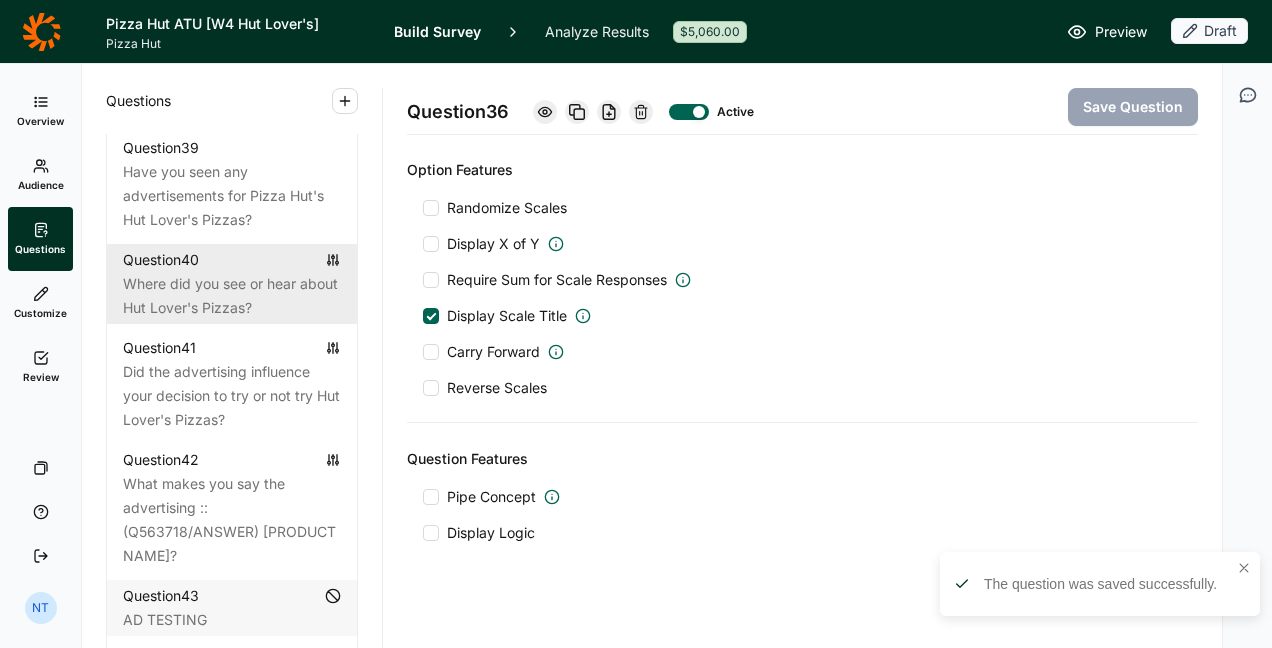 scroll, scrollTop: 5160, scrollLeft: 0, axis: vertical 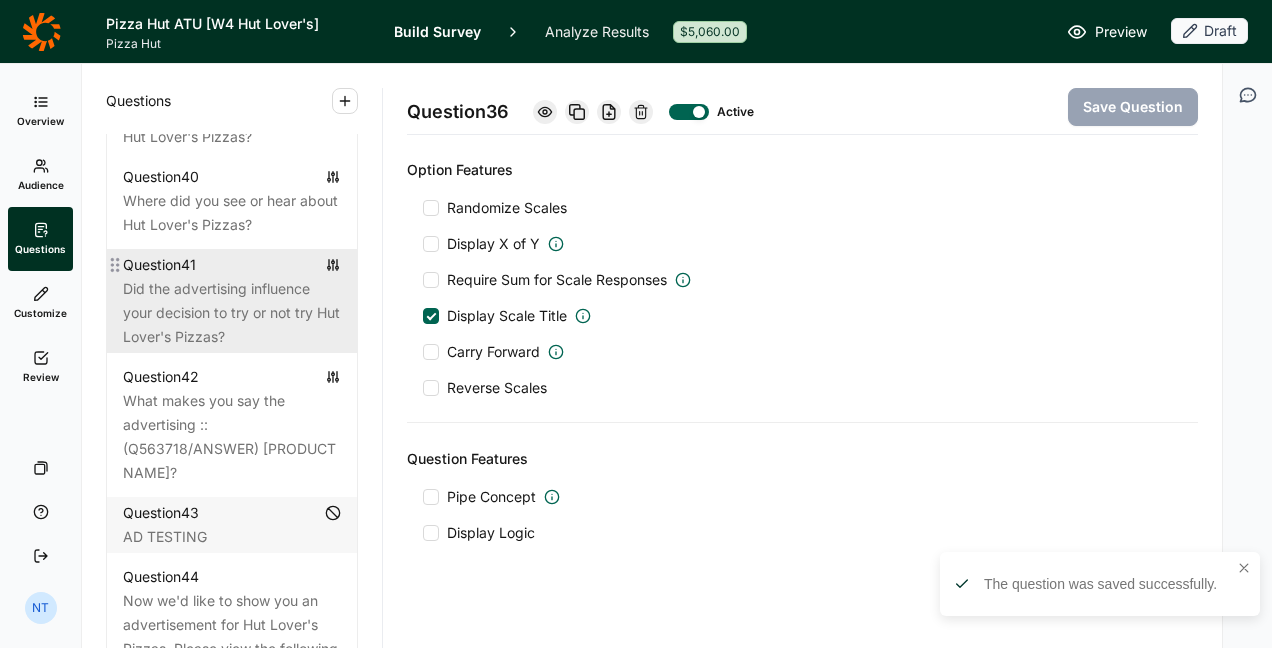 click on "Did the advertising influence your decision to try or not try Hut Lover's Pizzas?" at bounding box center (232, 313) 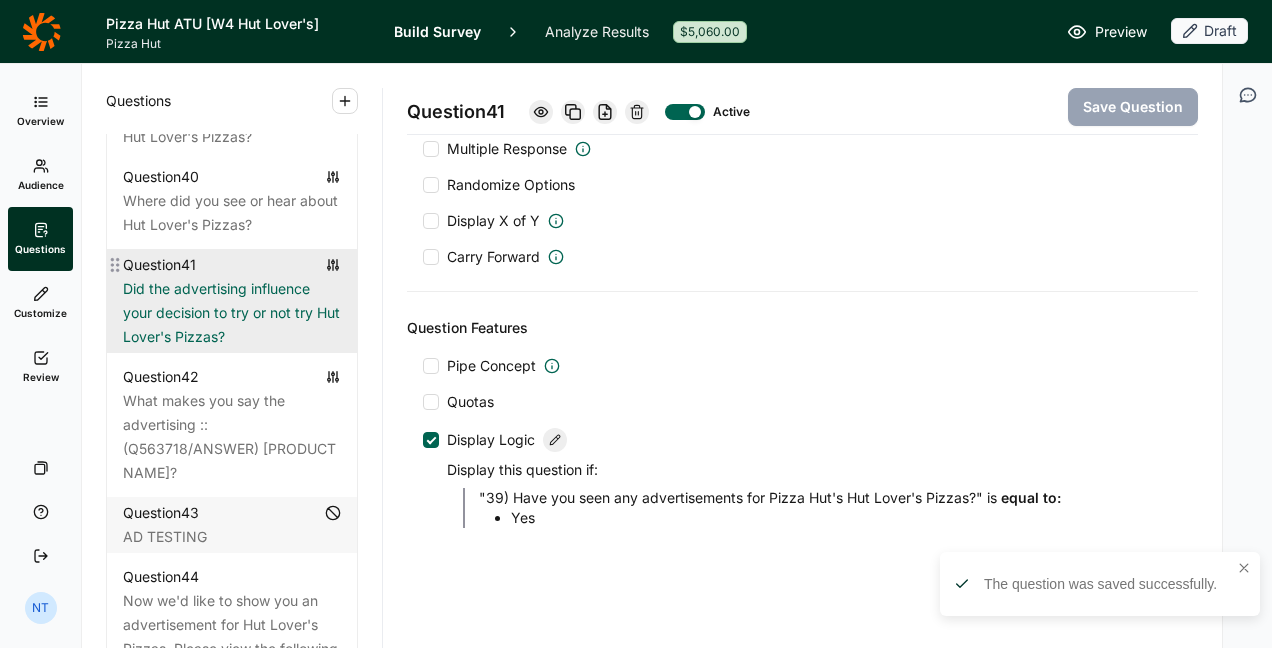 scroll, scrollTop: 962, scrollLeft: 0, axis: vertical 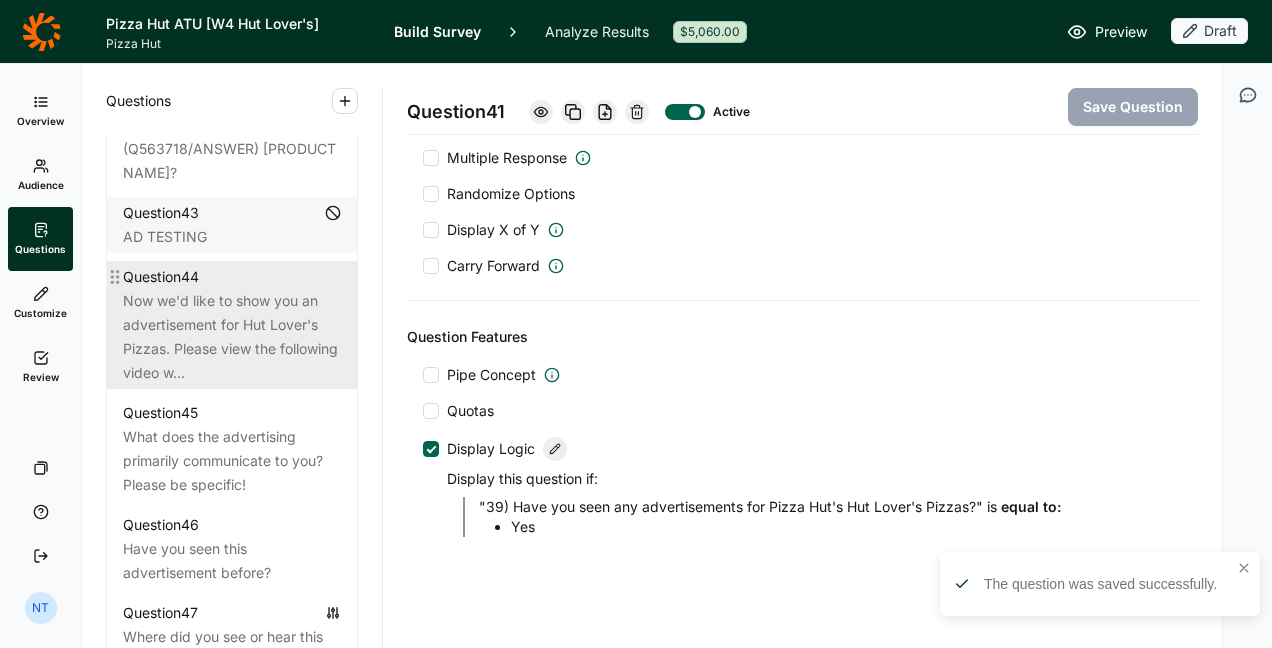 click on "Now we'd like to show you an advertisement for Hut Lover's Pizzas. Please view the following video w..." at bounding box center (232, 337) 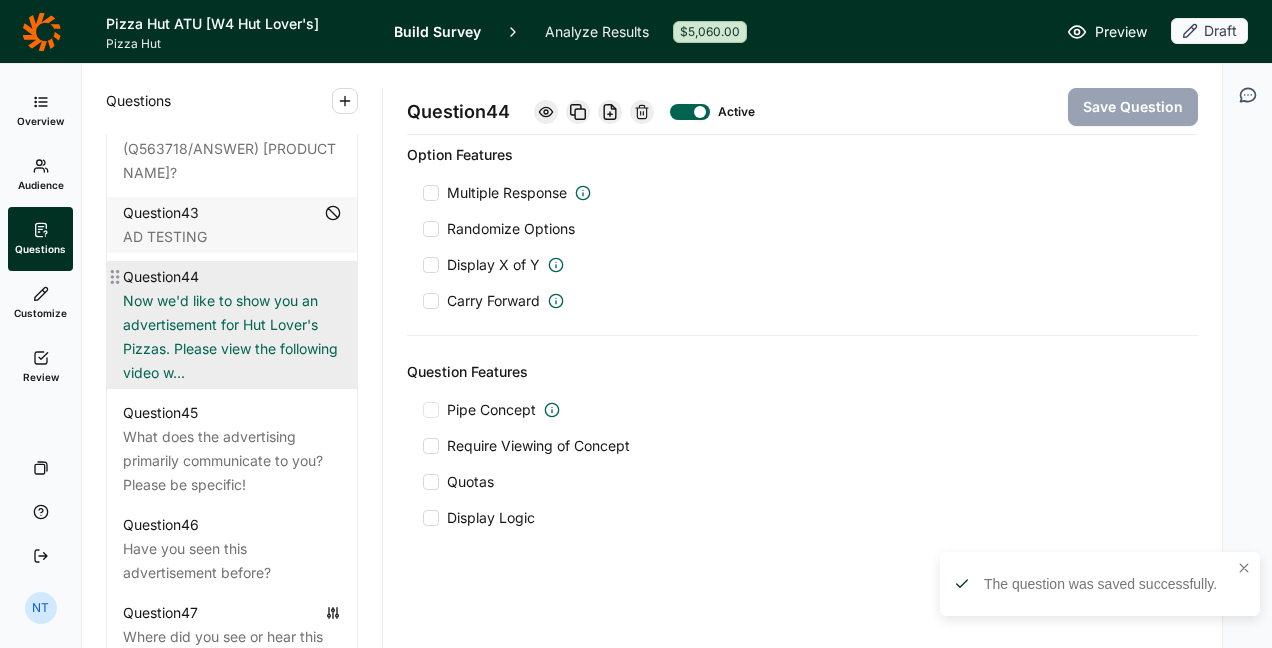 scroll, scrollTop: 738, scrollLeft: 0, axis: vertical 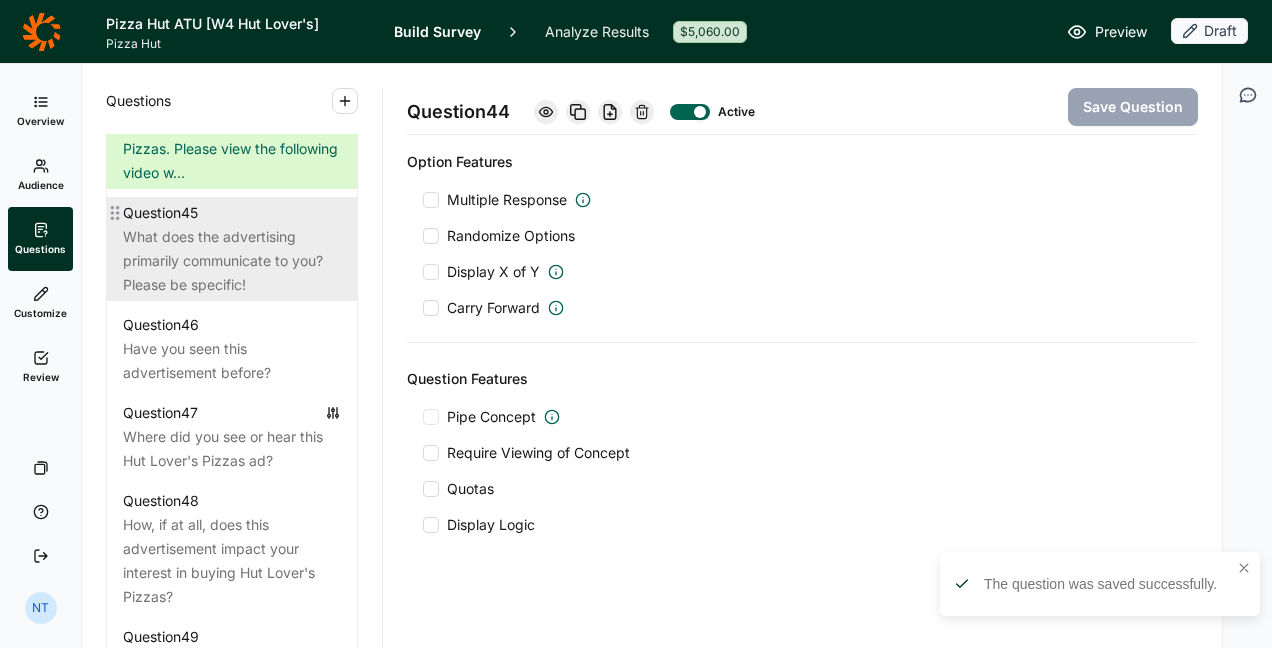 click on "What does the advertising primarily communicate to you? Please be specific!" at bounding box center [232, 261] 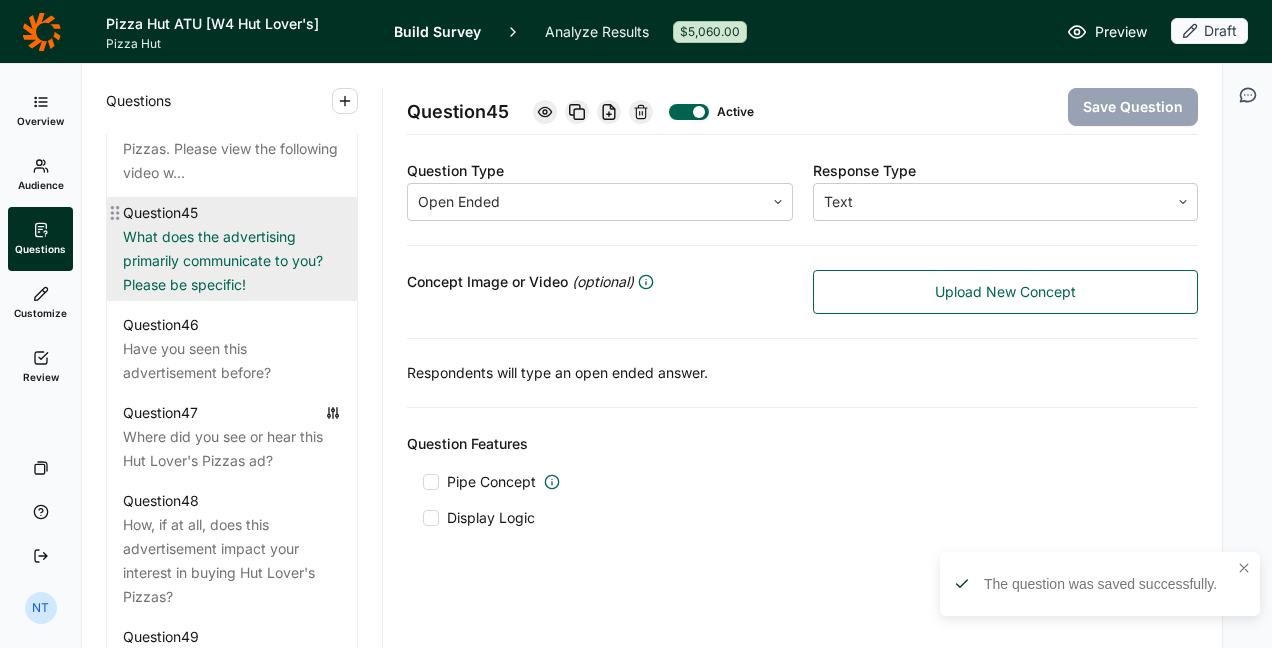 scroll, scrollTop: 323, scrollLeft: 0, axis: vertical 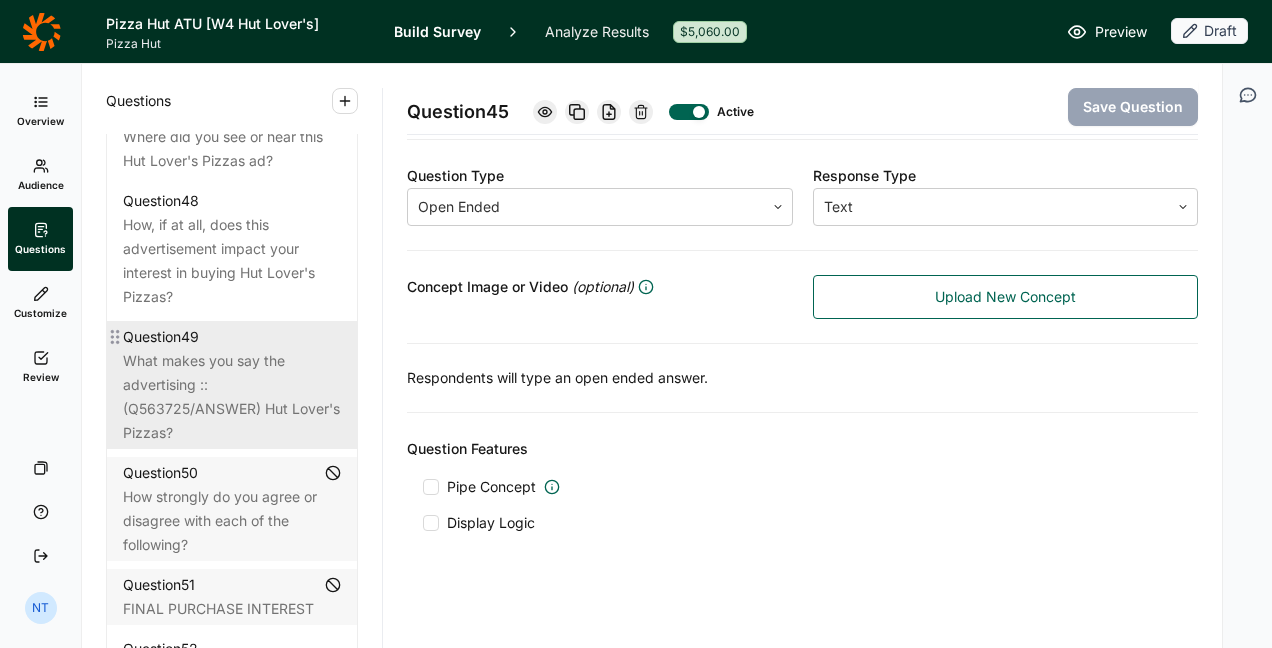 click on "What makes you say the advertising ::(Q563725/ANSWER) Hut Lover's Pizzas?" at bounding box center (232, 397) 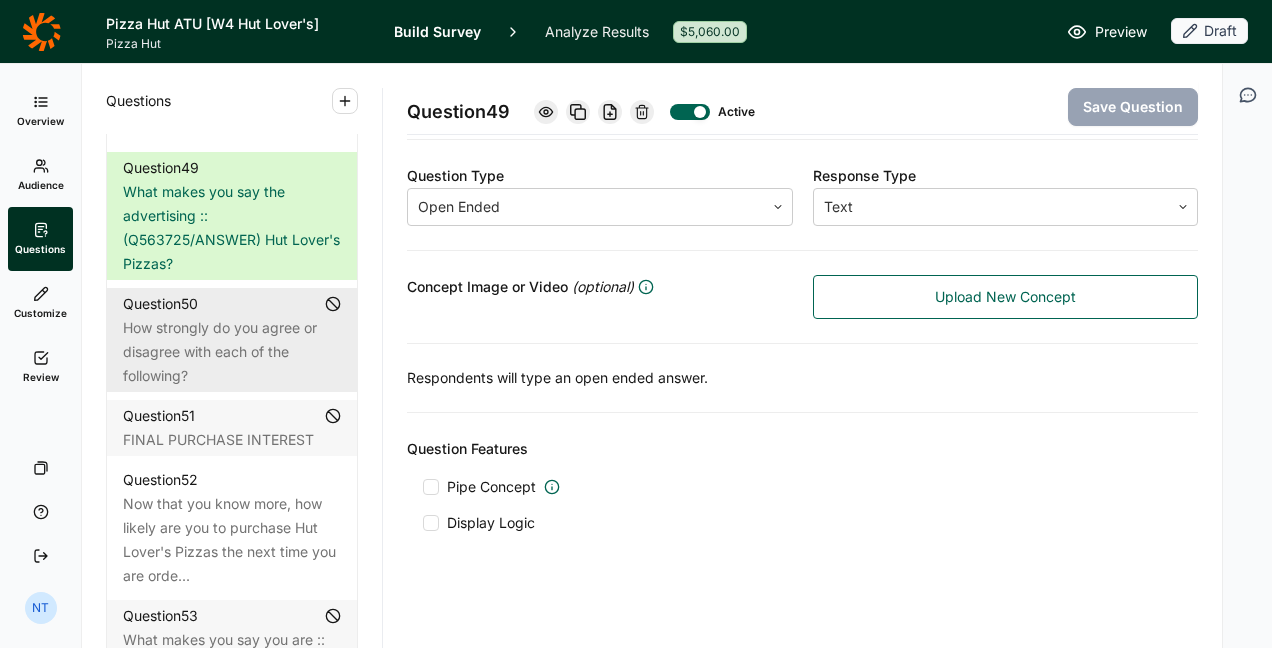 scroll, scrollTop: 6160, scrollLeft: 0, axis: vertical 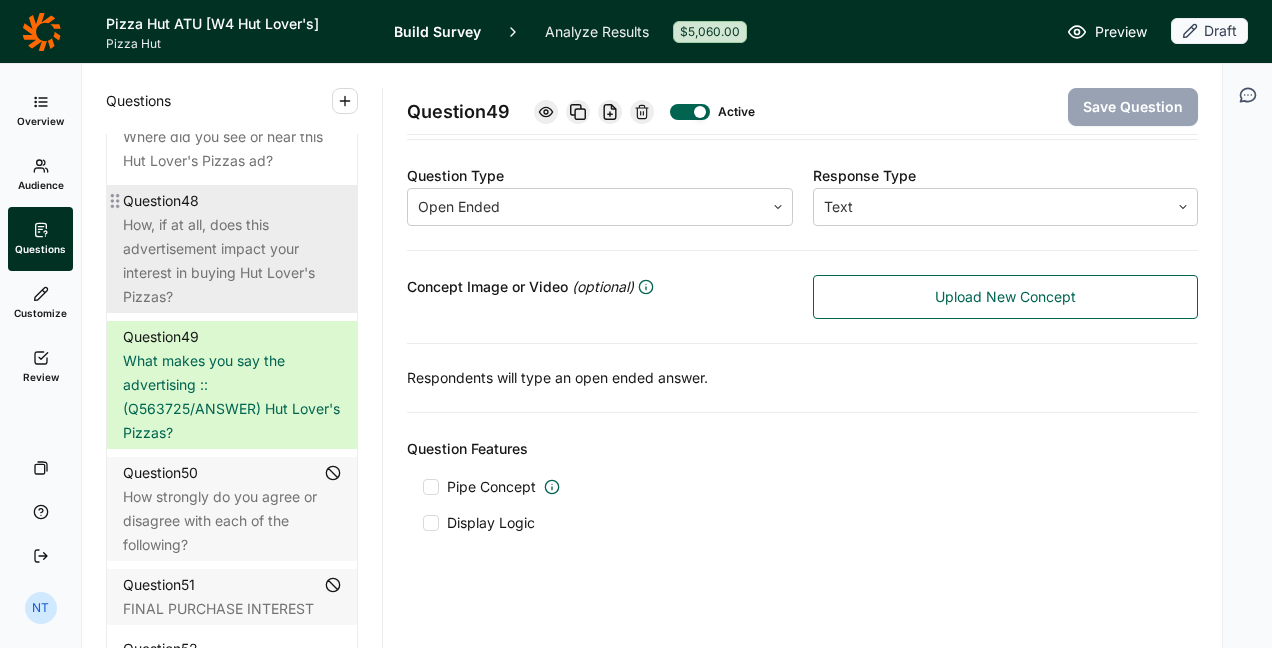 click on "How, if at all, does this advertisement impact your interest in buying Hut Lover's Pizzas?" at bounding box center (232, 261) 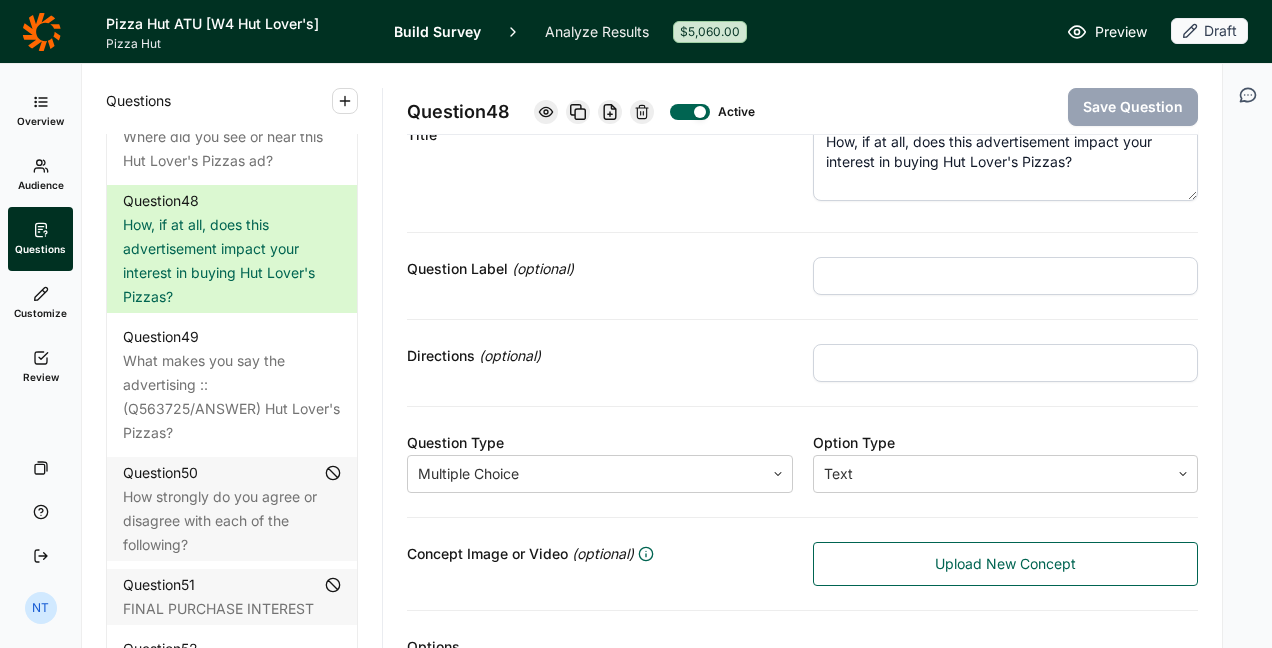 scroll, scrollTop: 0, scrollLeft: 0, axis: both 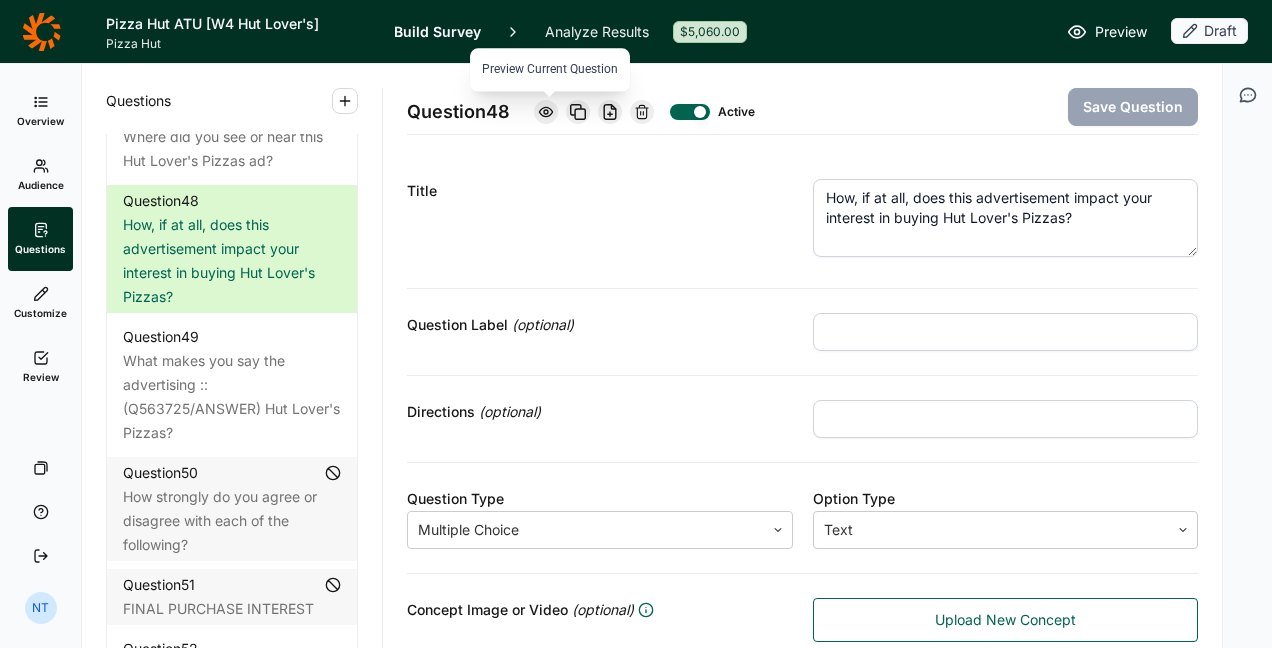 click 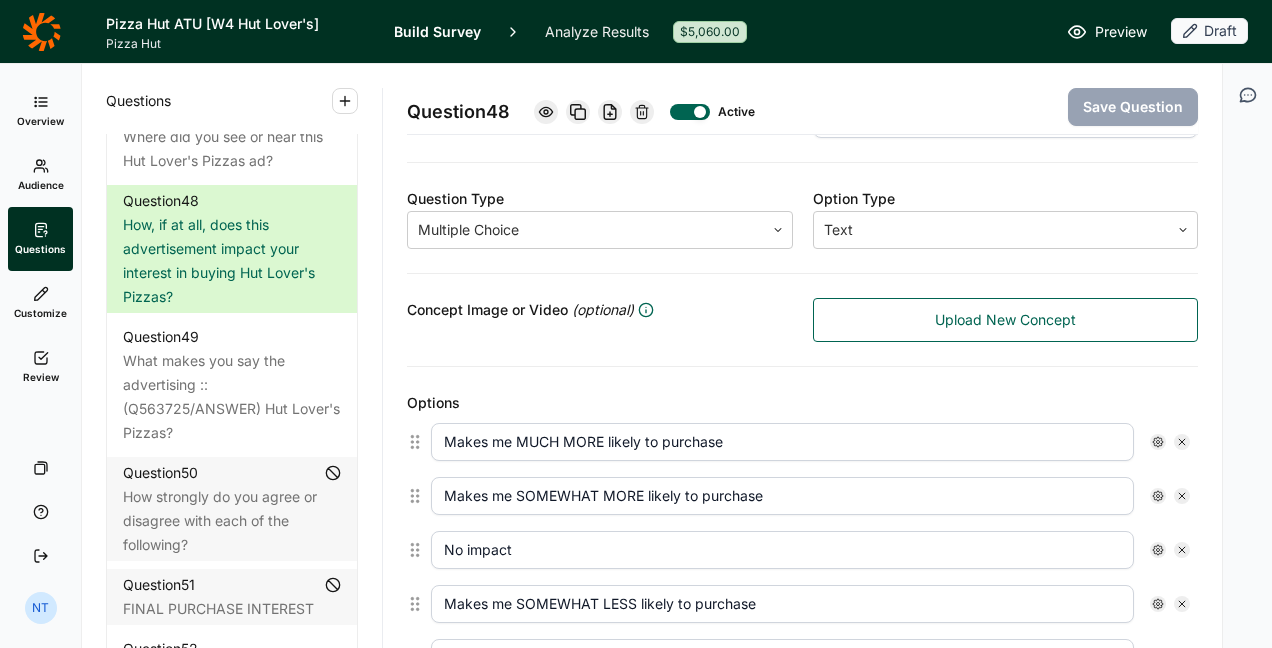 scroll, scrollTop: 400, scrollLeft: 0, axis: vertical 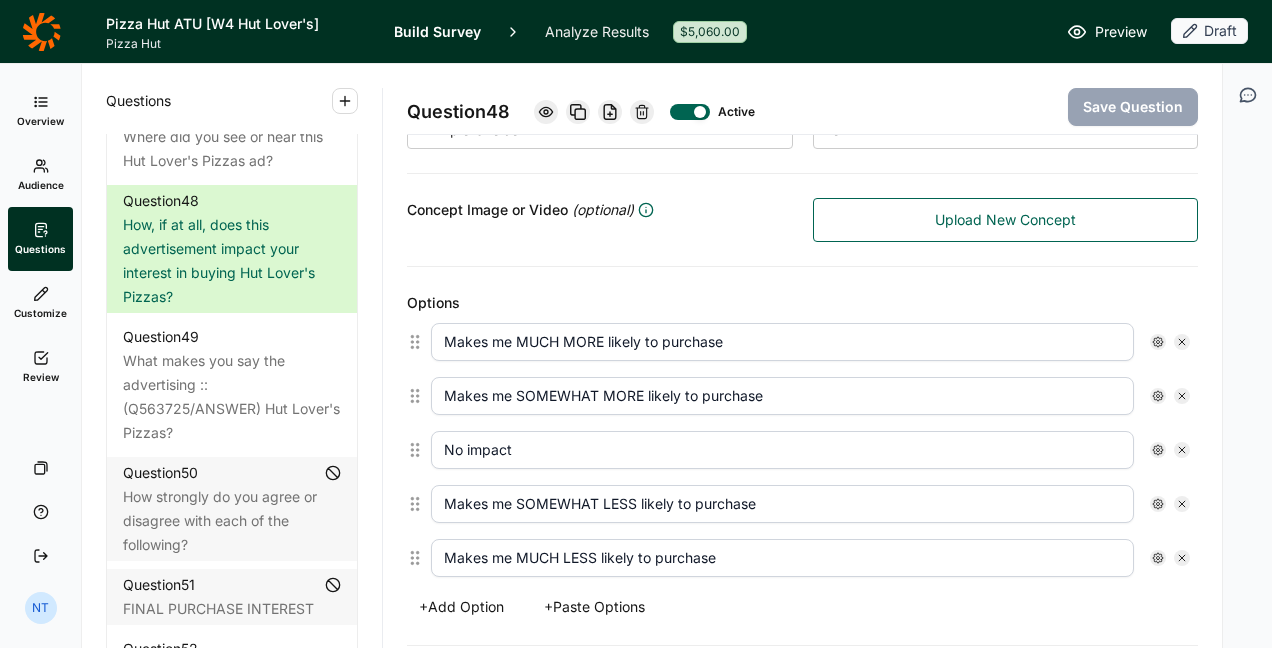 click on "No impact" at bounding box center [782, 450] 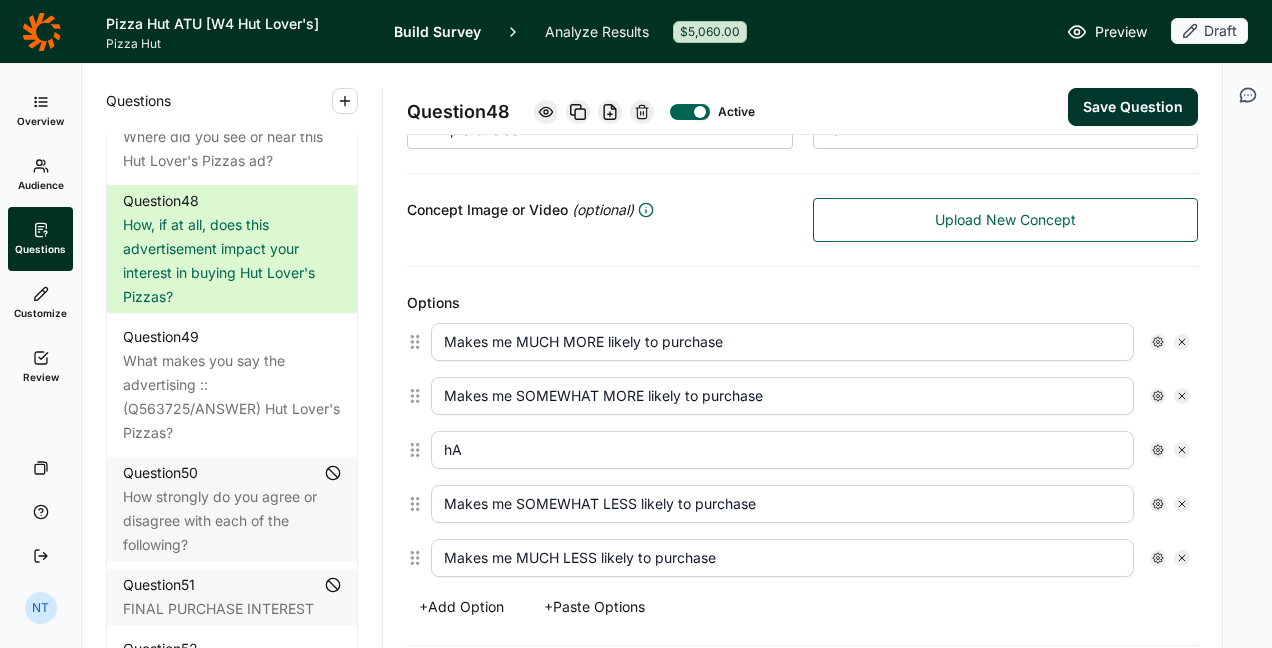 type on "h" 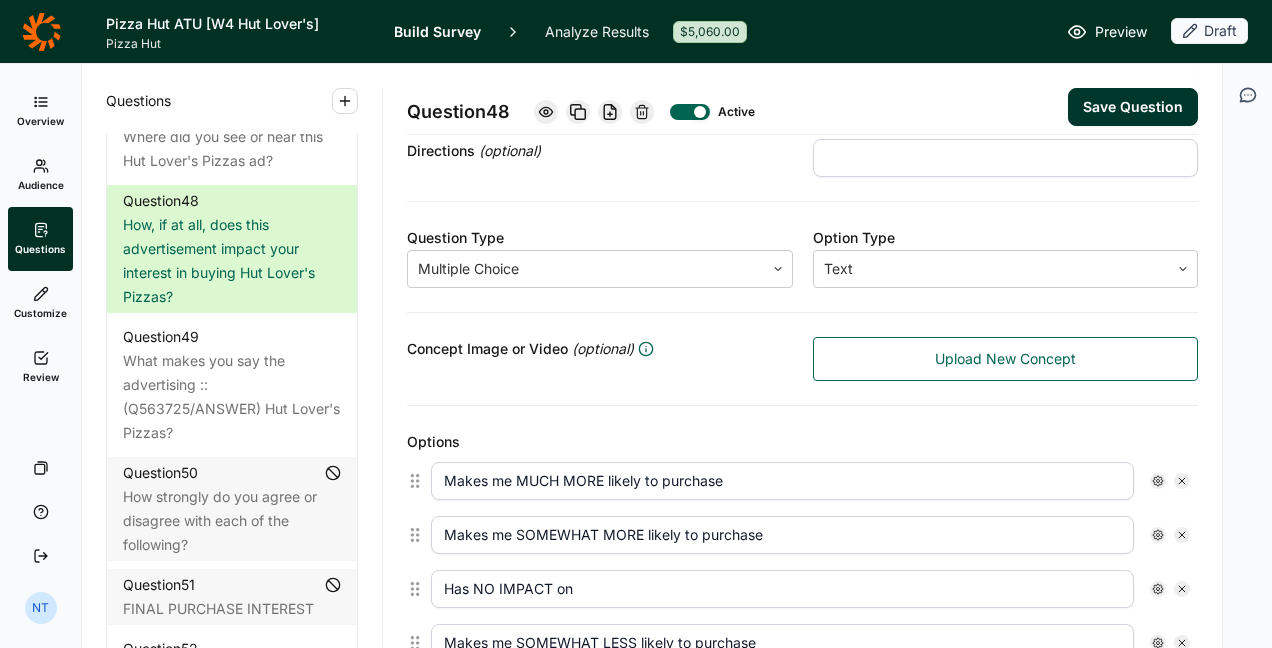 scroll, scrollTop: 300, scrollLeft: 0, axis: vertical 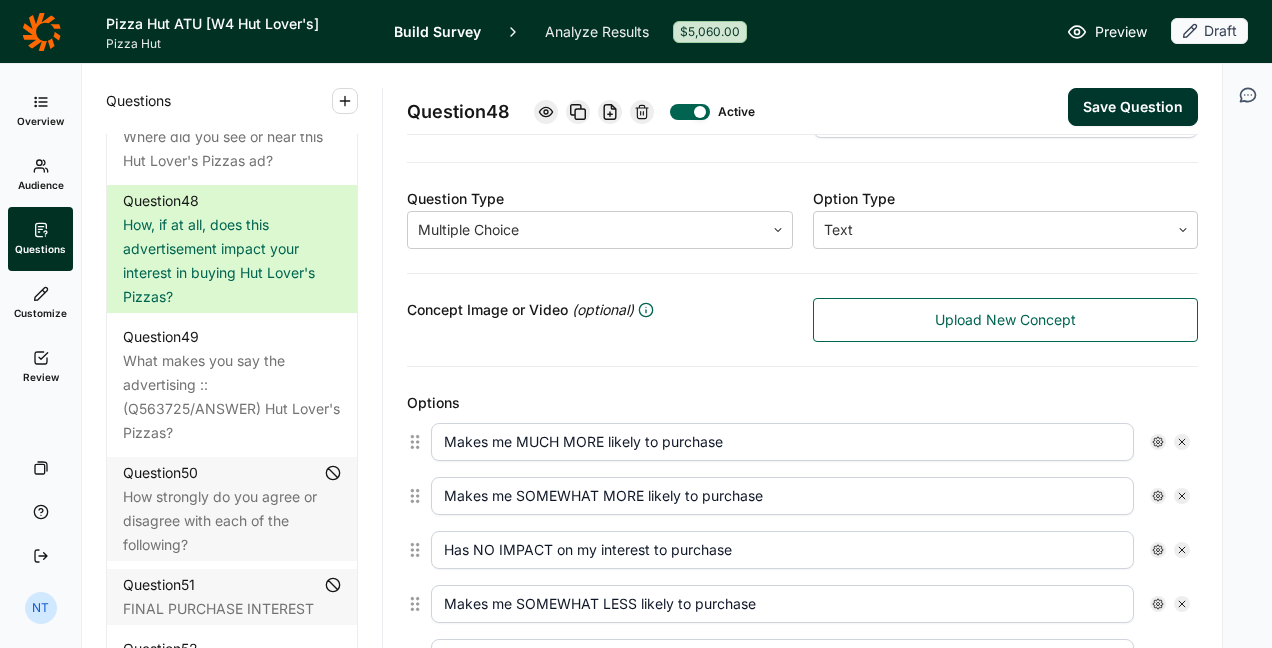 type on "Has NO IMPACT on my interest to purchase" 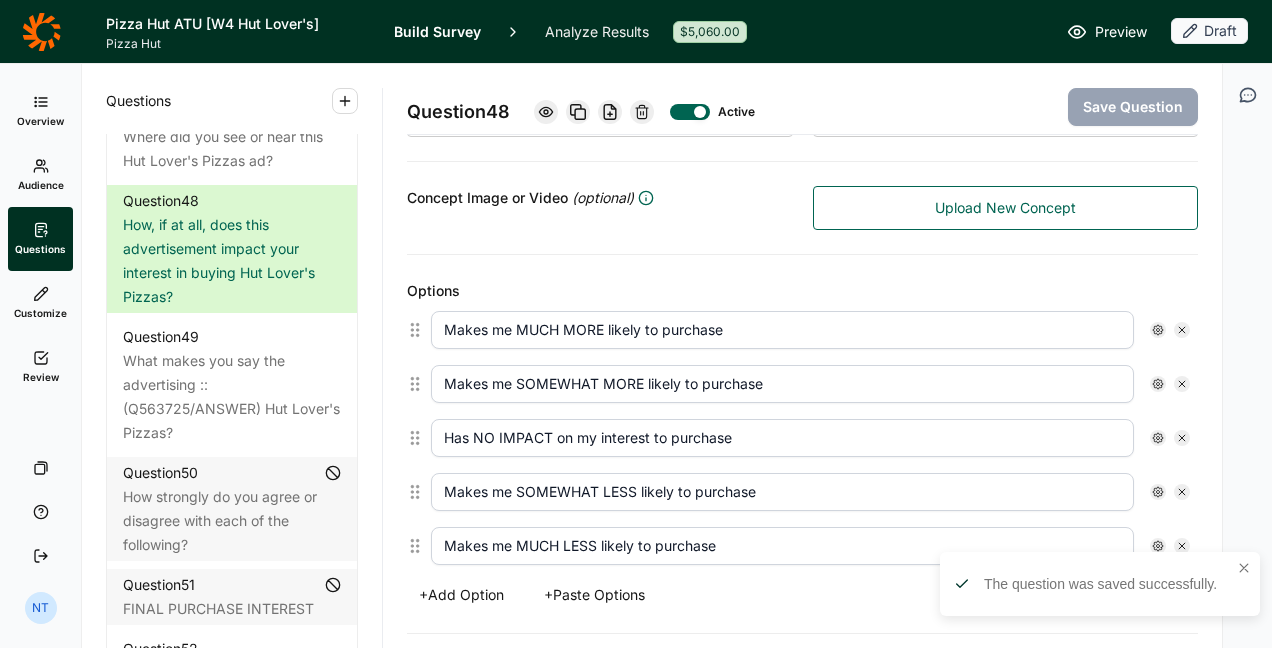 scroll, scrollTop: 500, scrollLeft: 0, axis: vertical 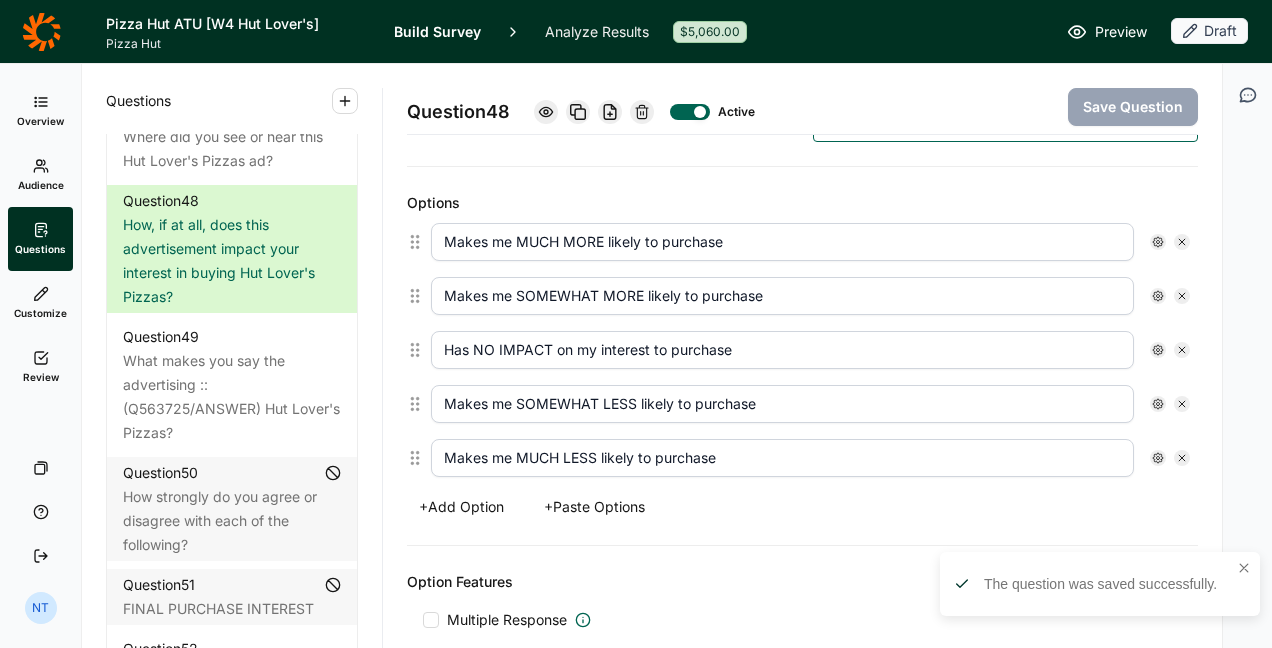 click 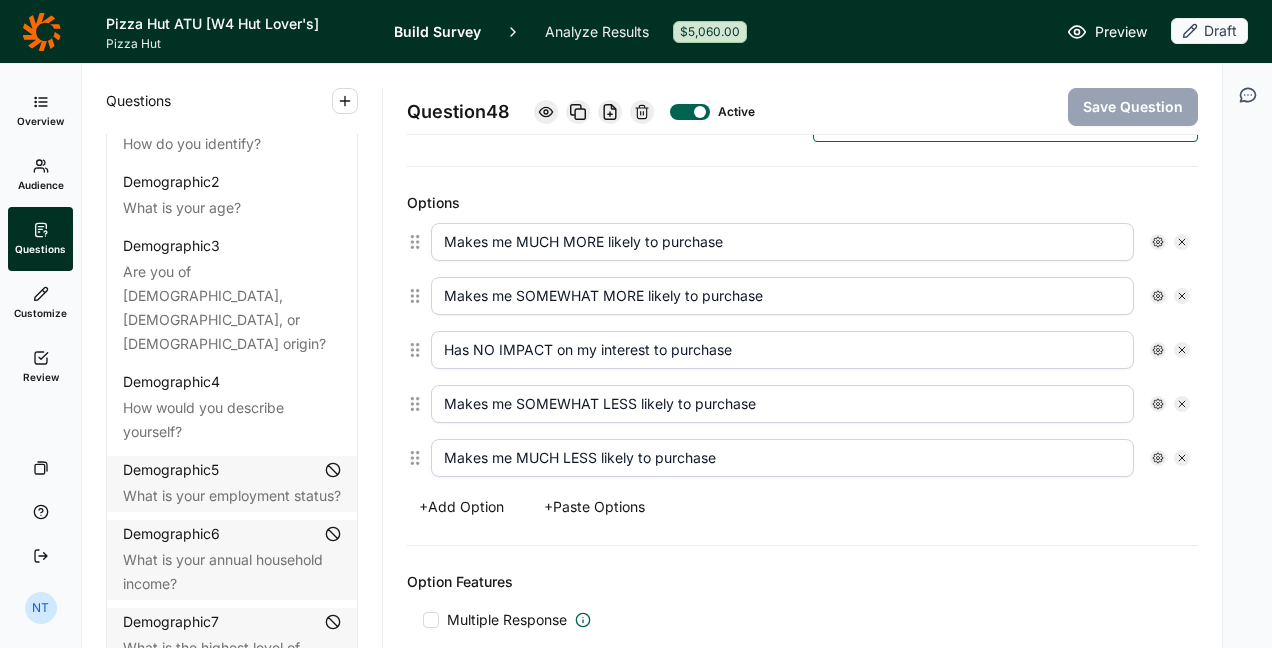 scroll, scrollTop: 0, scrollLeft: 0, axis: both 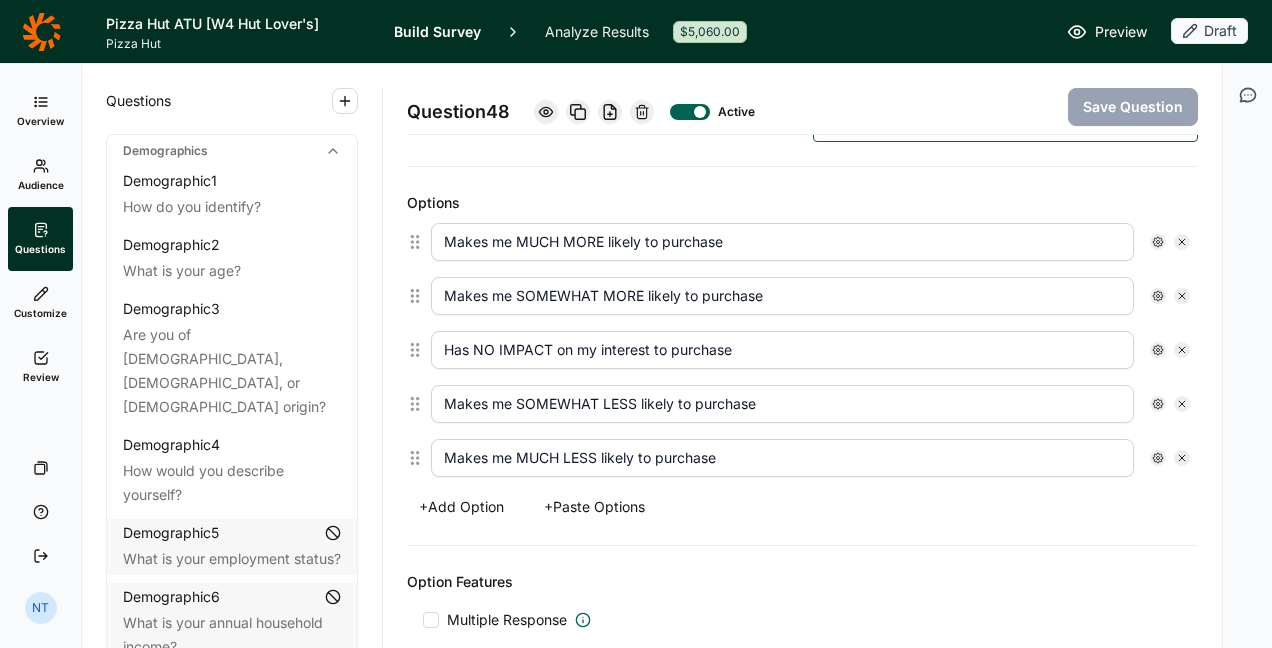 click on "Overview" at bounding box center [40, 111] 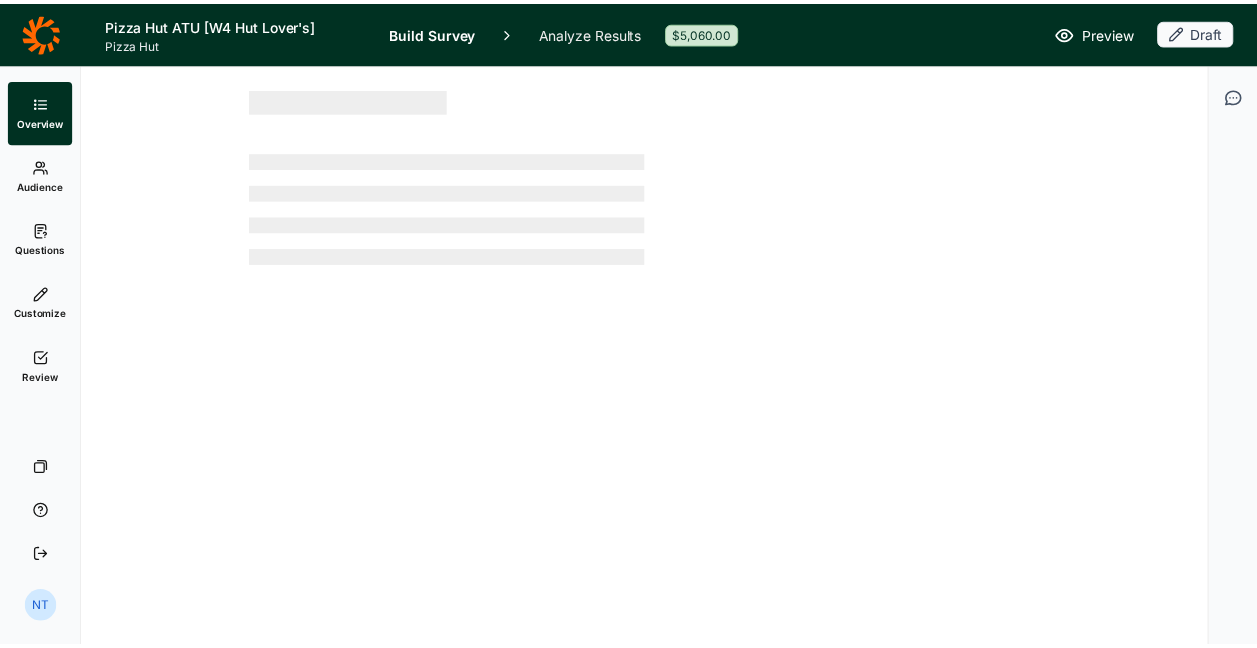 scroll, scrollTop: 0, scrollLeft: 0, axis: both 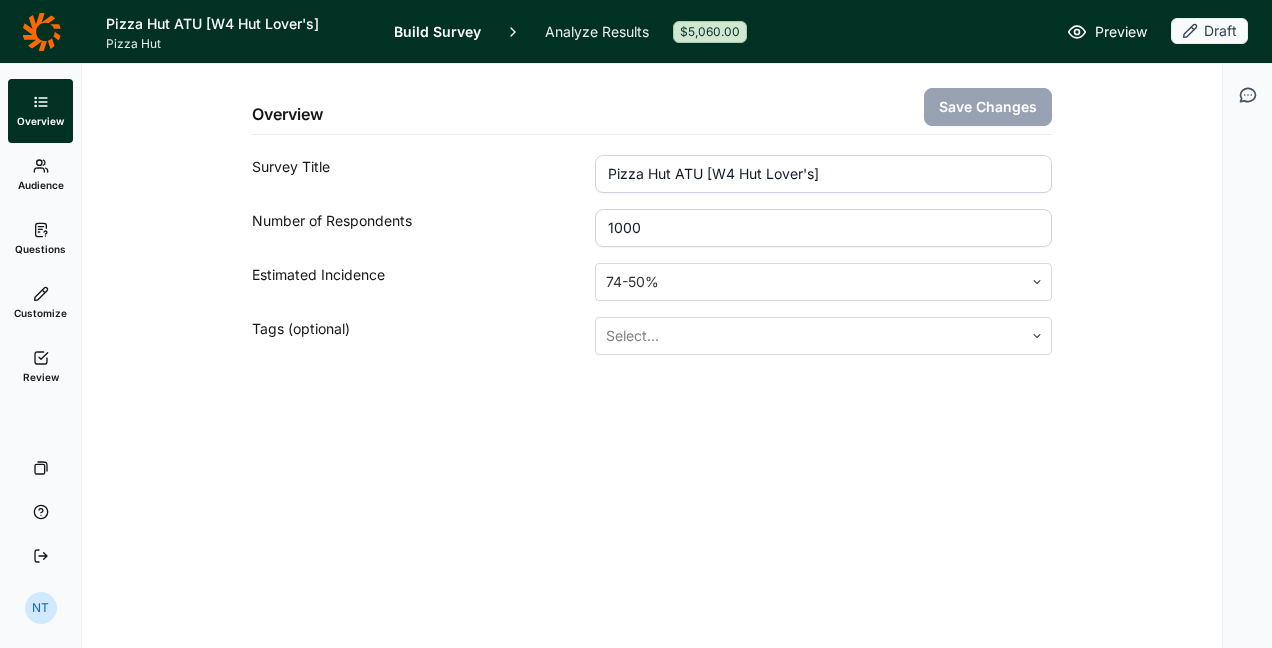 click 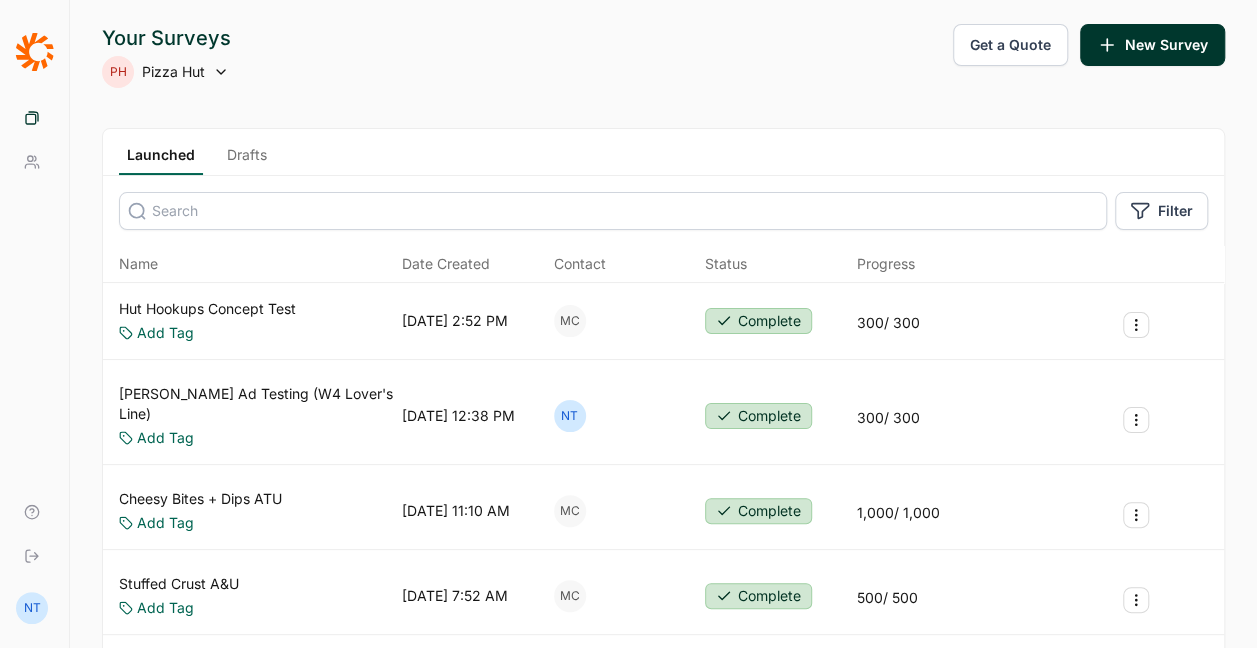 click on "Drafts" at bounding box center [247, 160] 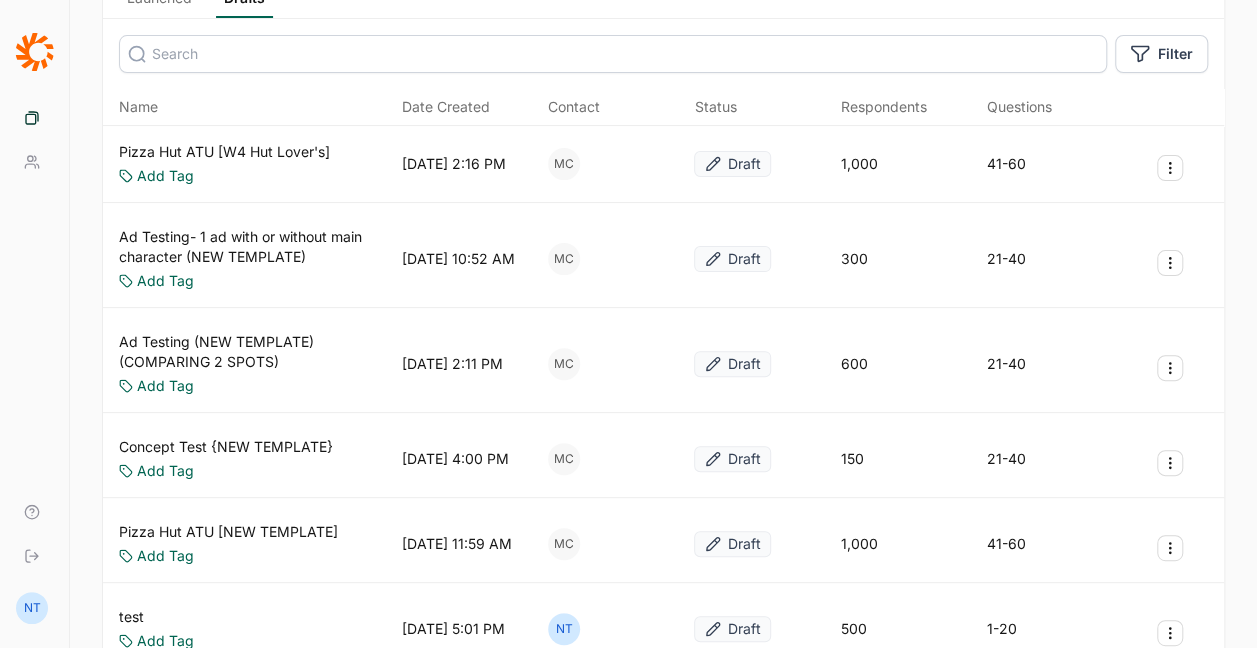 scroll, scrollTop: 200, scrollLeft: 0, axis: vertical 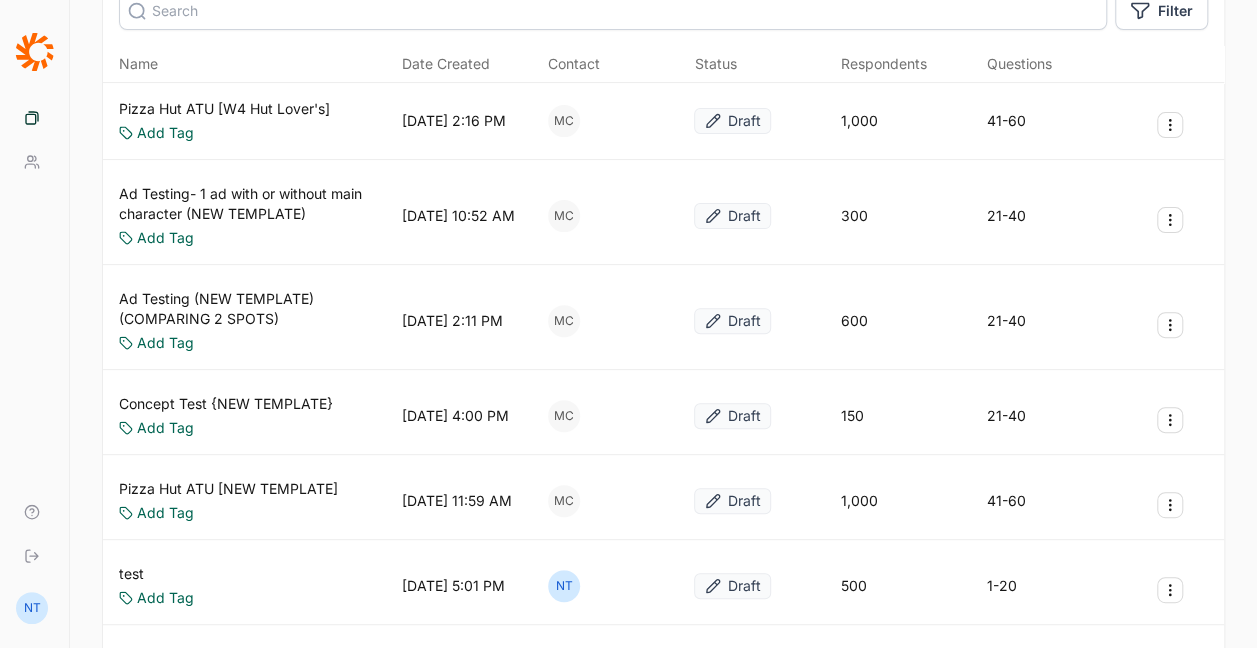 click on "Pizza Hut ATU [NEW TEMPLATE] Add Tag 07/09/2025, 11:59 AM MC Draft 1,000 41-60" at bounding box center (663, 501) 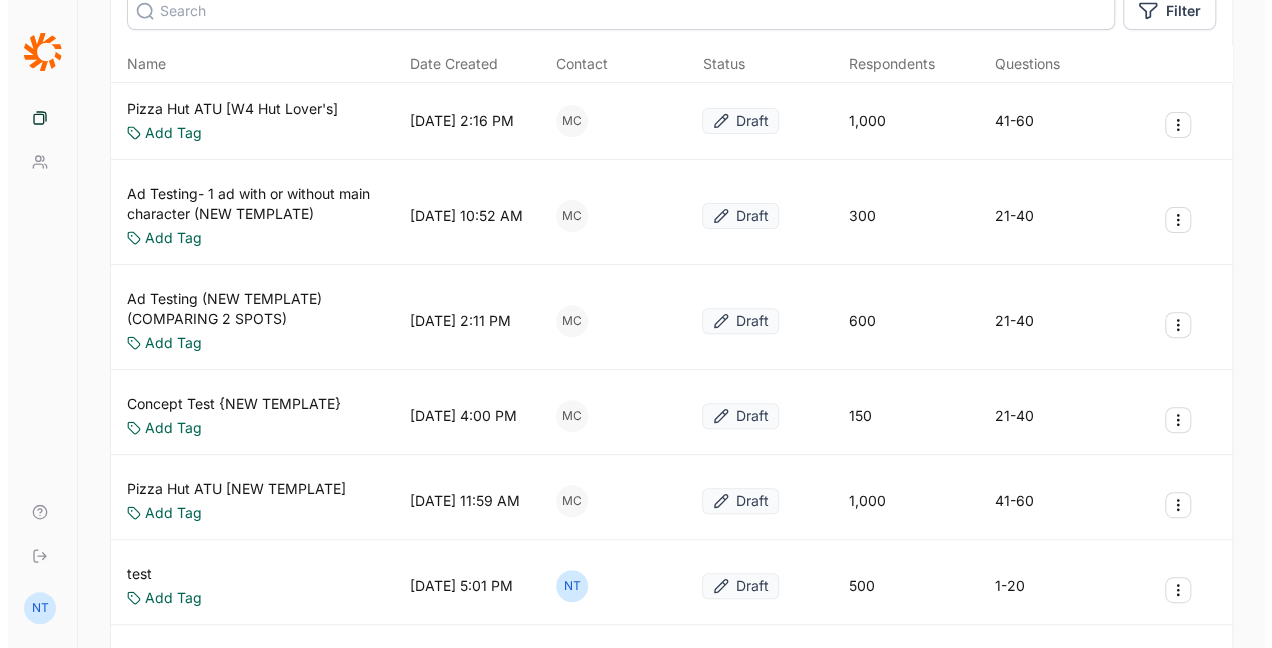scroll, scrollTop: 0, scrollLeft: 0, axis: both 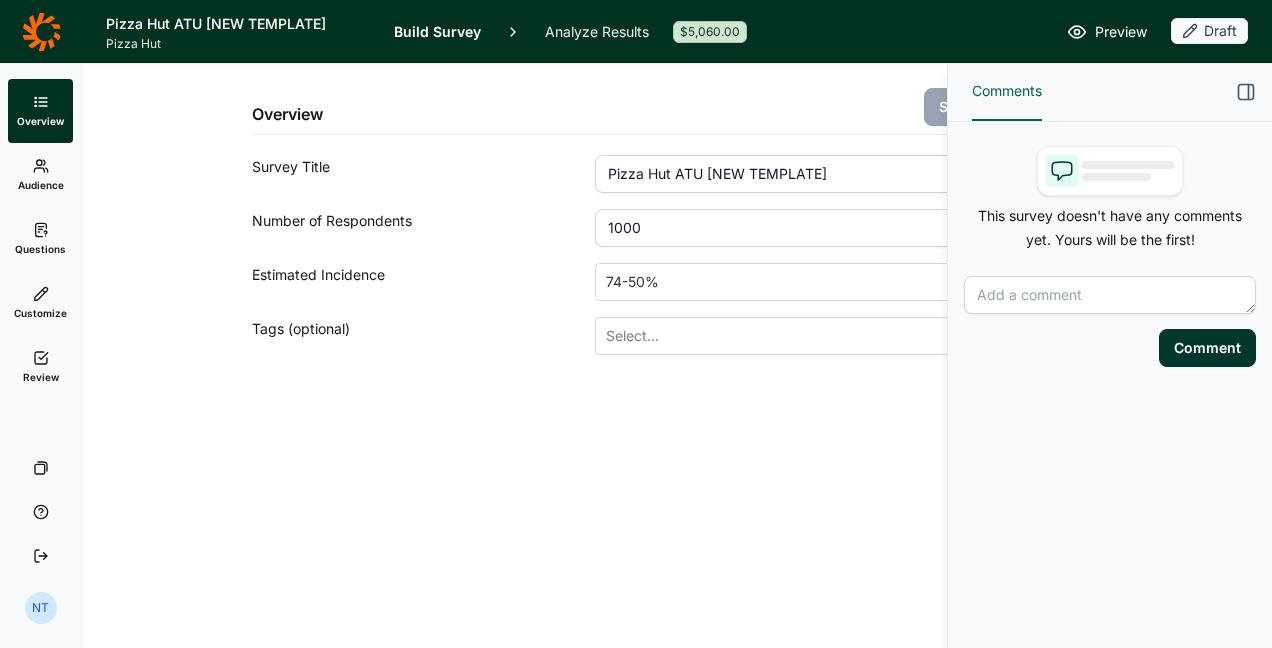 click on "Questions" at bounding box center [40, 239] 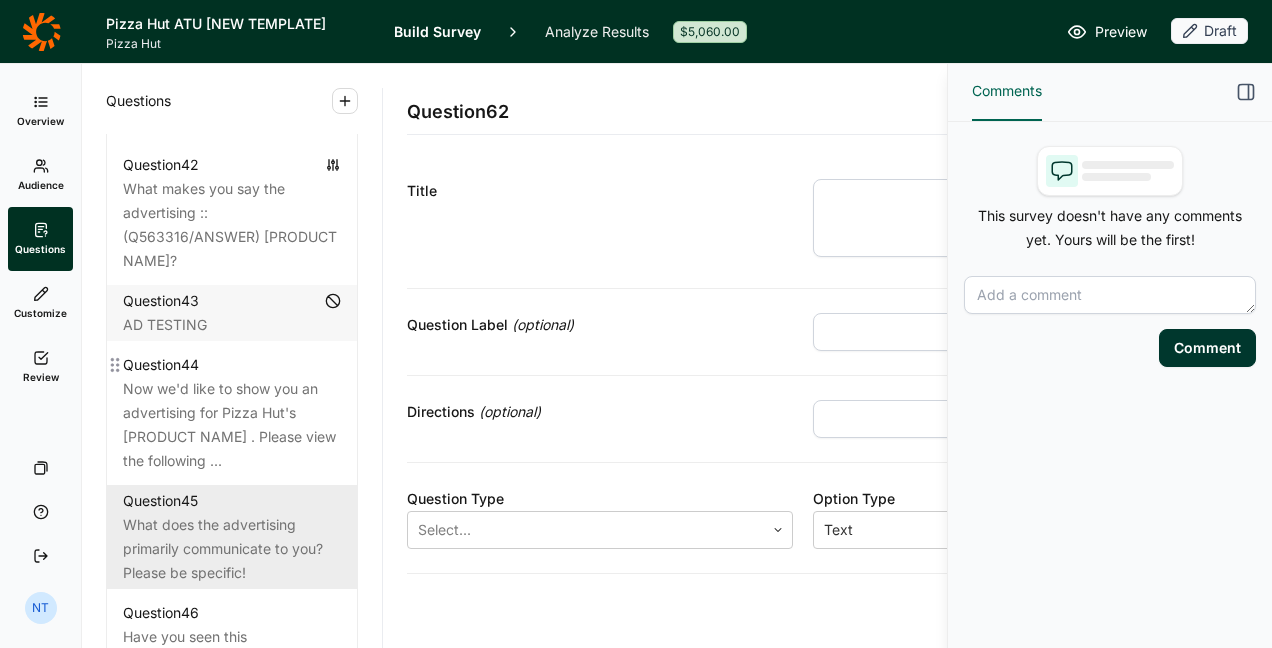 scroll, scrollTop: 5700, scrollLeft: 0, axis: vertical 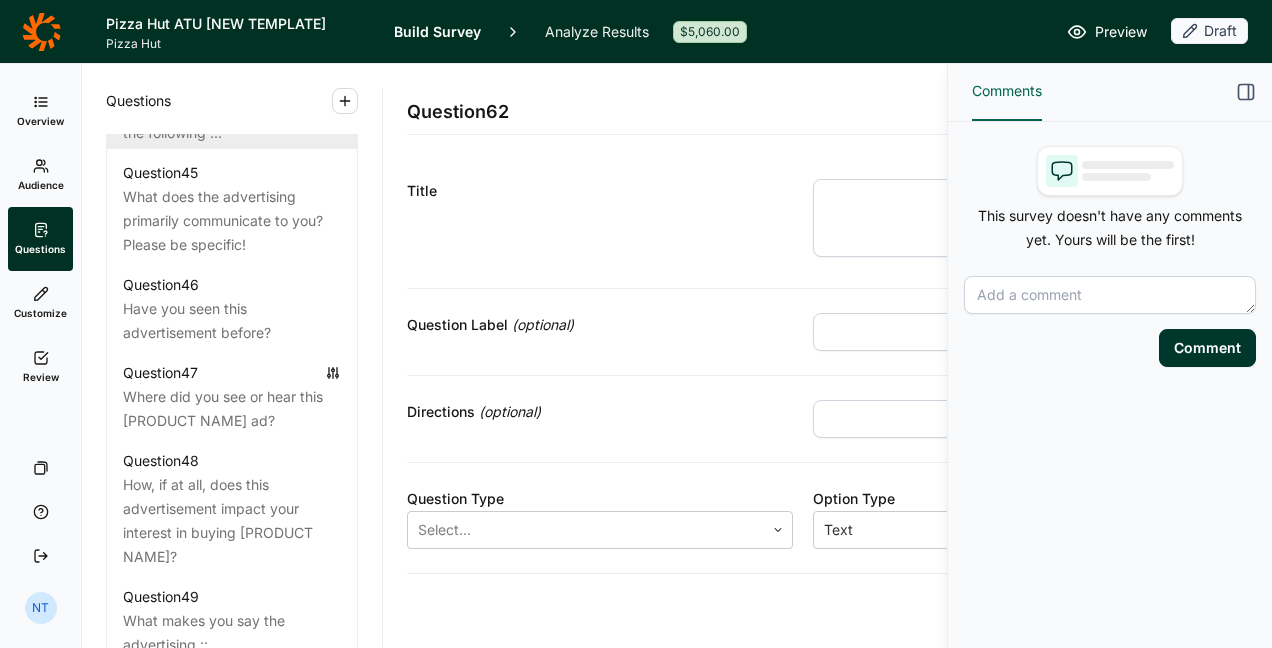 click on "Now we'd like to show you an advertising for Pizza Hut's [PRODUCT NAME] . Please view the following ..." at bounding box center [232, 97] 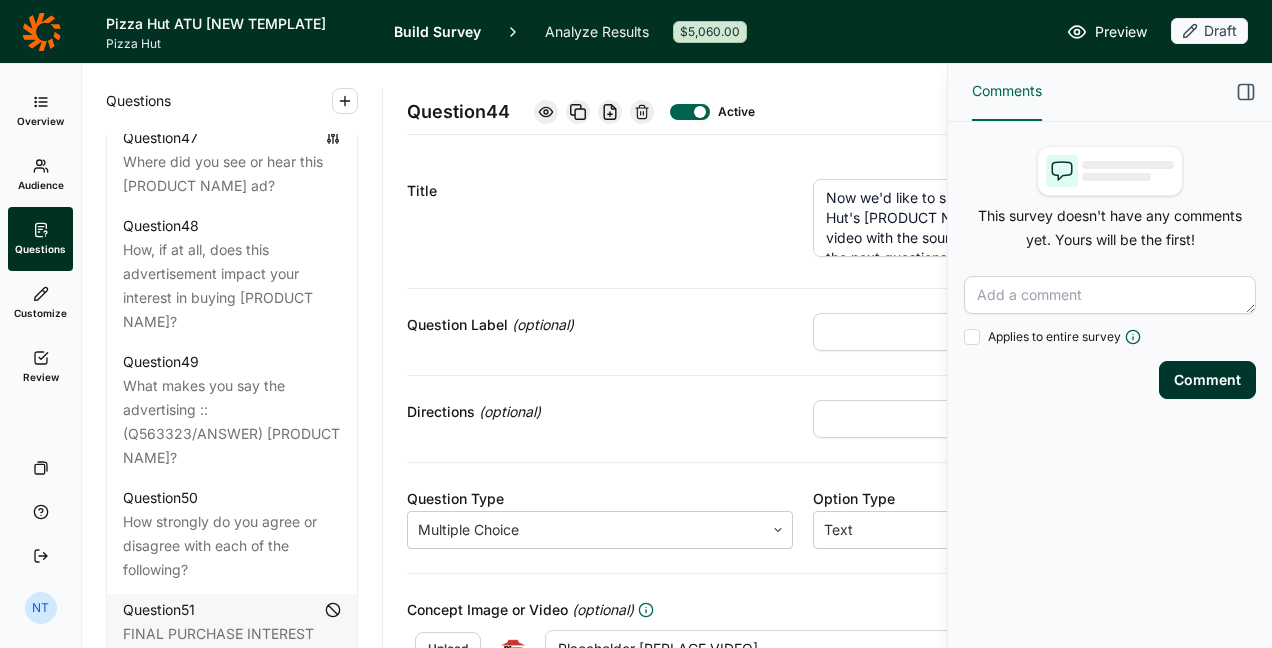scroll, scrollTop: 6000, scrollLeft: 0, axis: vertical 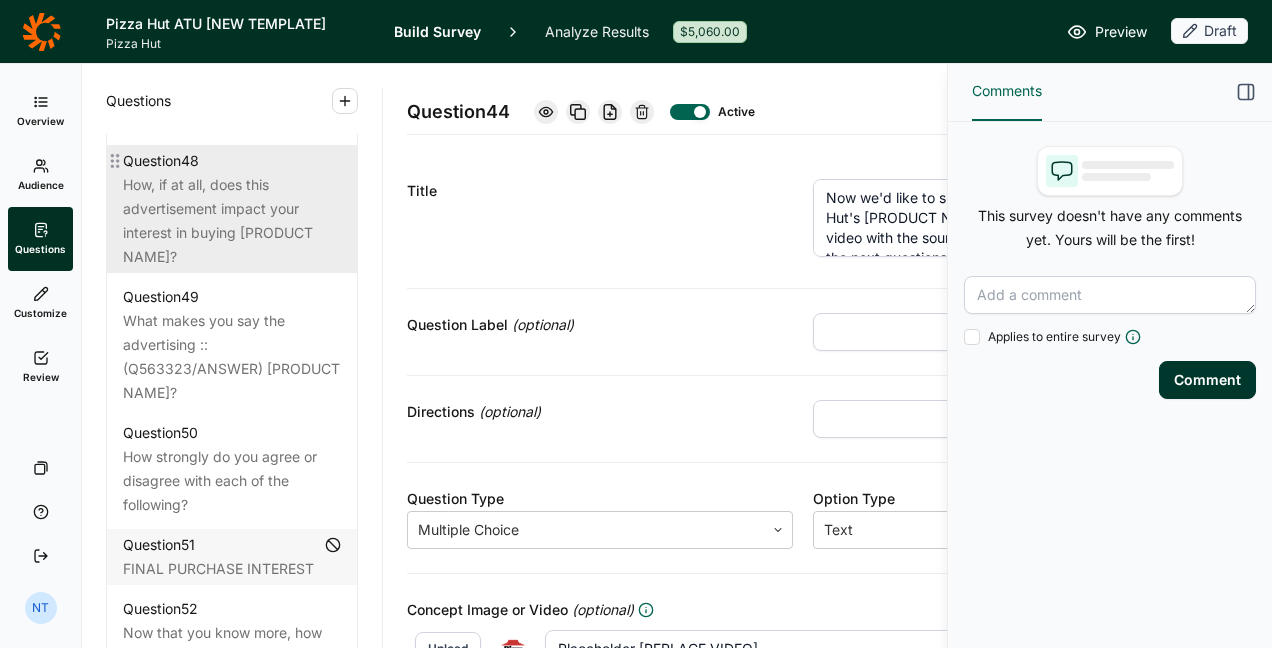 click on "How, if at all, does this advertisement impact your interest in buying [PRODUCT NAME]?" at bounding box center [232, 221] 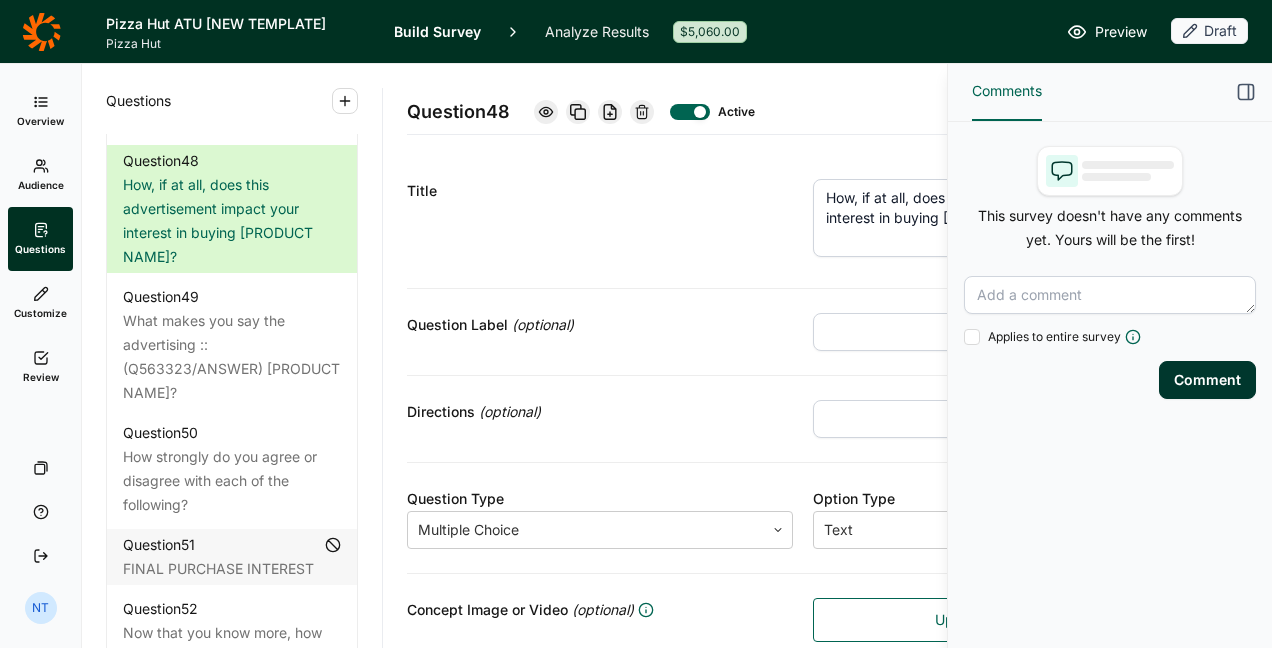 scroll, scrollTop: 300, scrollLeft: 0, axis: vertical 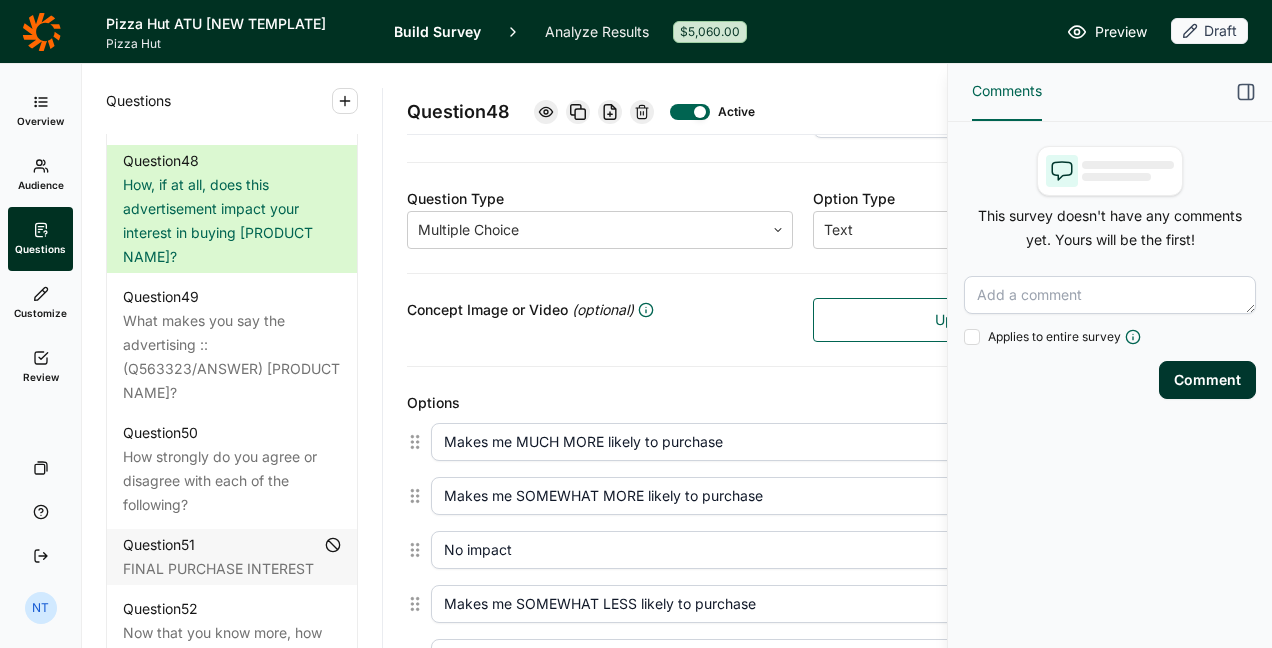 click on "No impact" at bounding box center (782, 550) 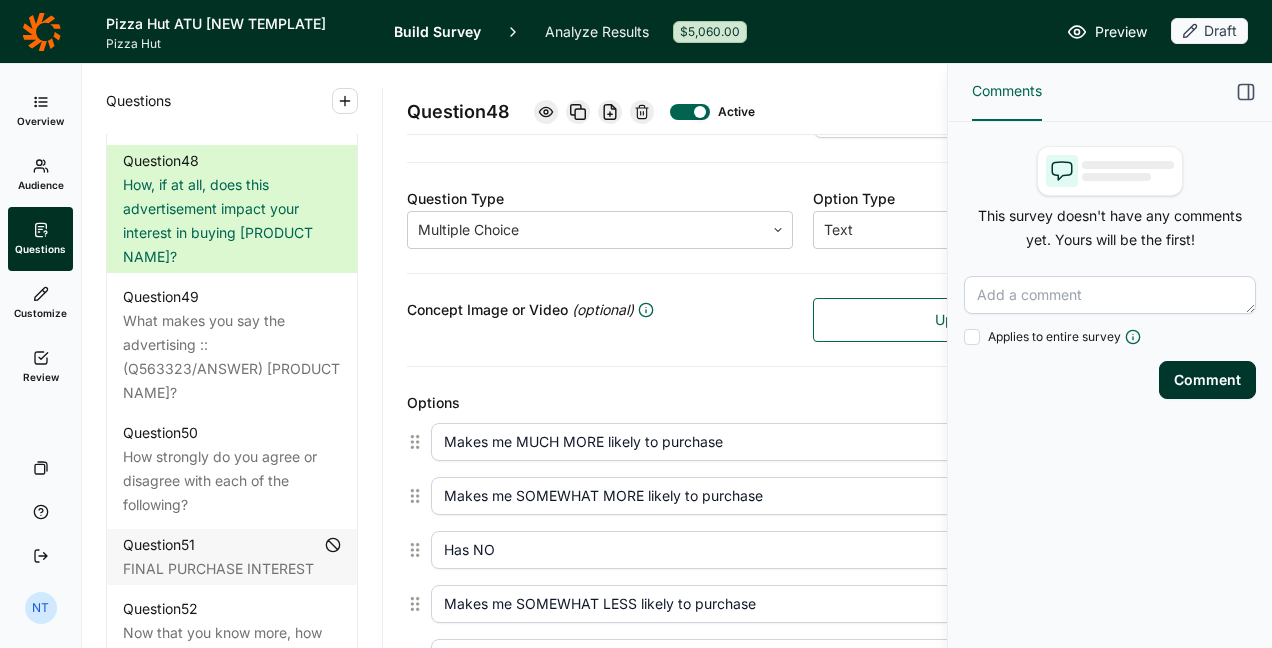 type on "Has NO IMPACT on my interest to purchase" 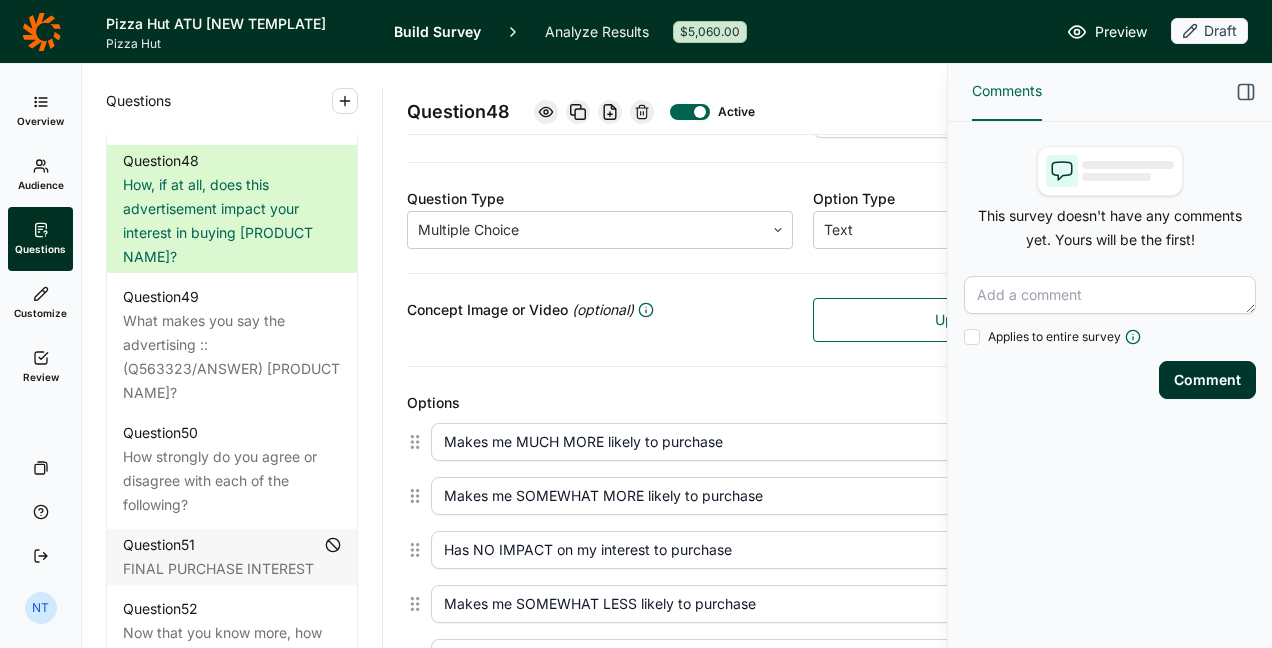 click 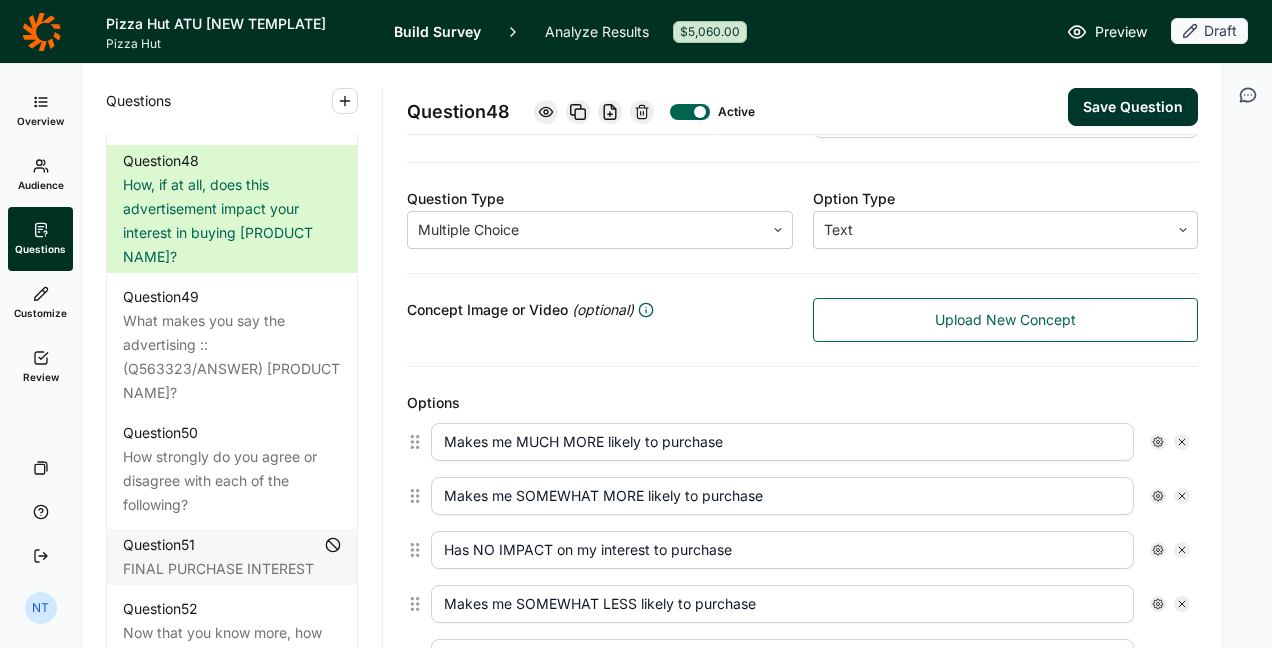 click on "Save Question" at bounding box center (1133, 107) 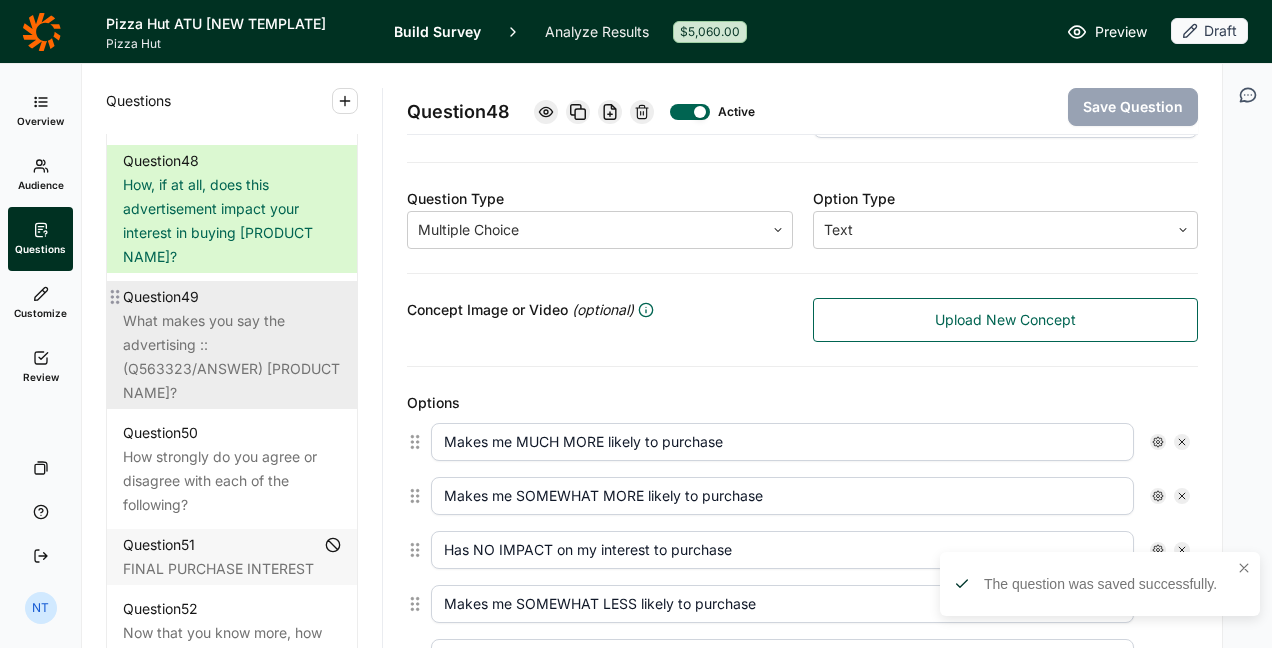 click on "Question  49" at bounding box center [232, 297] 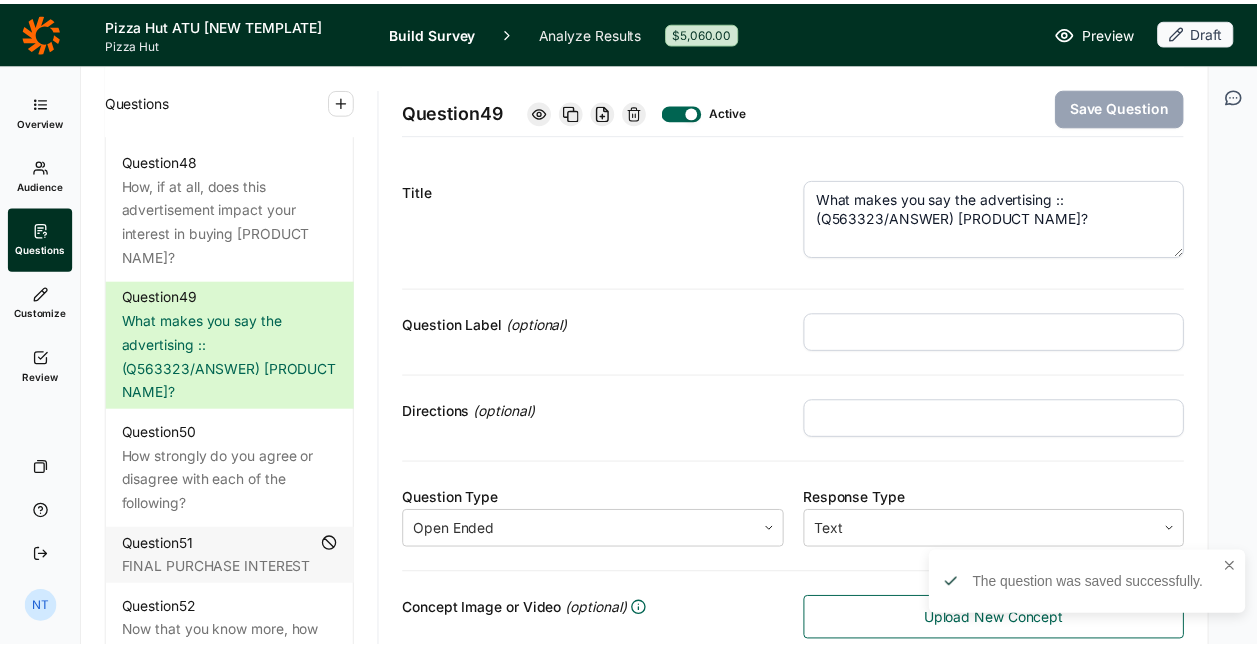 scroll, scrollTop: 323, scrollLeft: 0, axis: vertical 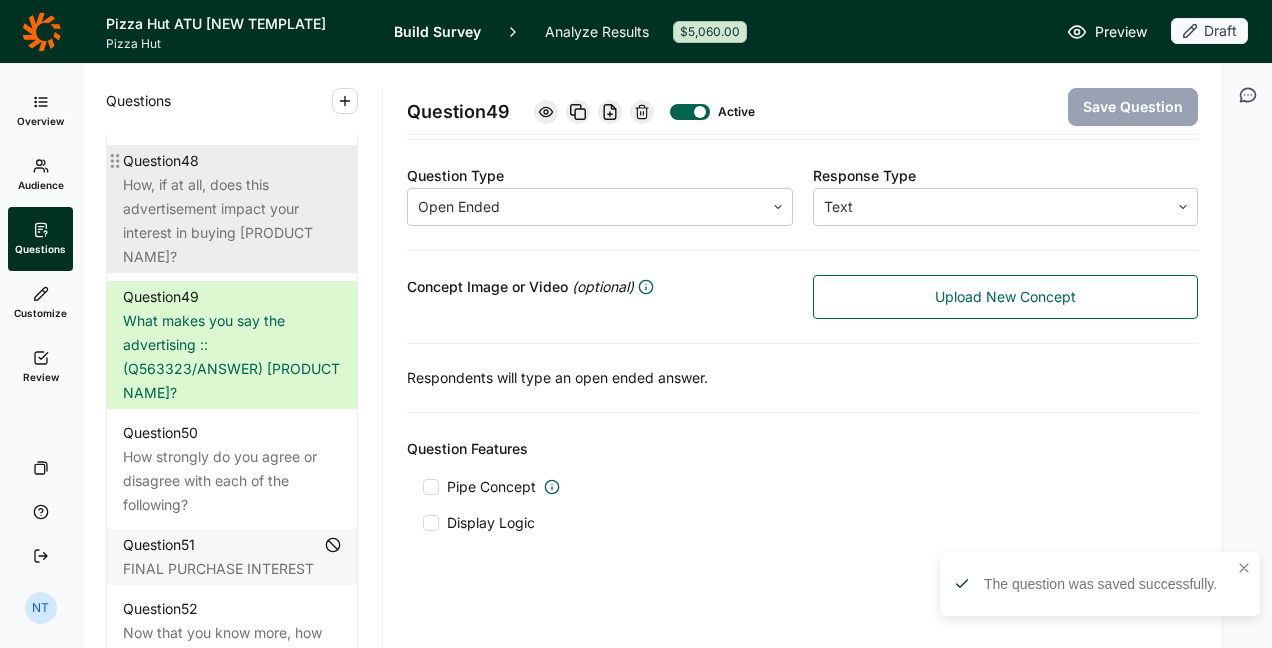 click on "How, if at all, does this advertisement impact your interest in buying [PRODUCT NAME]?" at bounding box center (232, 221) 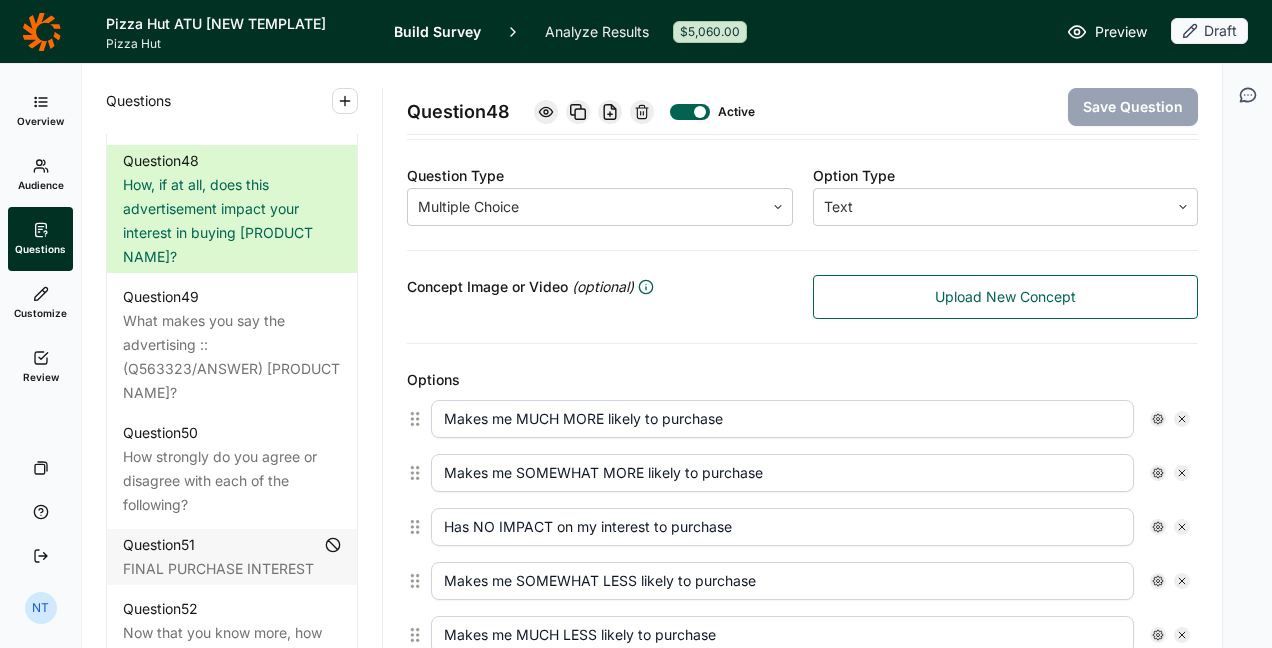 click 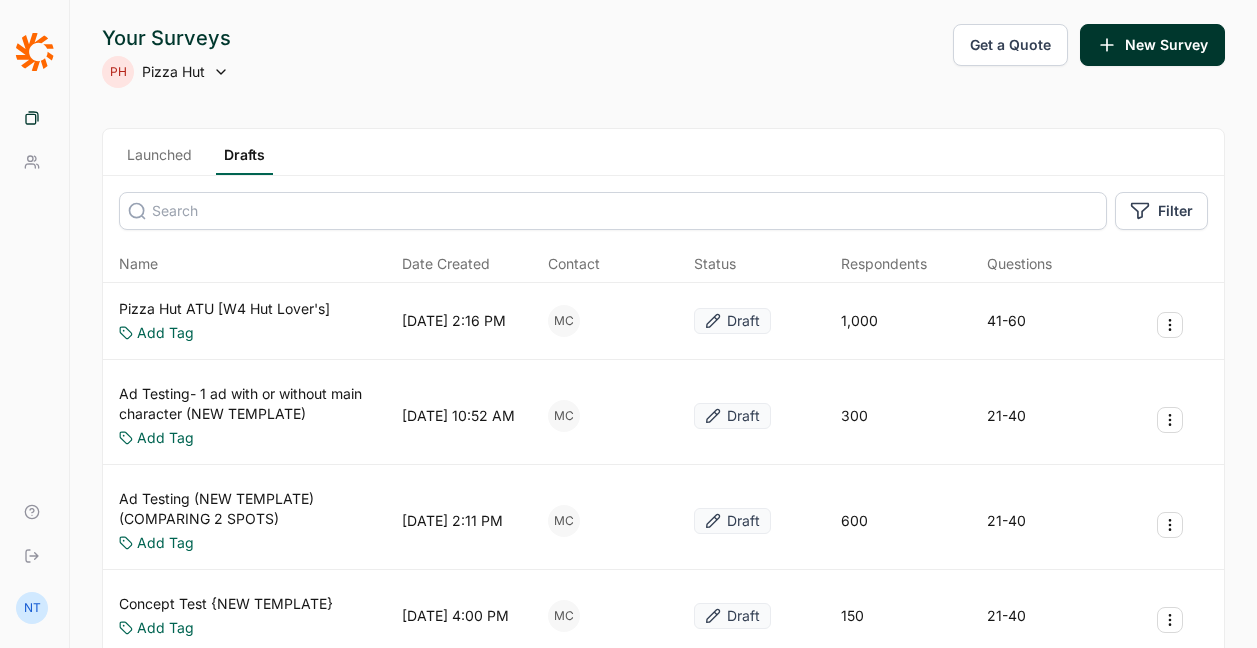 scroll, scrollTop: 0, scrollLeft: 0, axis: both 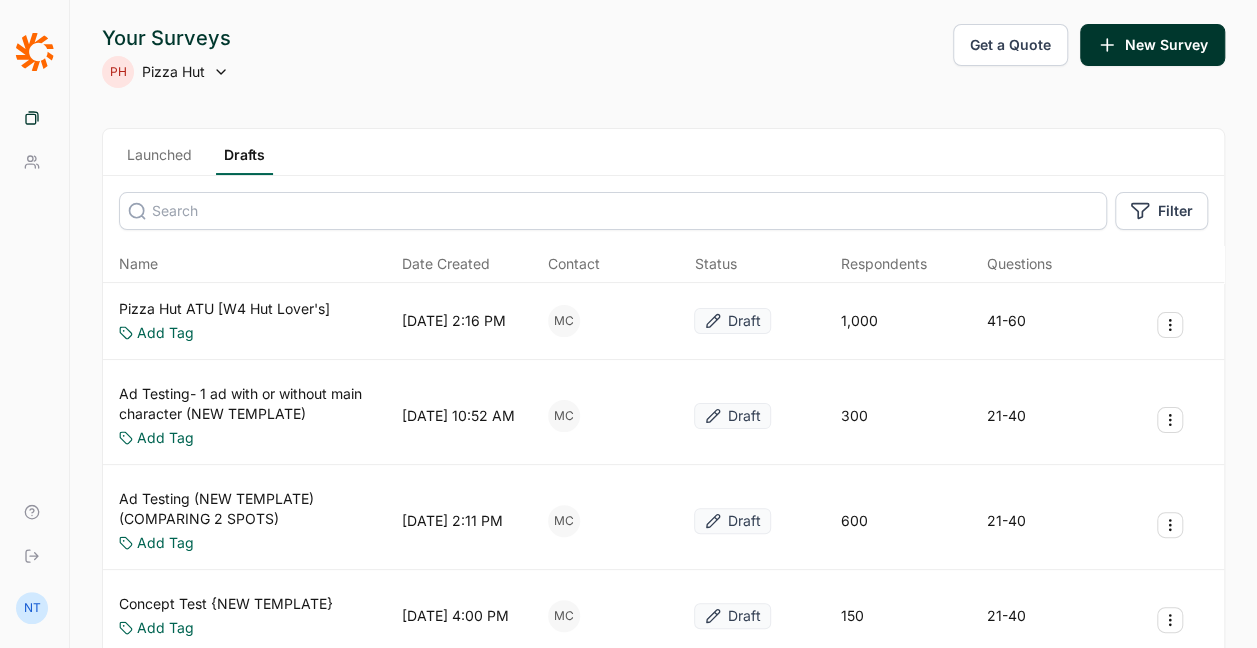 click on "Launched" at bounding box center (159, 160) 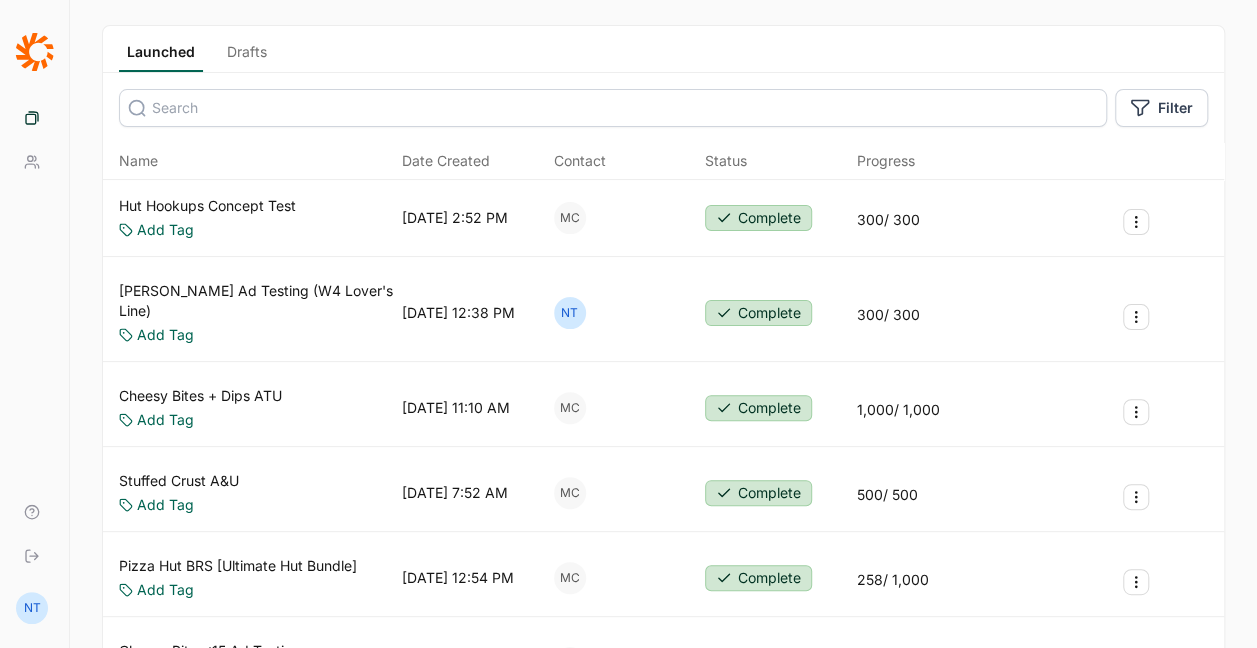scroll, scrollTop: 104, scrollLeft: 0, axis: vertical 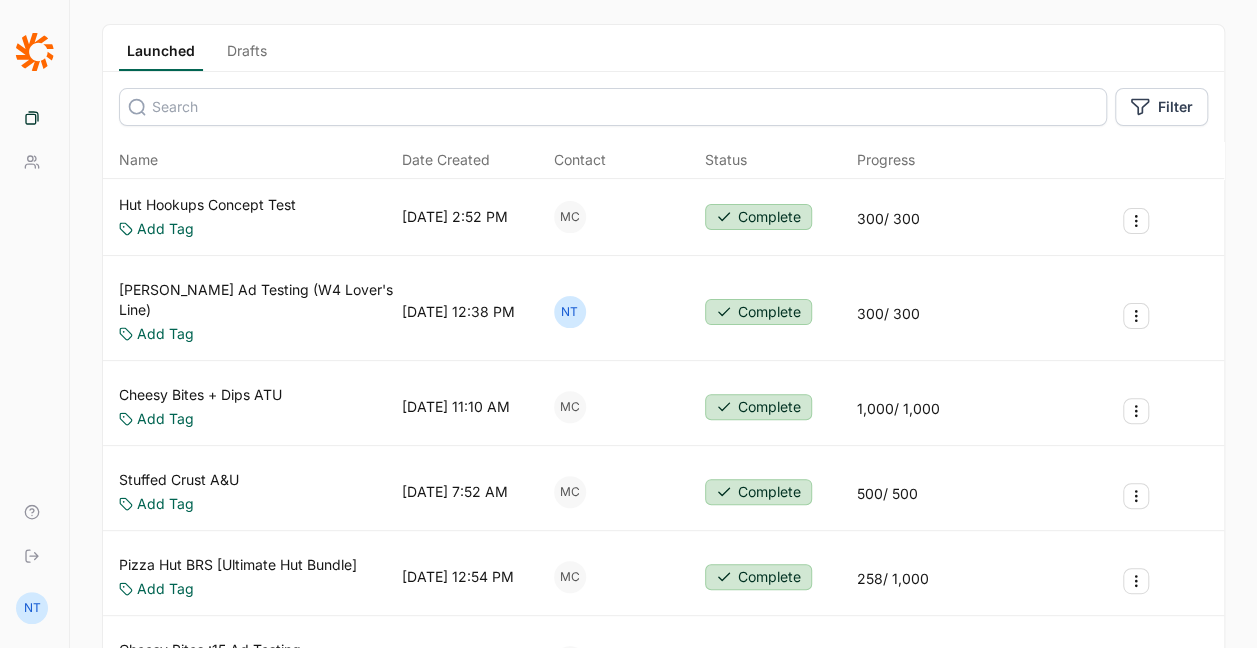 click on "Cheesy Bites + Dips ATU" at bounding box center [200, 395] 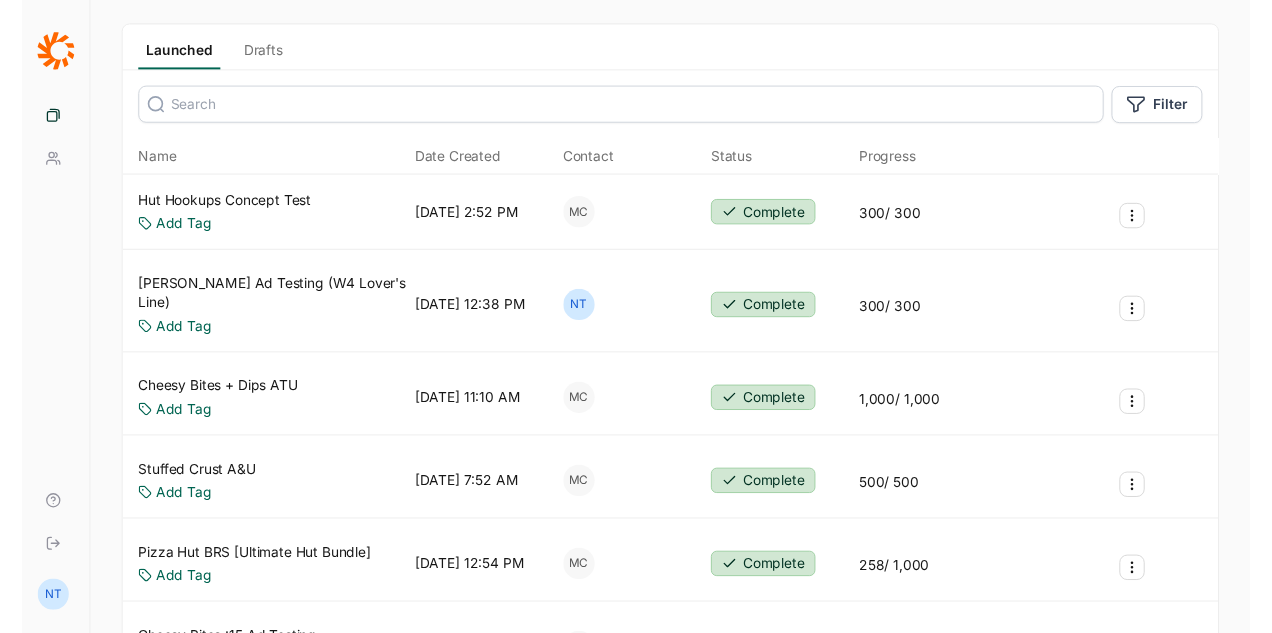 scroll, scrollTop: 0, scrollLeft: 0, axis: both 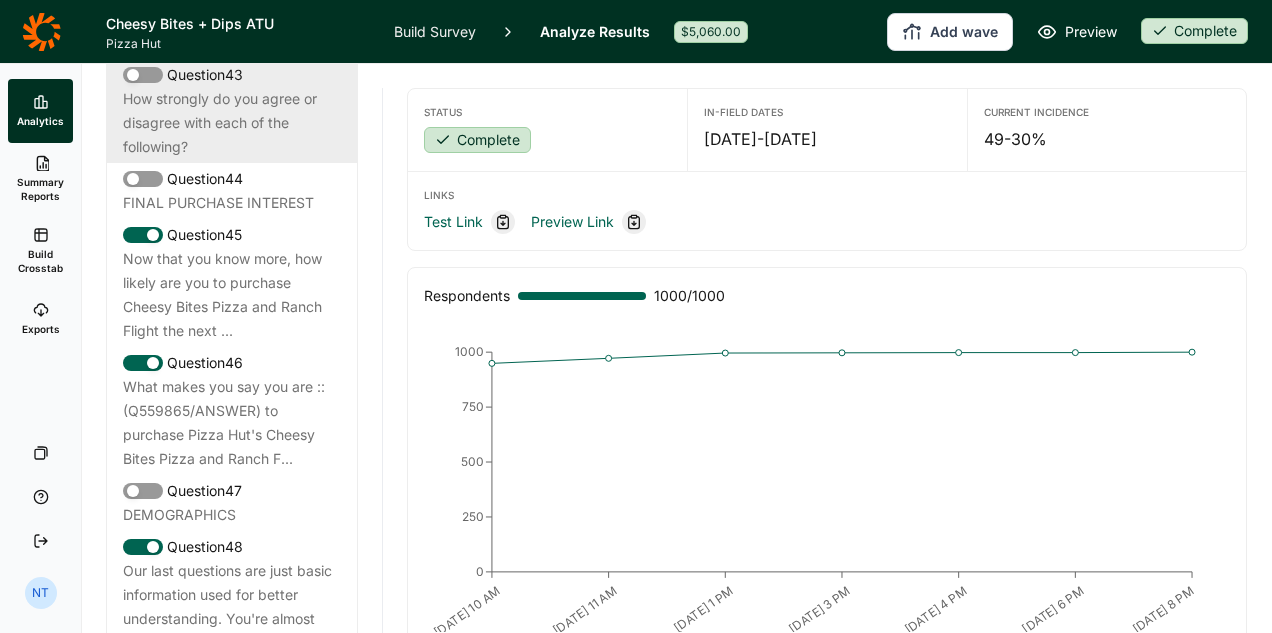 click on "How strongly do you agree or disagree with each of the following?" at bounding box center [232, 123] 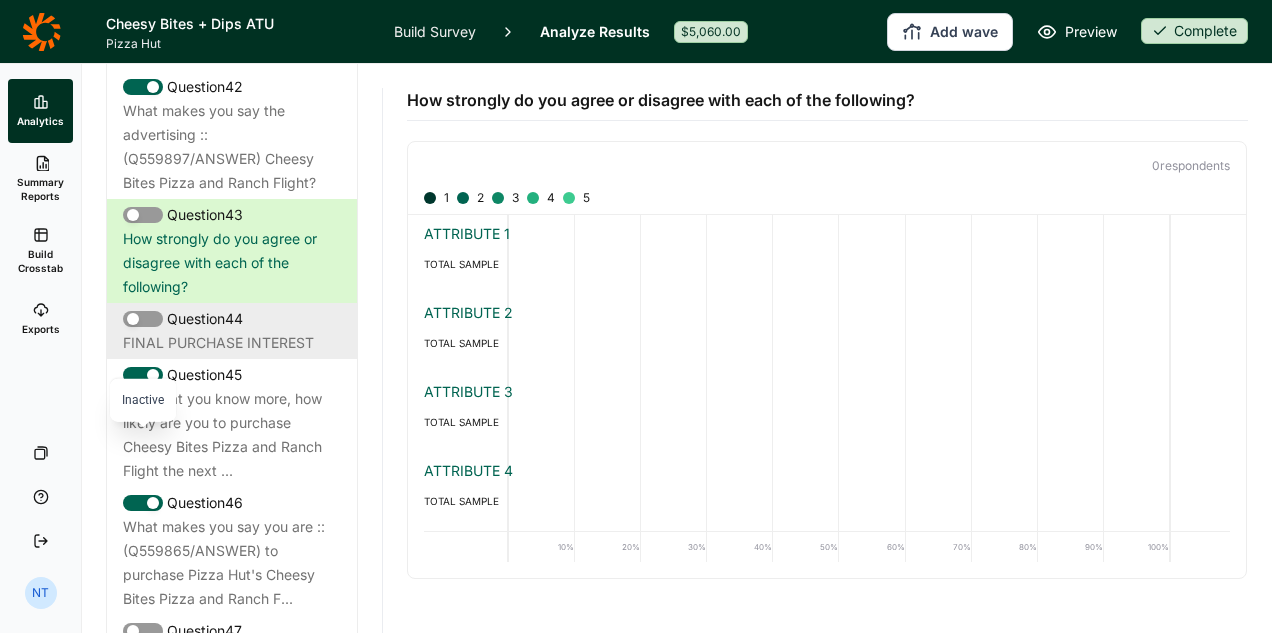 scroll, scrollTop: 5309, scrollLeft: 0, axis: vertical 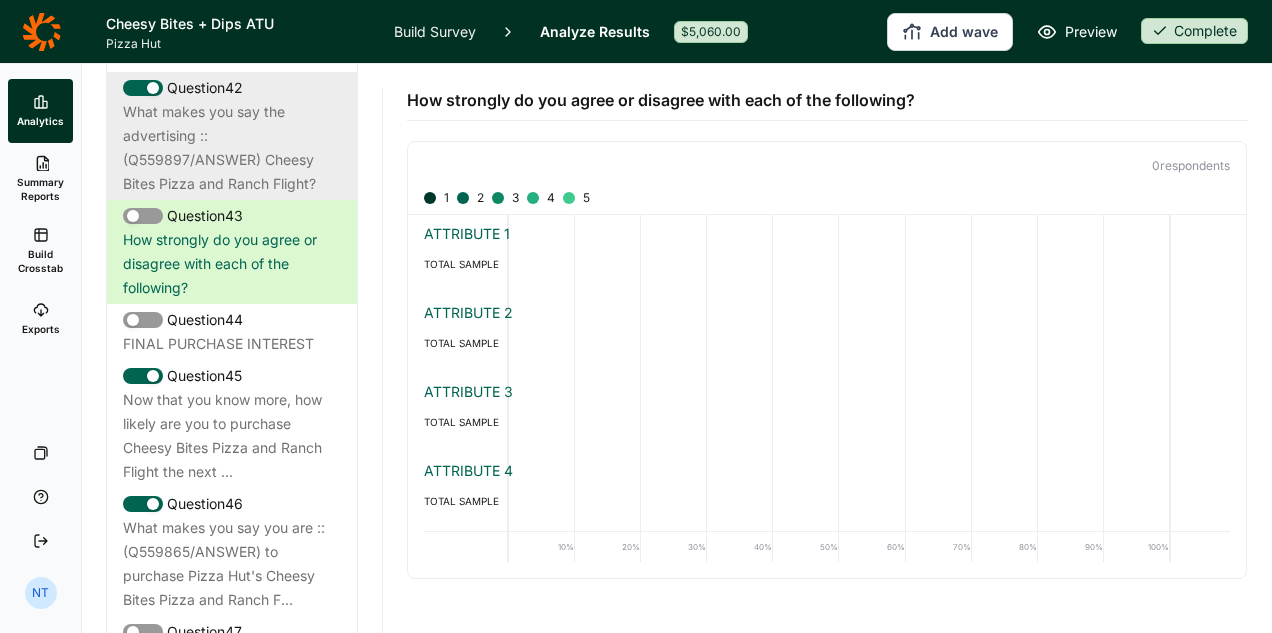 click on "What makes you say the advertising ::(Q559897/ANSWER) Cheesy Bites Pizza and Ranch Flight?" at bounding box center [232, 148] 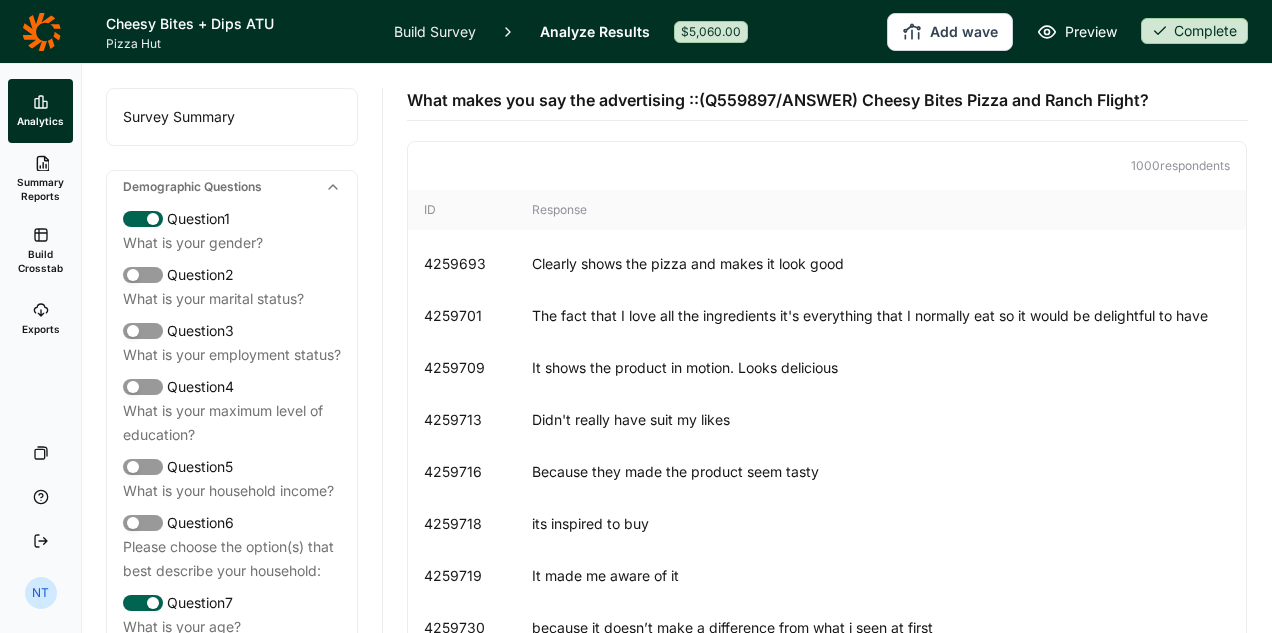 scroll, scrollTop: 0, scrollLeft: 0, axis: both 